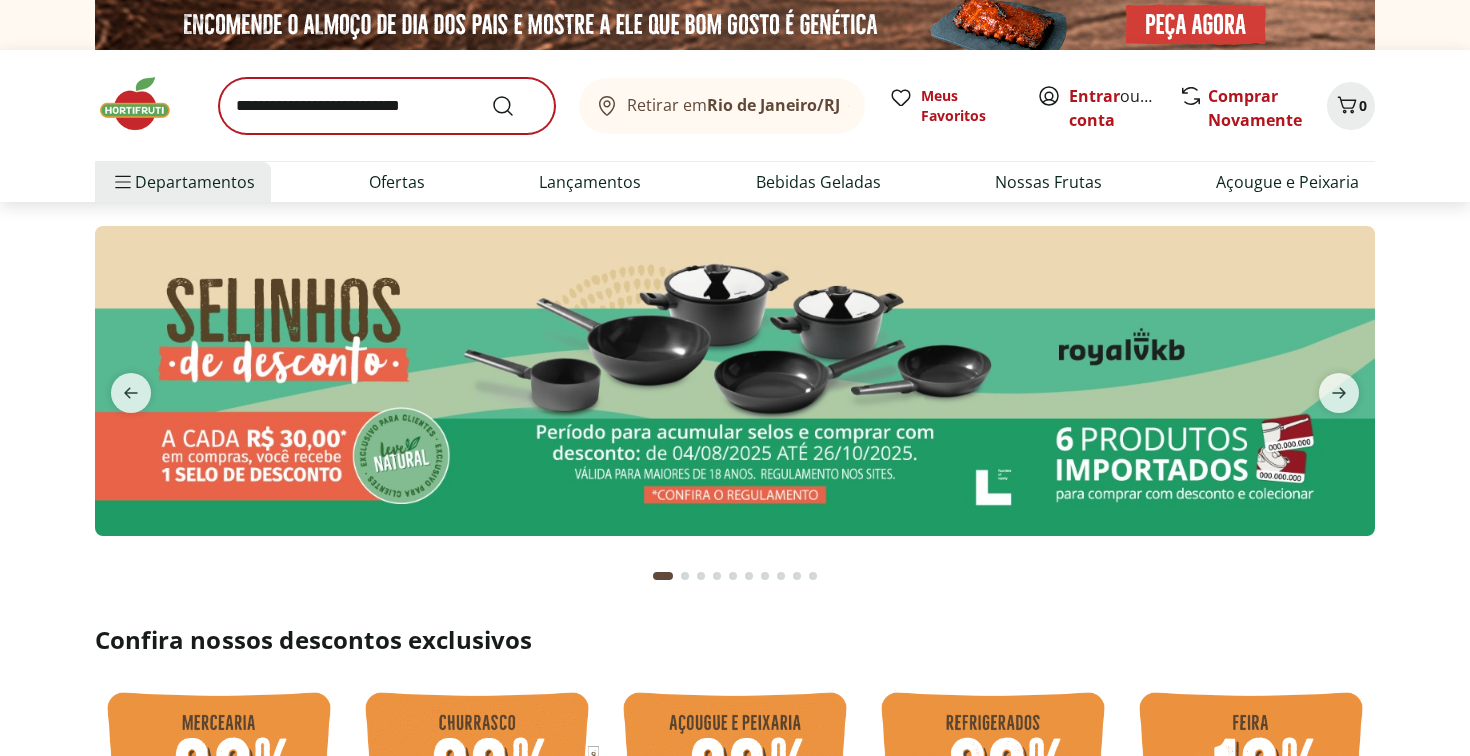 scroll, scrollTop: 0, scrollLeft: 0, axis: both 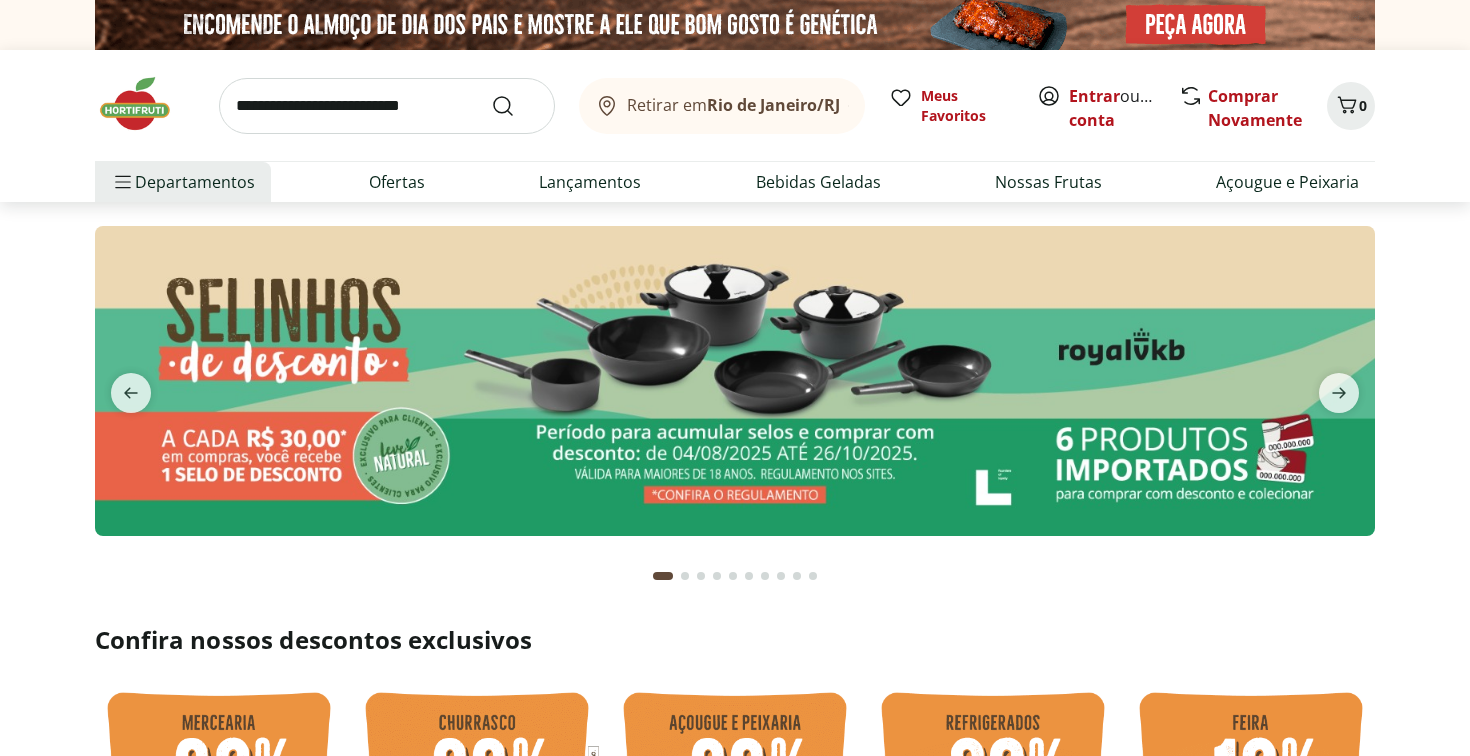 click at bounding box center [387, 106] 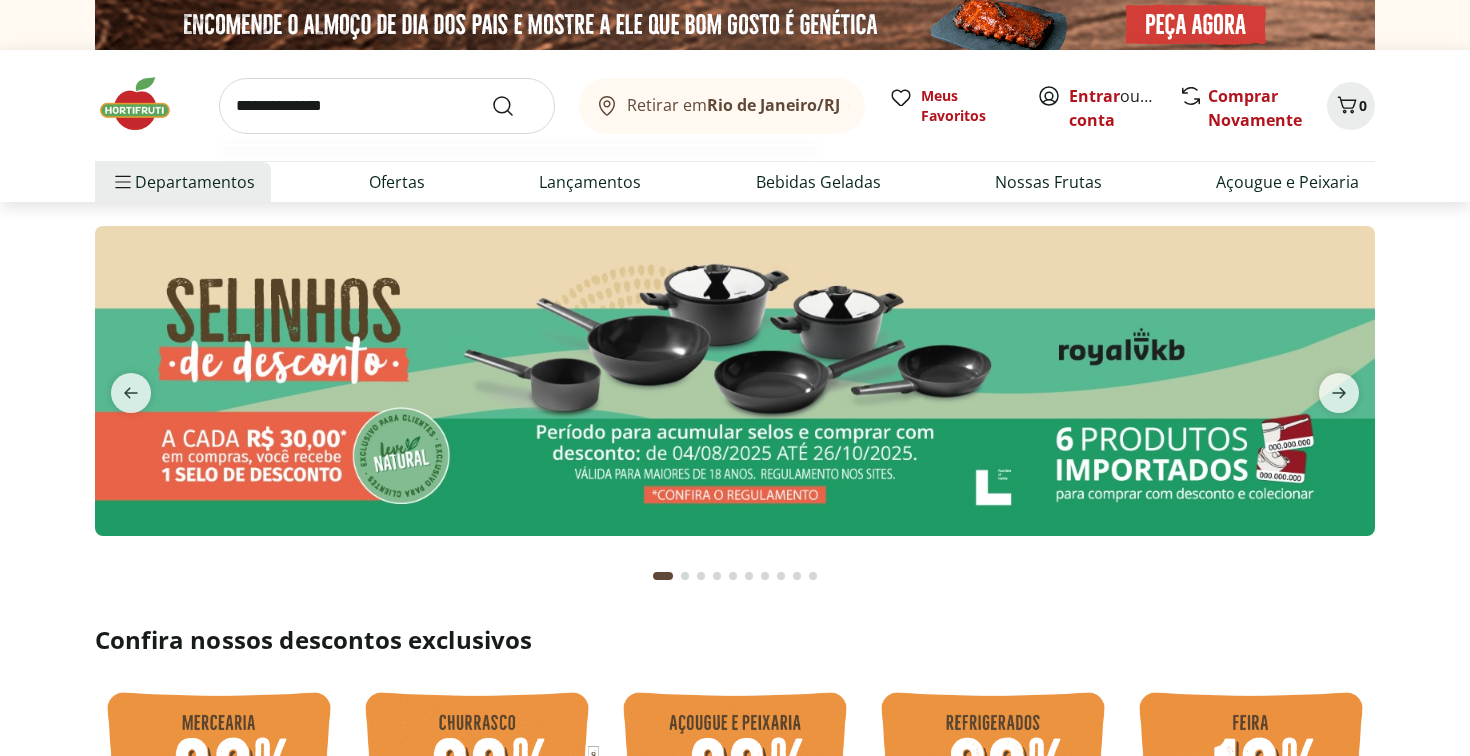 type on "**********" 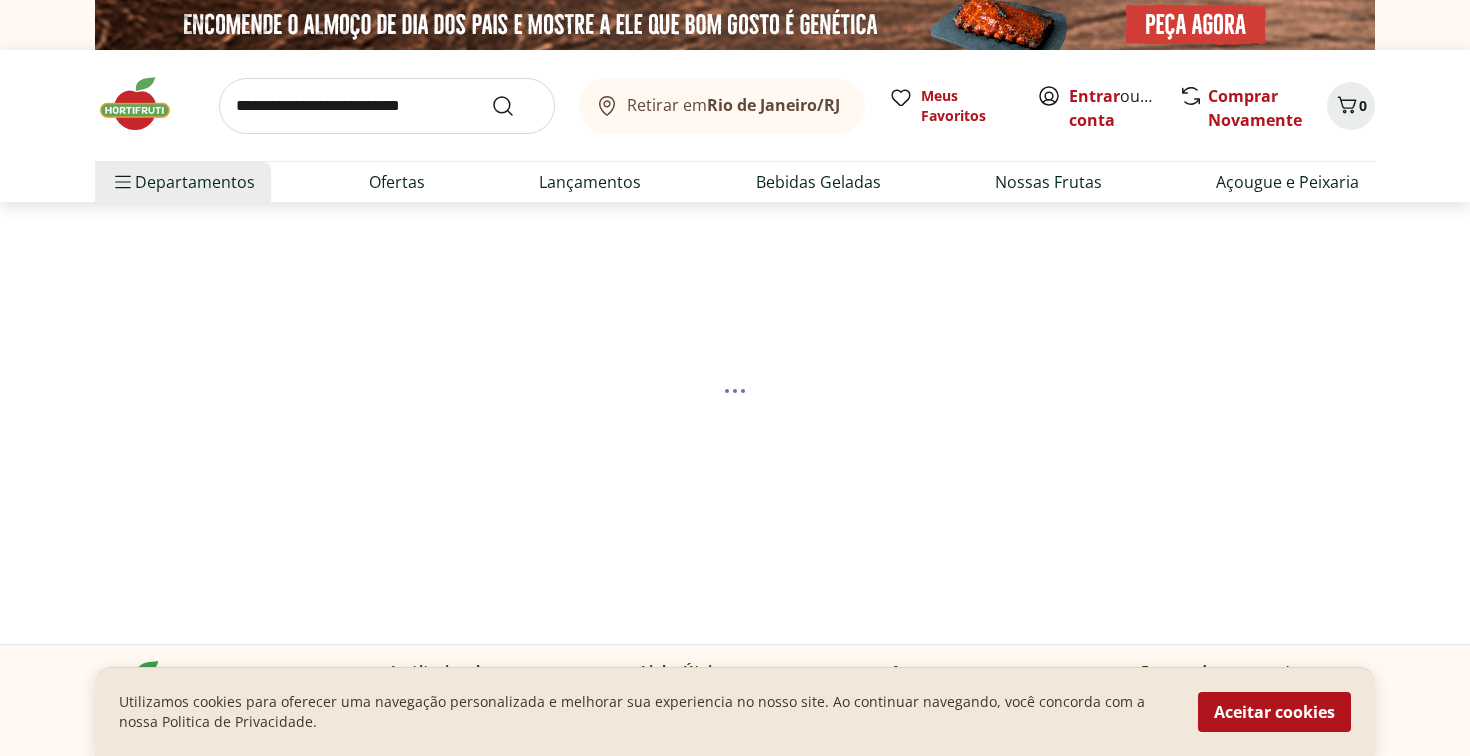 select on "**********" 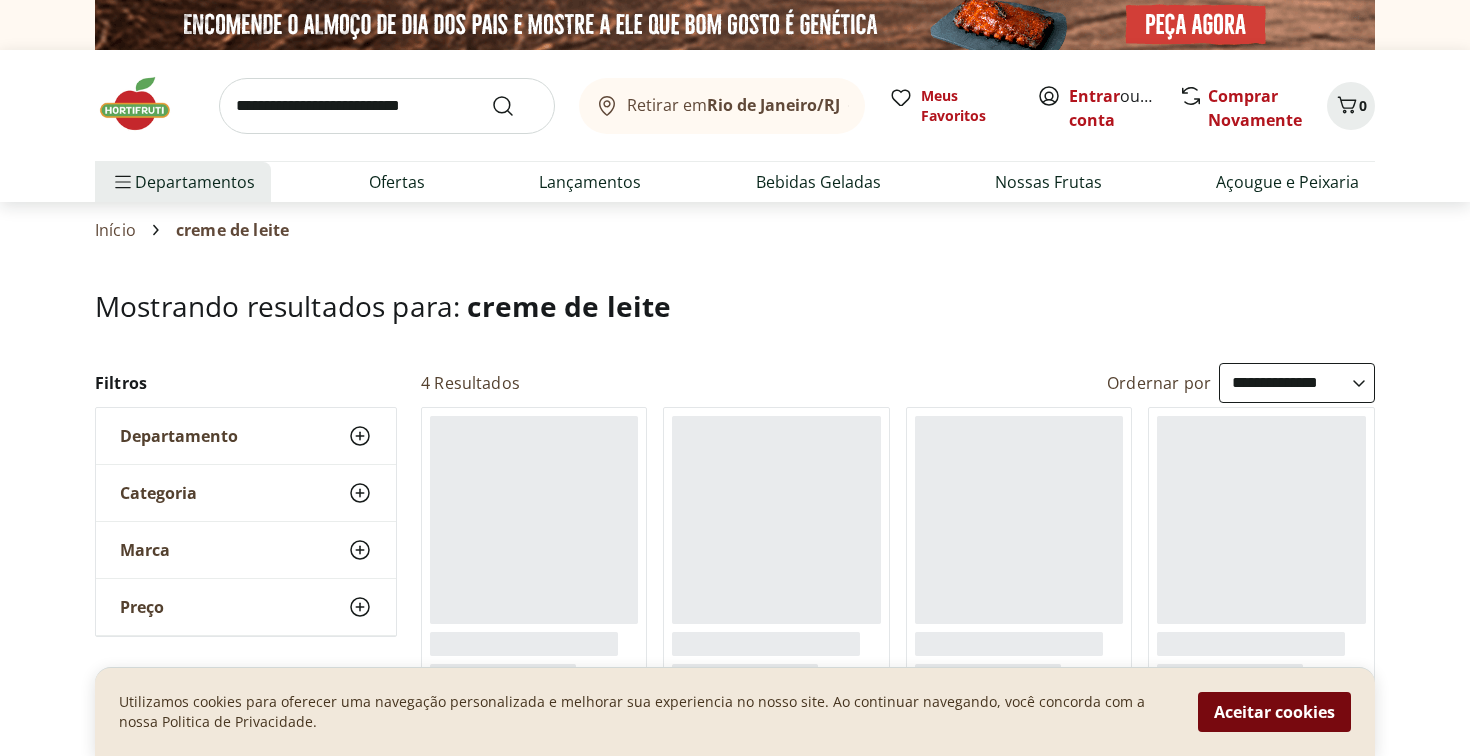 click on "Aceitar cookies" at bounding box center [1274, 712] 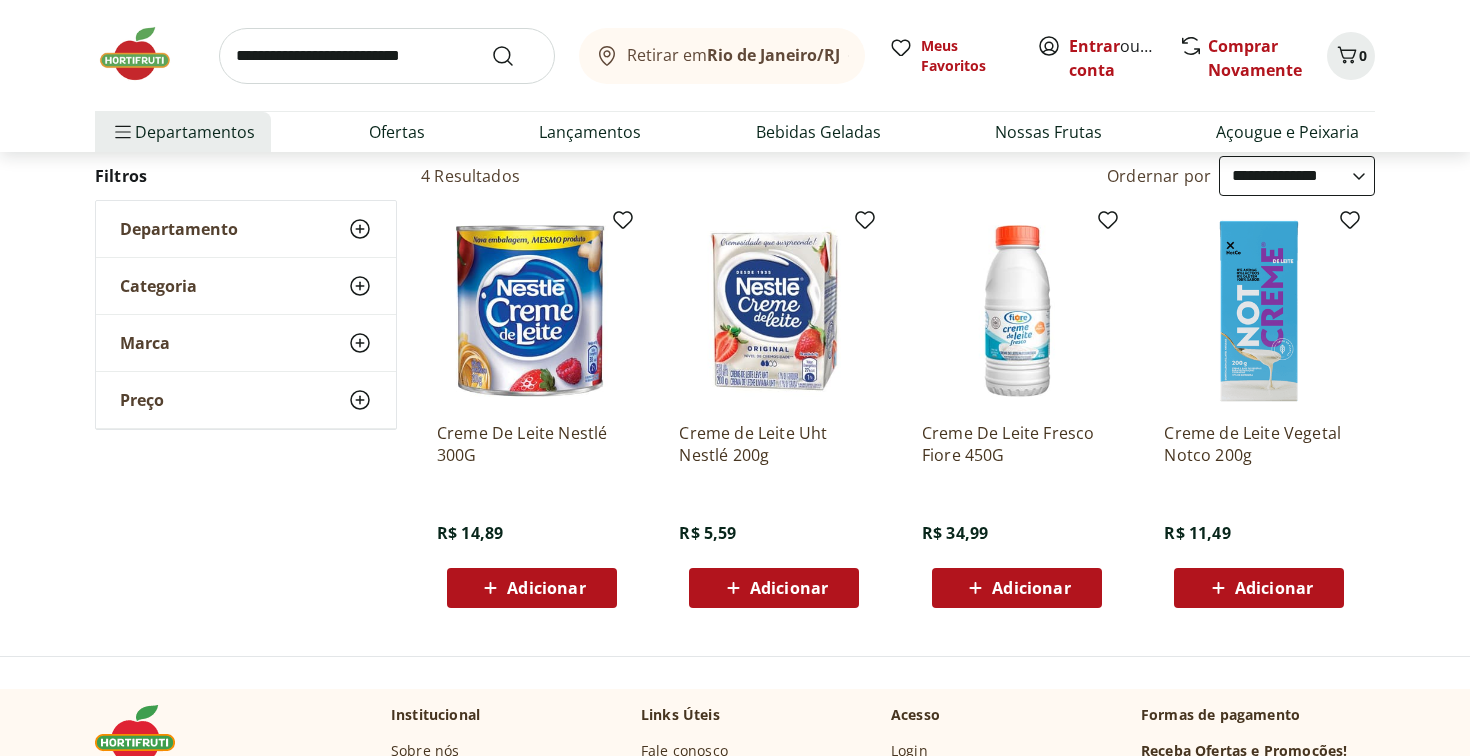 scroll, scrollTop: 233, scrollLeft: 0, axis: vertical 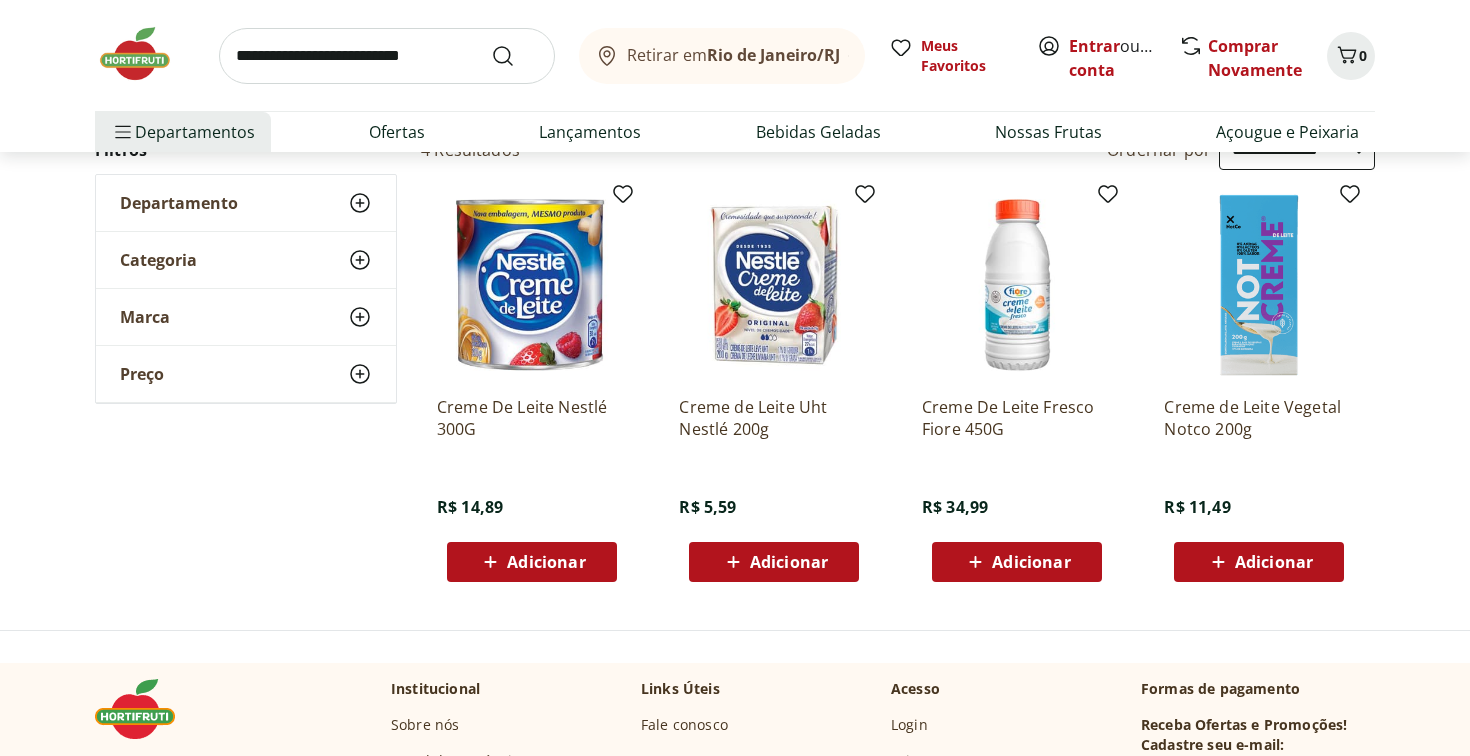 click on "Adicionar" at bounding box center (1017, 562) 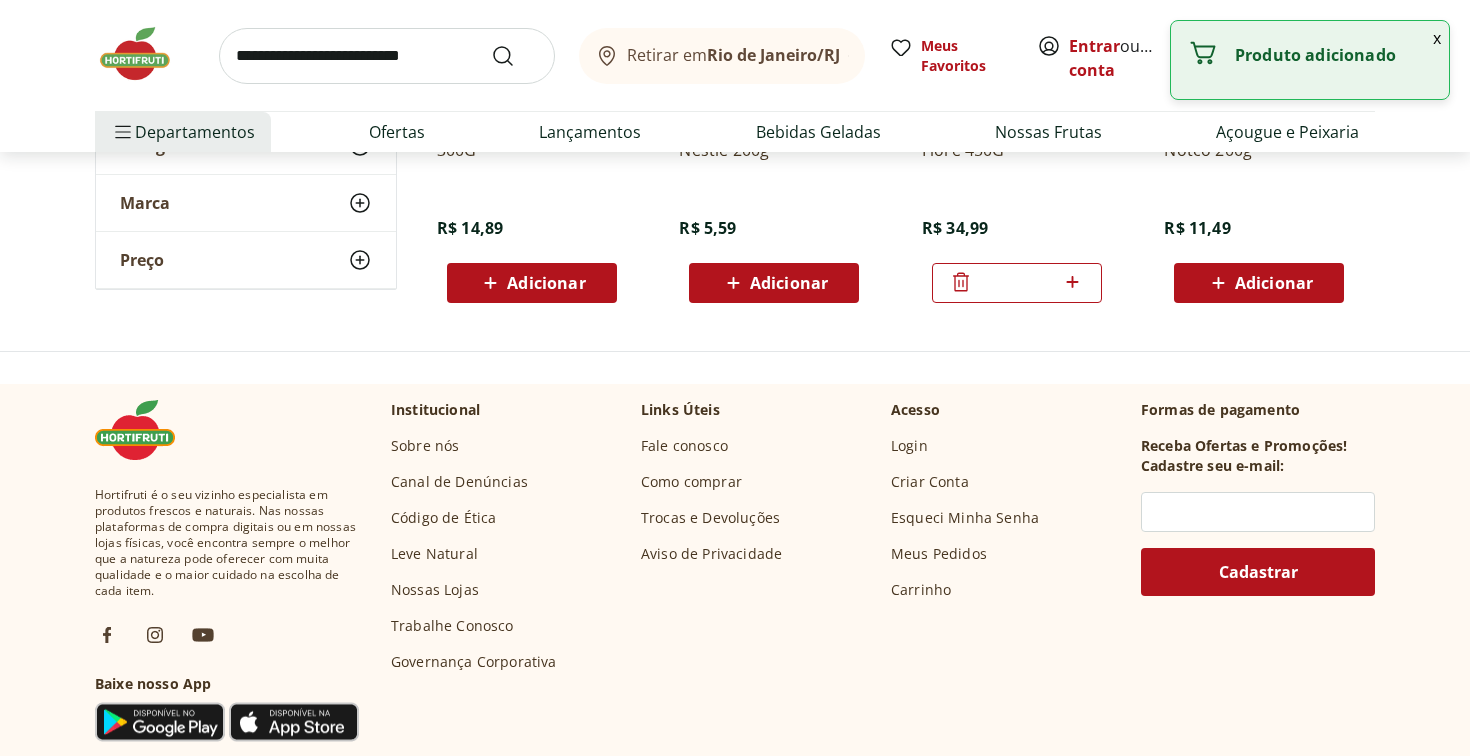 scroll, scrollTop: 159, scrollLeft: 0, axis: vertical 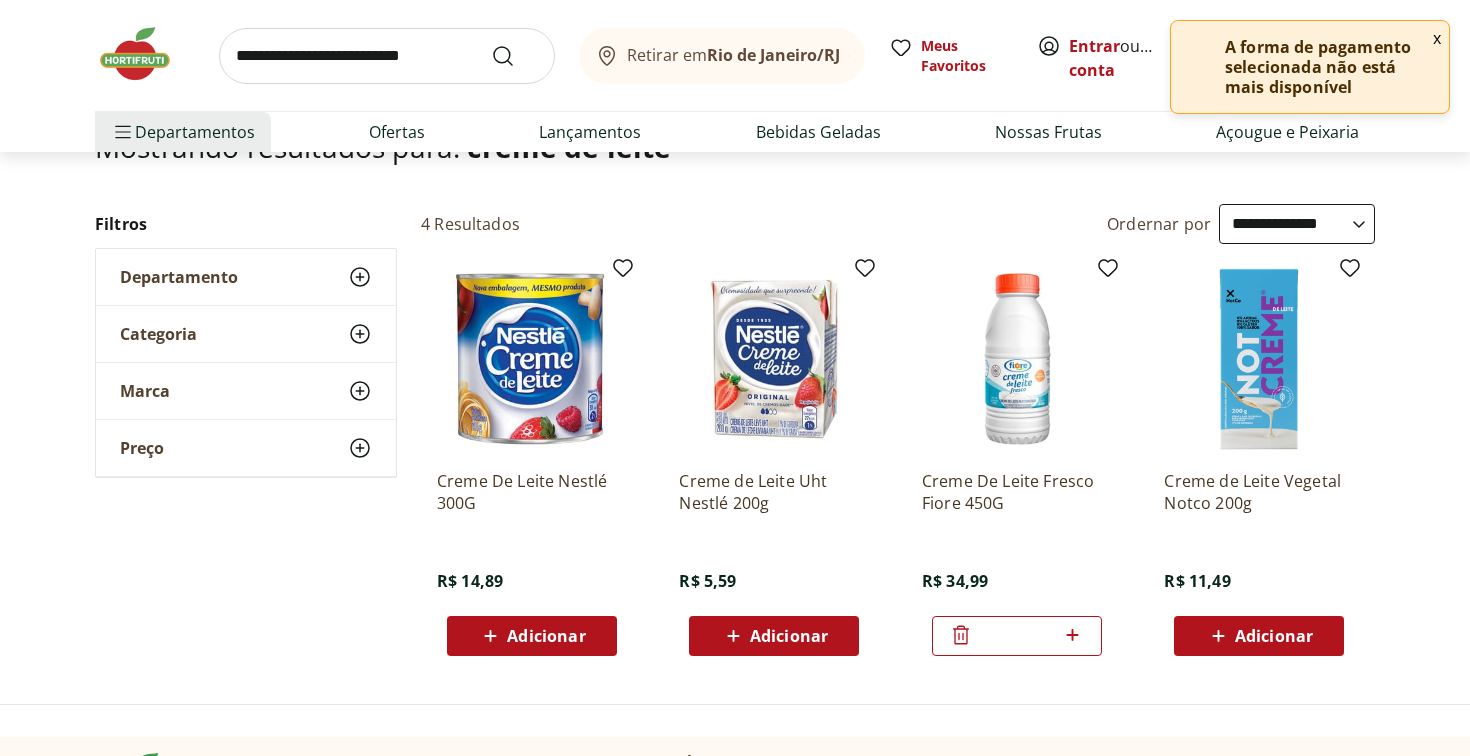 click at bounding box center (387, 56) 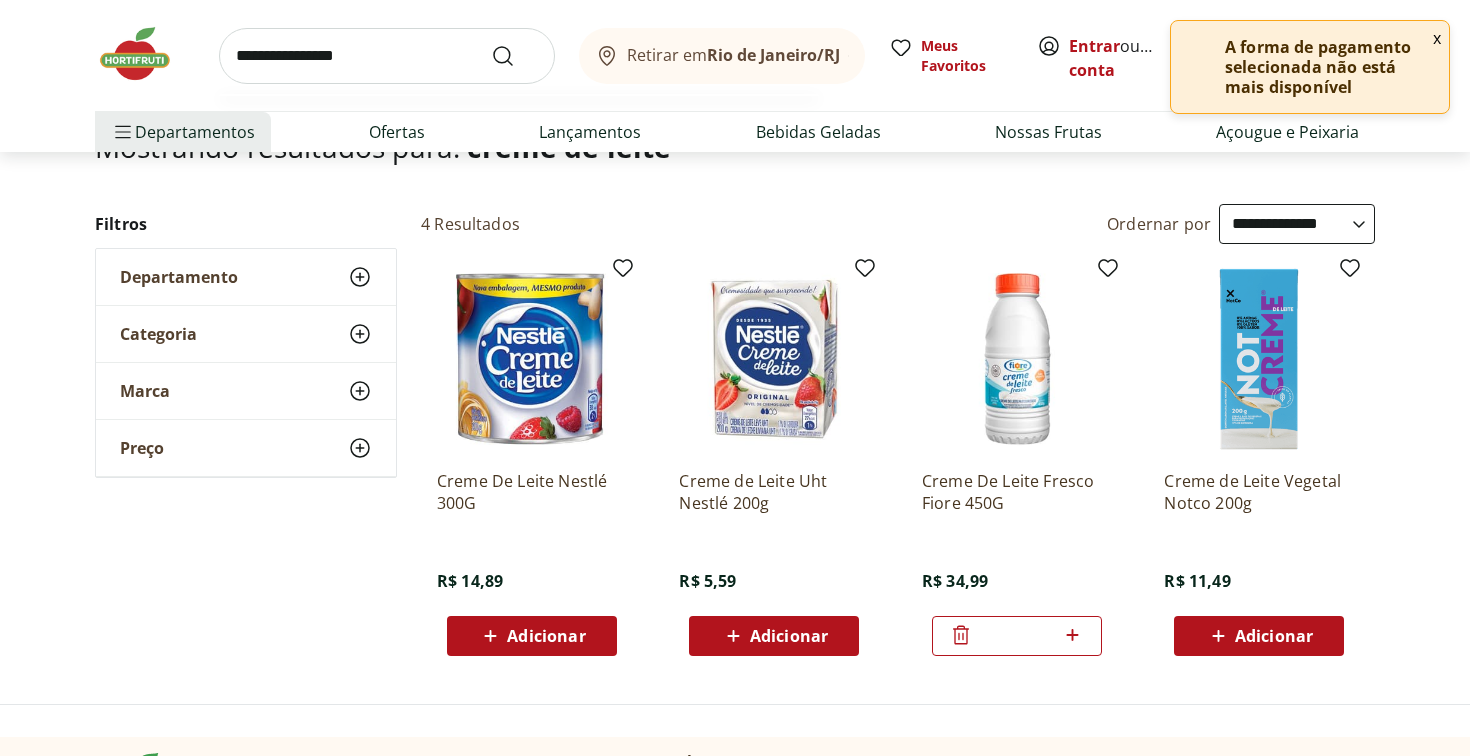 type on "**********" 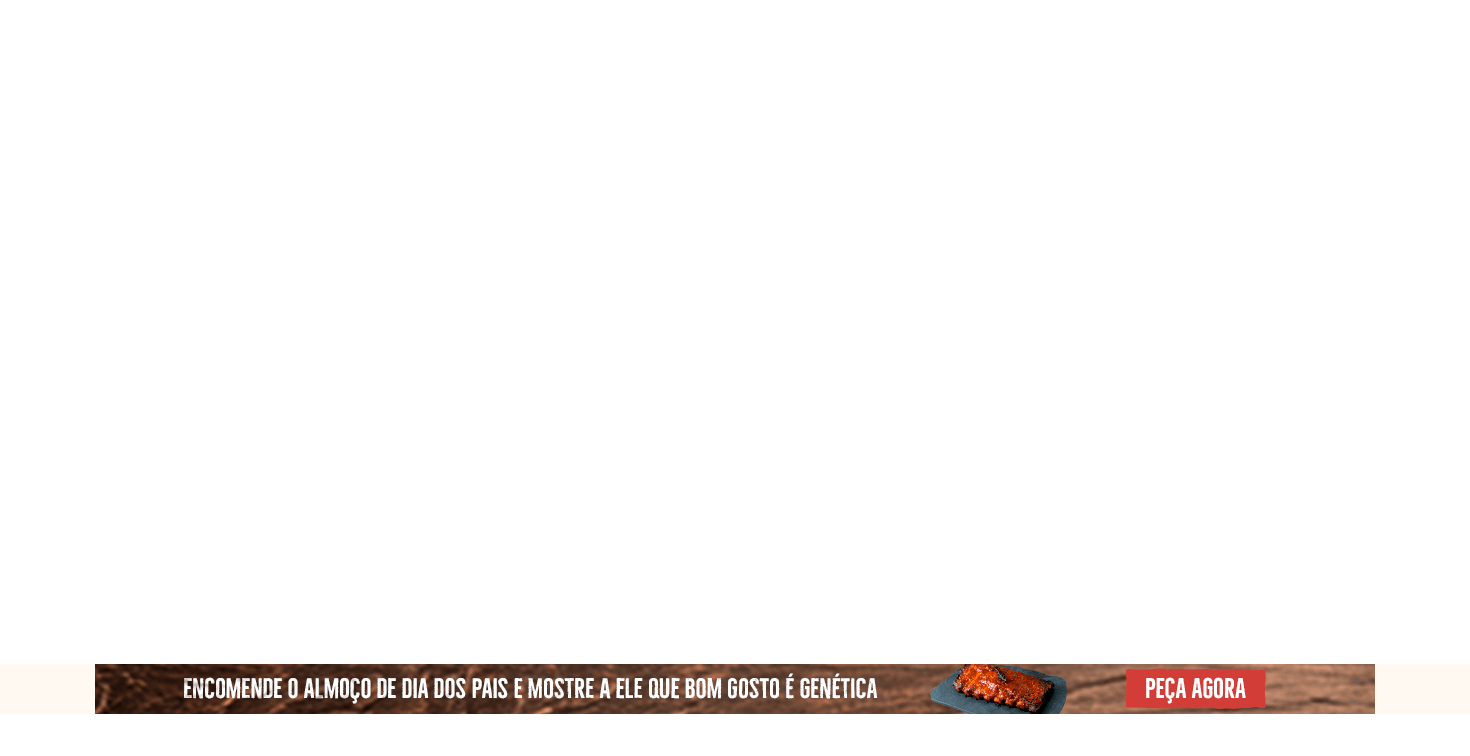 scroll, scrollTop: 0, scrollLeft: 0, axis: both 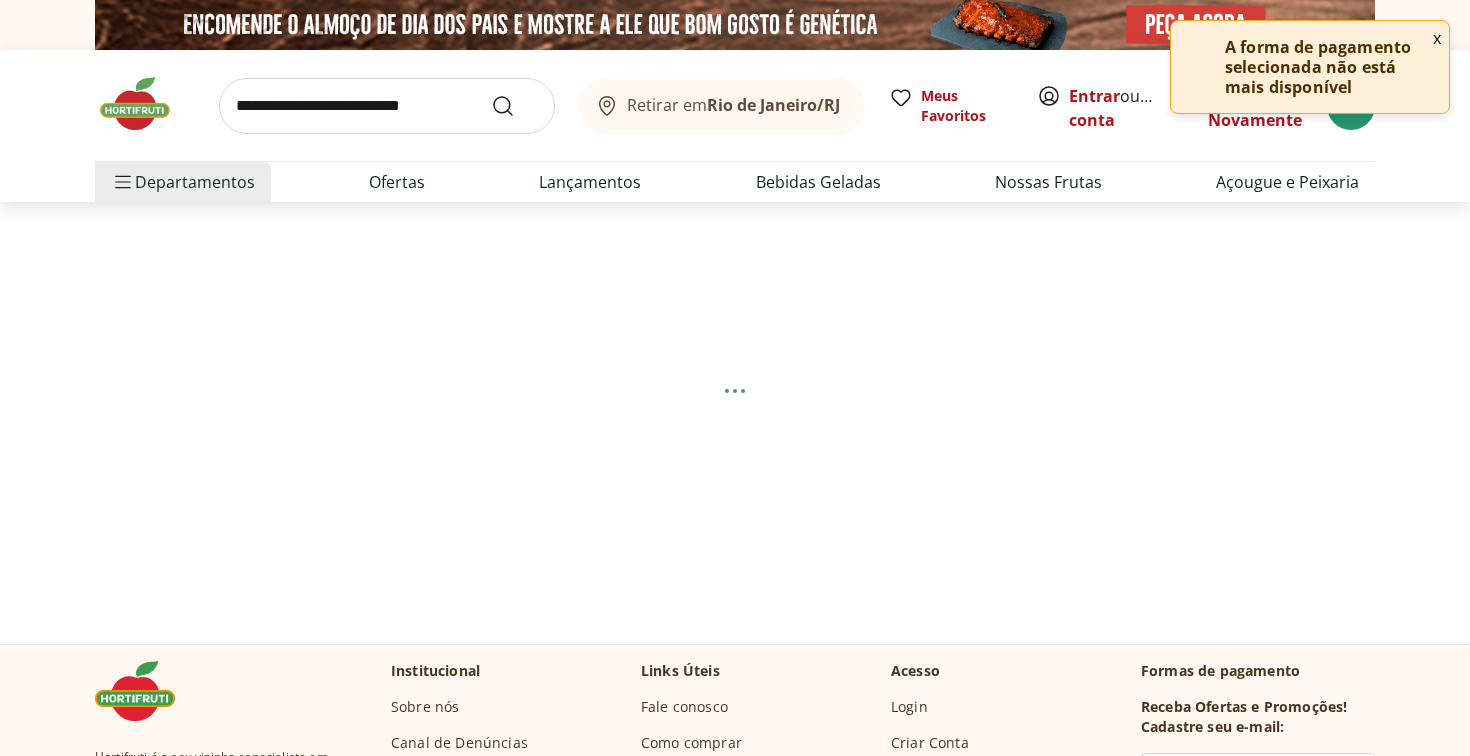 select on "**********" 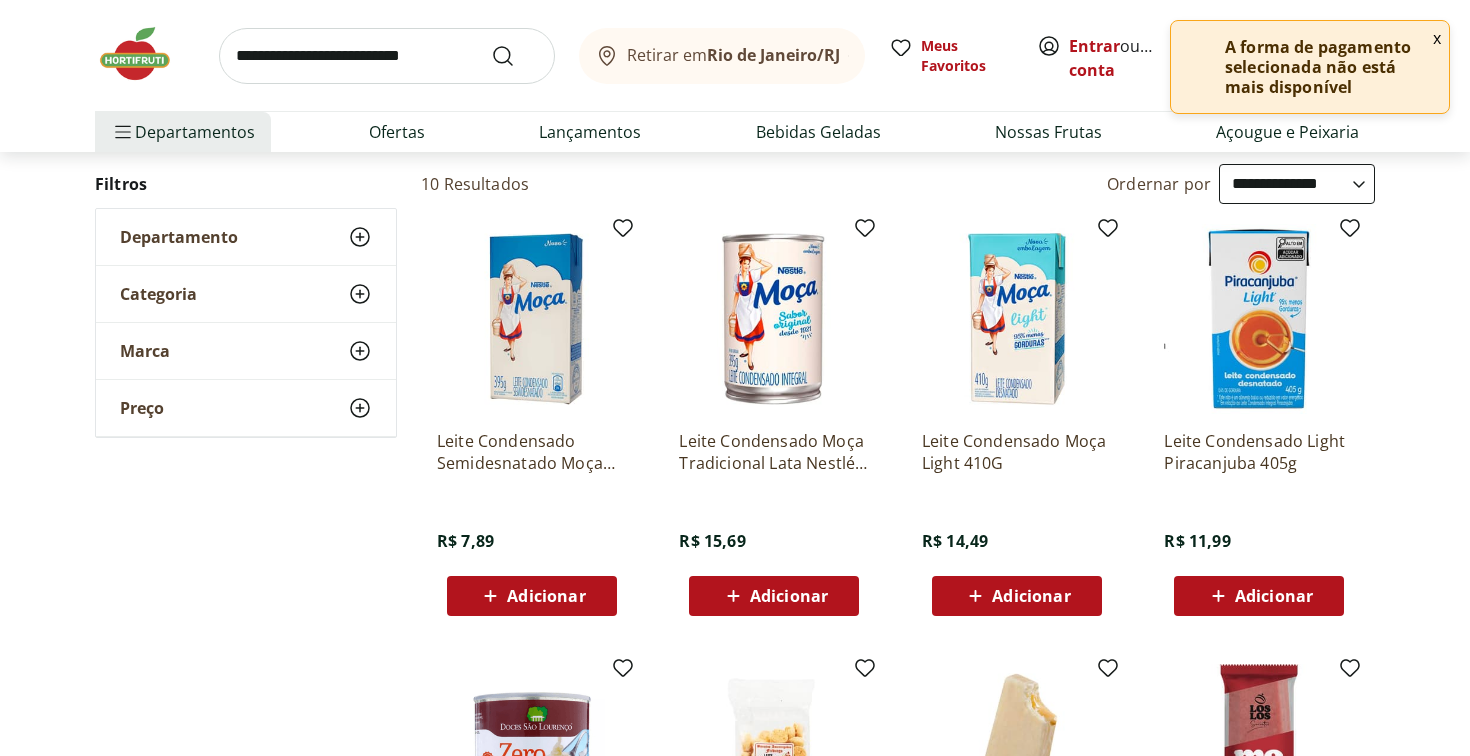 scroll, scrollTop: 257, scrollLeft: 0, axis: vertical 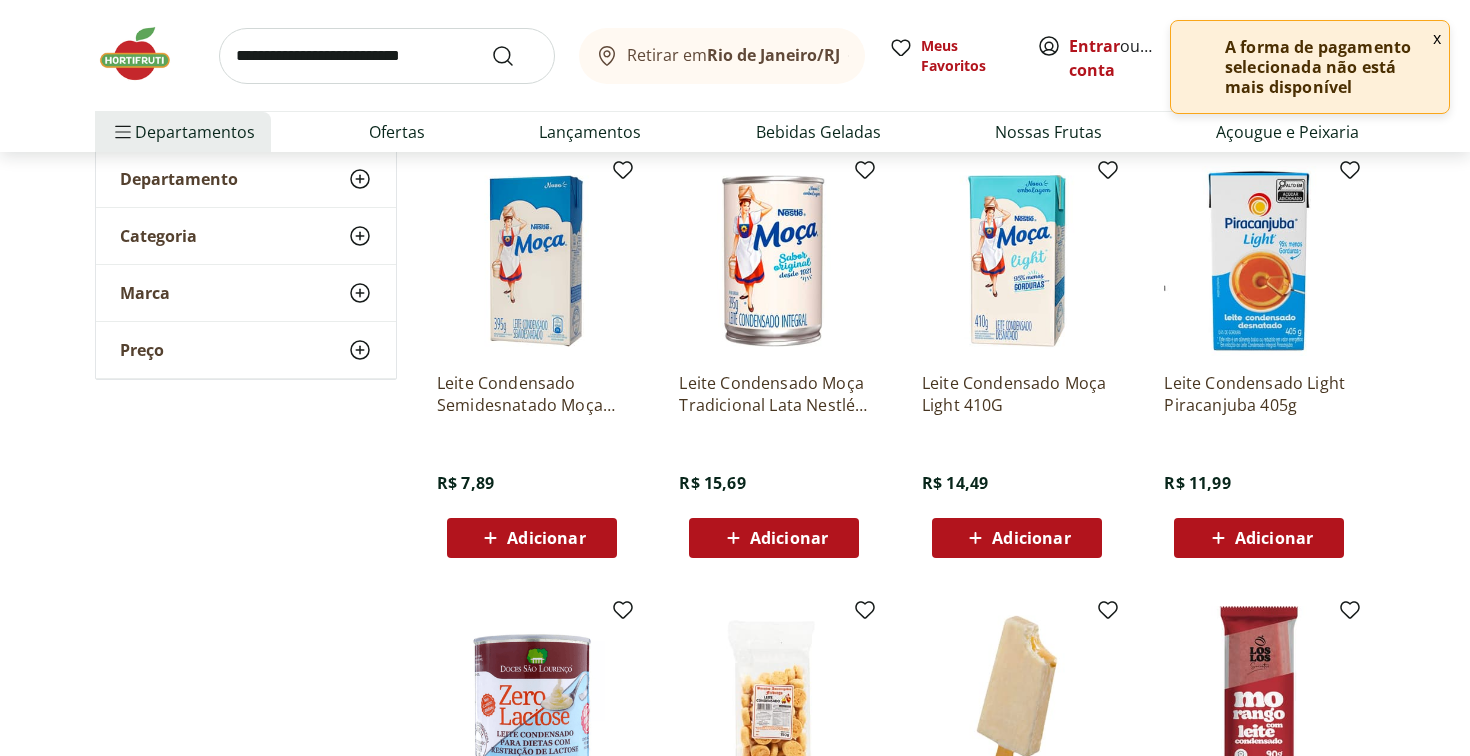 click on "Adicionar" at bounding box center [774, 538] 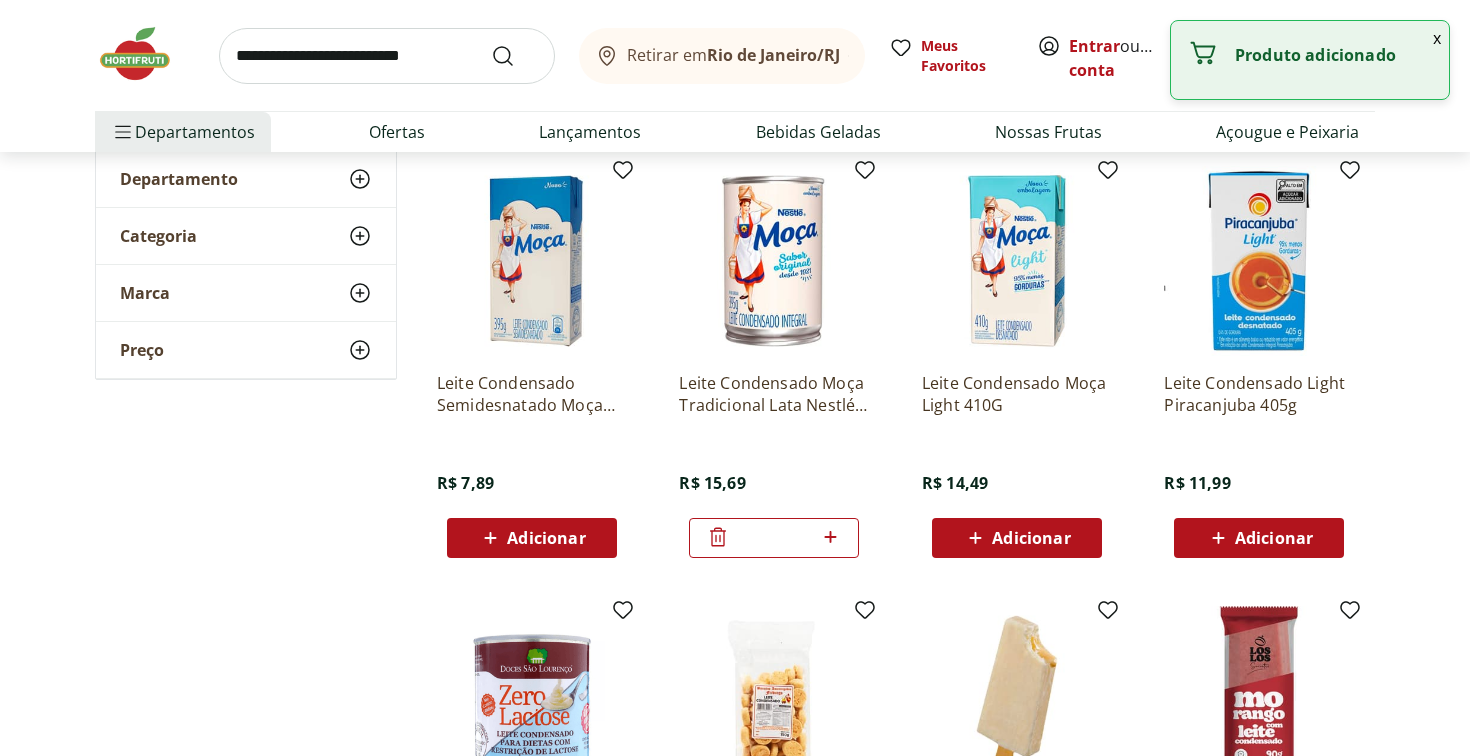 click 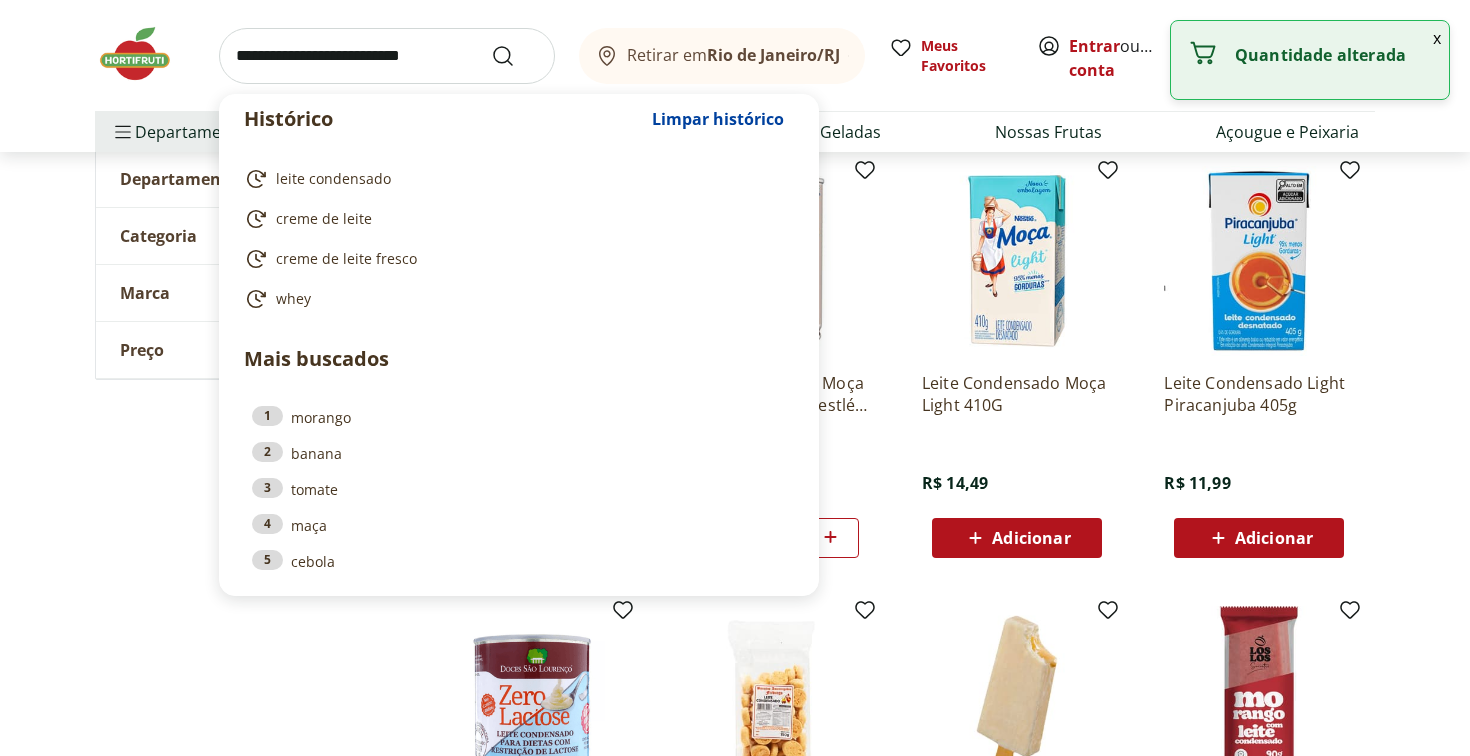 click at bounding box center (387, 56) 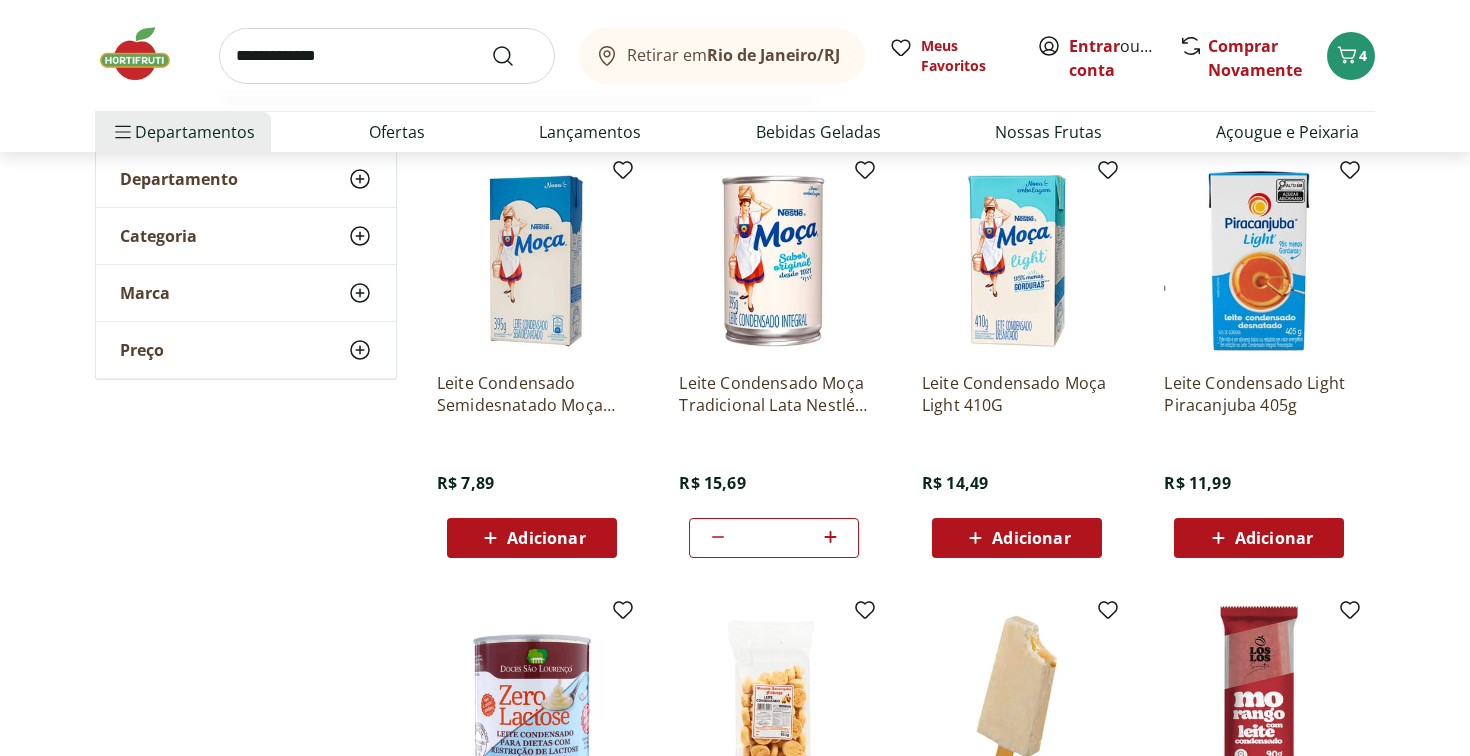 type on "**********" 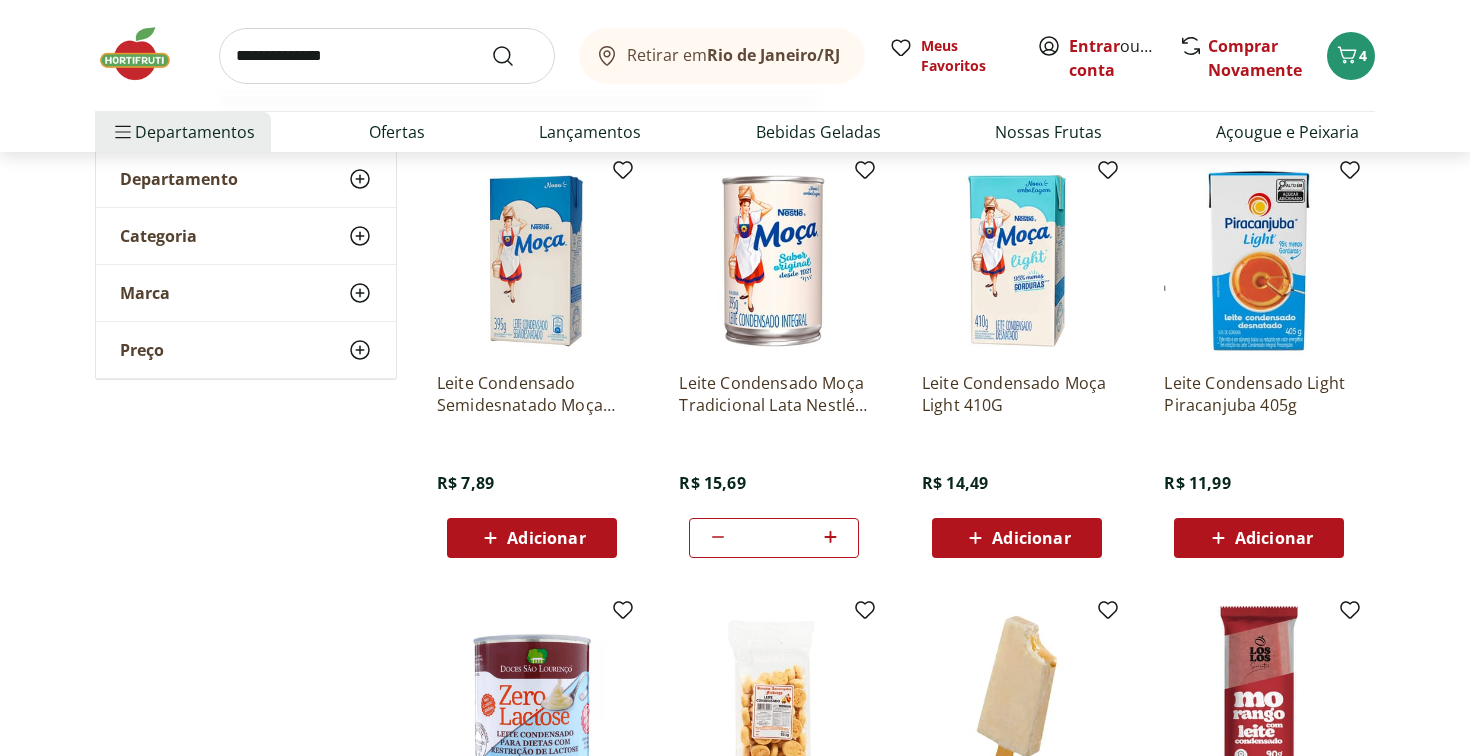 click at bounding box center [515, 56] 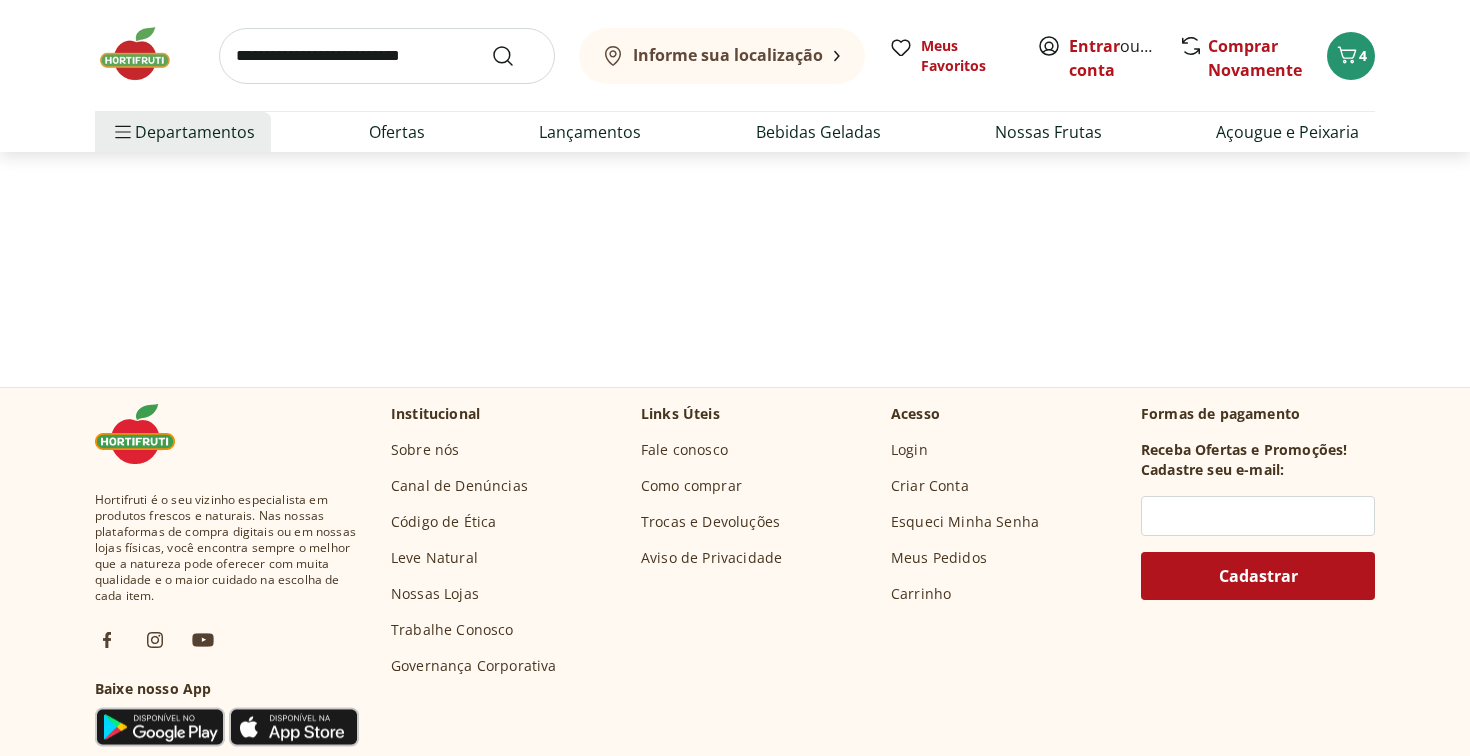 scroll, scrollTop: 0, scrollLeft: 0, axis: both 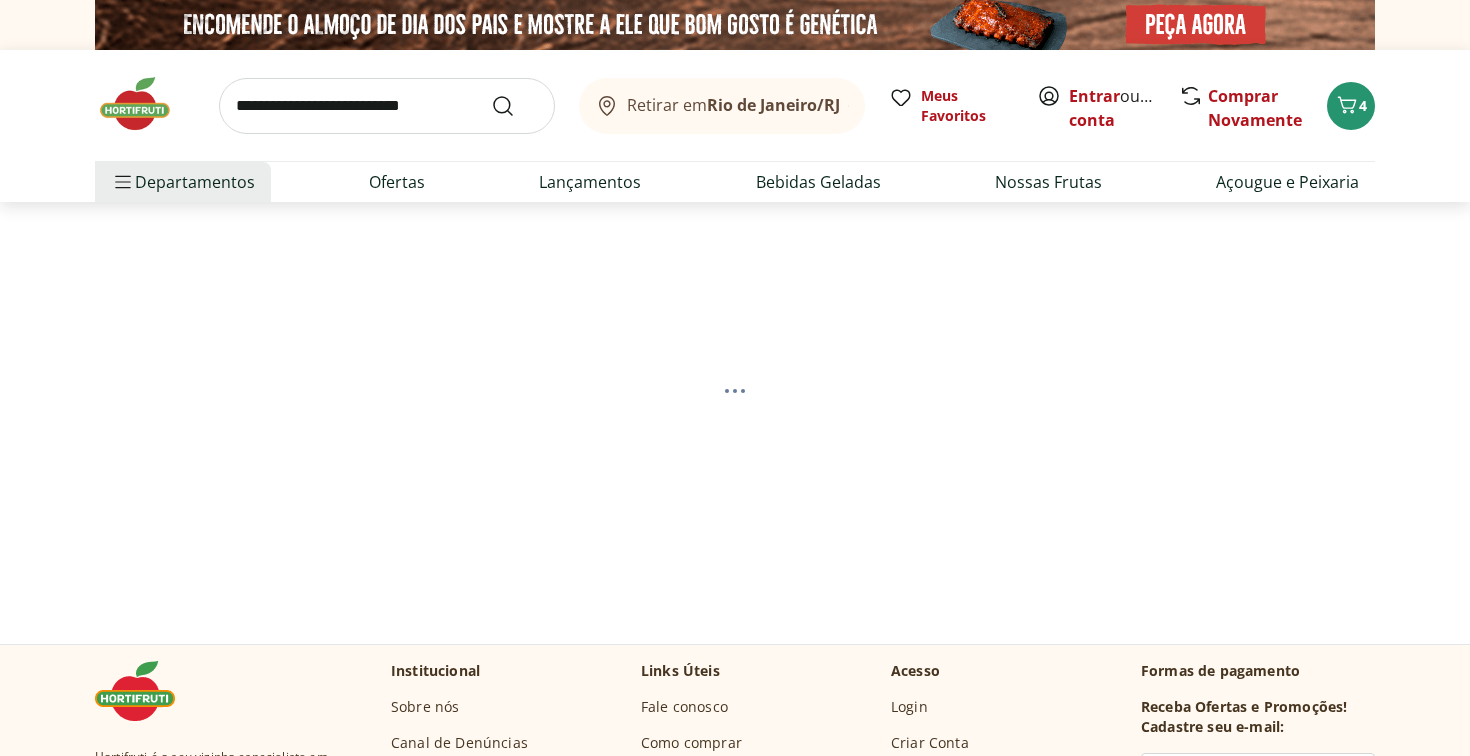 select on "**********" 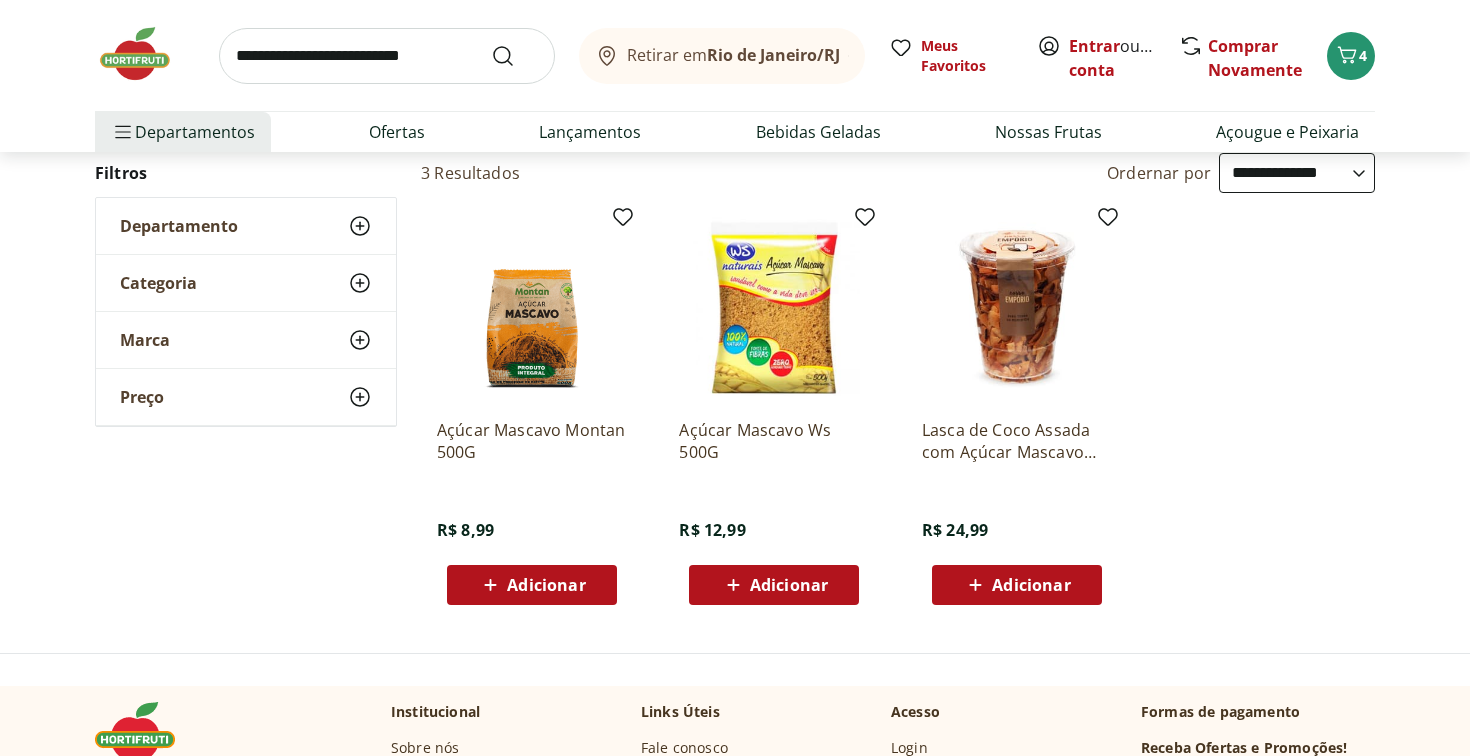 scroll, scrollTop: 211, scrollLeft: 0, axis: vertical 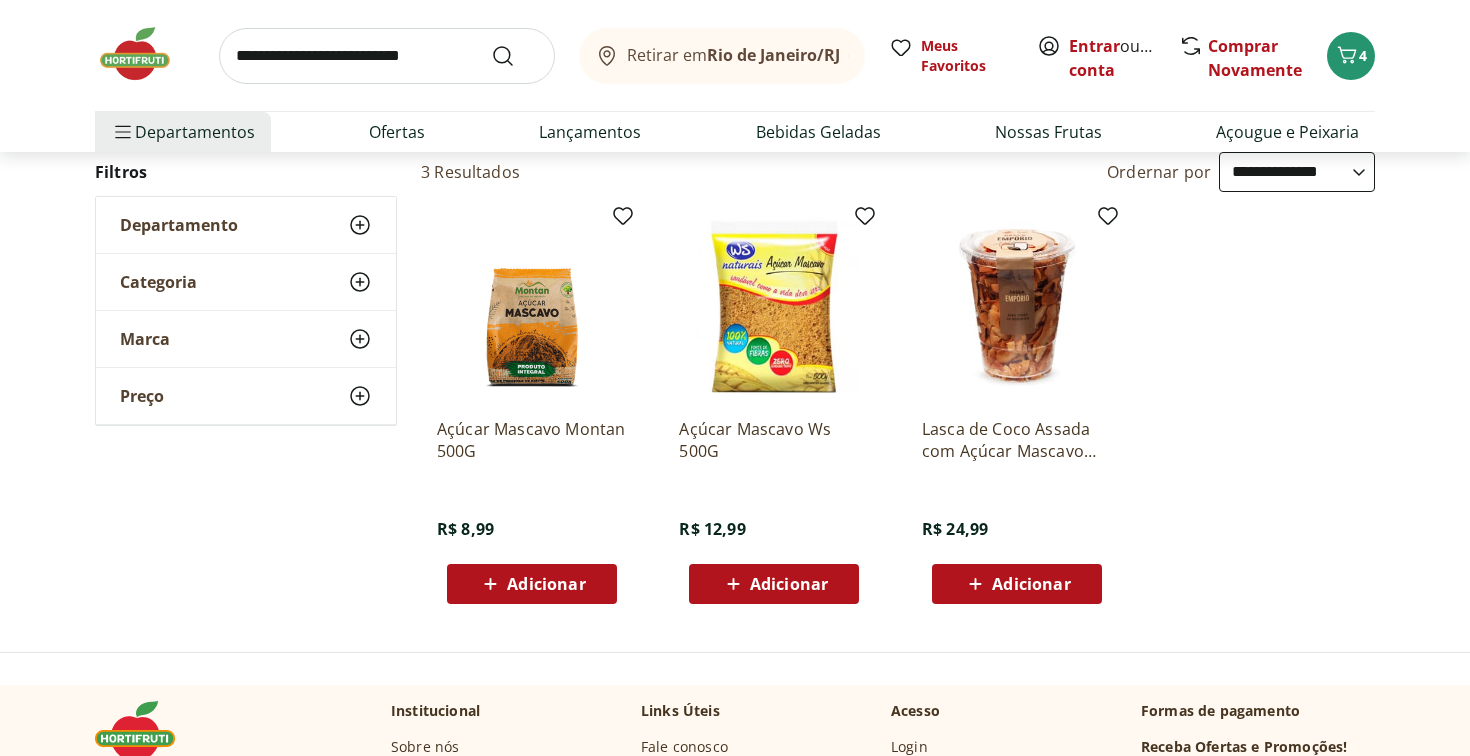 click on "Adicionar" at bounding box center [546, 584] 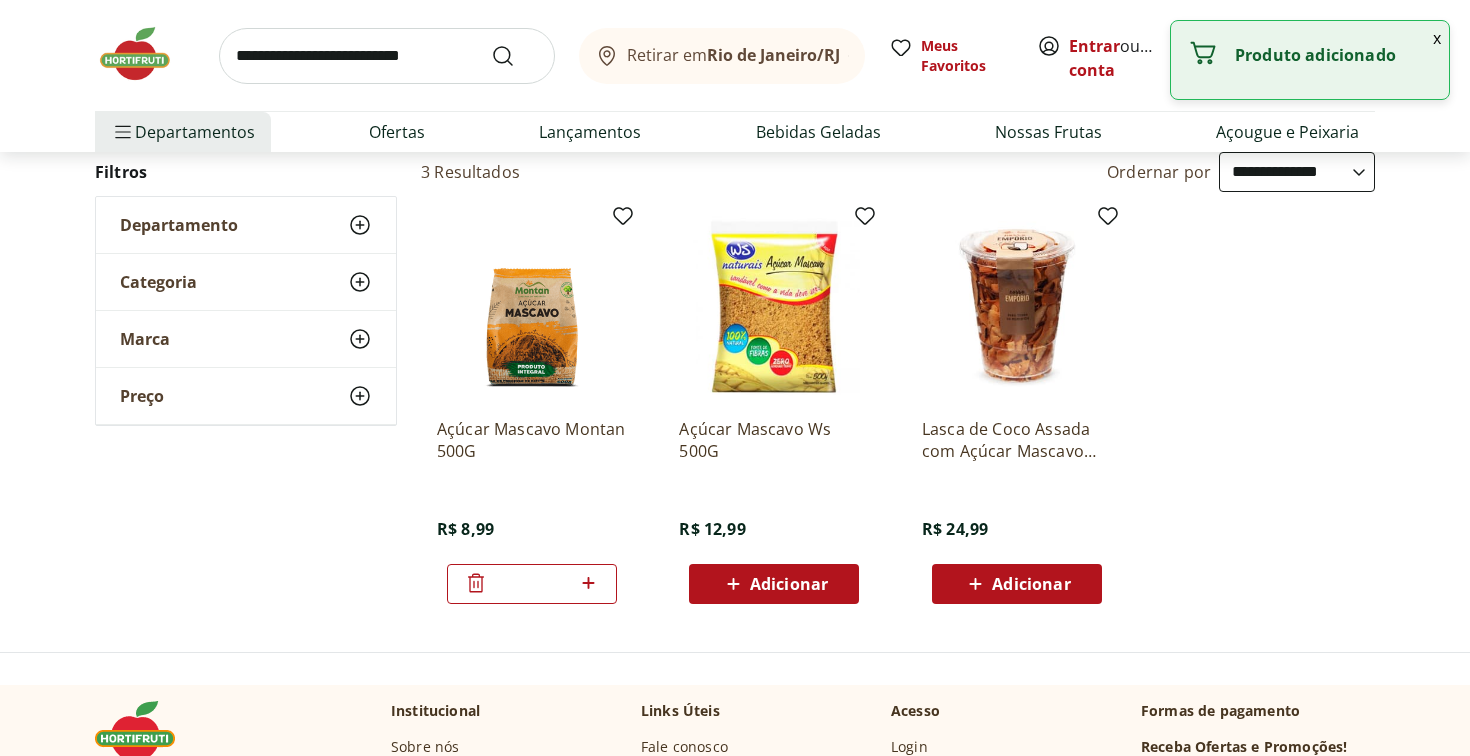 click at bounding box center (387, 56) 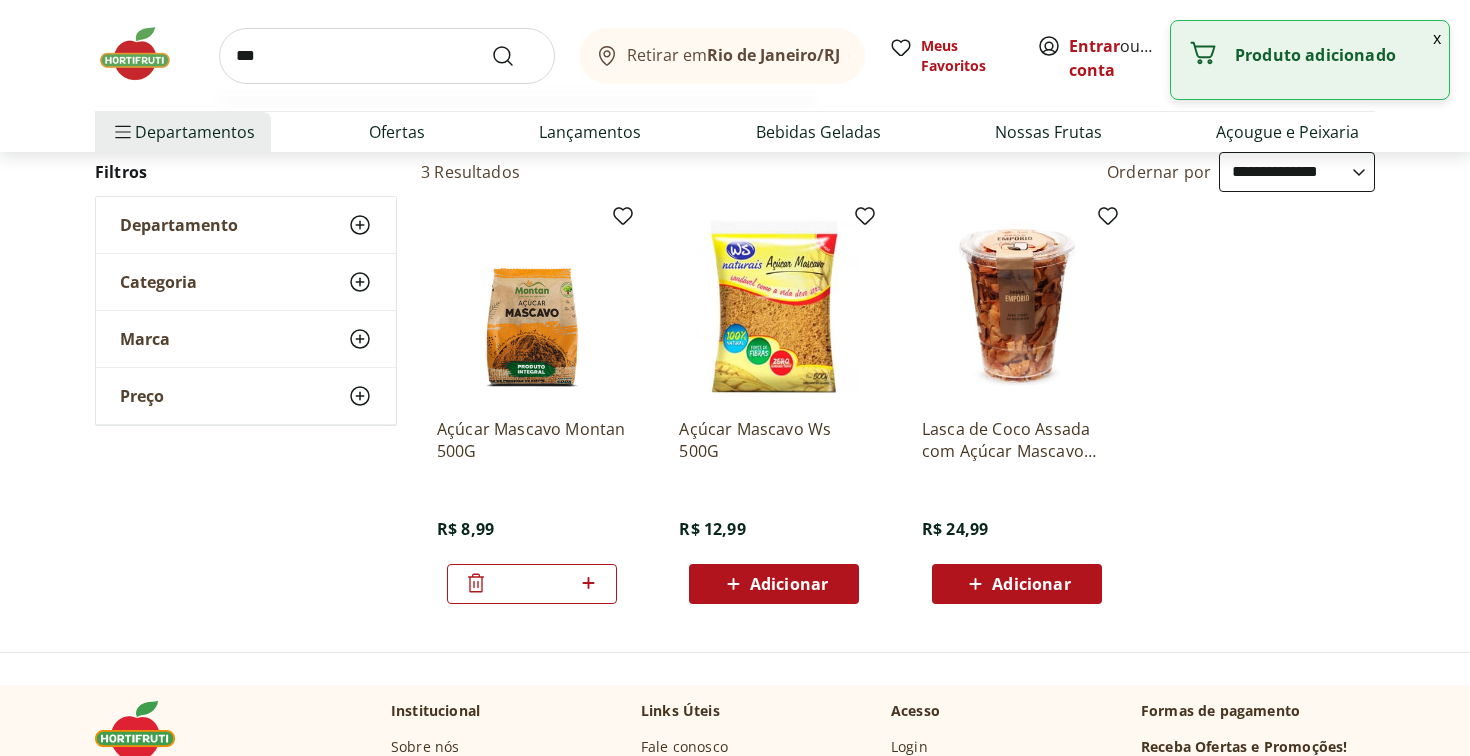 type on "****" 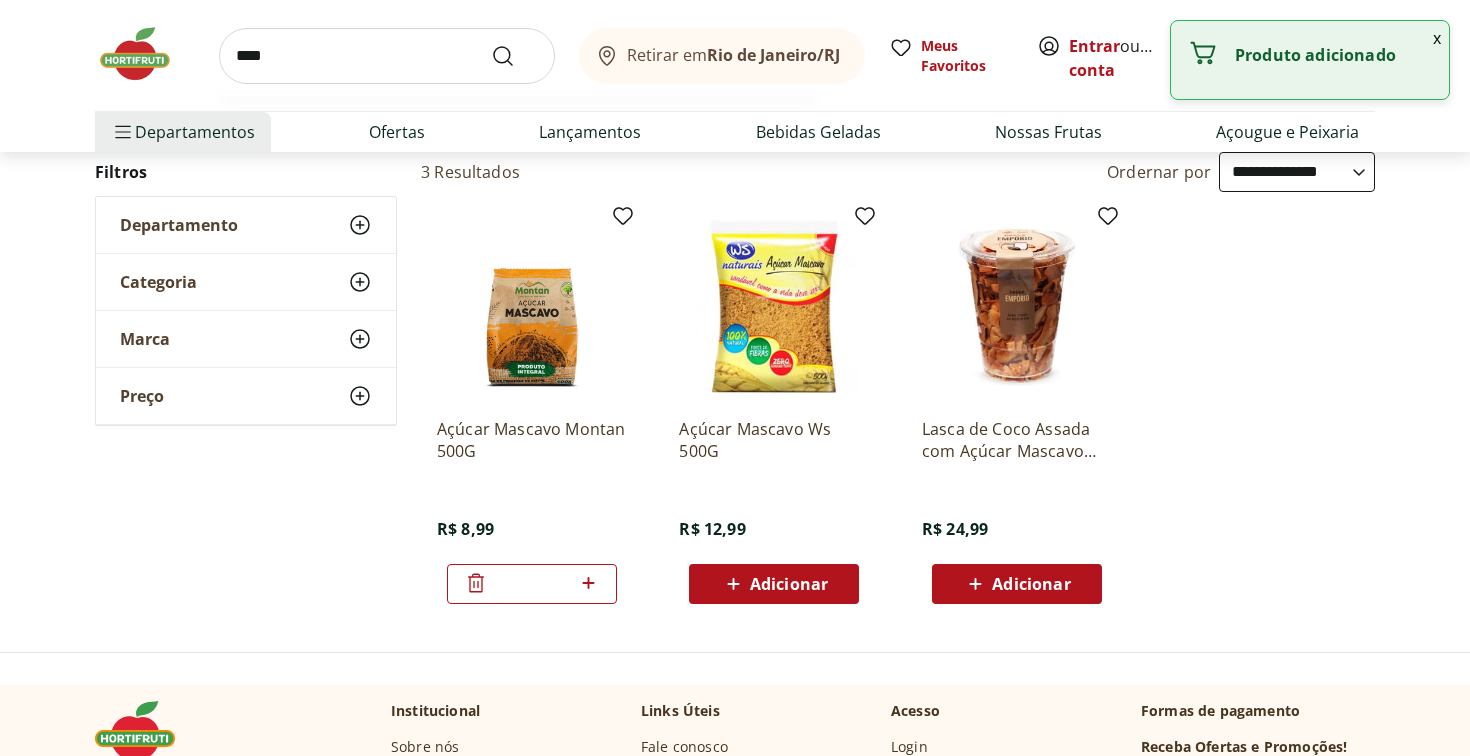 click at bounding box center (515, 56) 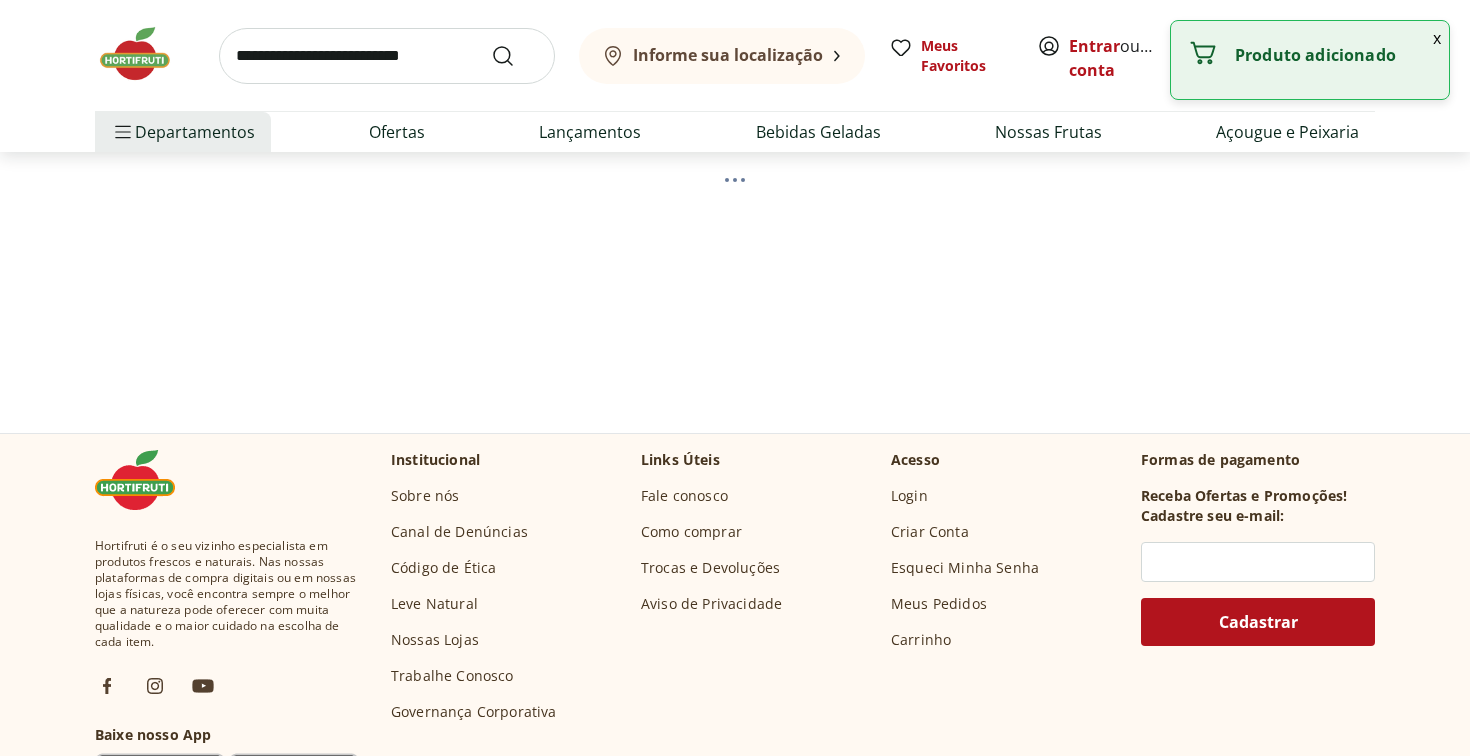 scroll, scrollTop: 0, scrollLeft: 0, axis: both 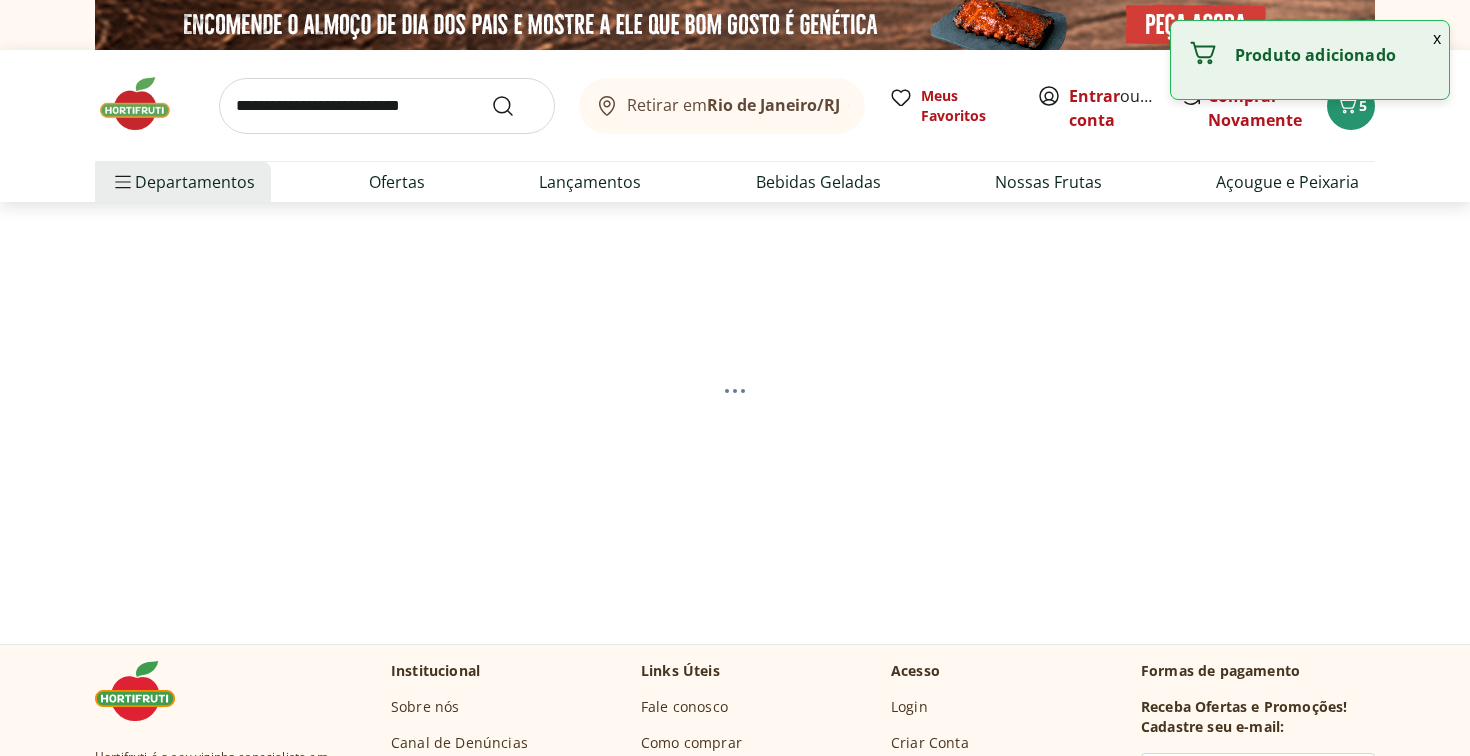 select on "**********" 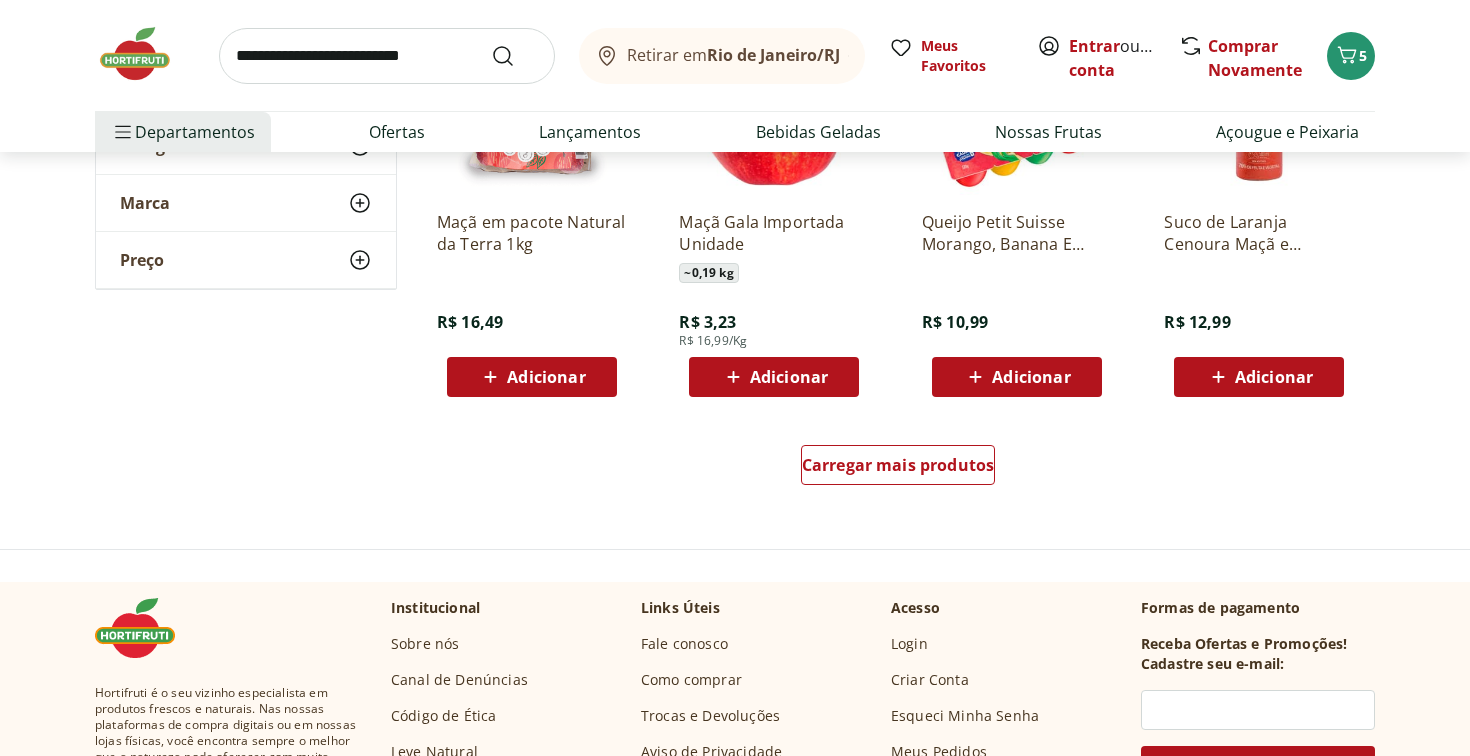 scroll, scrollTop: 1392, scrollLeft: 0, axis: vertical 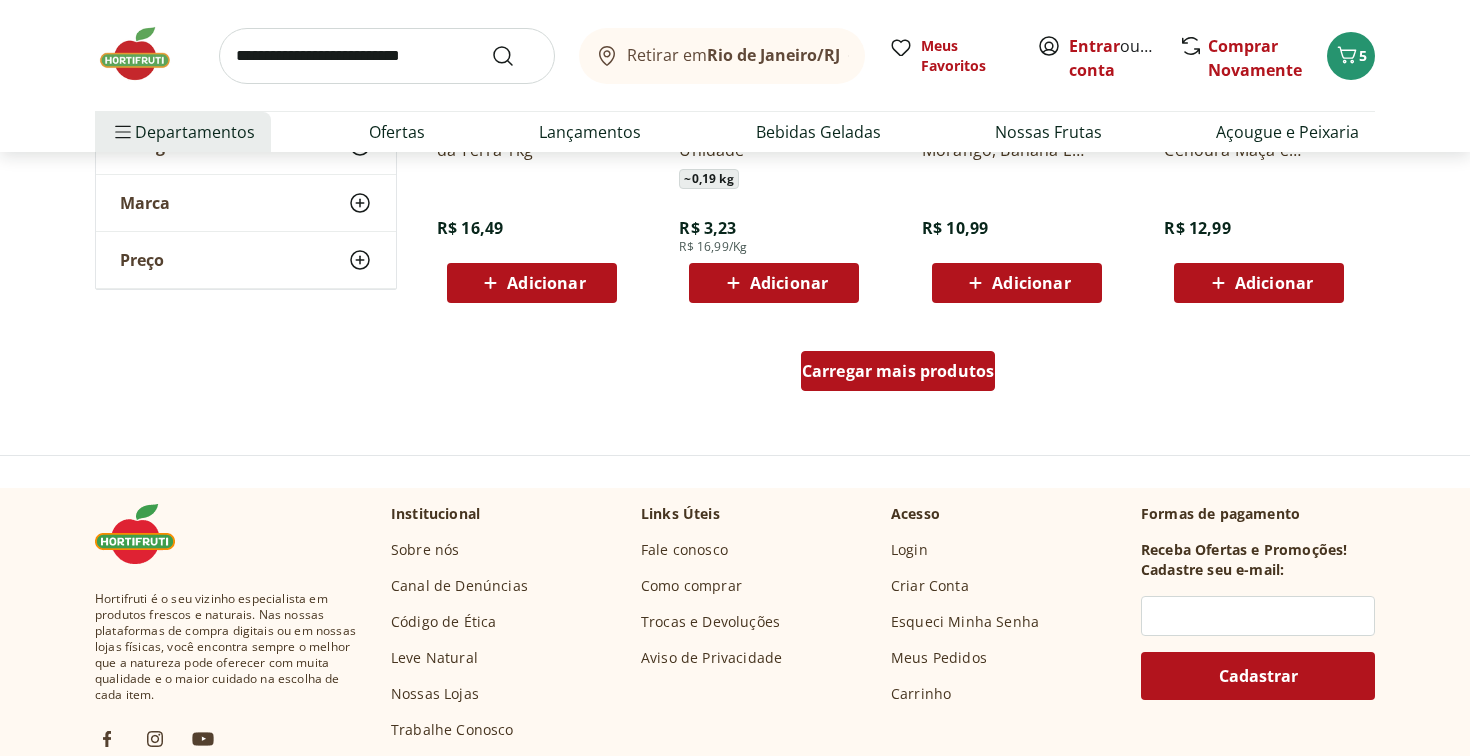 click on "Carregar mais produtos" at bounding box center [898, 371] 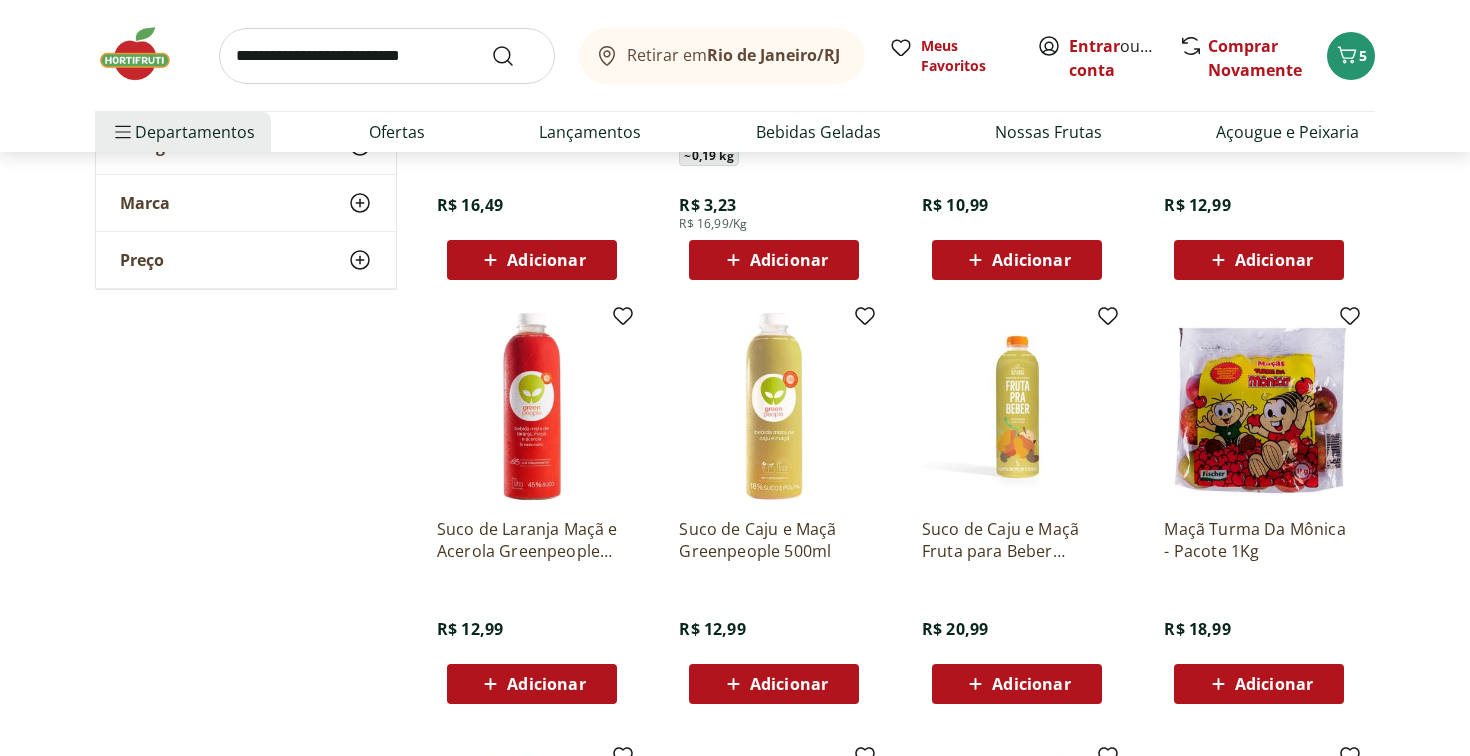 scroll, scrollTop: 1415, scrollLeft: 0, axis: vertical 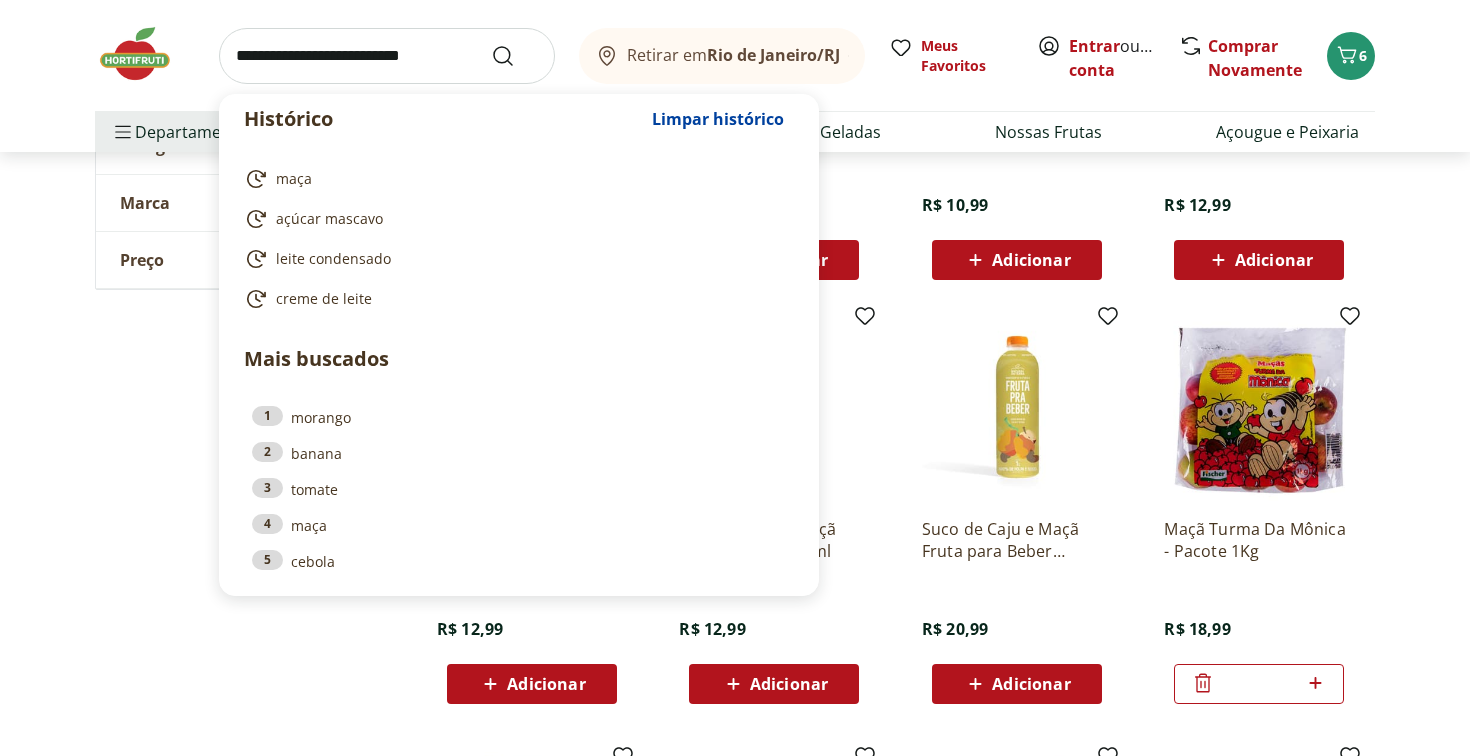 click at bounding box center [387, 56] 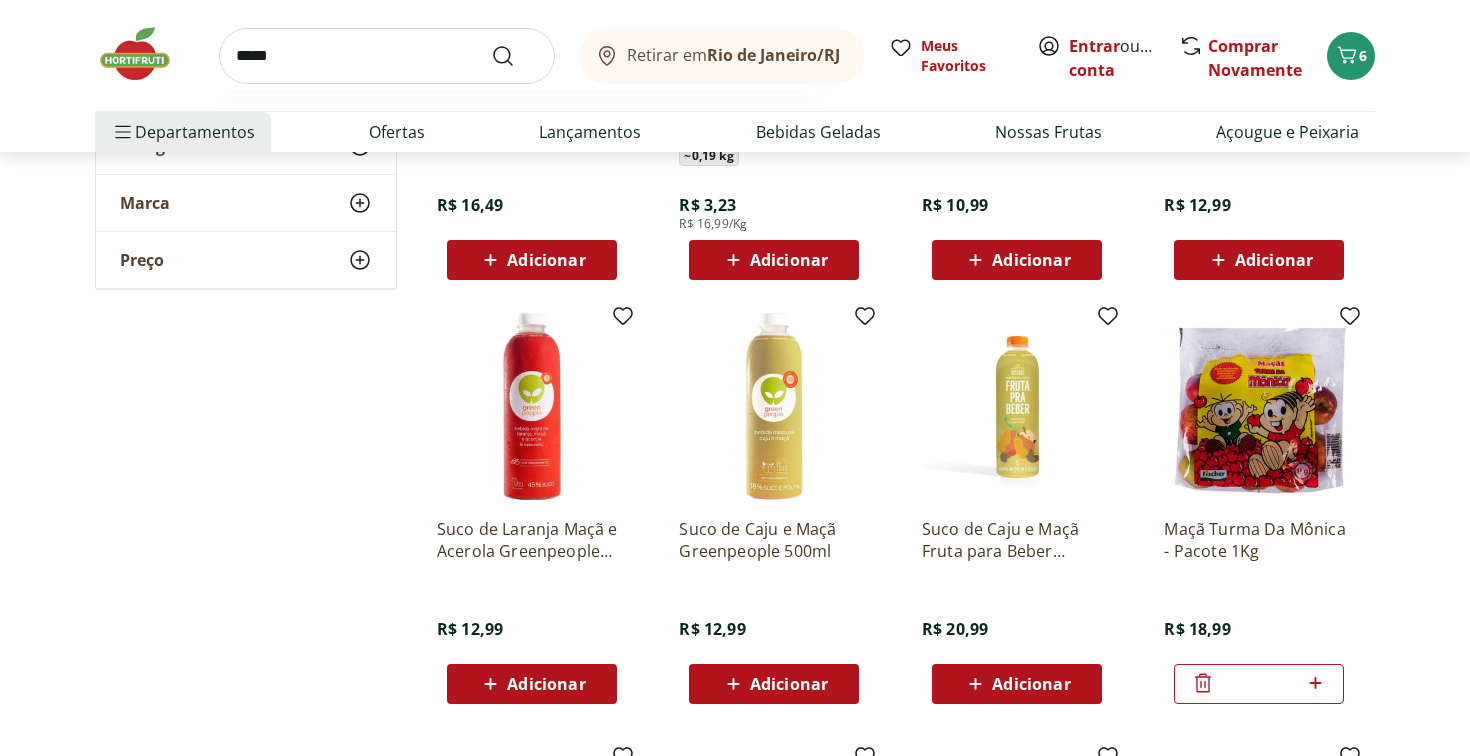 type on "******" 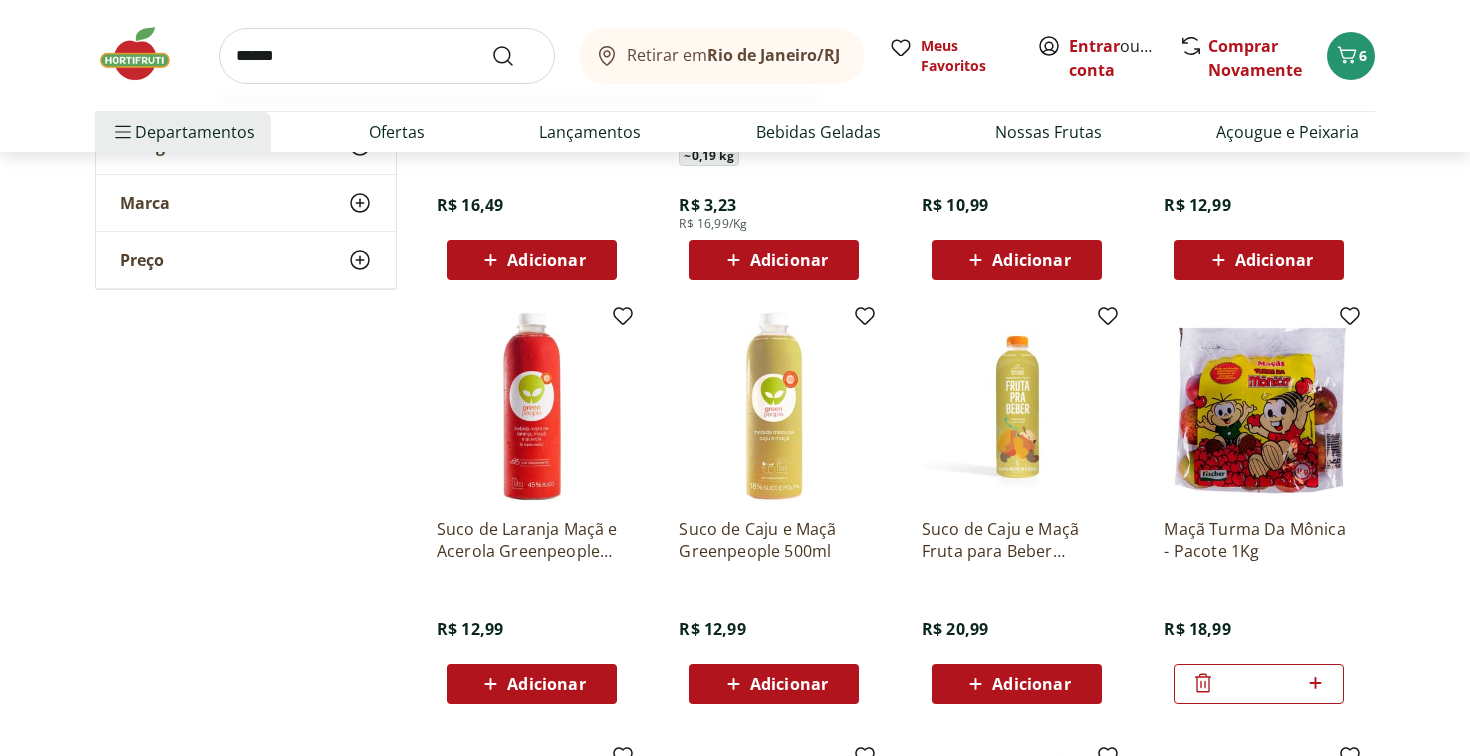 click at bounding box center [515, 56] 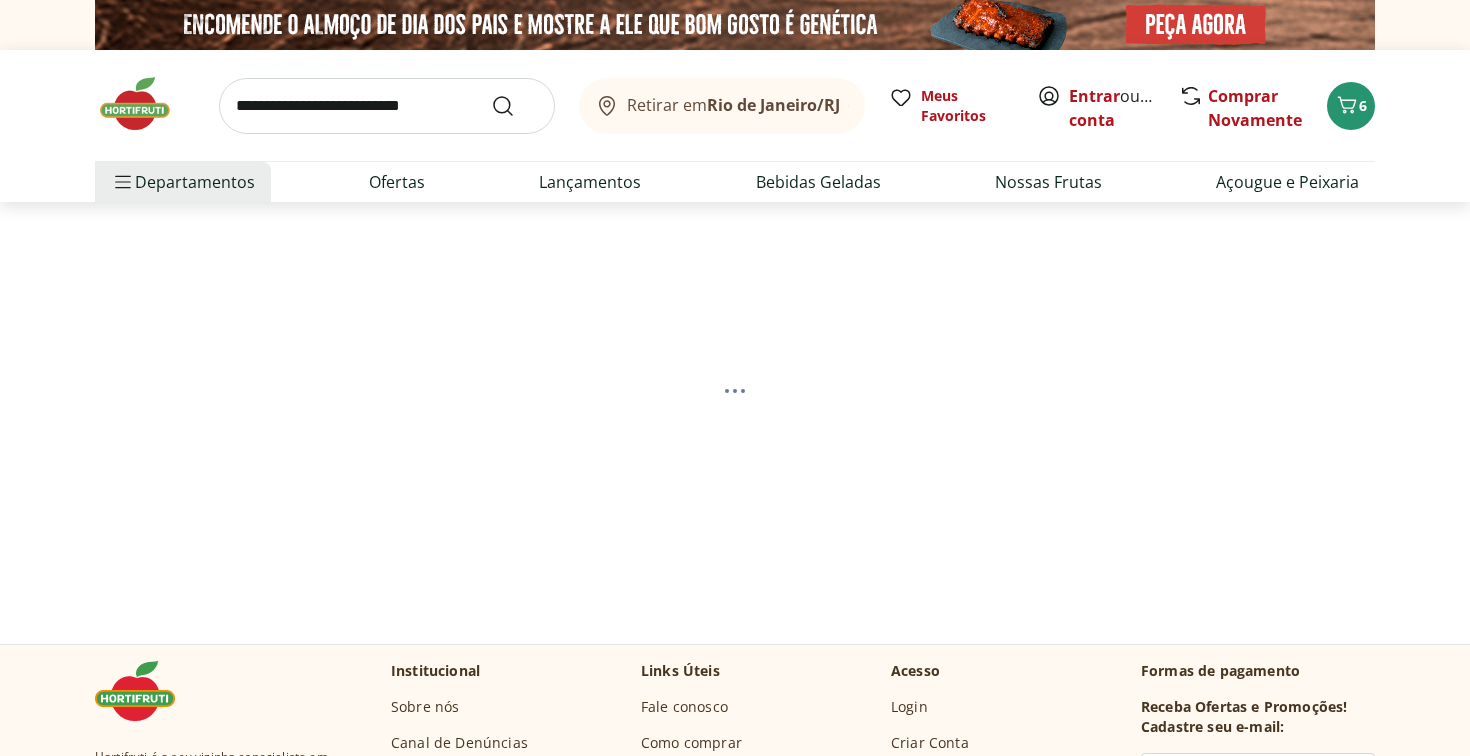 select on "**********" 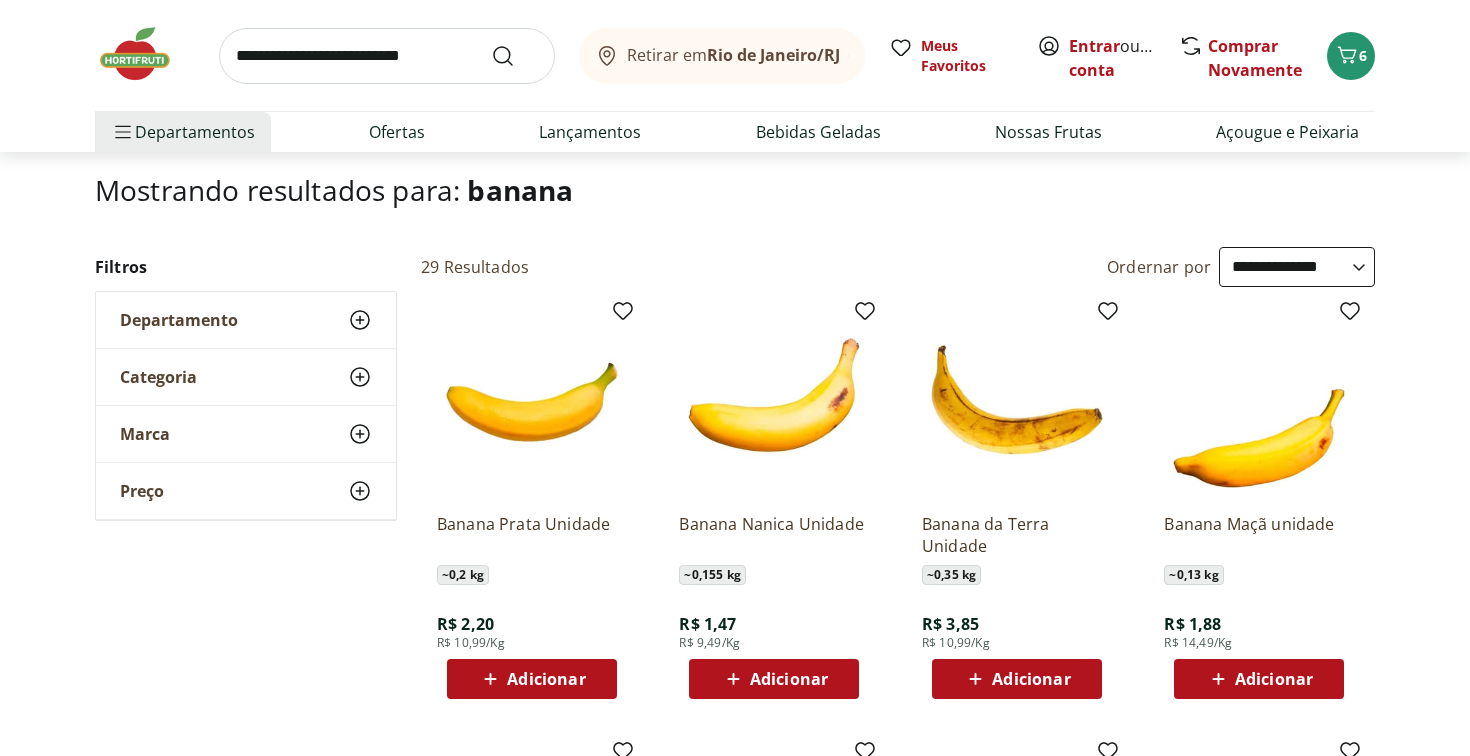 scroll, scrollTop: 133, scrollLeft: 0, axis: vertical 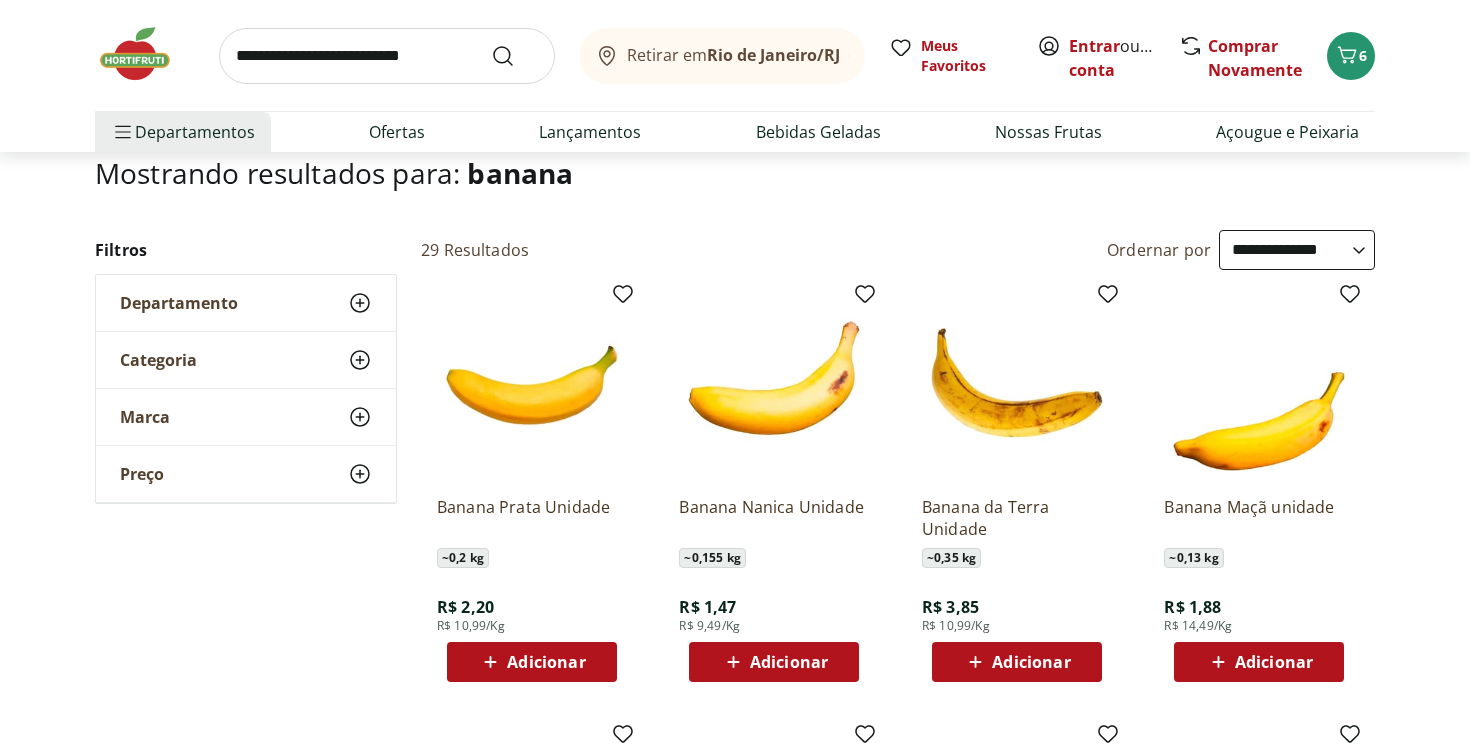 click on "Adicionar" at bounding box center [546, 662] 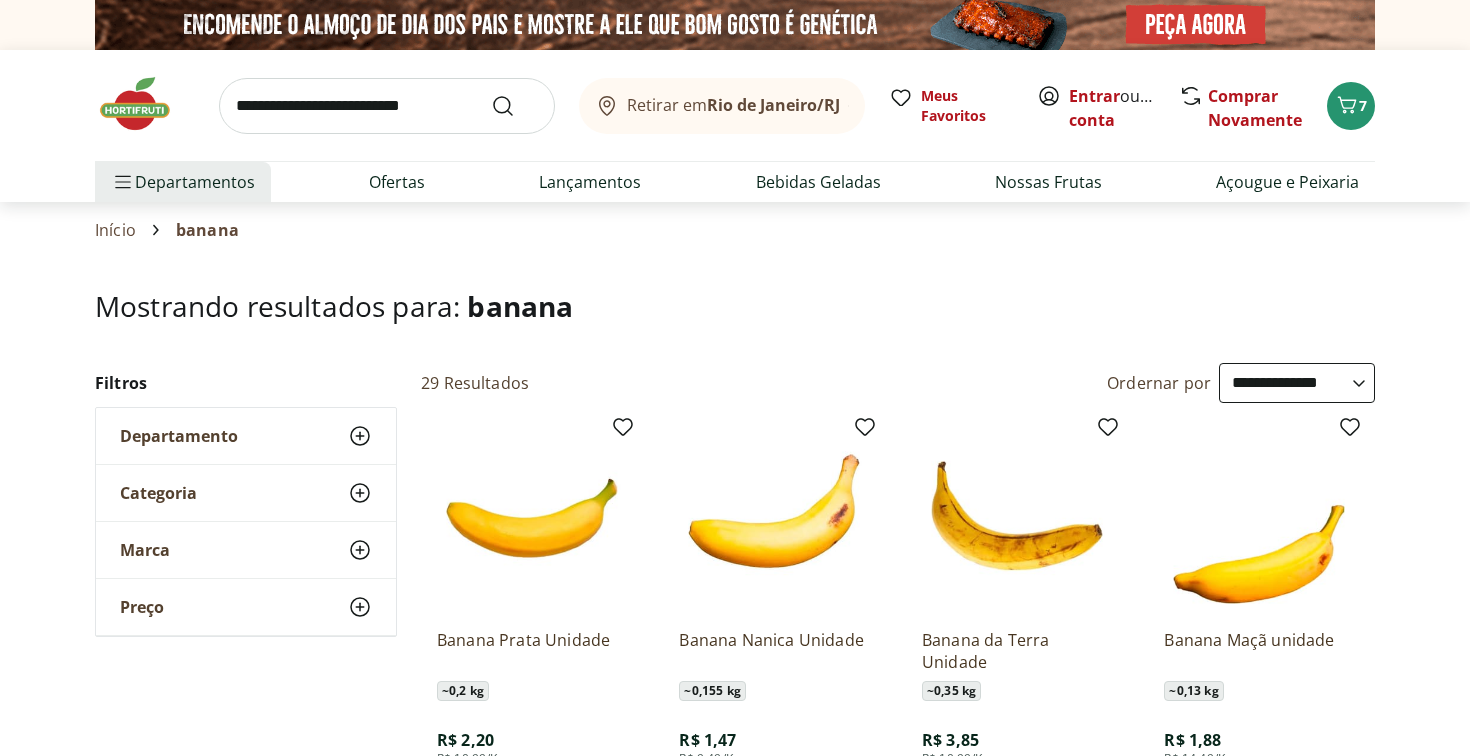 scroll, scrollTop: 312, scrollLeft: 0, axis: vertical 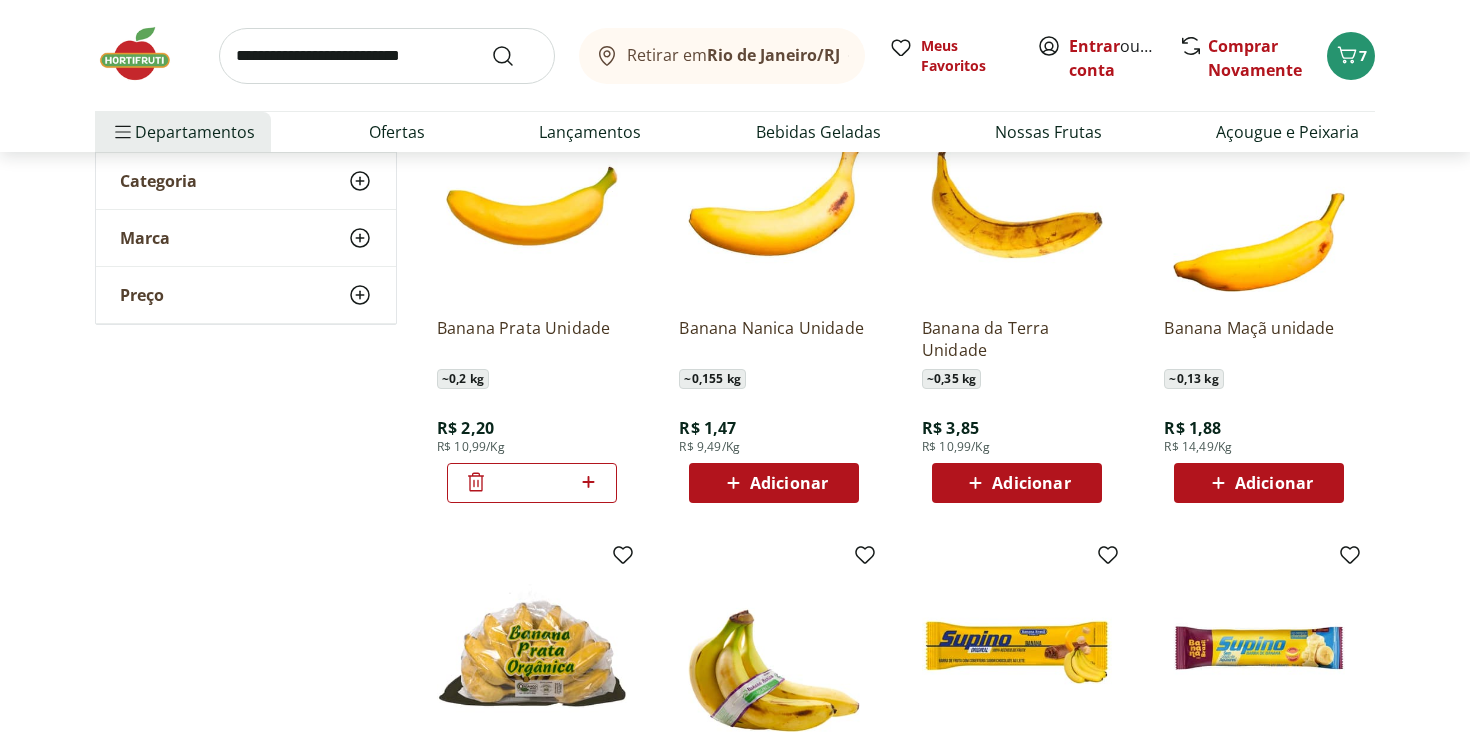 click 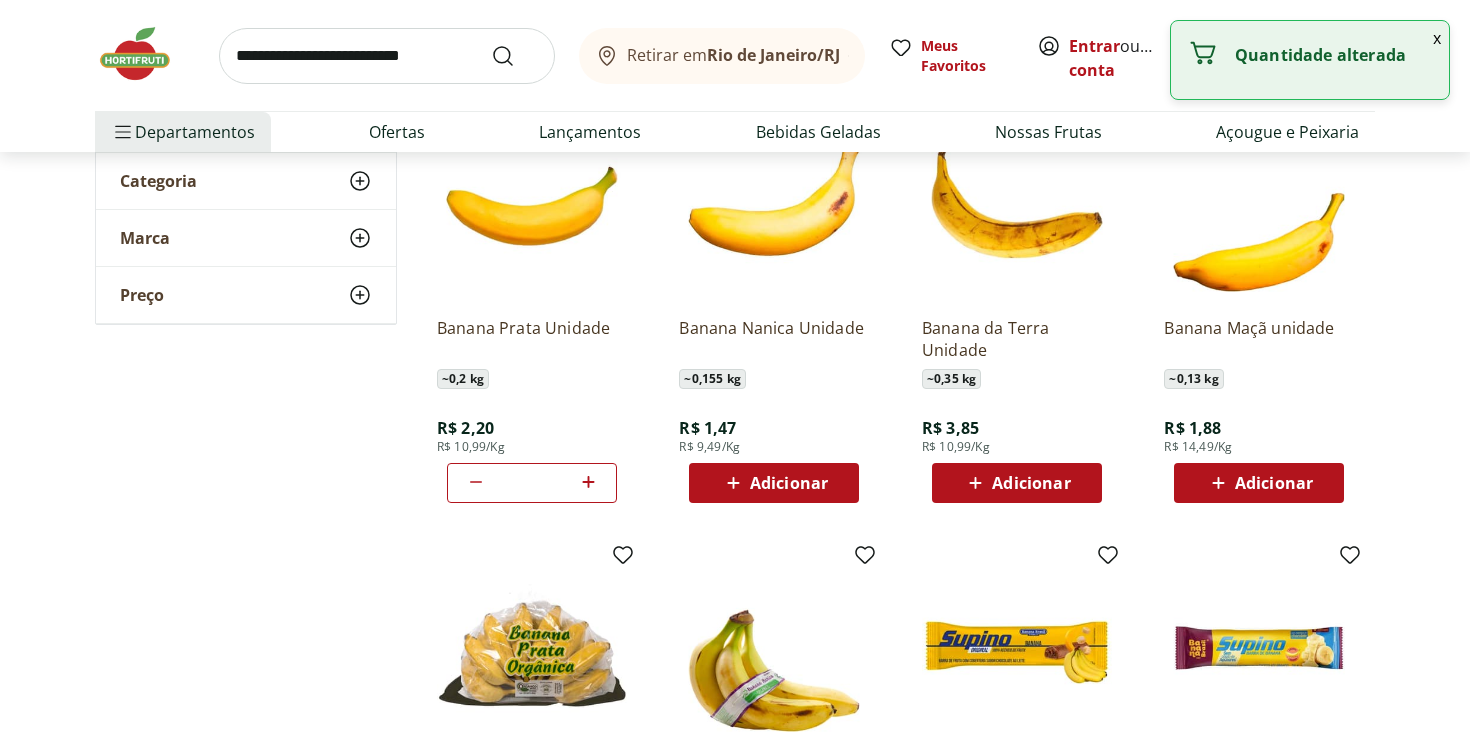 click 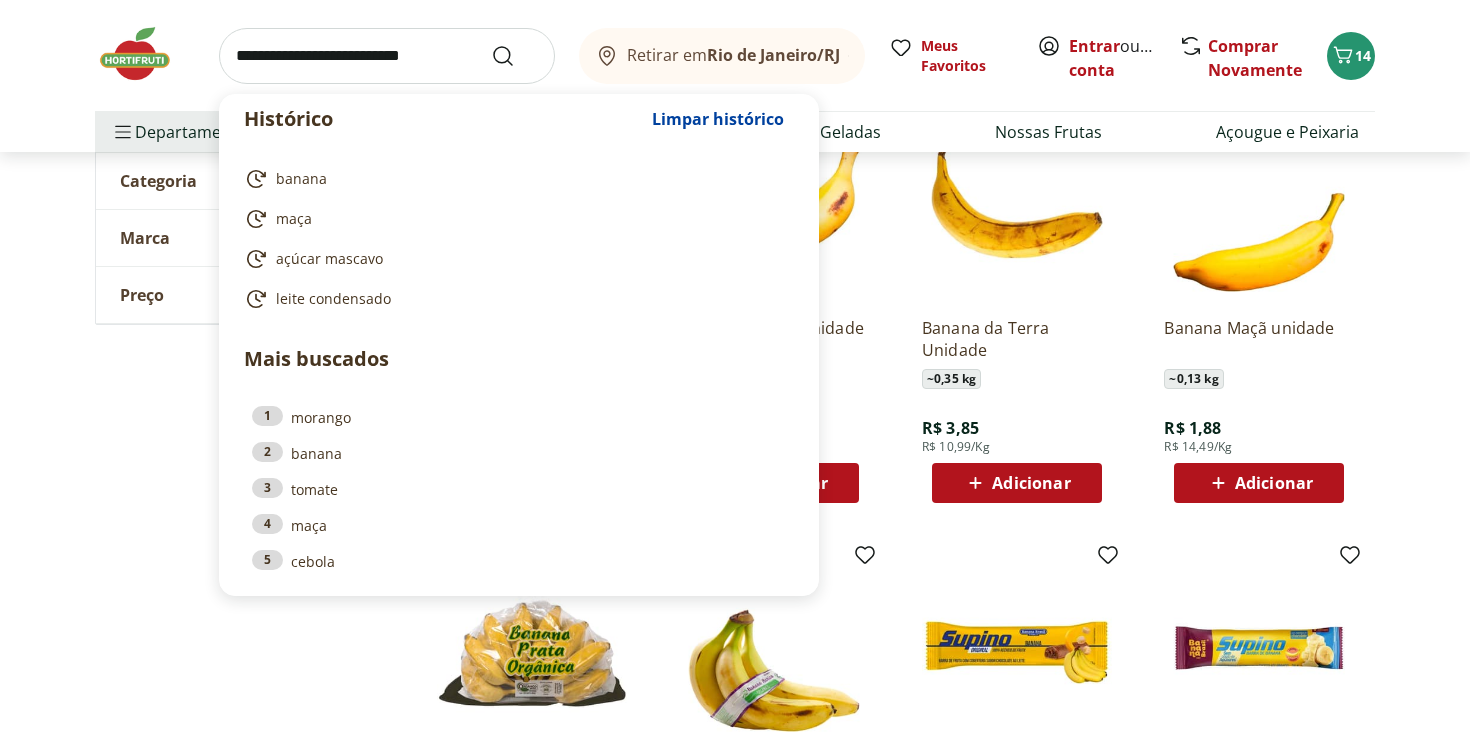 click at bounding box center (387, 56) 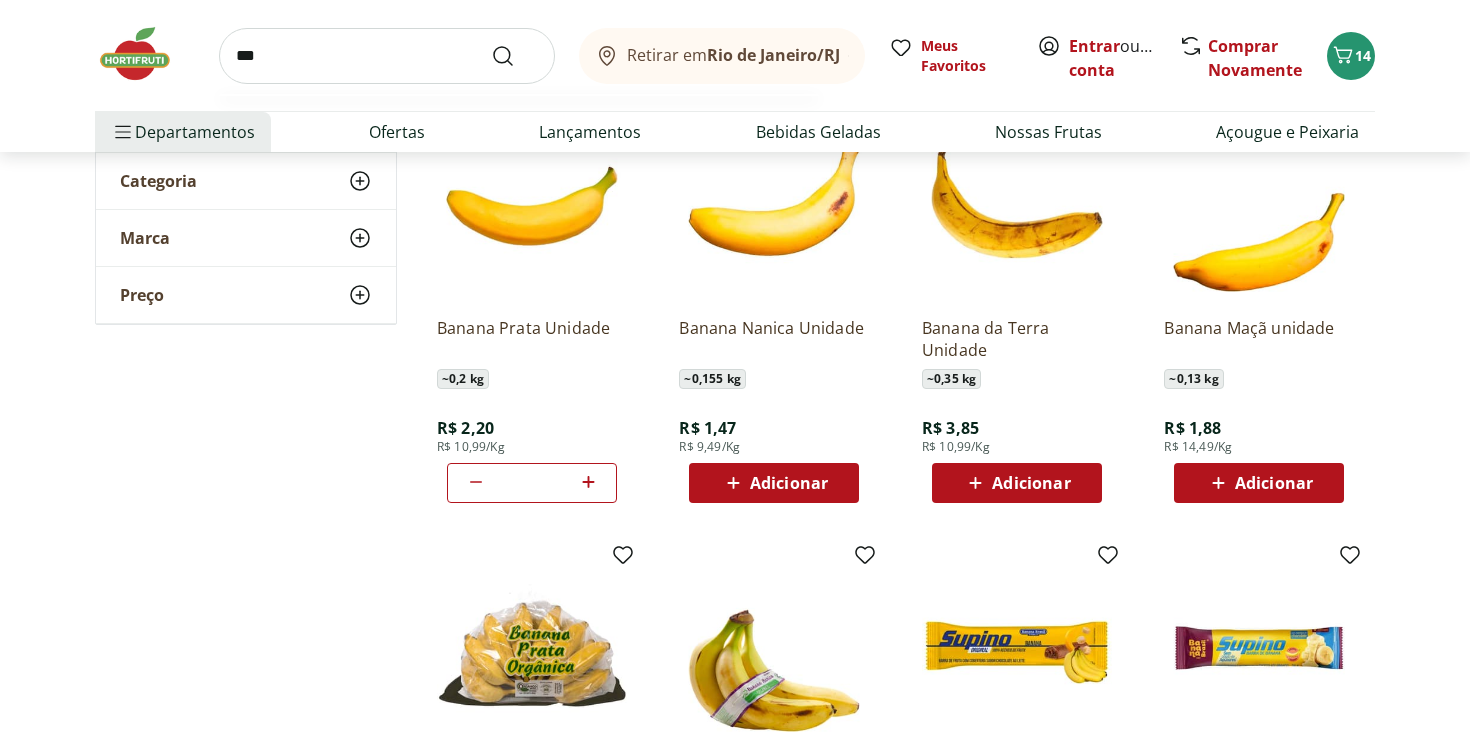 type on "***" 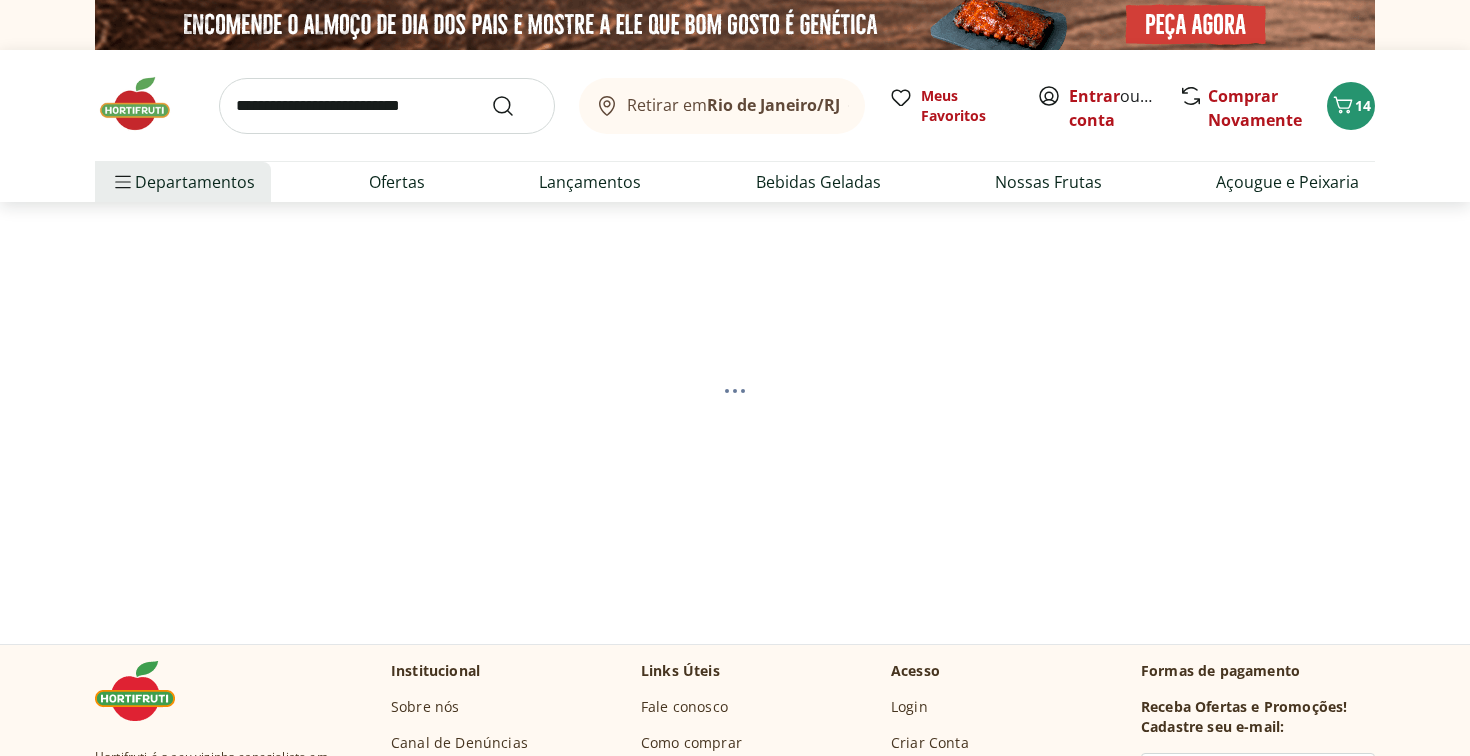 select on "**********" 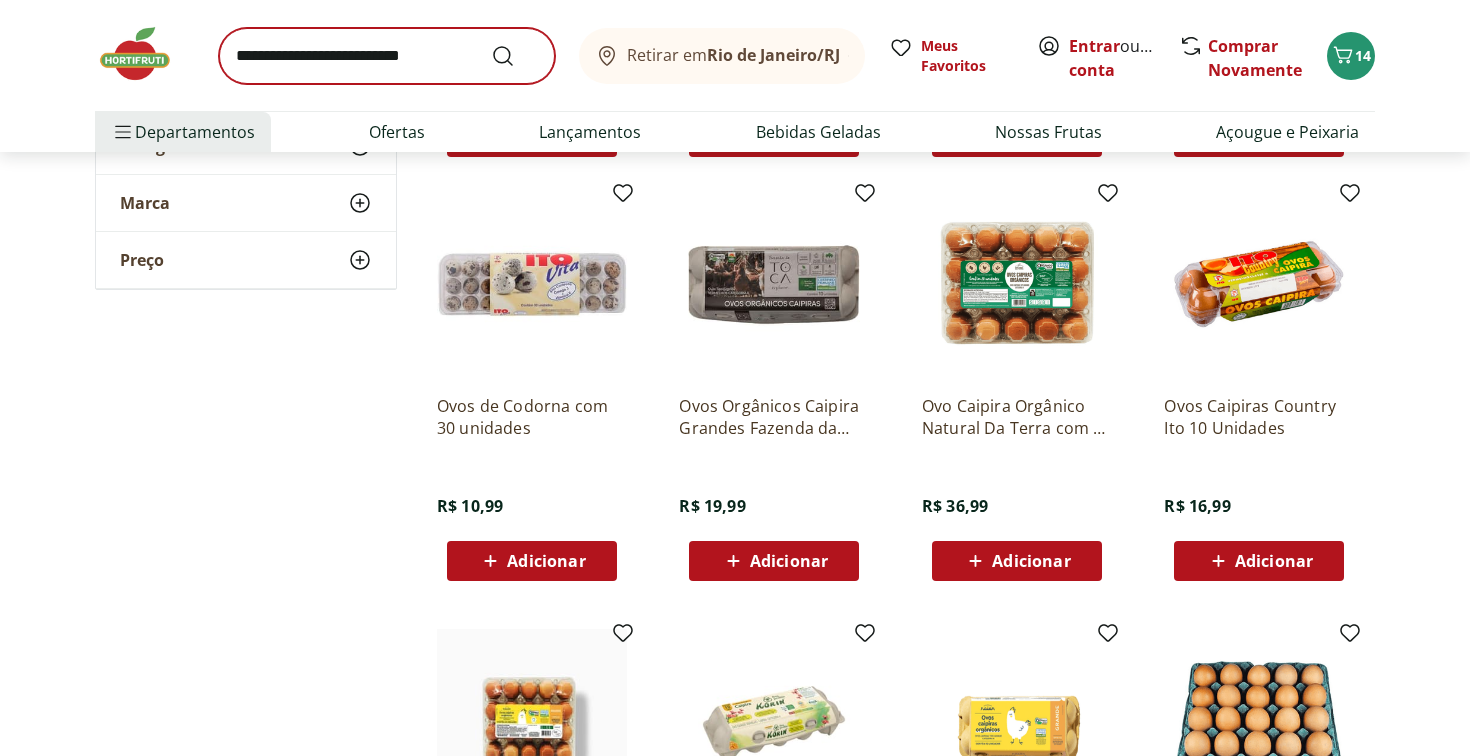 scroll, scrollTop: 1582, scrollLeft: 0, axis: vertical 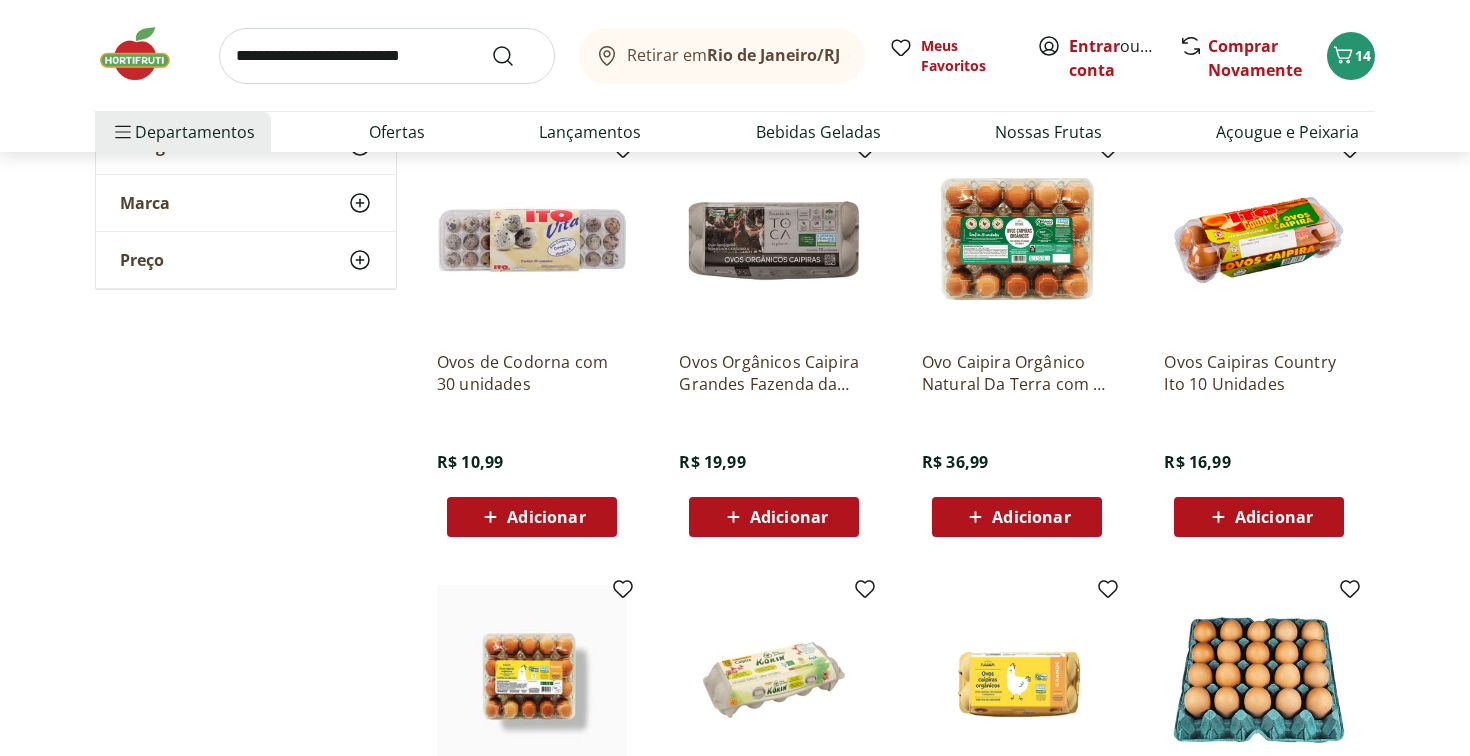 click on "Adicionar" at bounding box center [1274, 517] 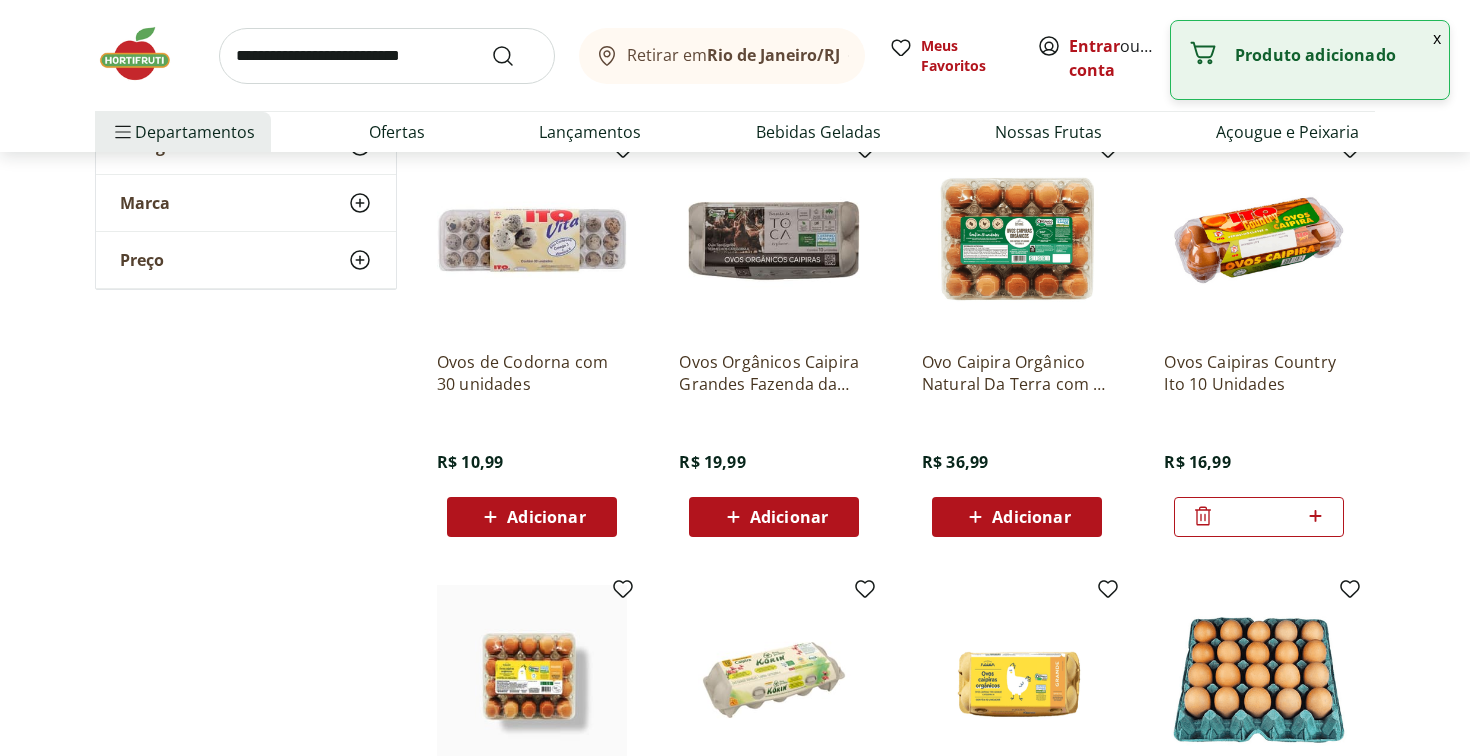 click 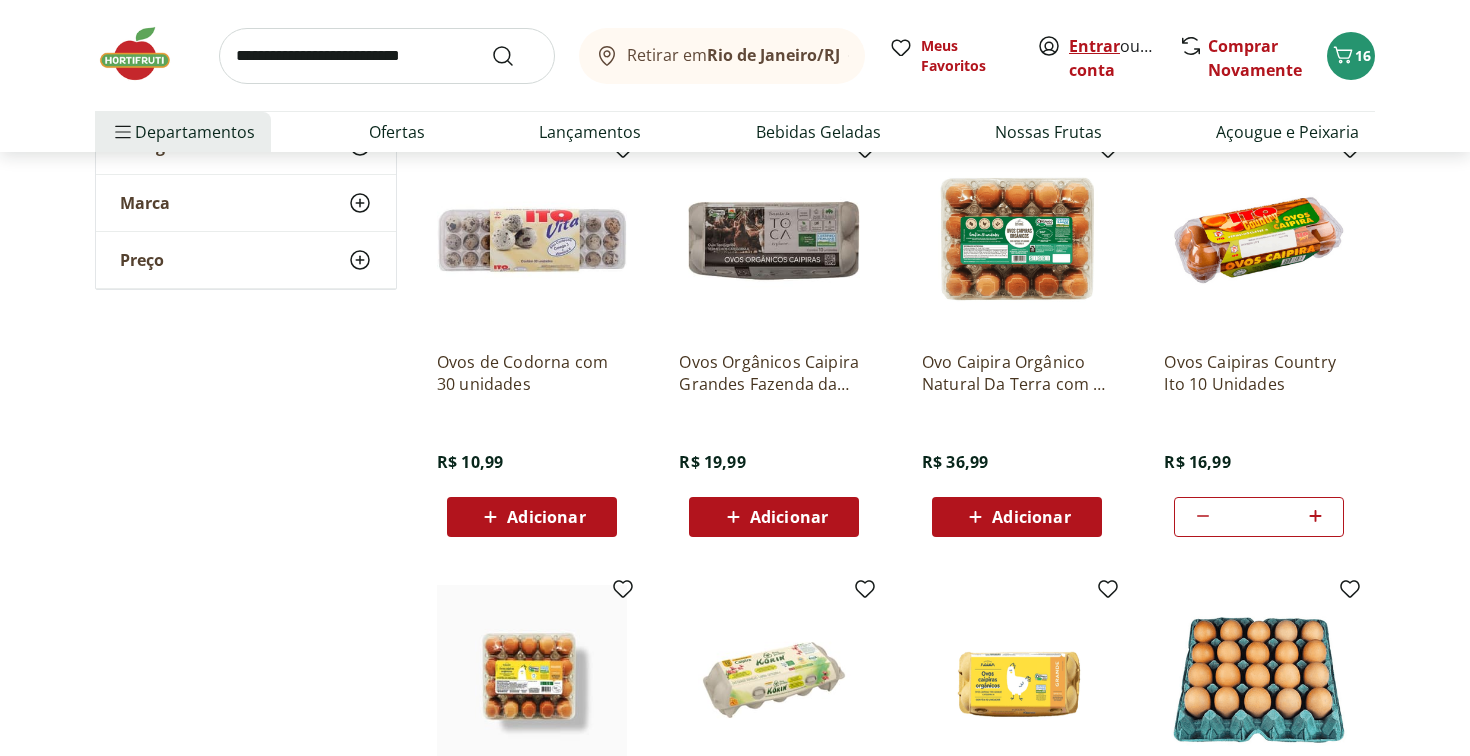 click on "Entrar" at bounding box center (1094, 46) 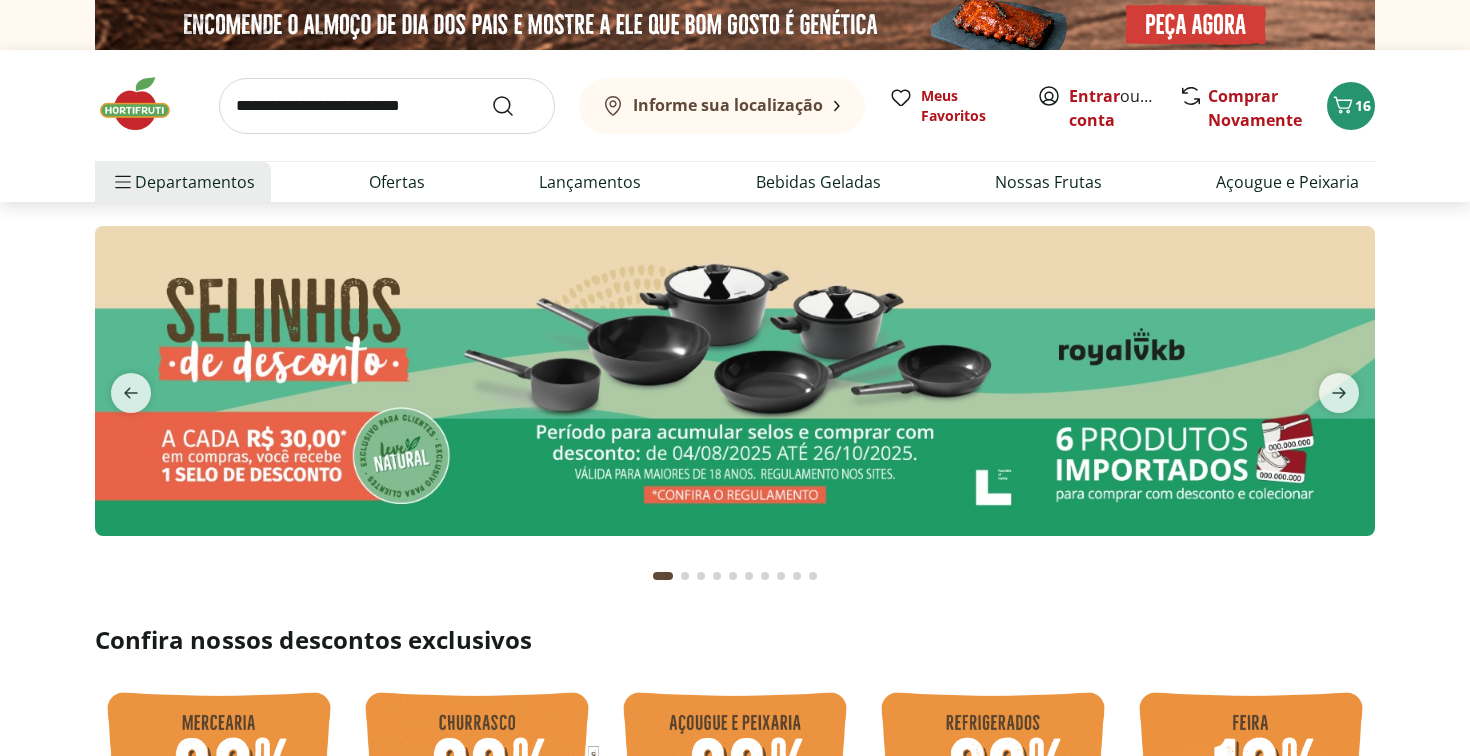 scroll, scrollTop: 0, scrollLeft: 0, axis: both 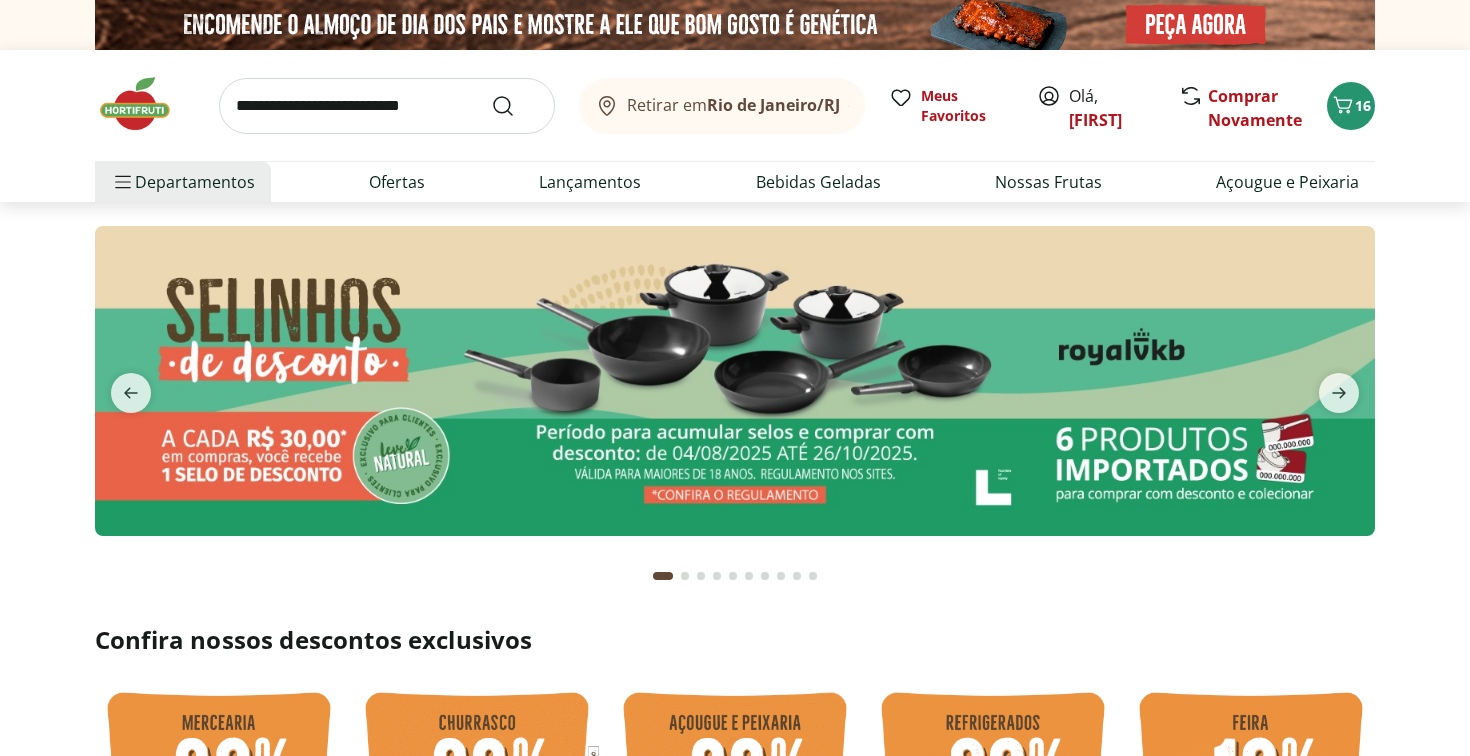 click at bounding box center [387, 106] 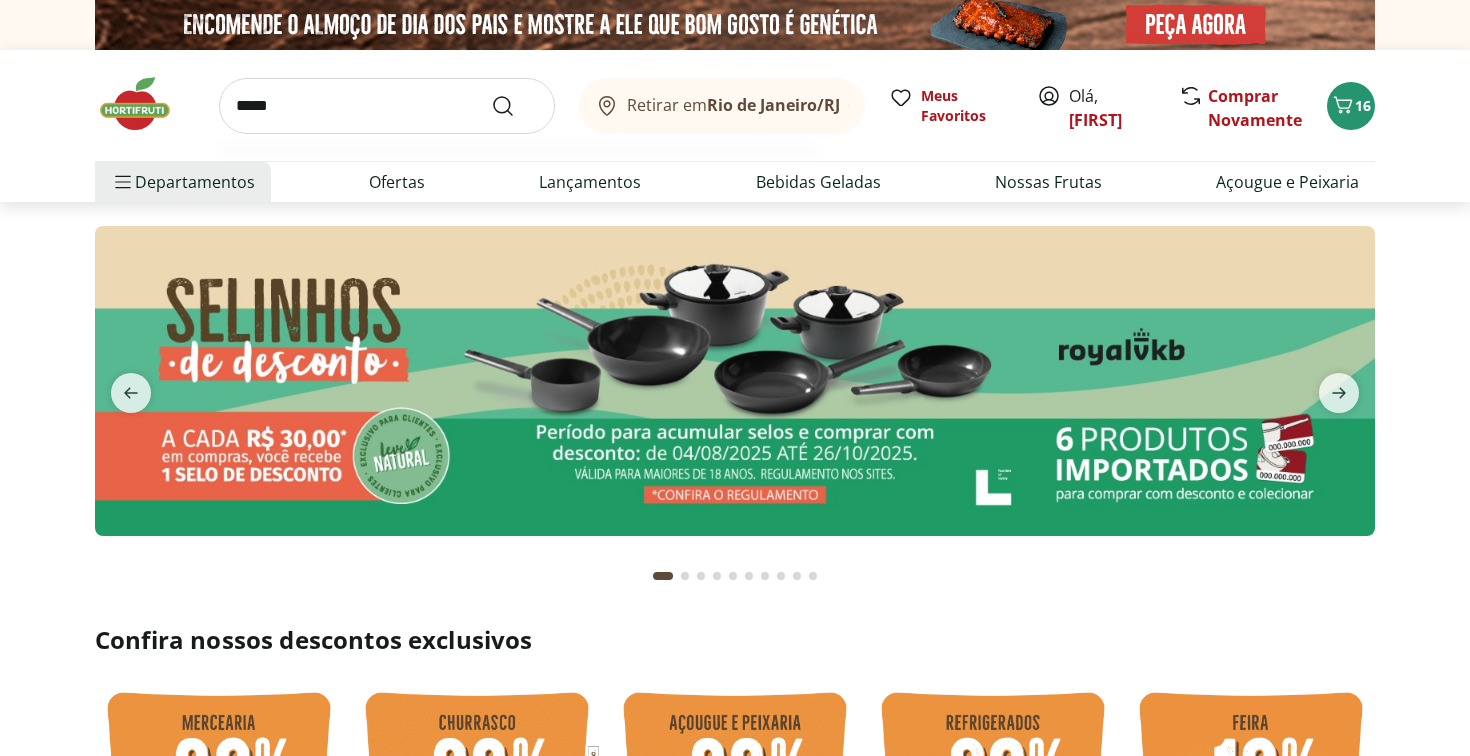 type on "*****" 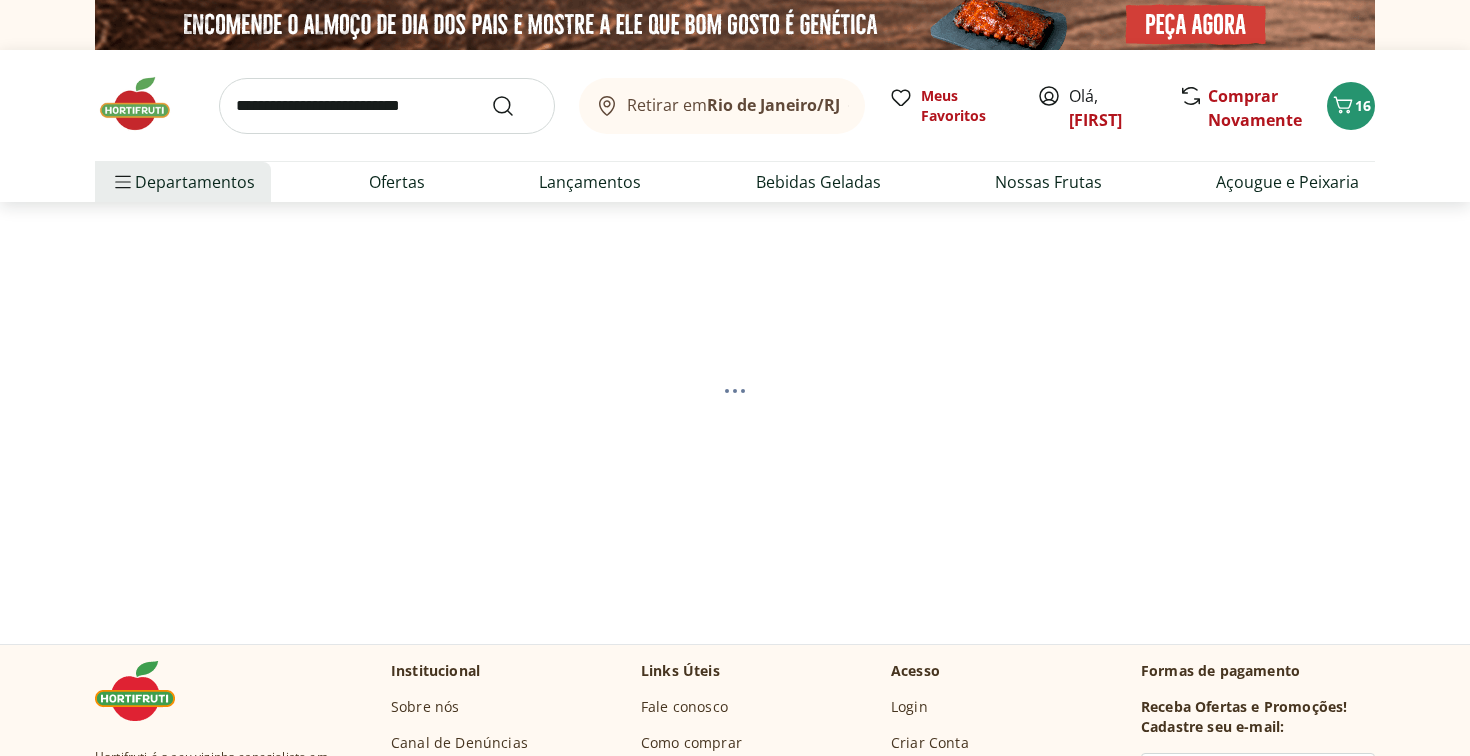 select on "**********" 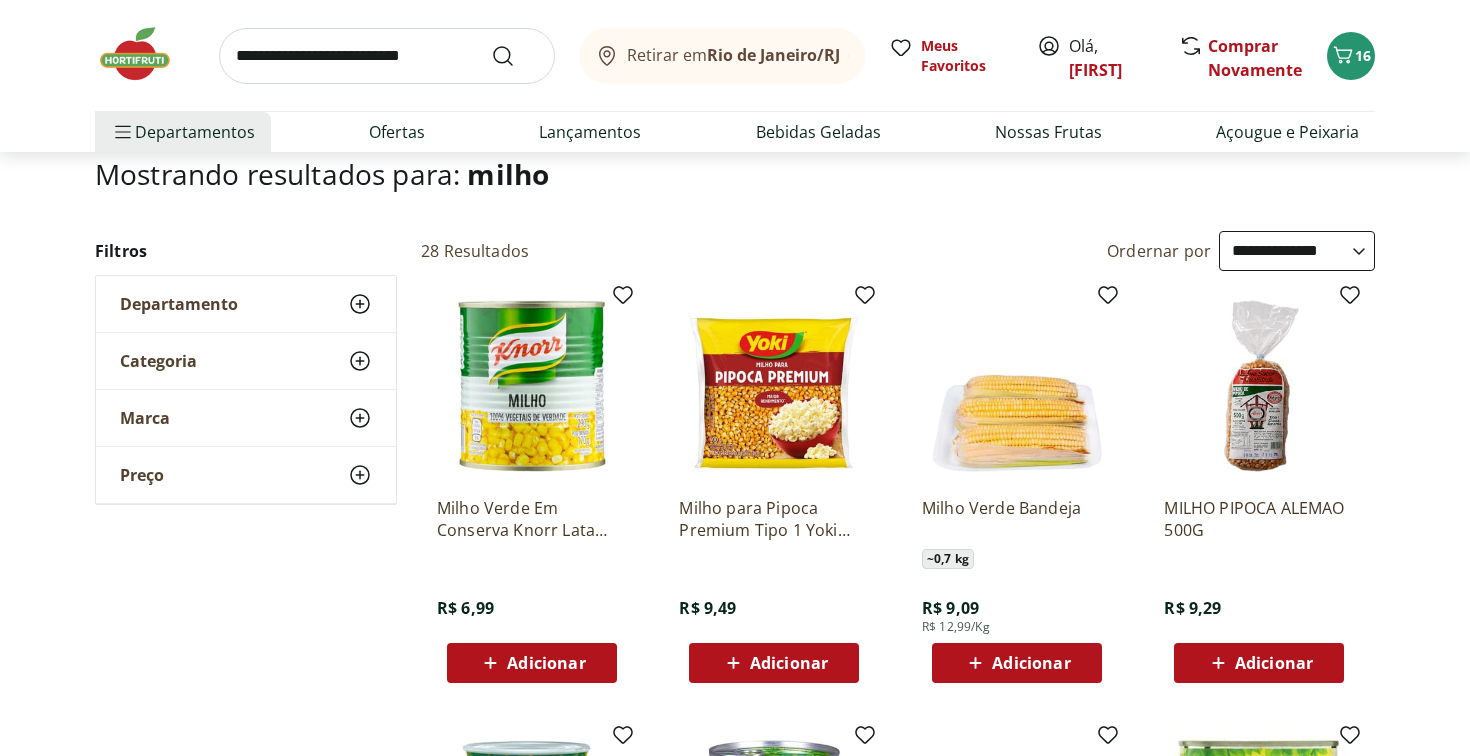 scroll, scrollTop: 159, scrollLeft: 0, axis: vertical 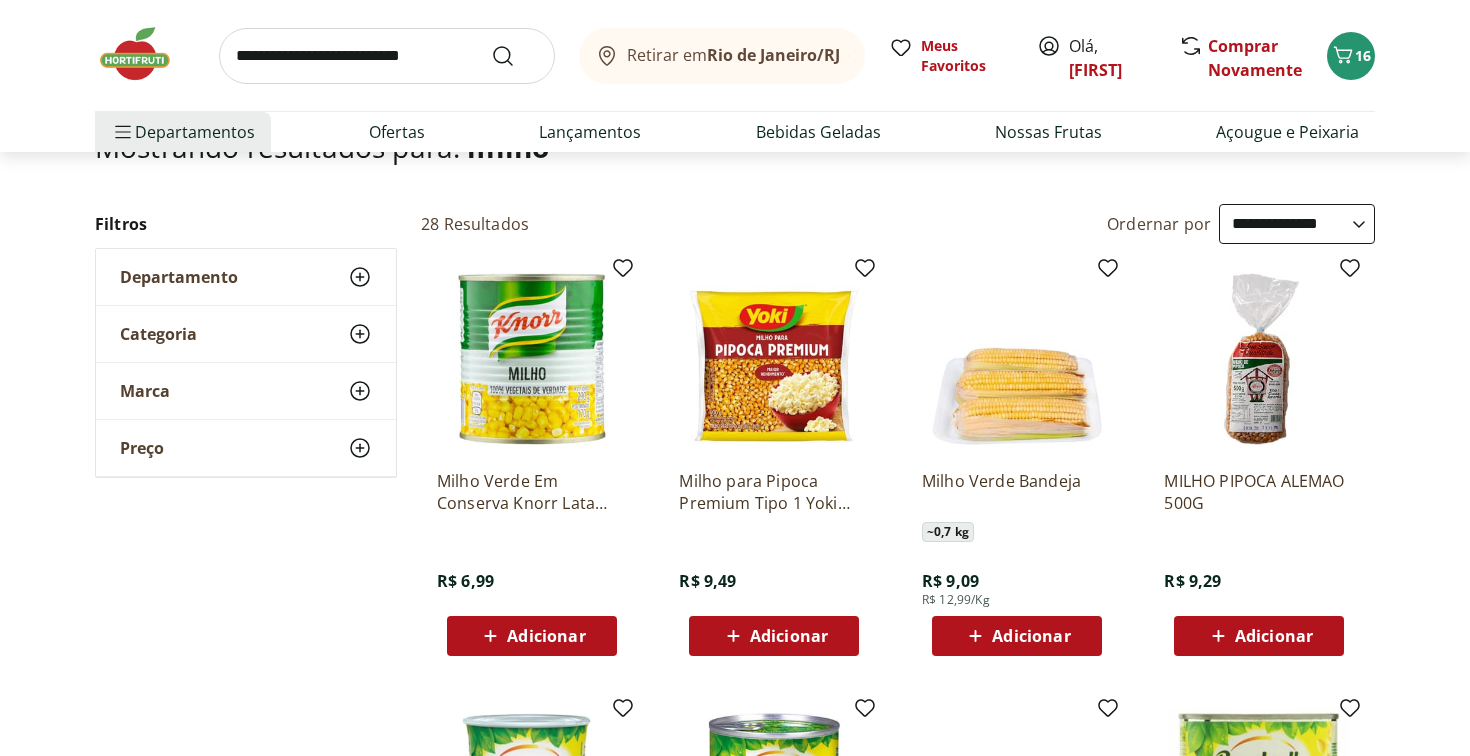 click on "Adicionar" at bounding box center (774, 636) 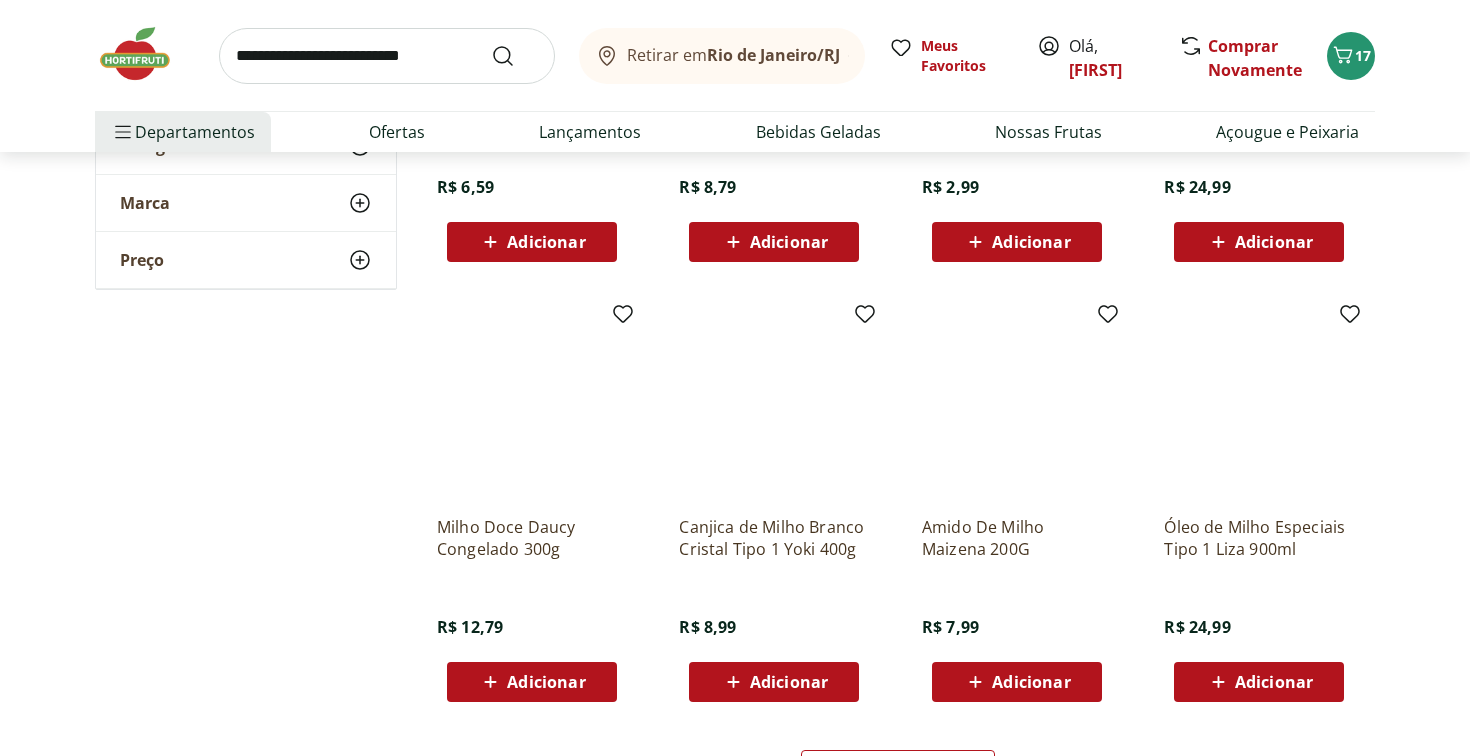scroll, scrollTop: 1018, scrollLeft: 0, axis: vertical 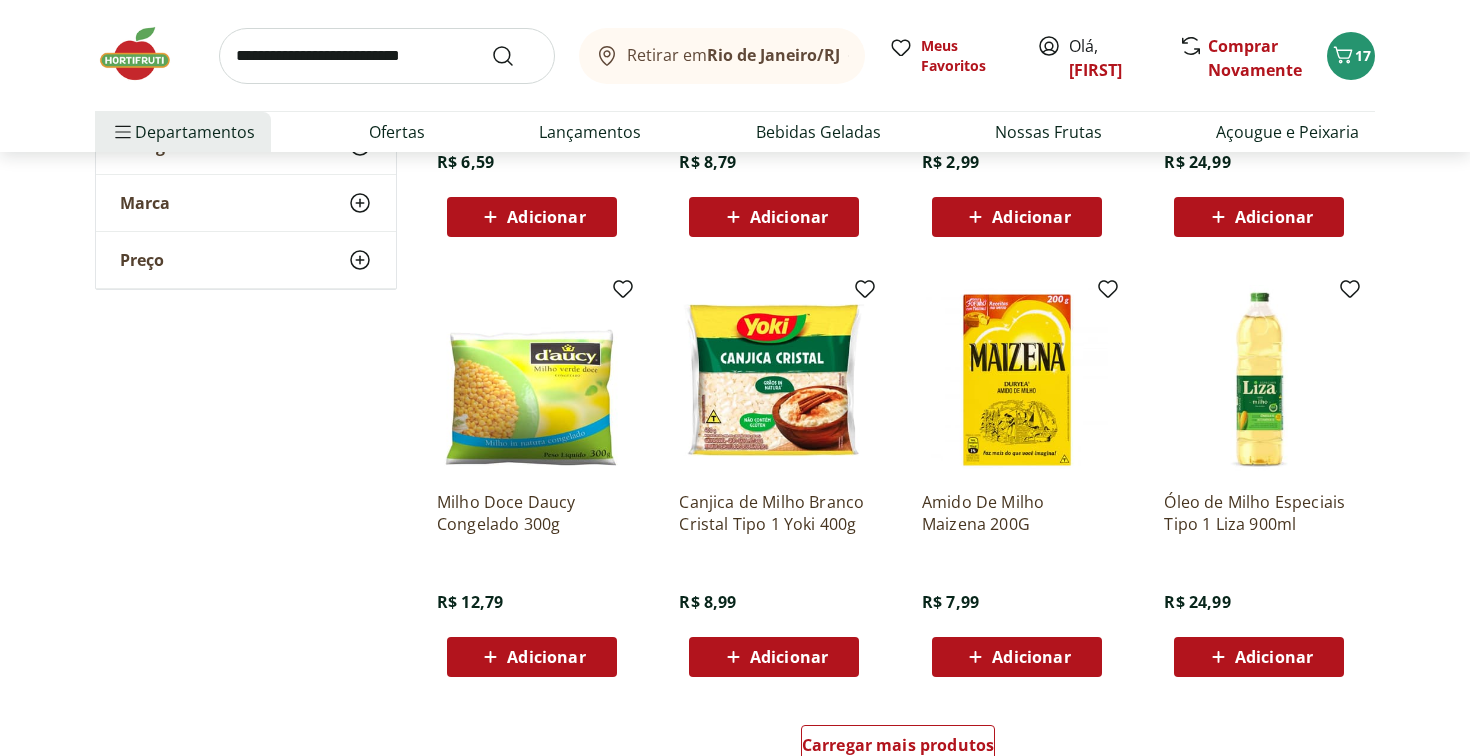 click on "Adicionar" at bounding box center [774, 657] 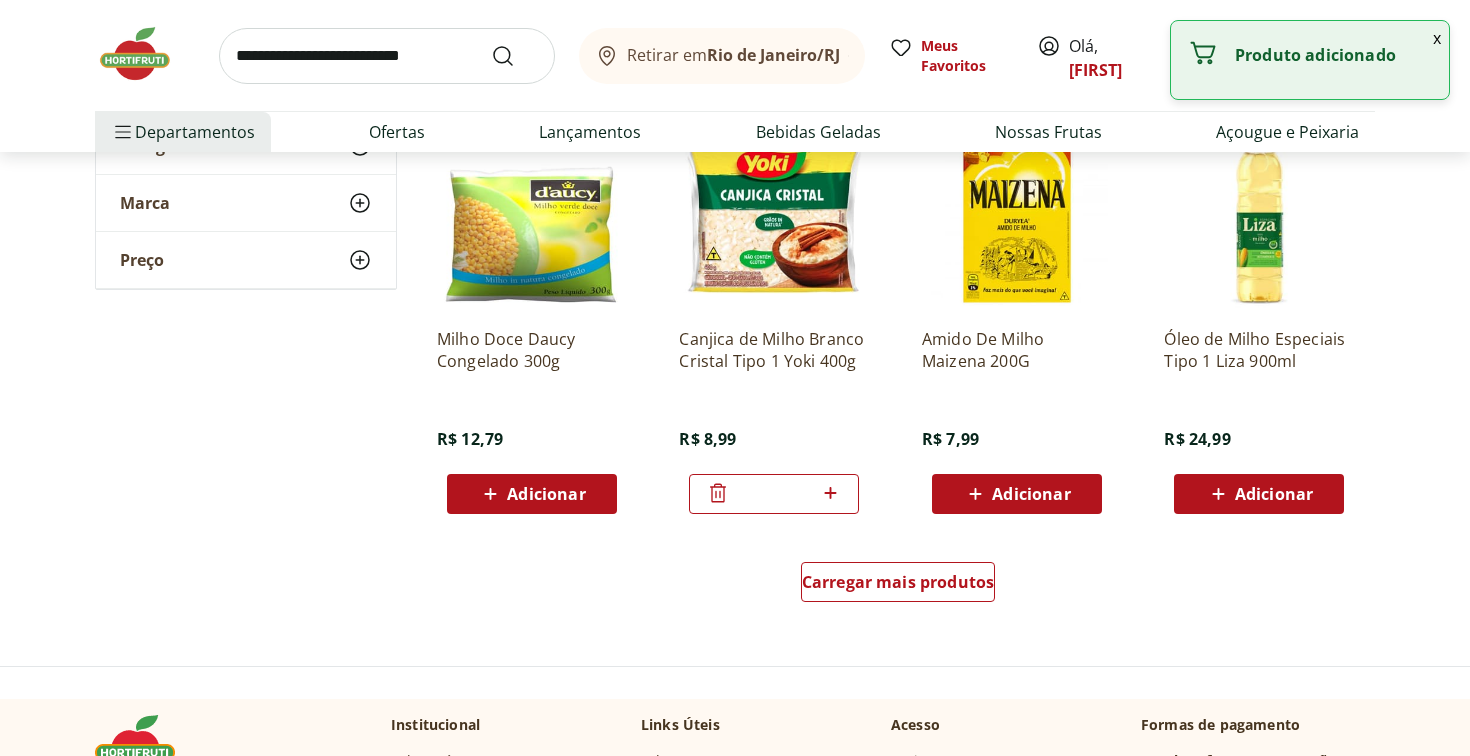 scroll, scrollTop: 1211, scrollLeft: 0, axis: vertical 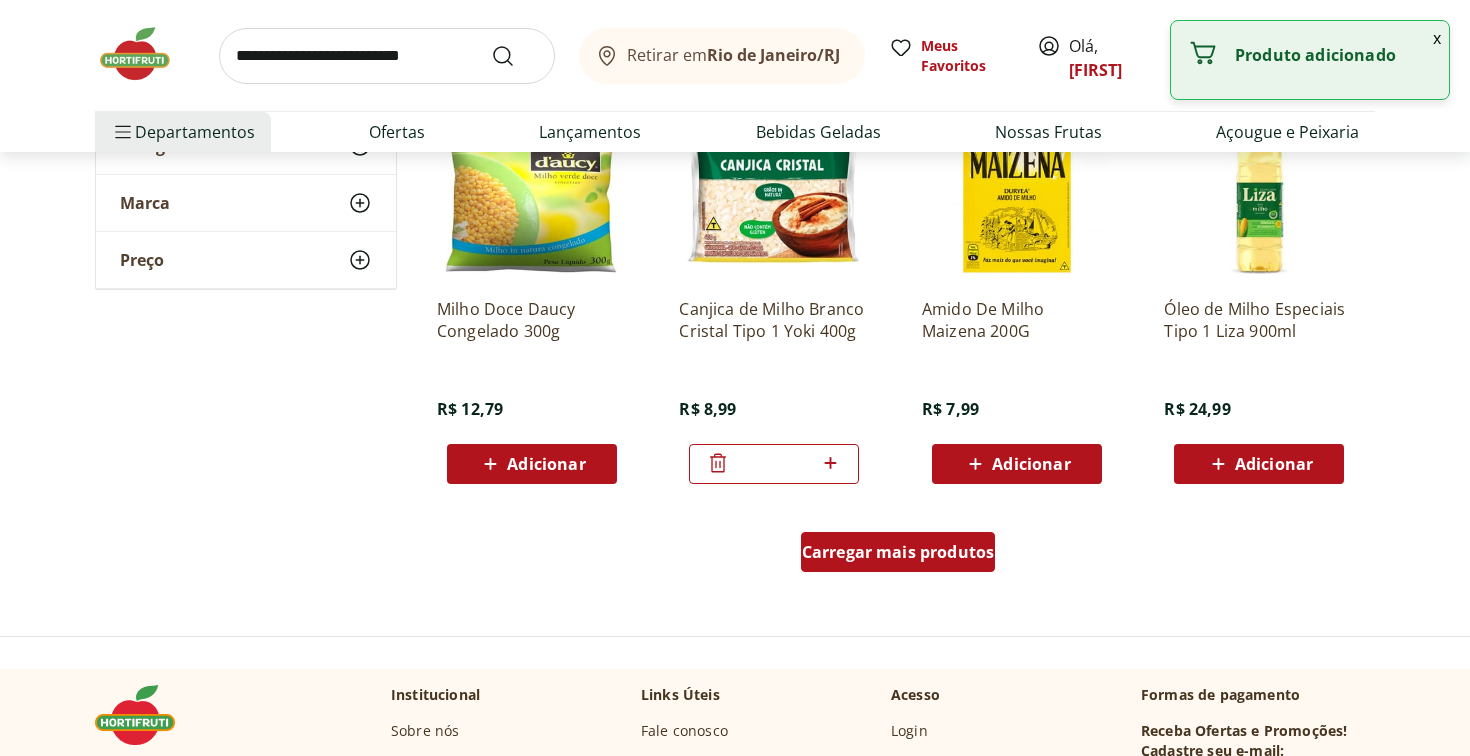 click on "Carregar mais produtos" at bounding box center (898, 552) 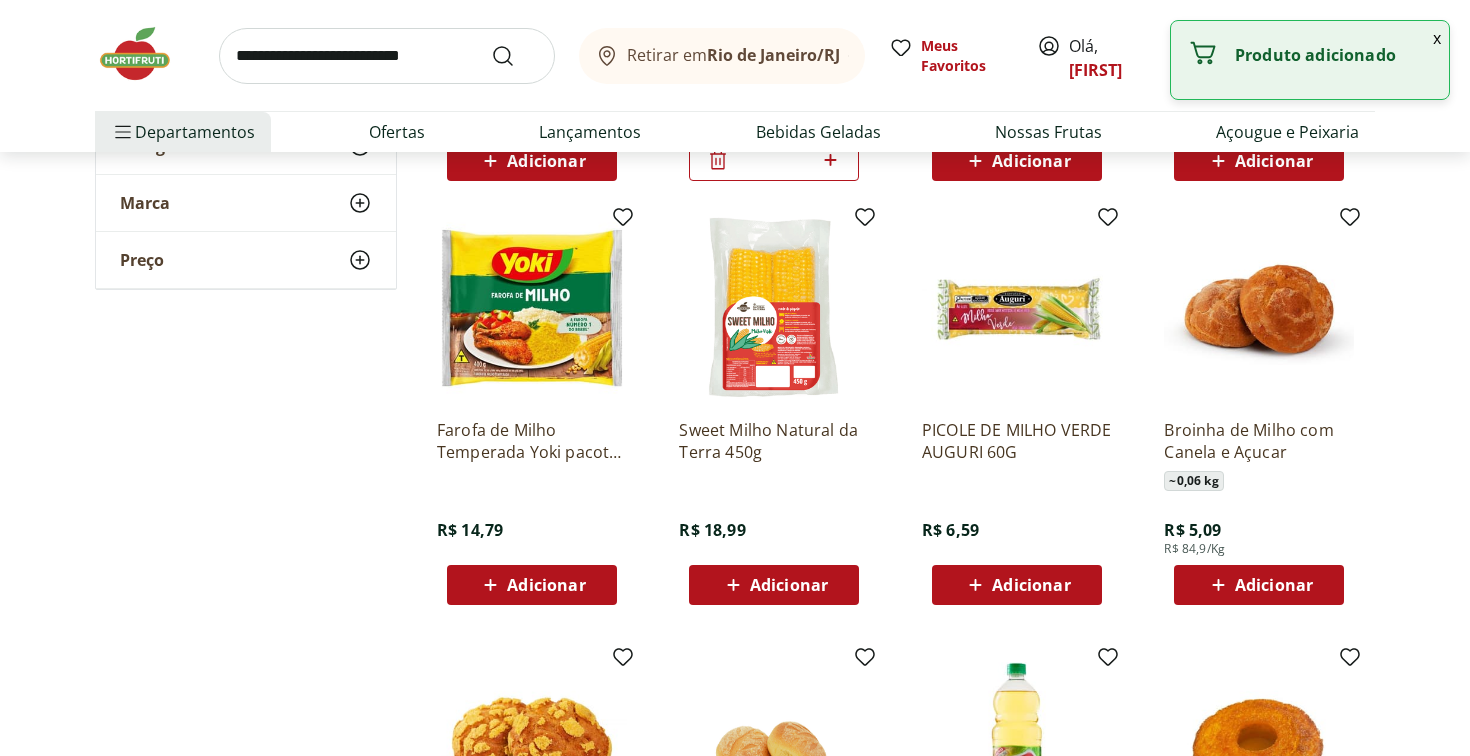 scroll, scrollTop: 1529, scrollLeft: 0, axis: vertical 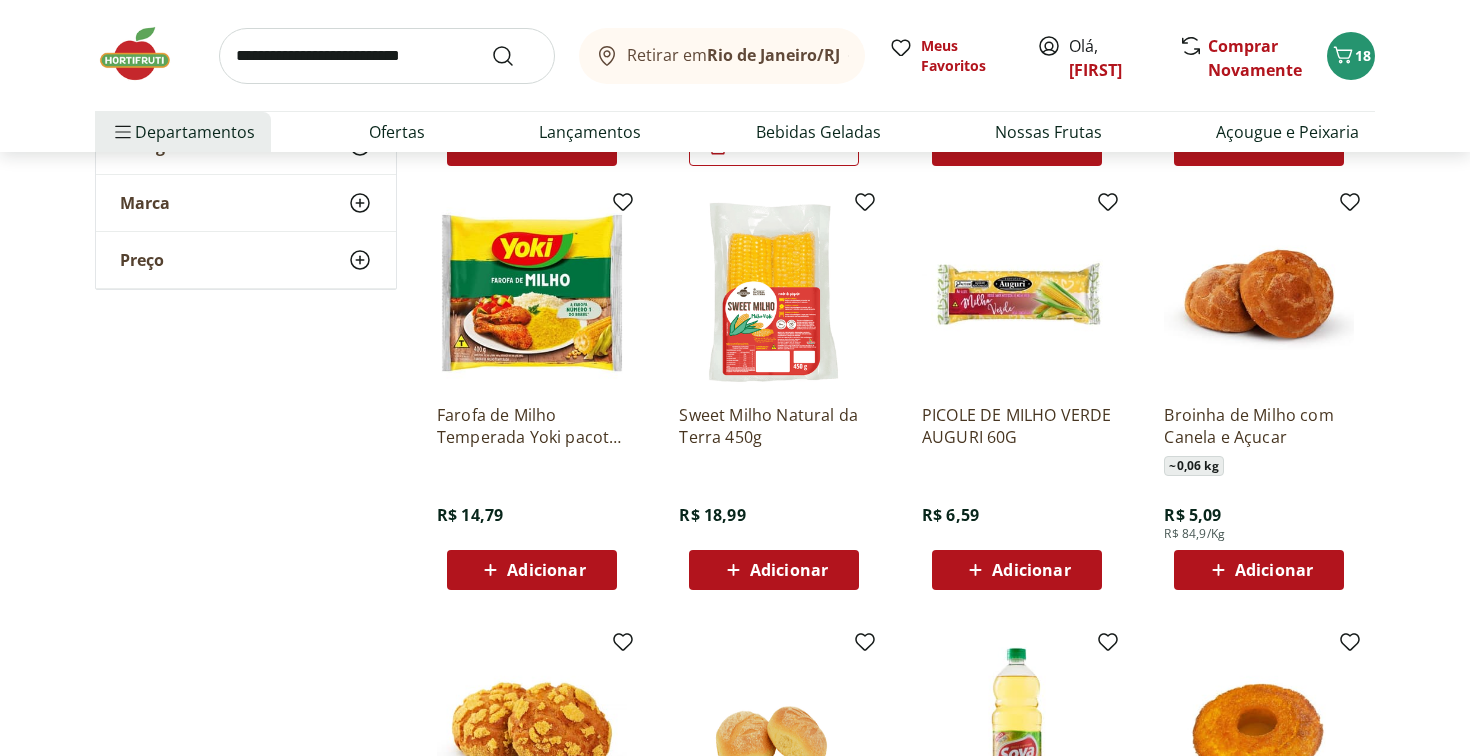 click on "Adicionar" at bounding box center [774, 570] 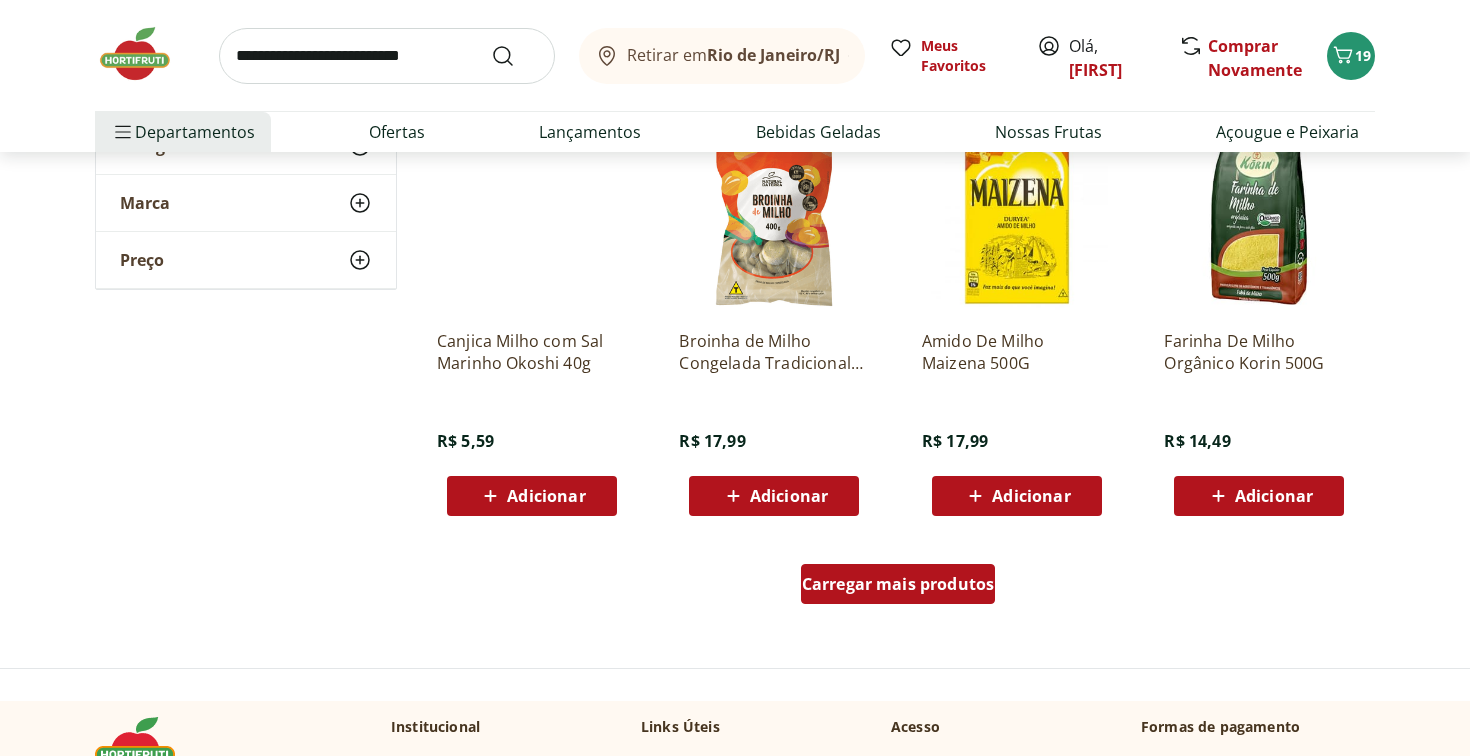 scroll, scrollTop: 2484, scrollLeft: 0, axis: vertical 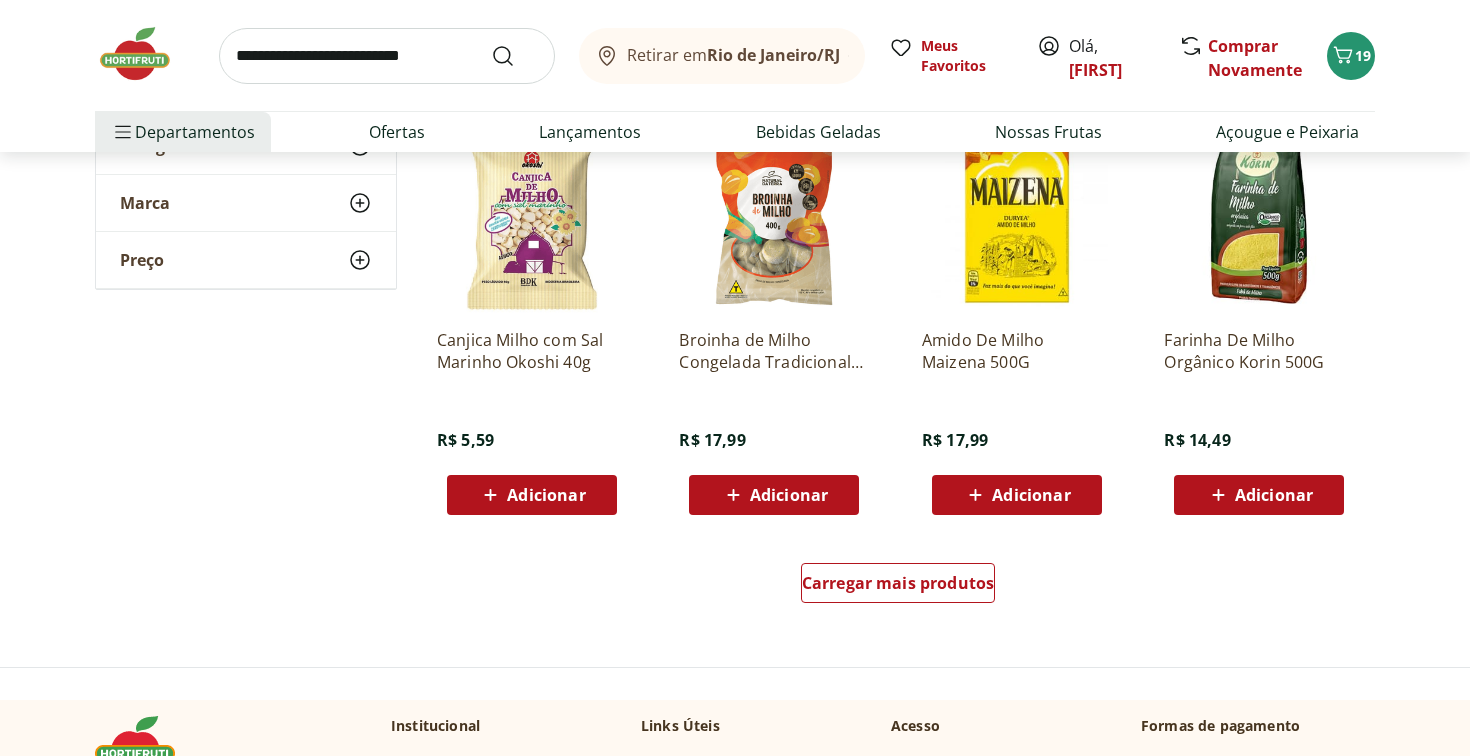 click at bounding box center [387, 56] 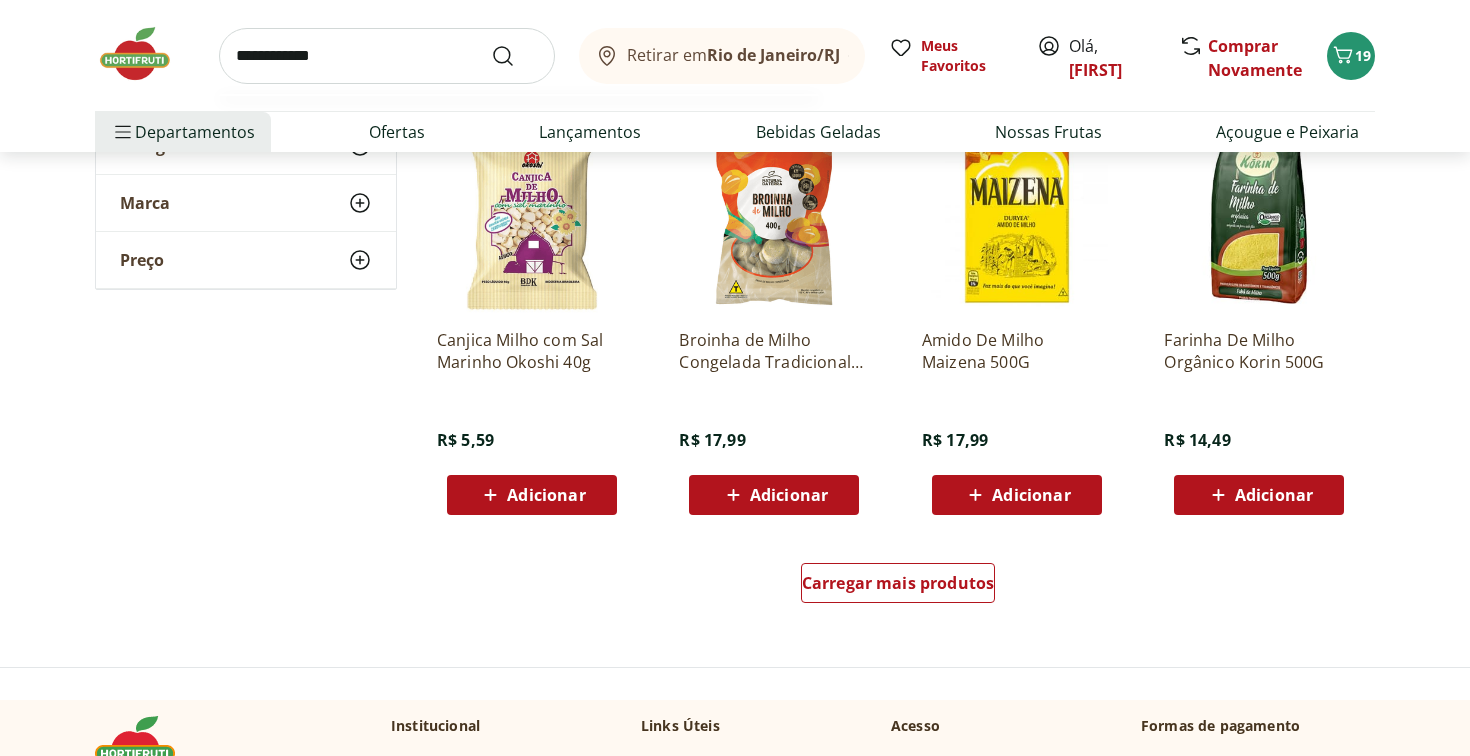 type on "**********" 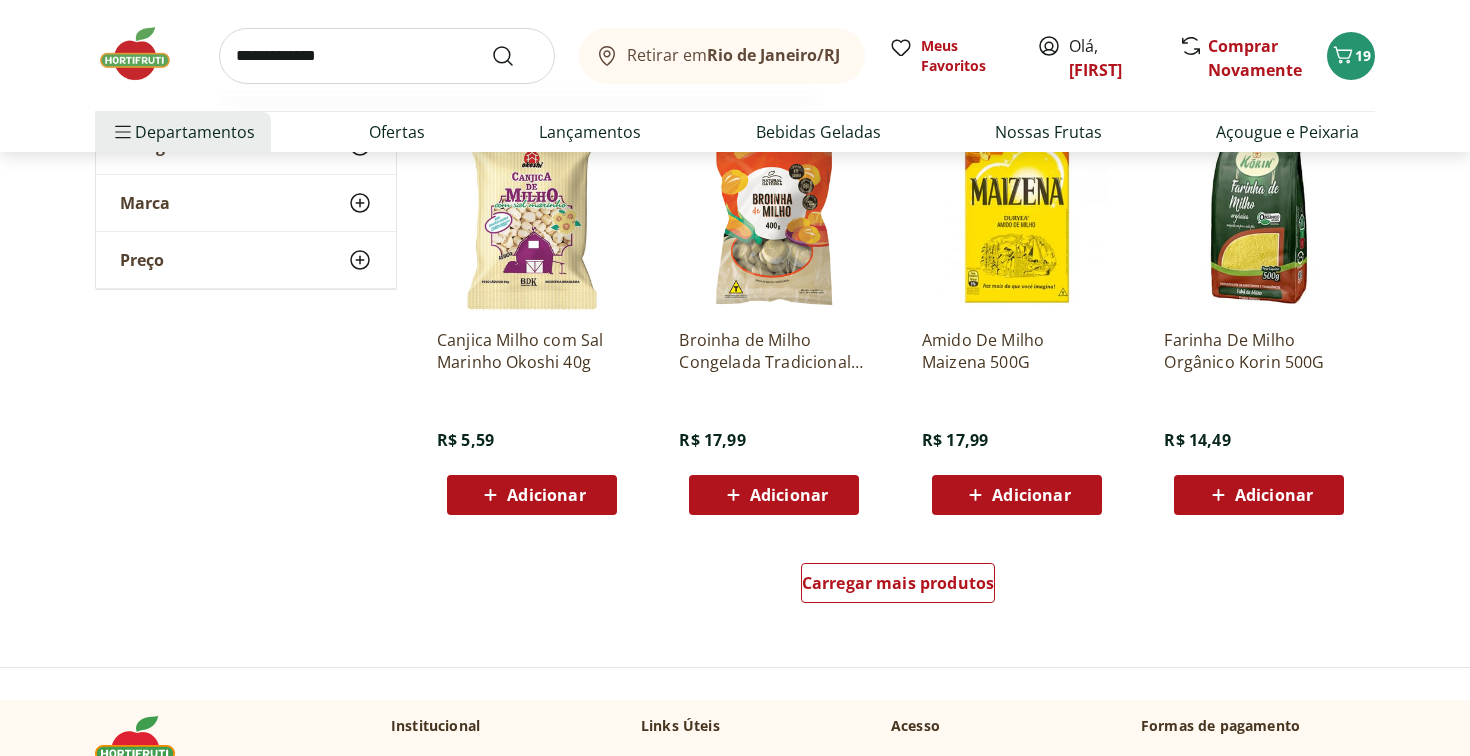 click at bounding box center (515, 56) 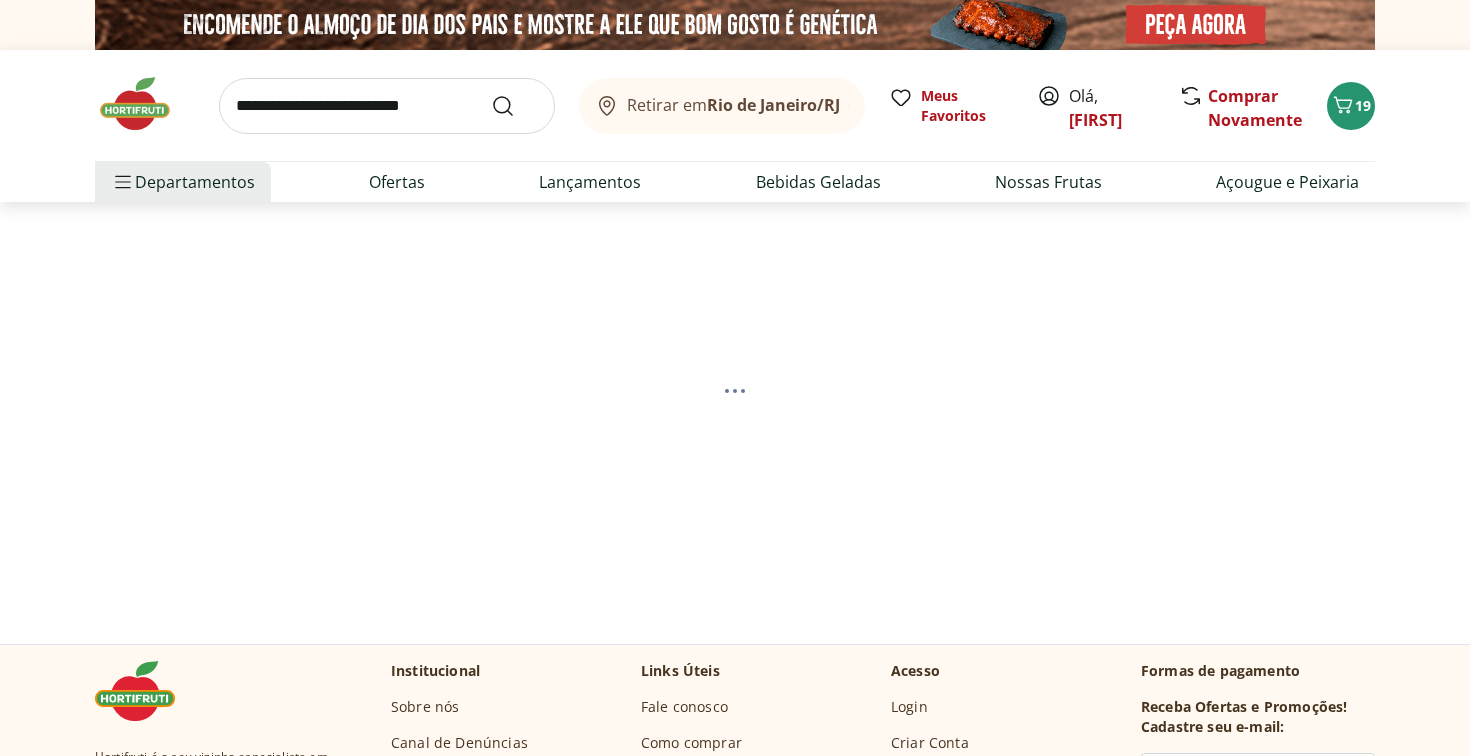 select on "**********" 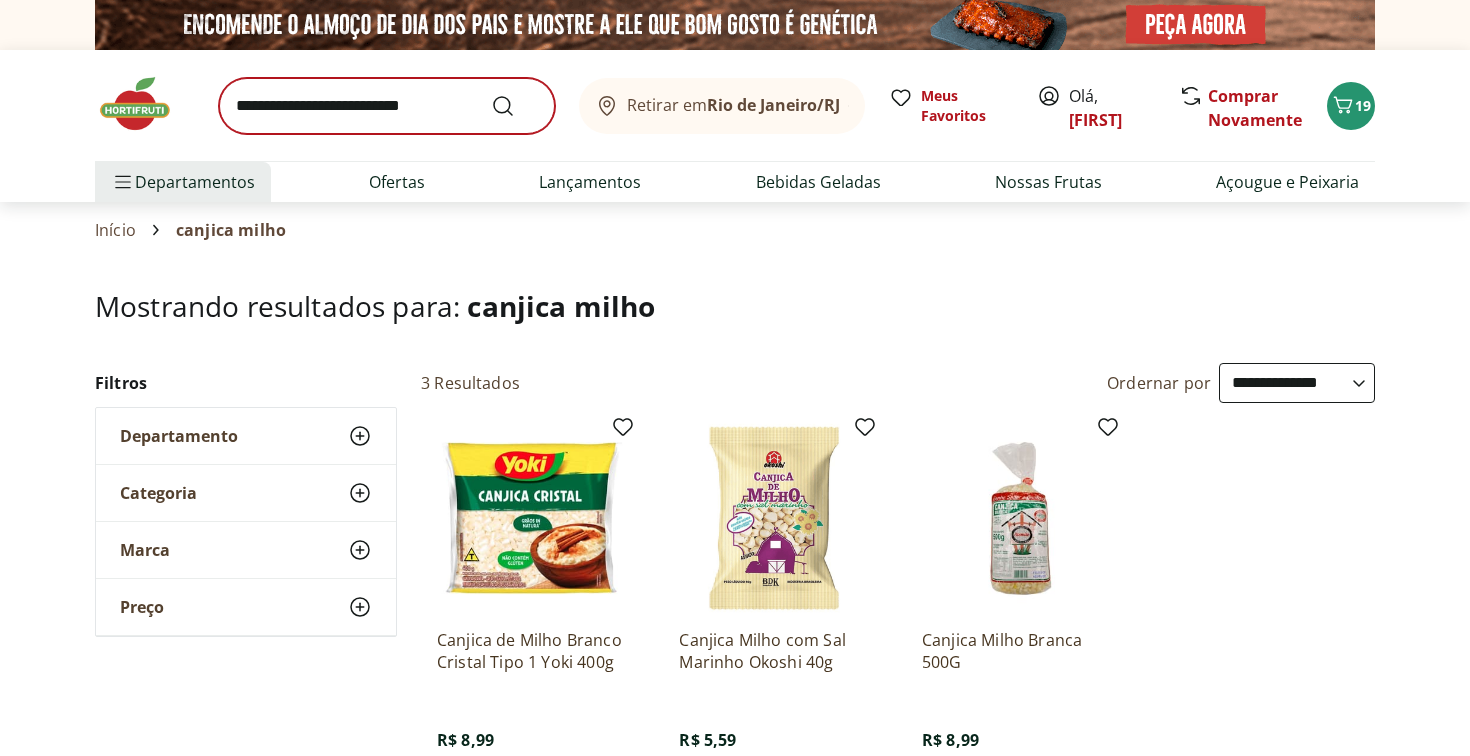 scroll, scrollTop: -1, scrollLeft: 0, axis: vertical 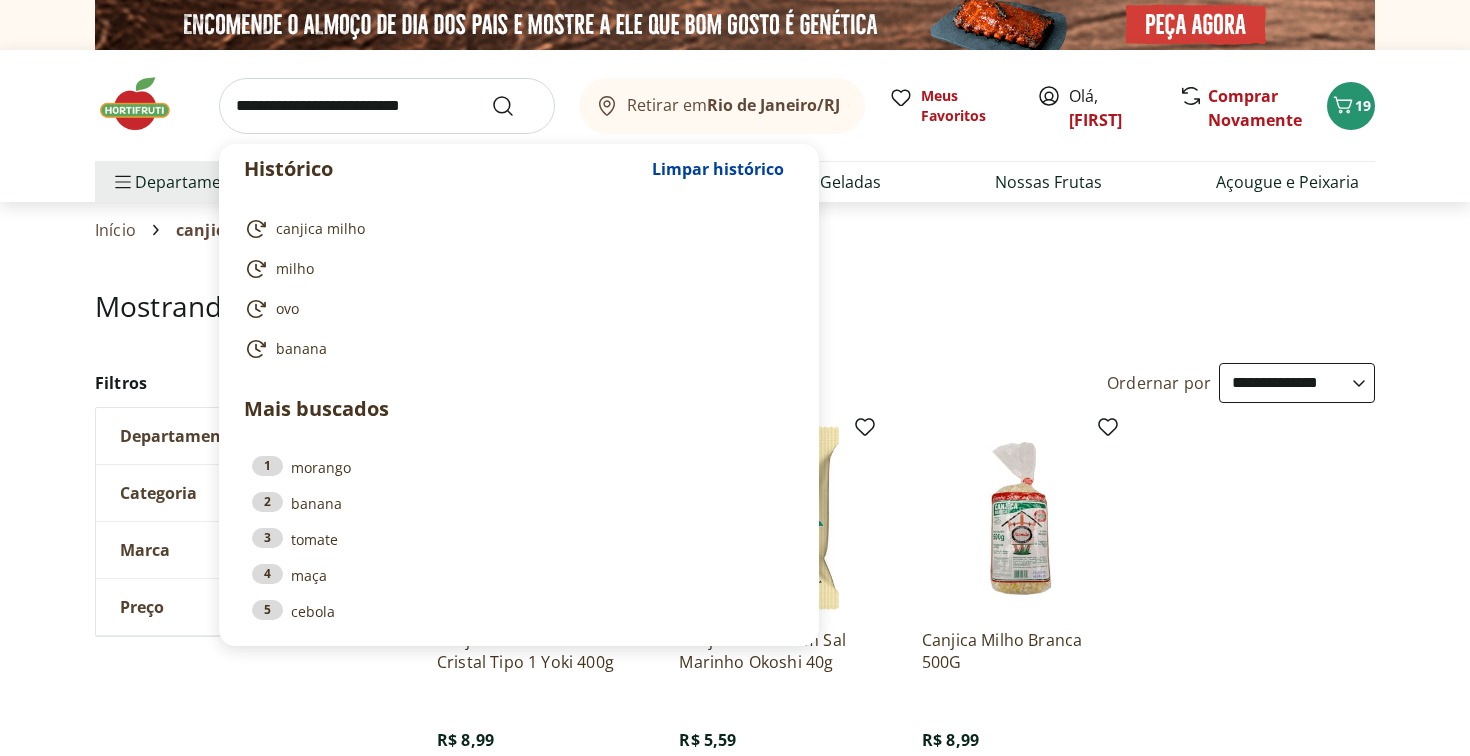 click at bounding box center (387, 106) 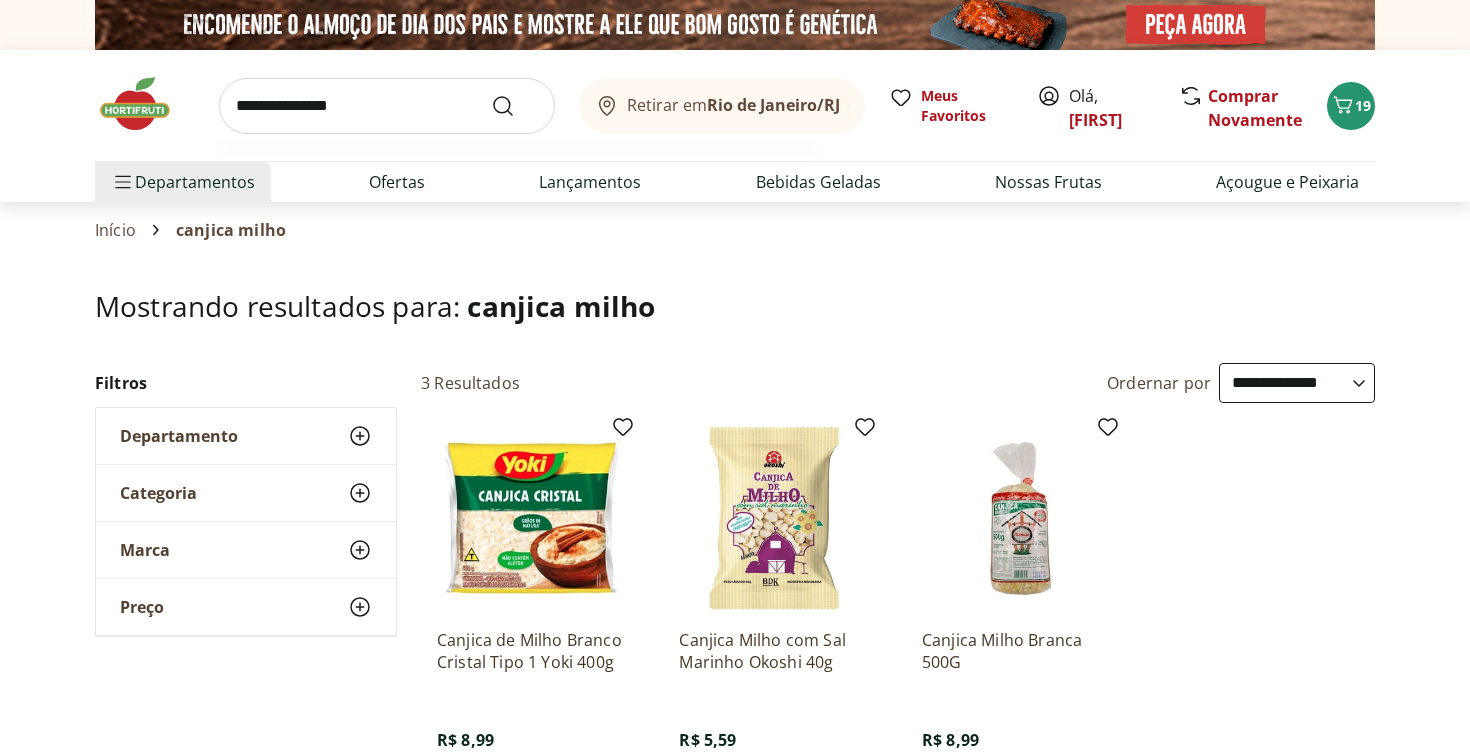 type on "**********" 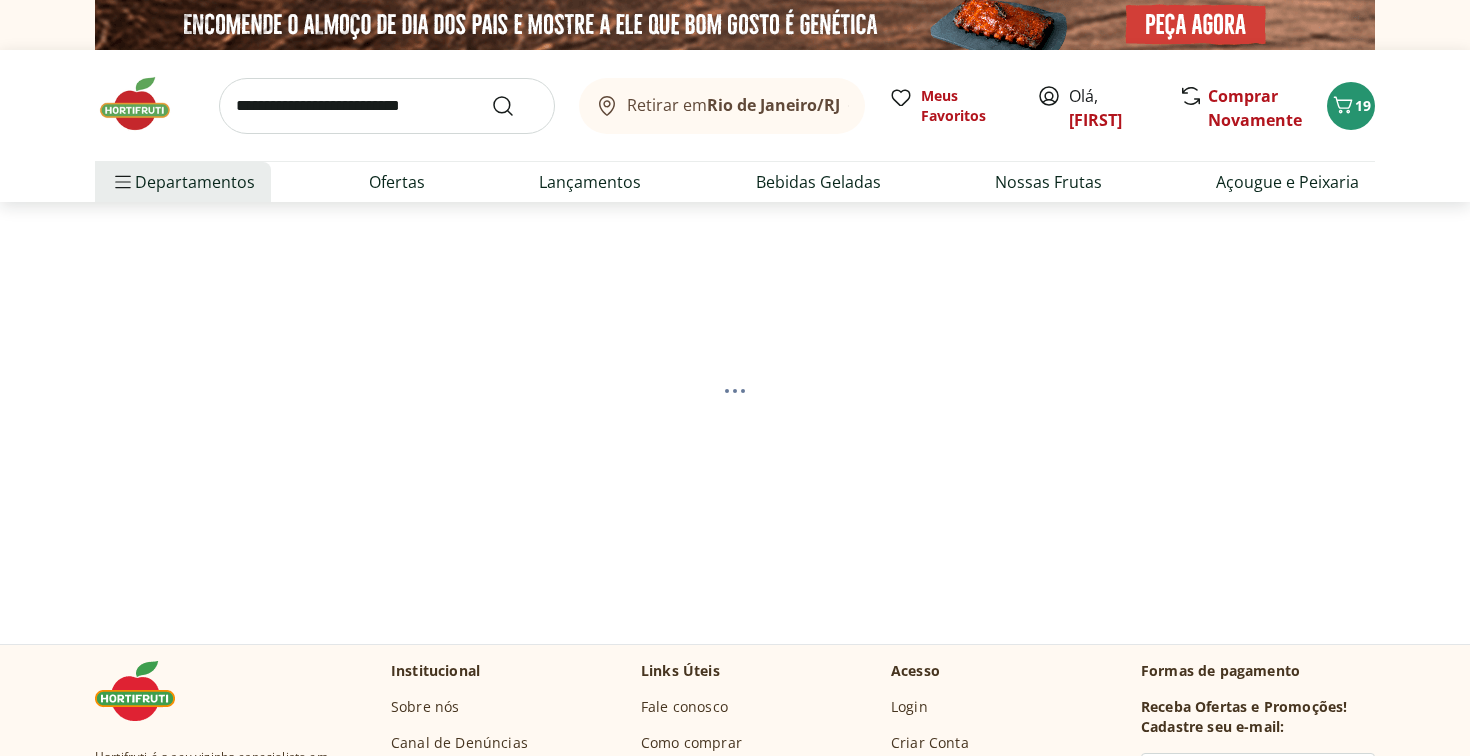 select on "**********" 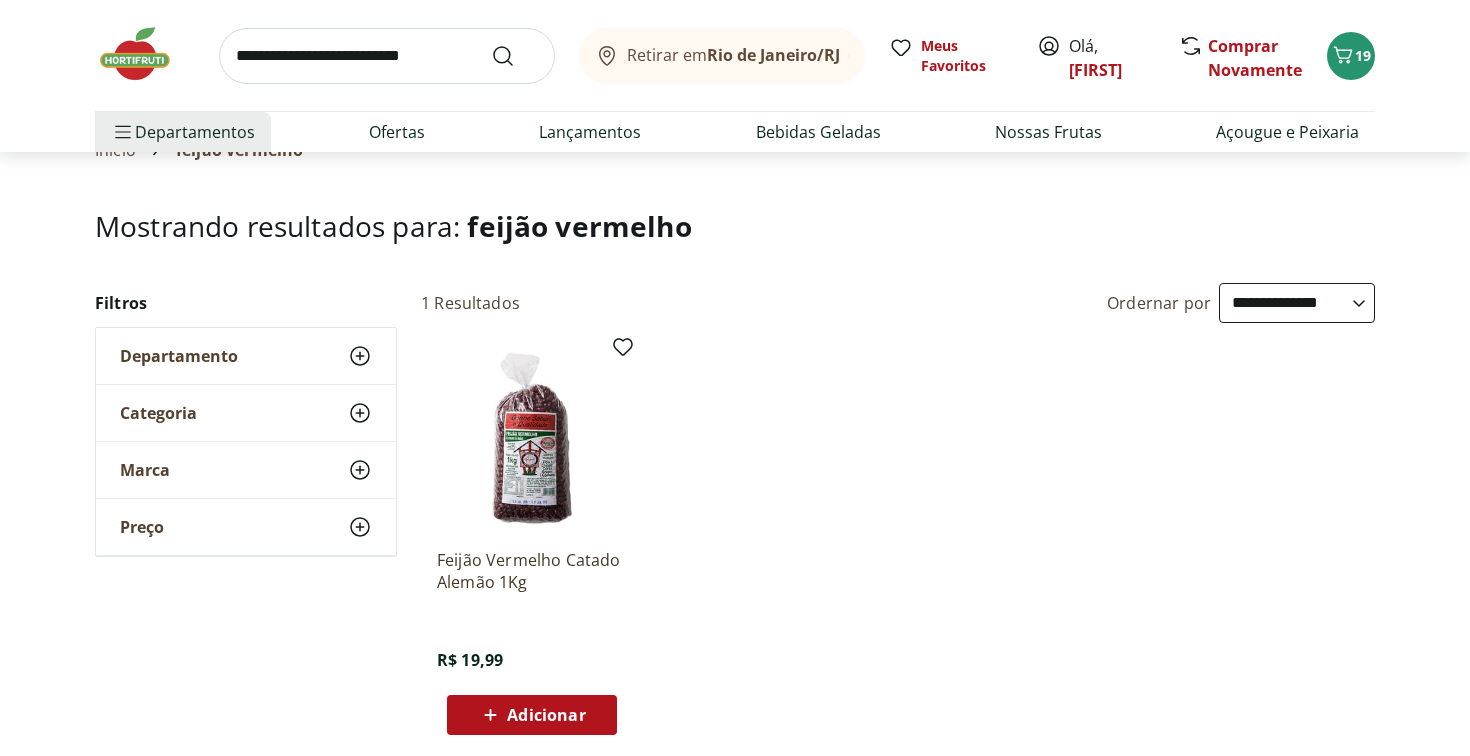 scroll, scrollTop: 110, scrollLeft: 0, axis: vertical 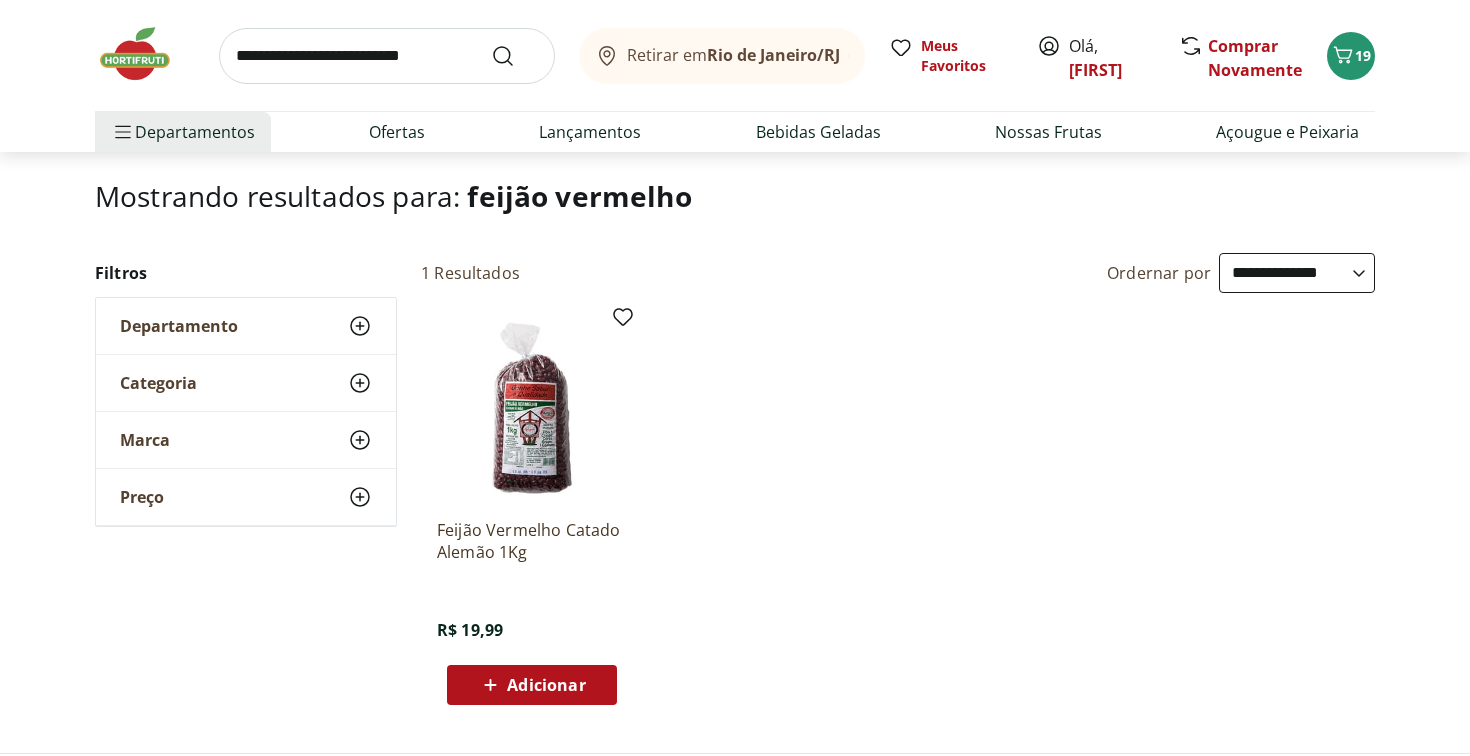 click on "Adicionar" at bounding box center (532, 685) 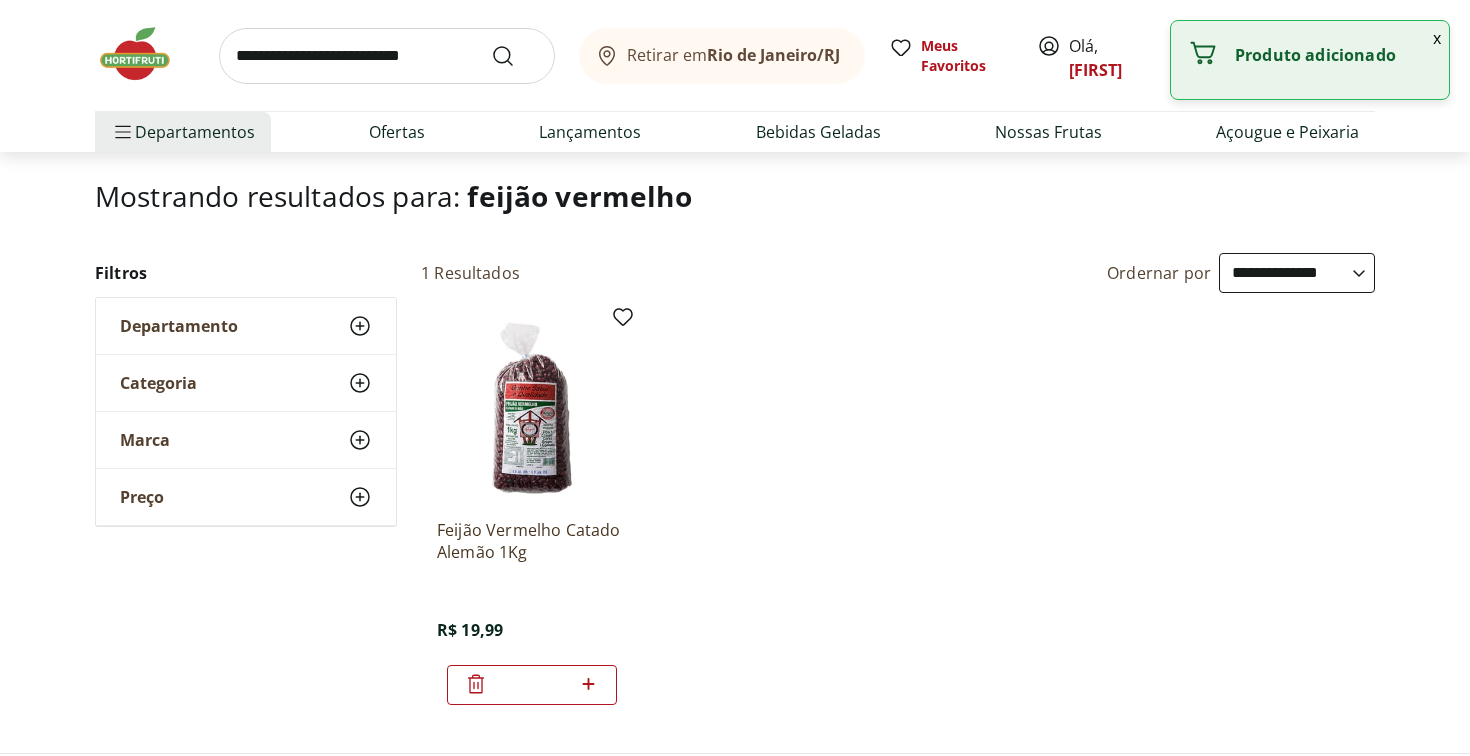 click 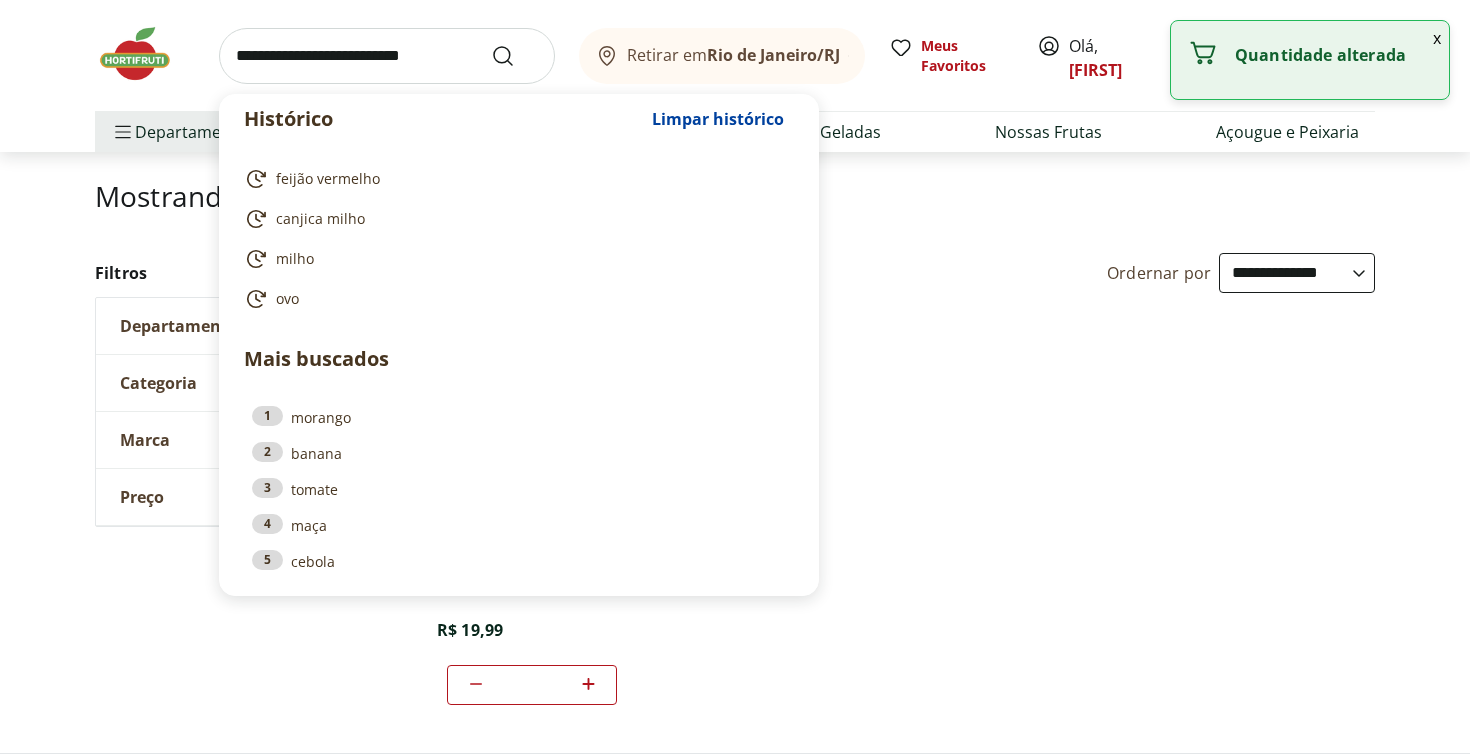 click at bounding box center (387, 56) 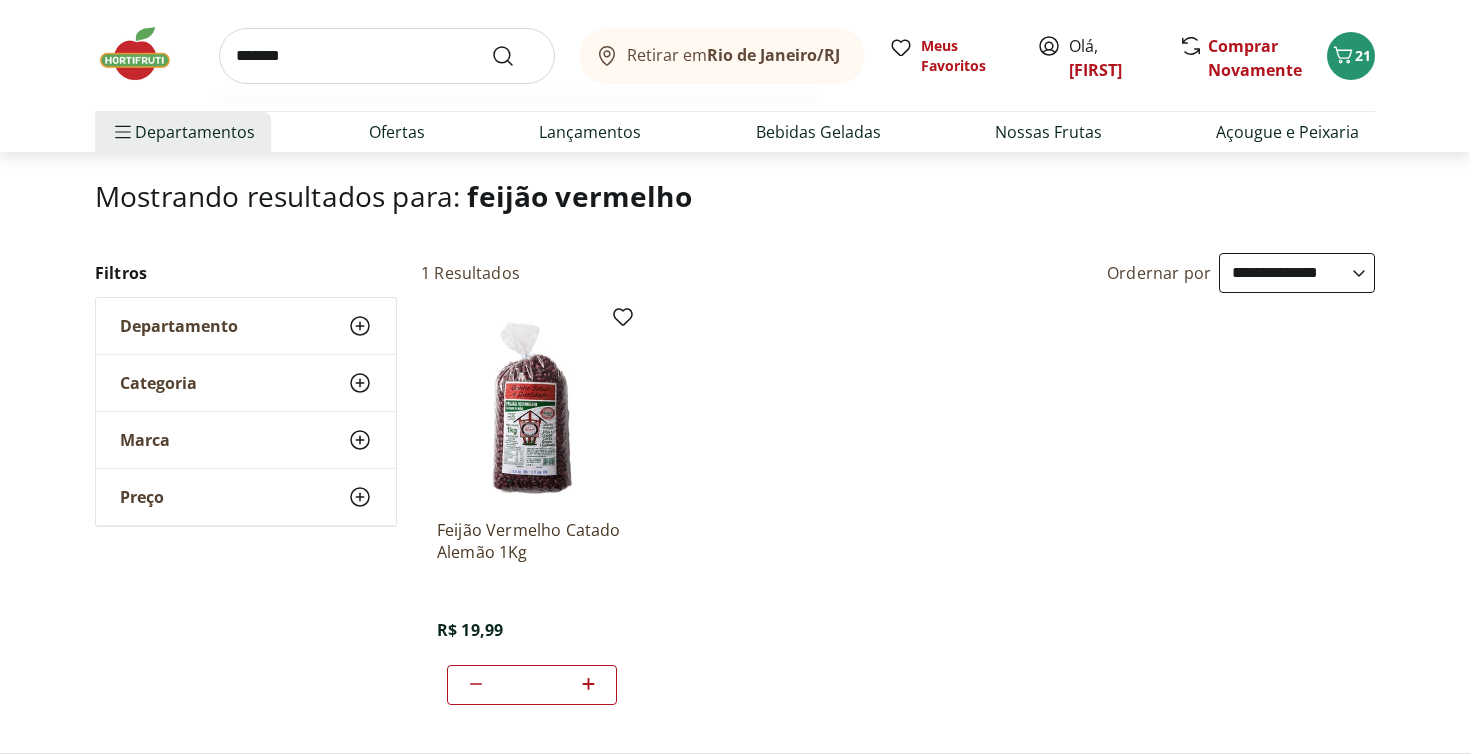 type on "*******" 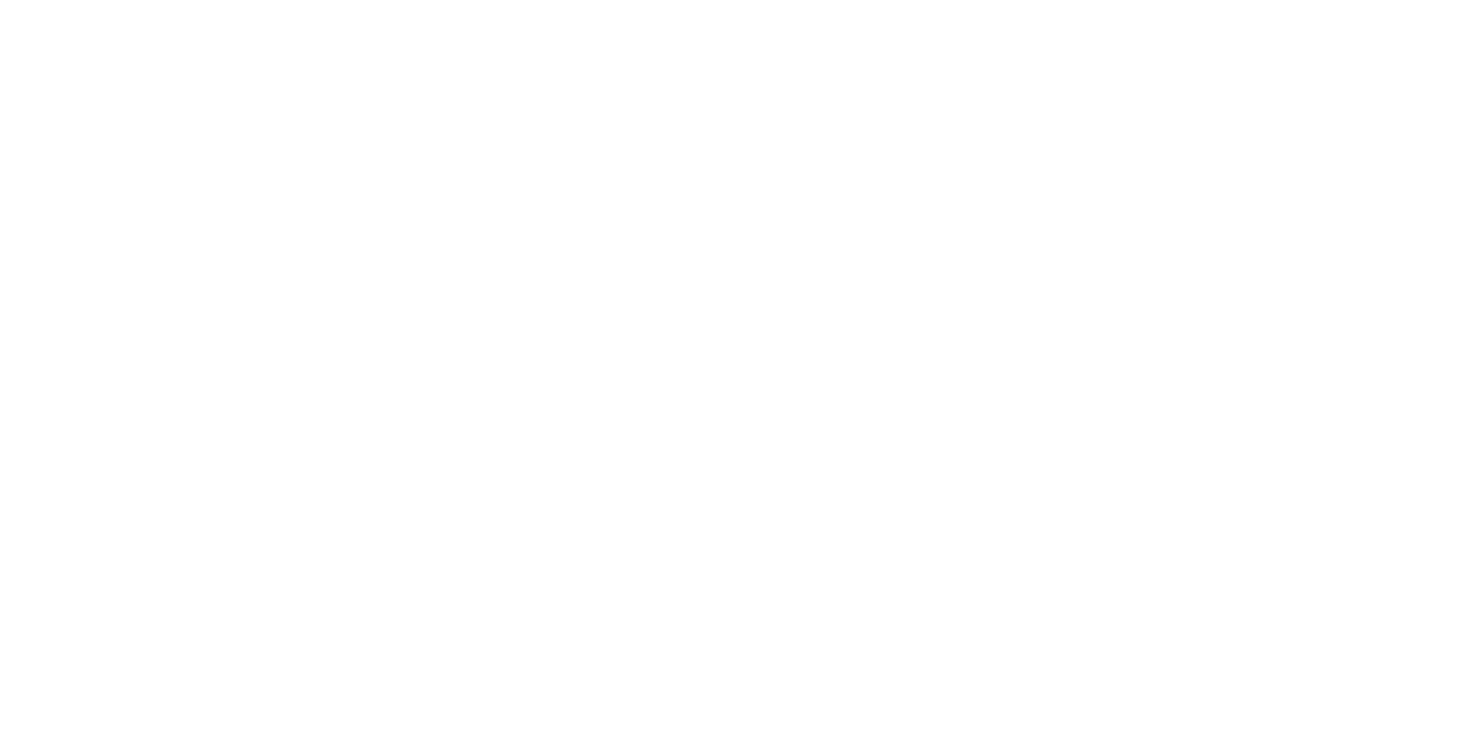 scroll, scrollTop: 0, scrollLeft: 0, axis: both 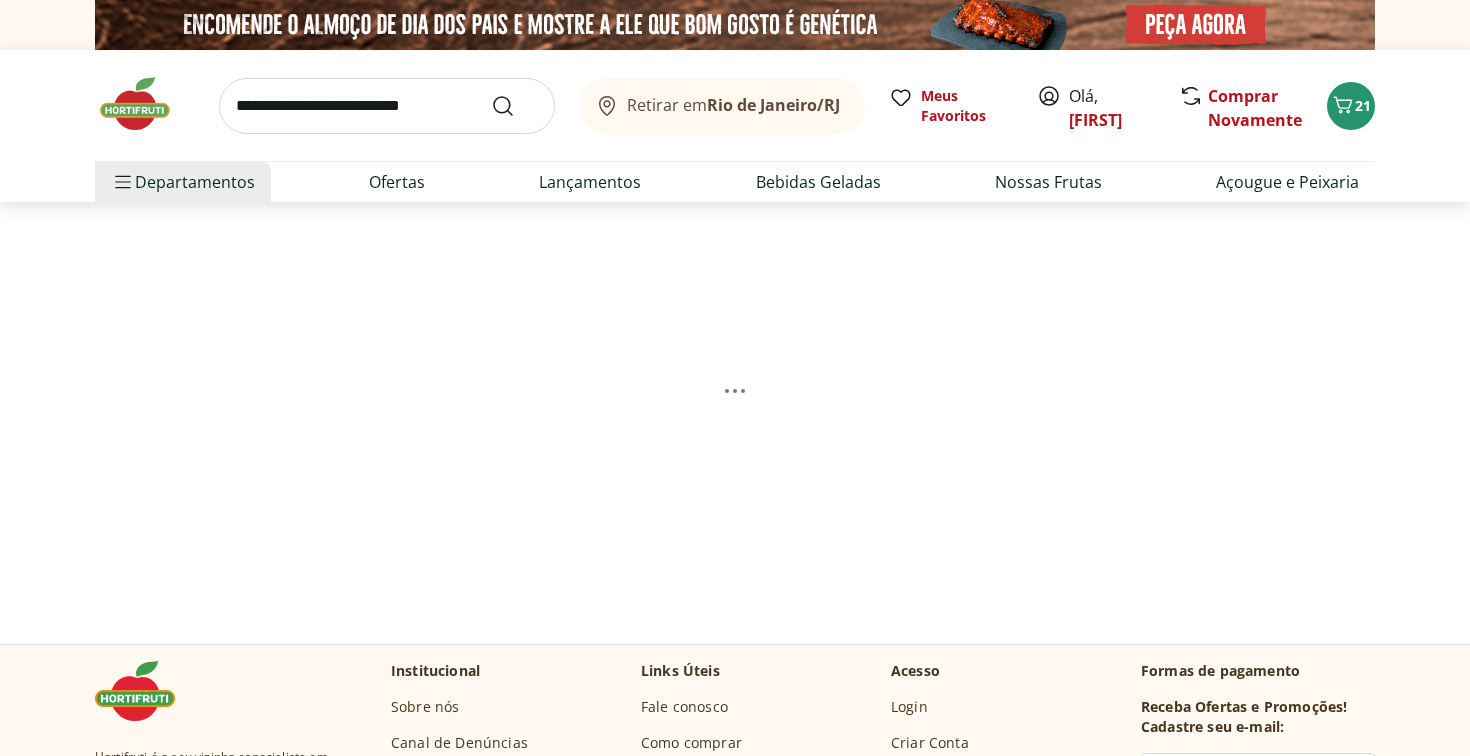 select on "**********" 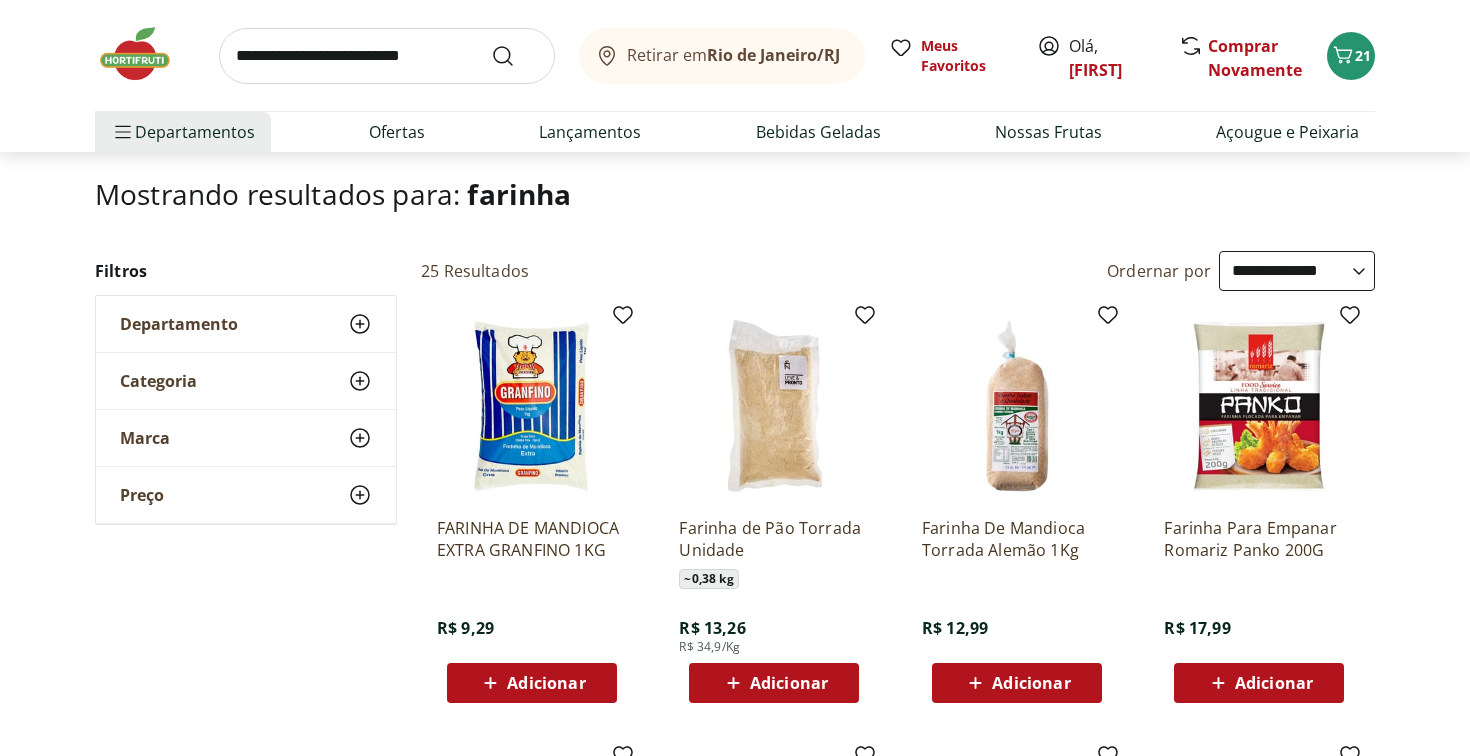scroll, scrollTop: 146, scrollLeft: 0, axis: vertical 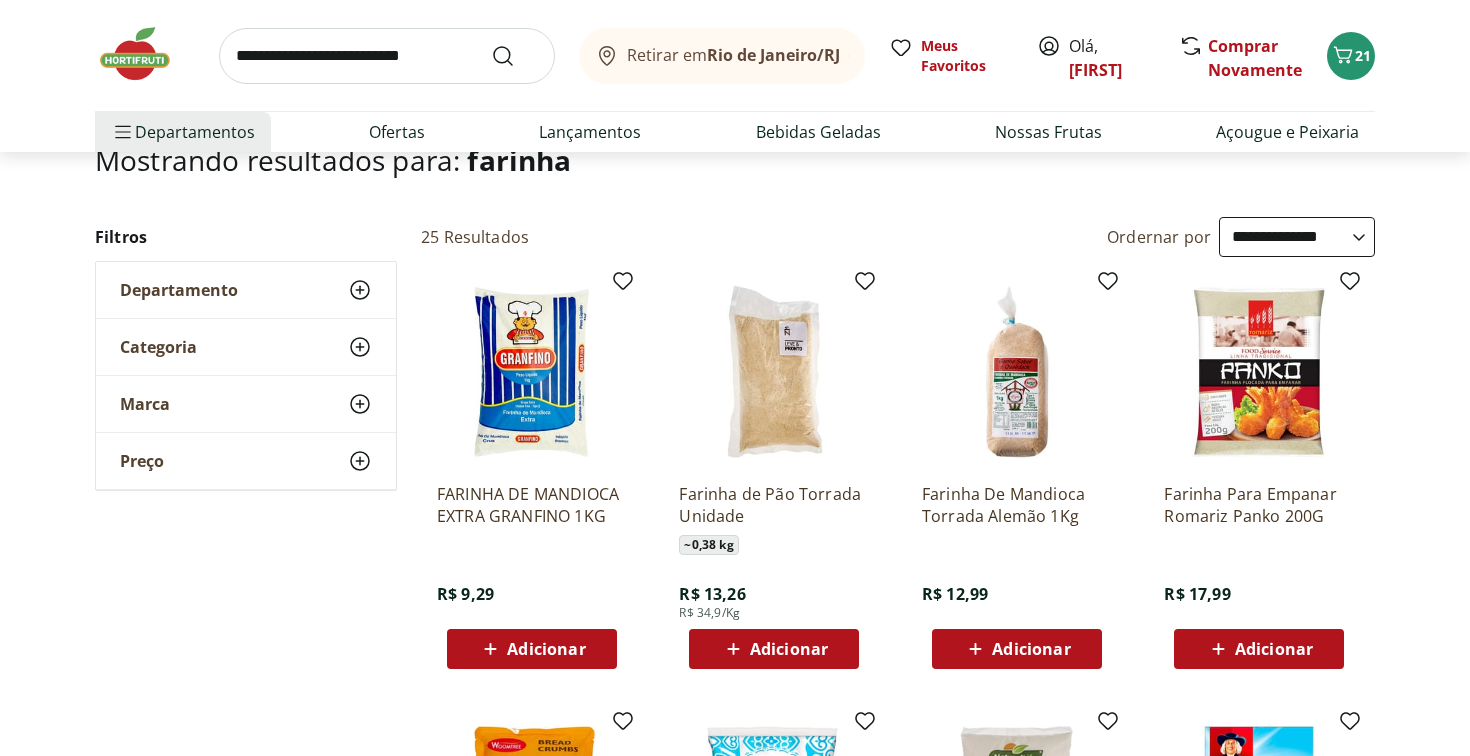 click on "Adicionar" at bounding box center [532, 649] 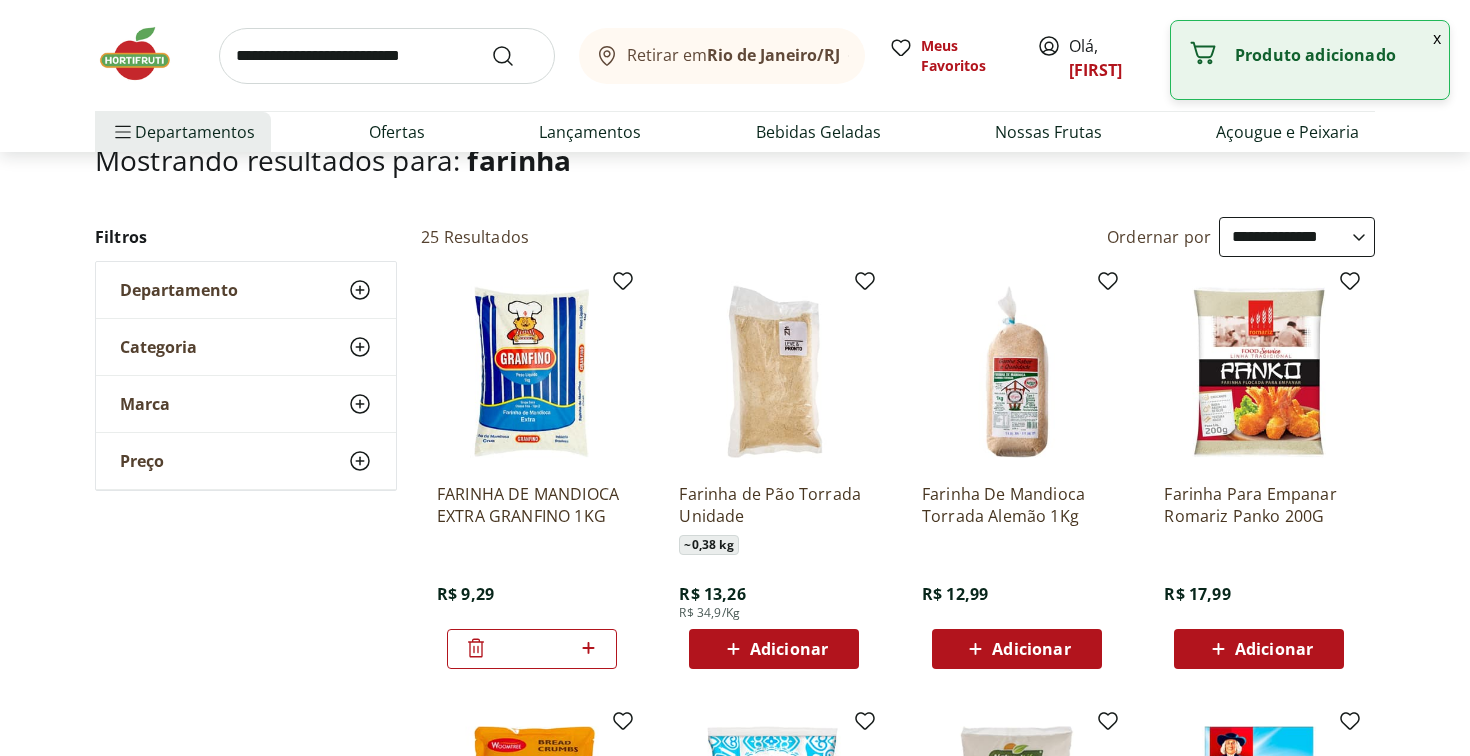 click 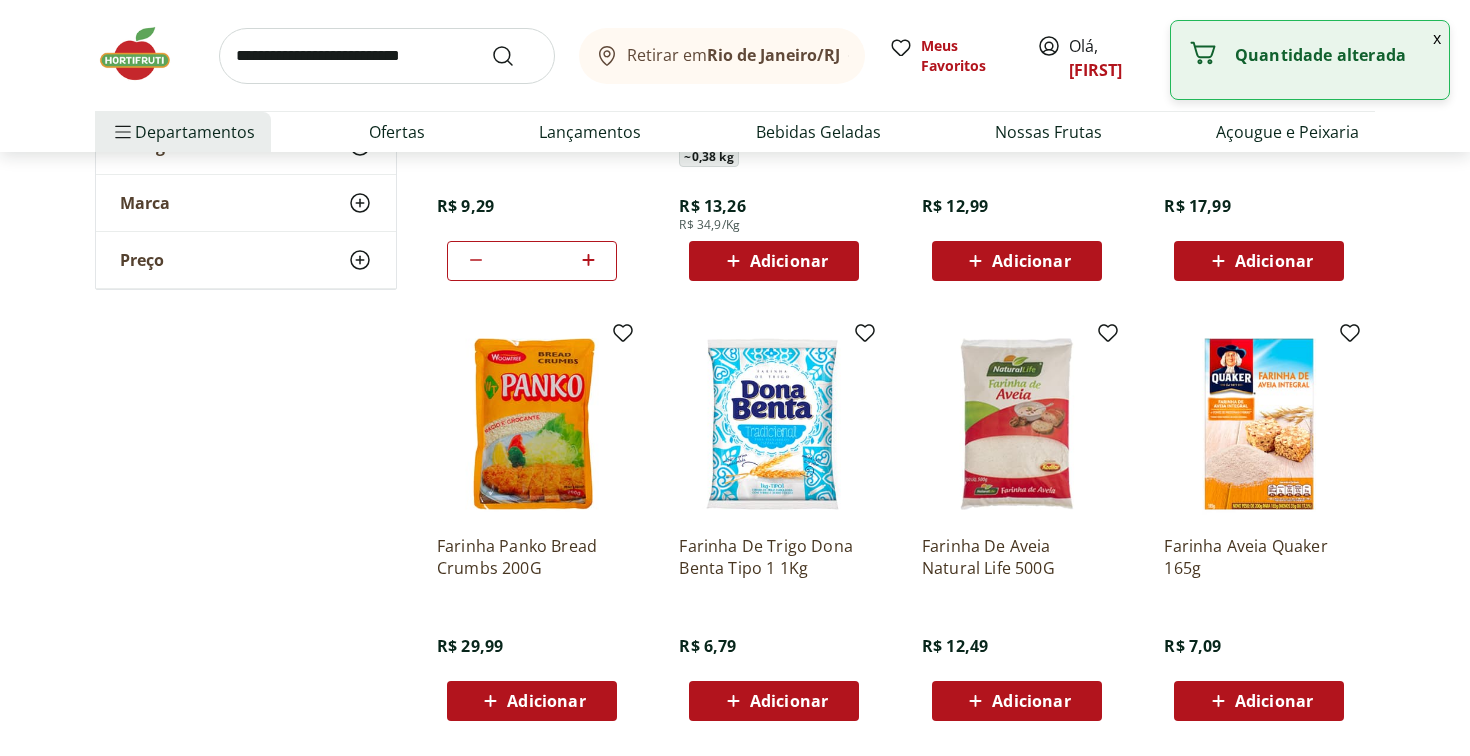 type on "*" 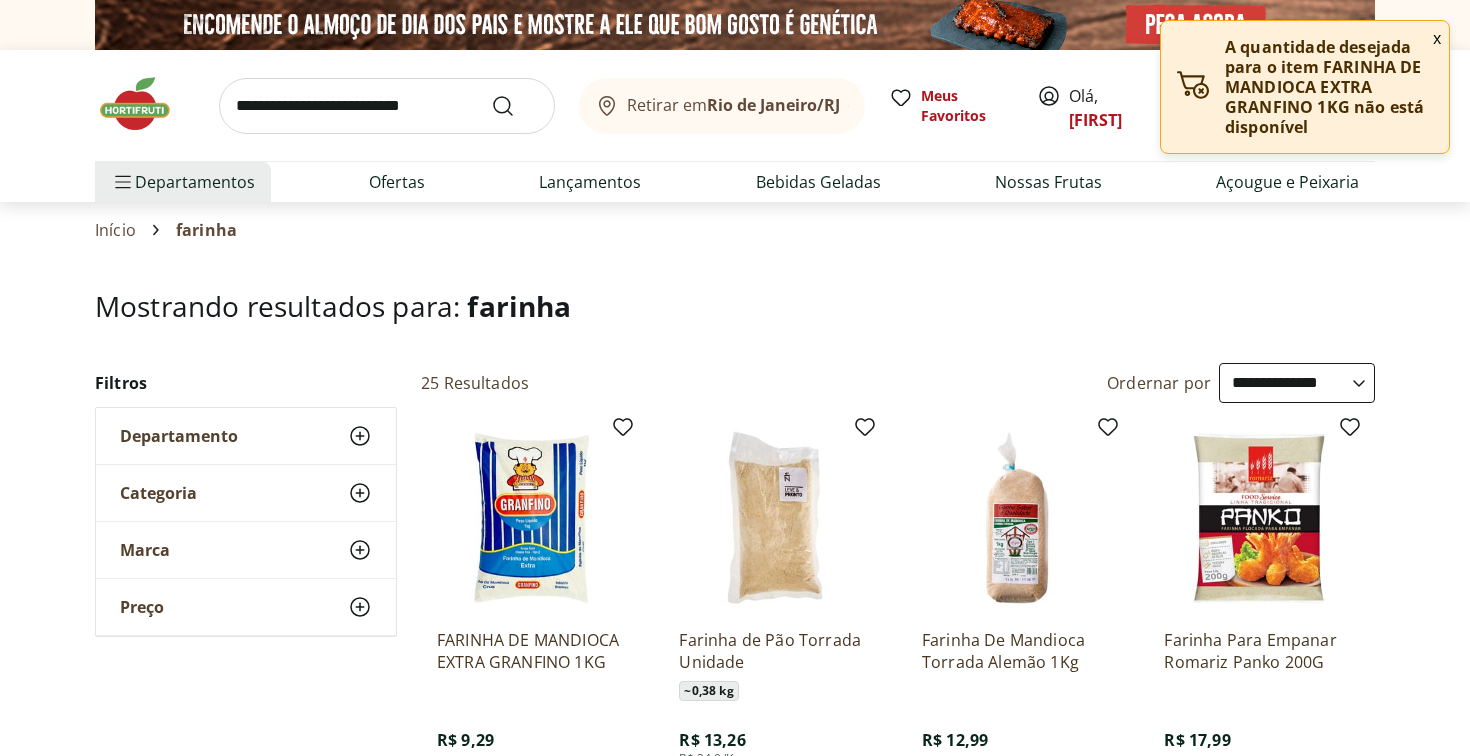 scroll, scrollTop: 0, scrollLeft: 0, axis: both 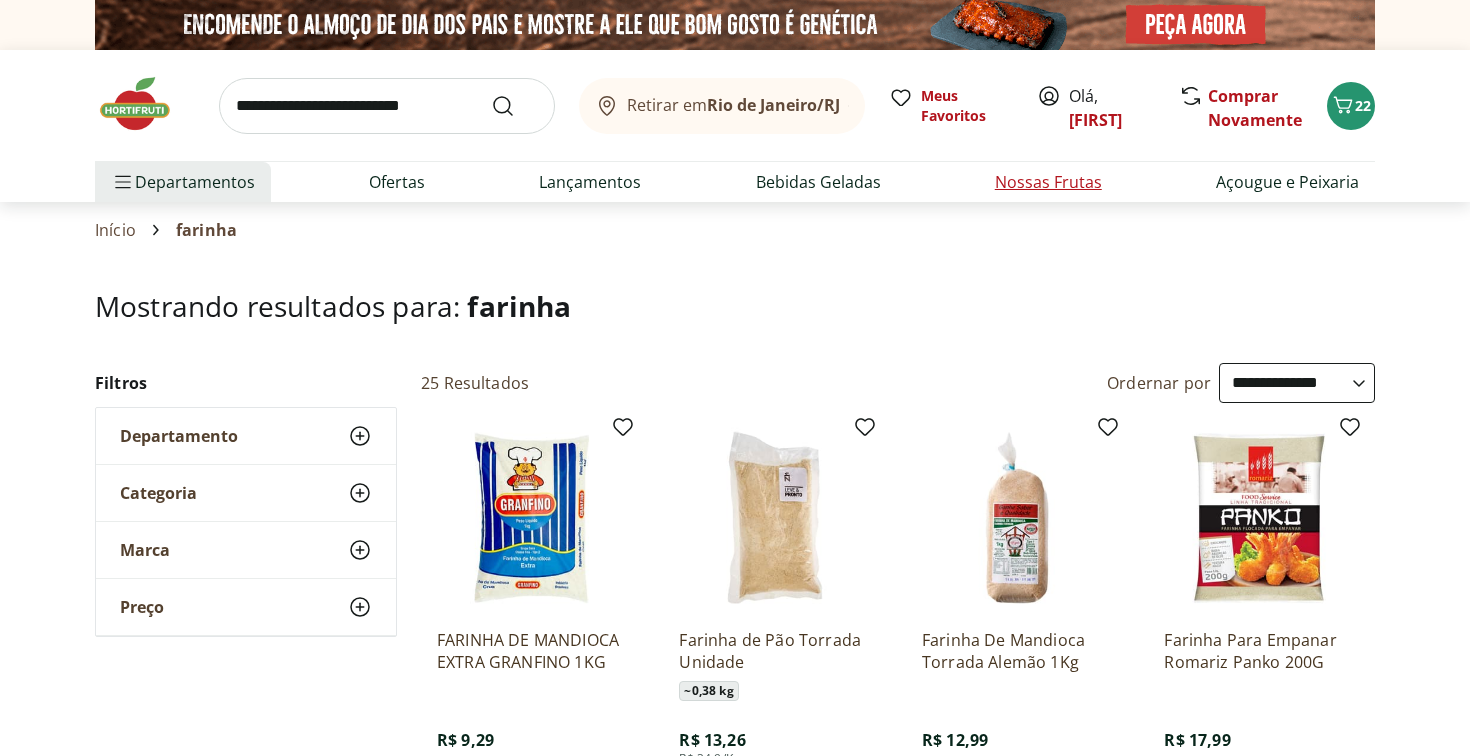 click on "Nossas Frutas" at bounding box center (1048, 182) 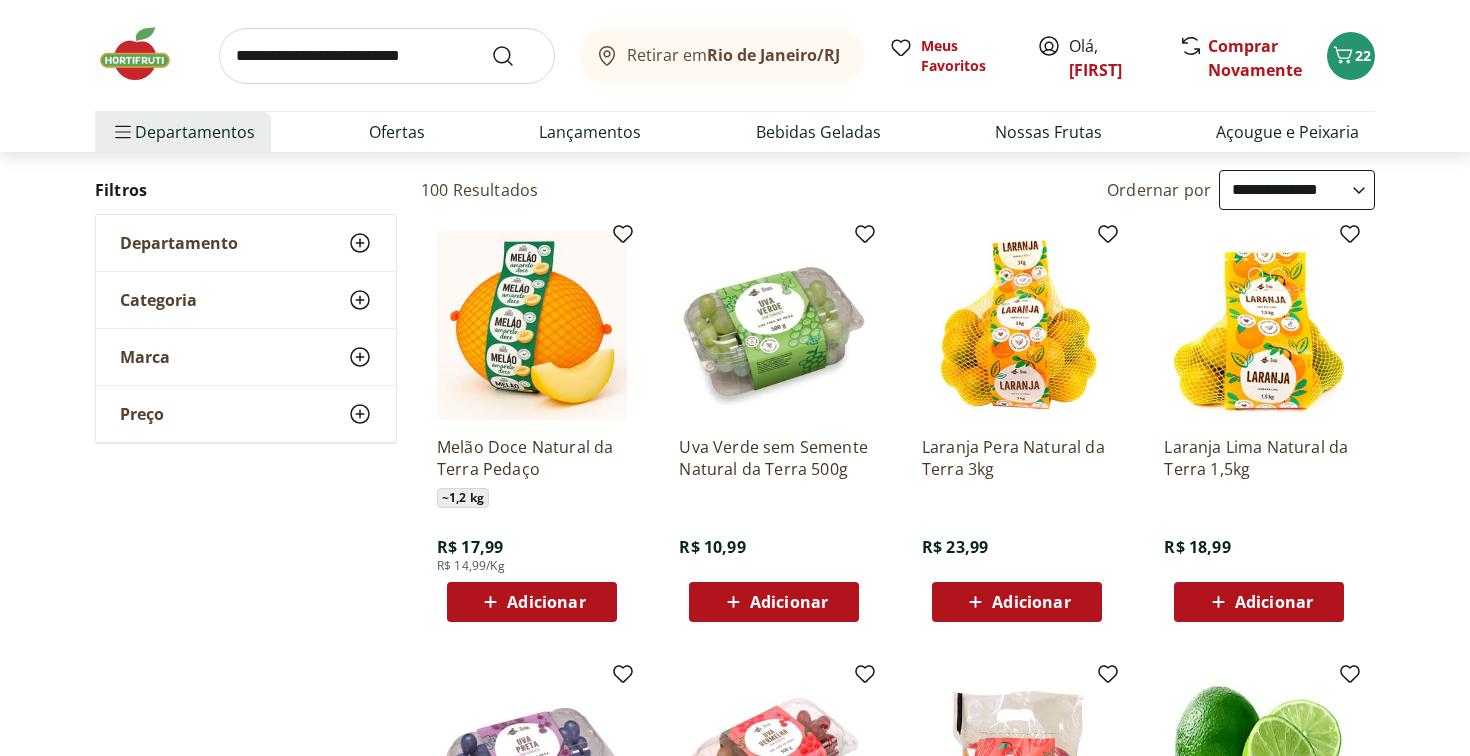 scroll, scrollTop: 124, scrollLeft: 0, axis: vertical 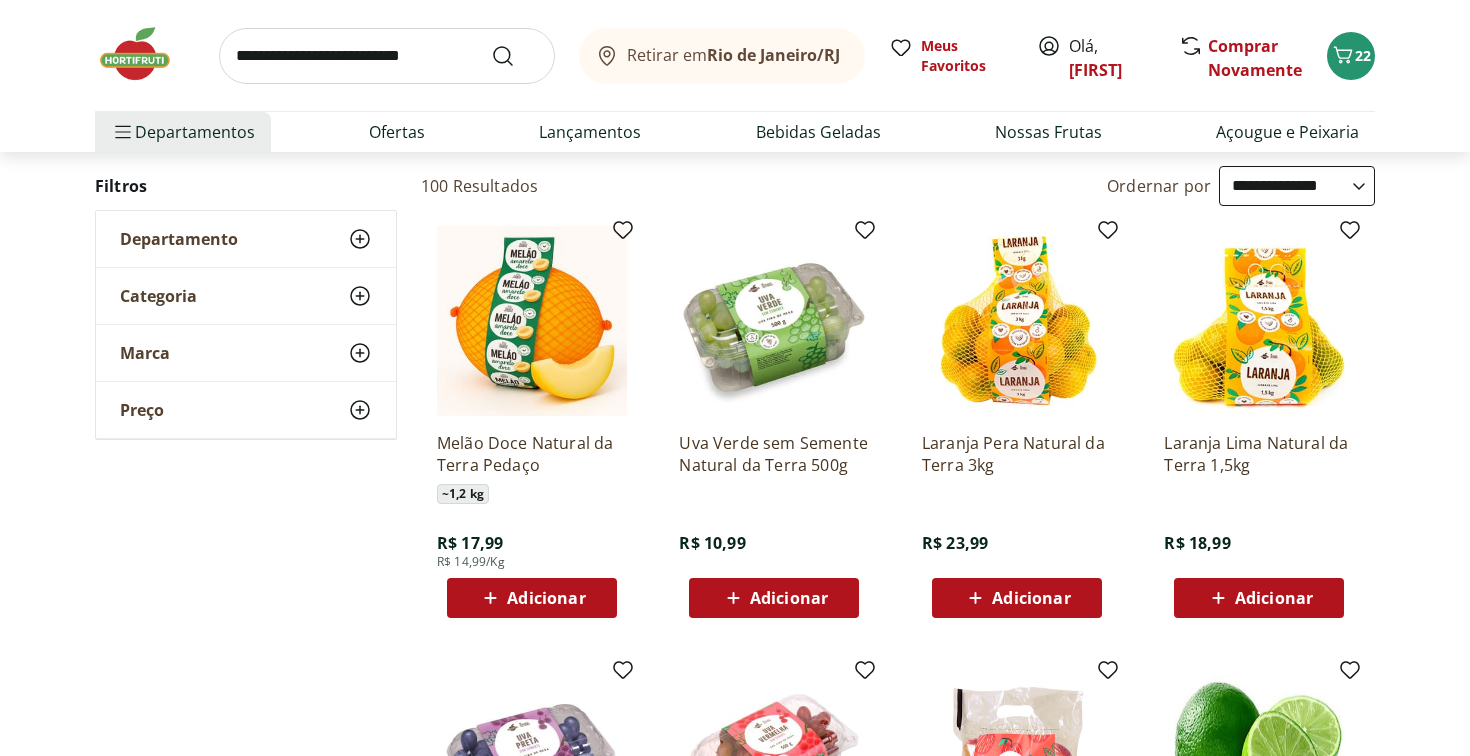 click on "Adicionar" at bounding box center [774, 598] 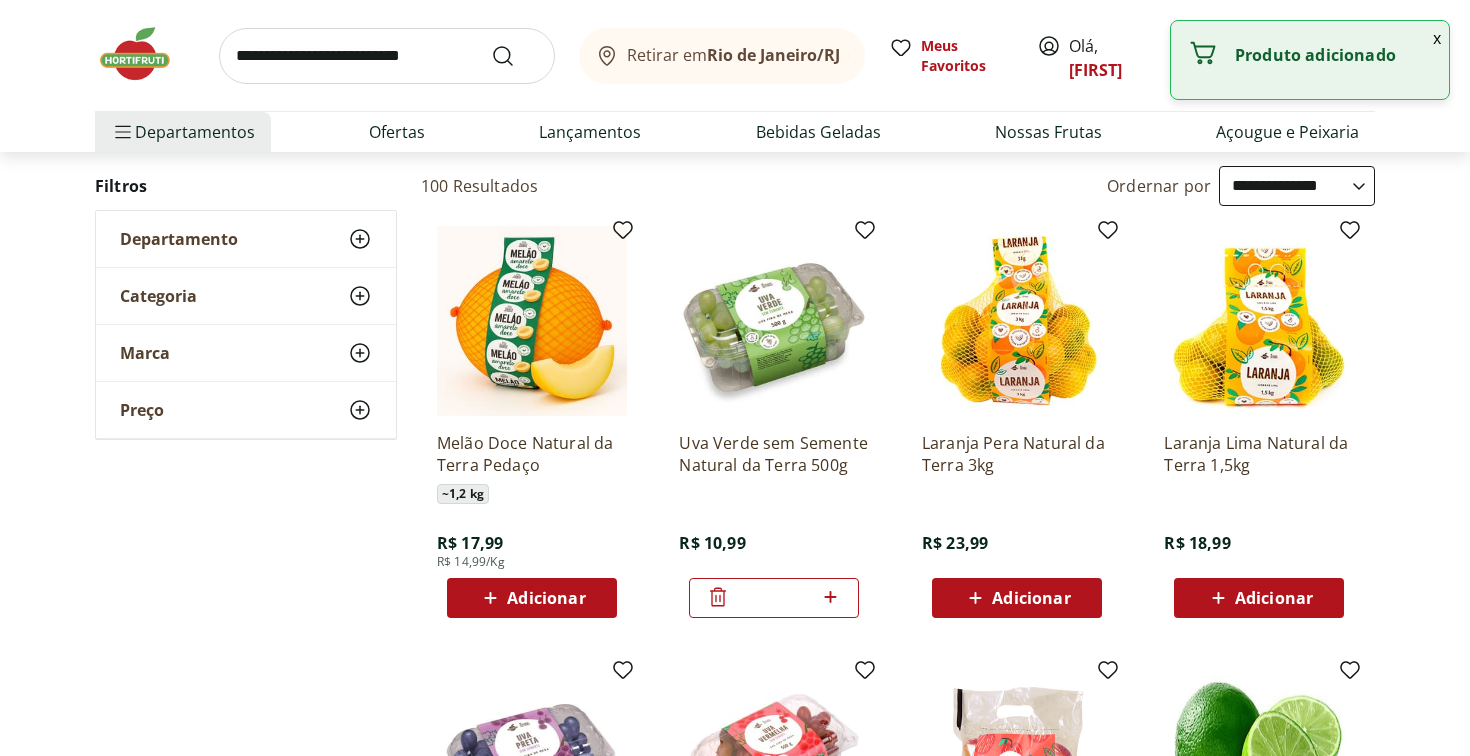click 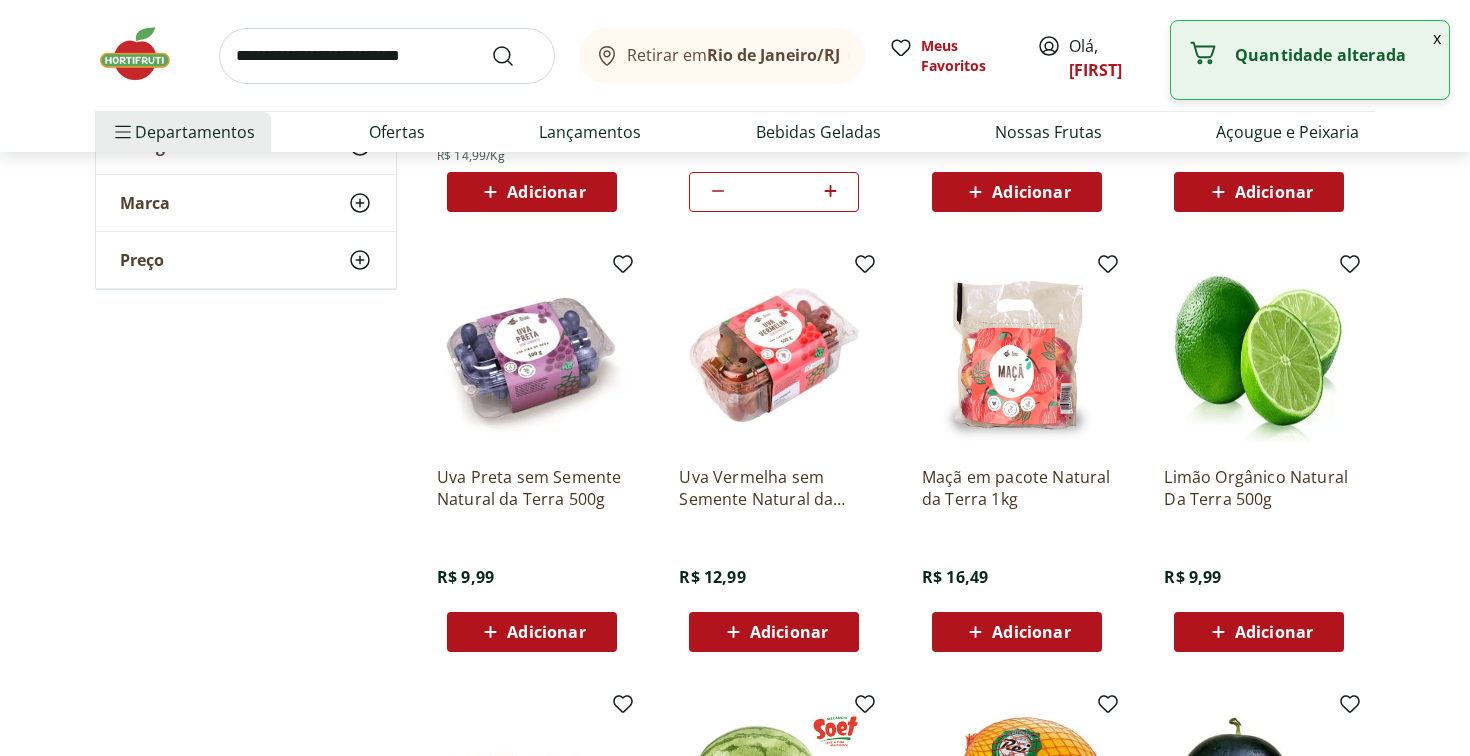 scroll, scrollTop: 555, scrollLeft: 0, axis: vertical 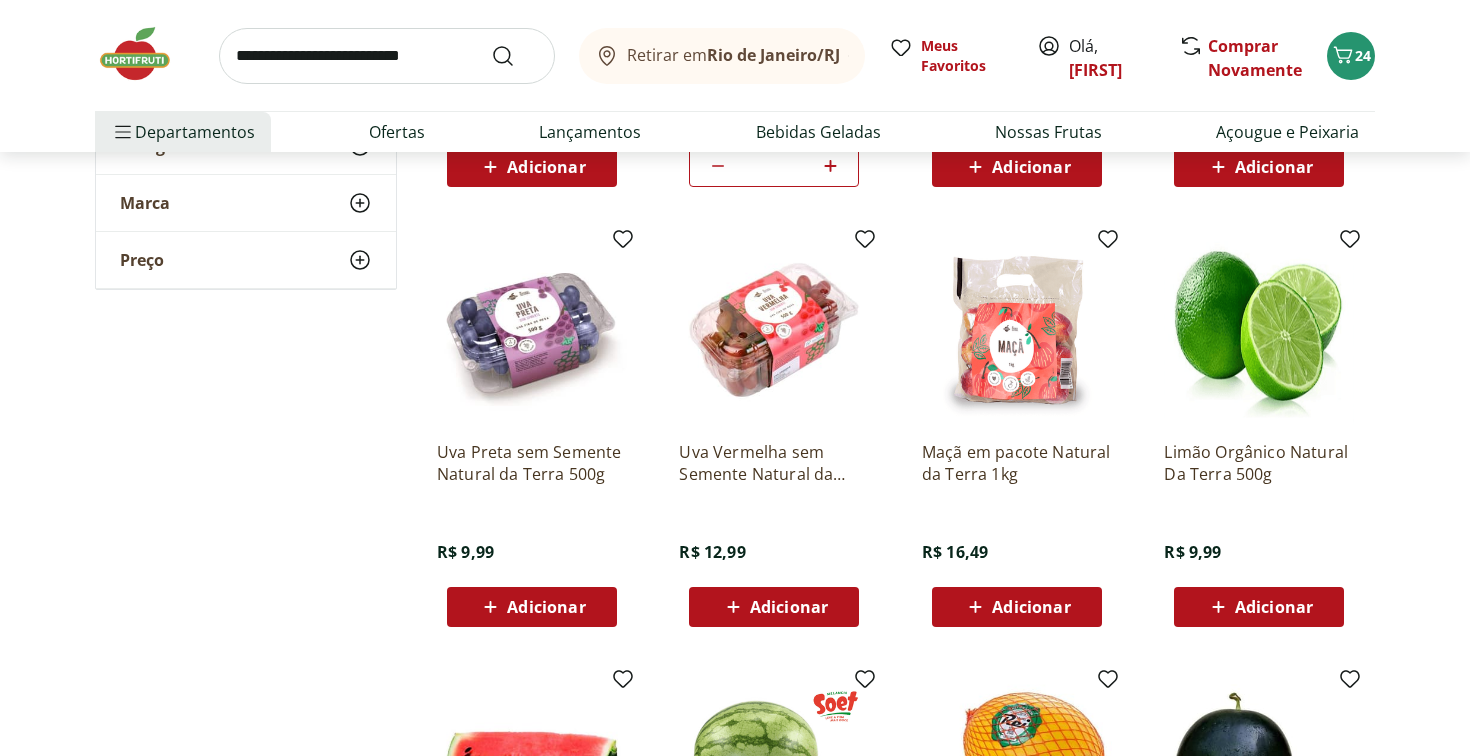 click on "Adicionar" at bounding box center [532, 607] 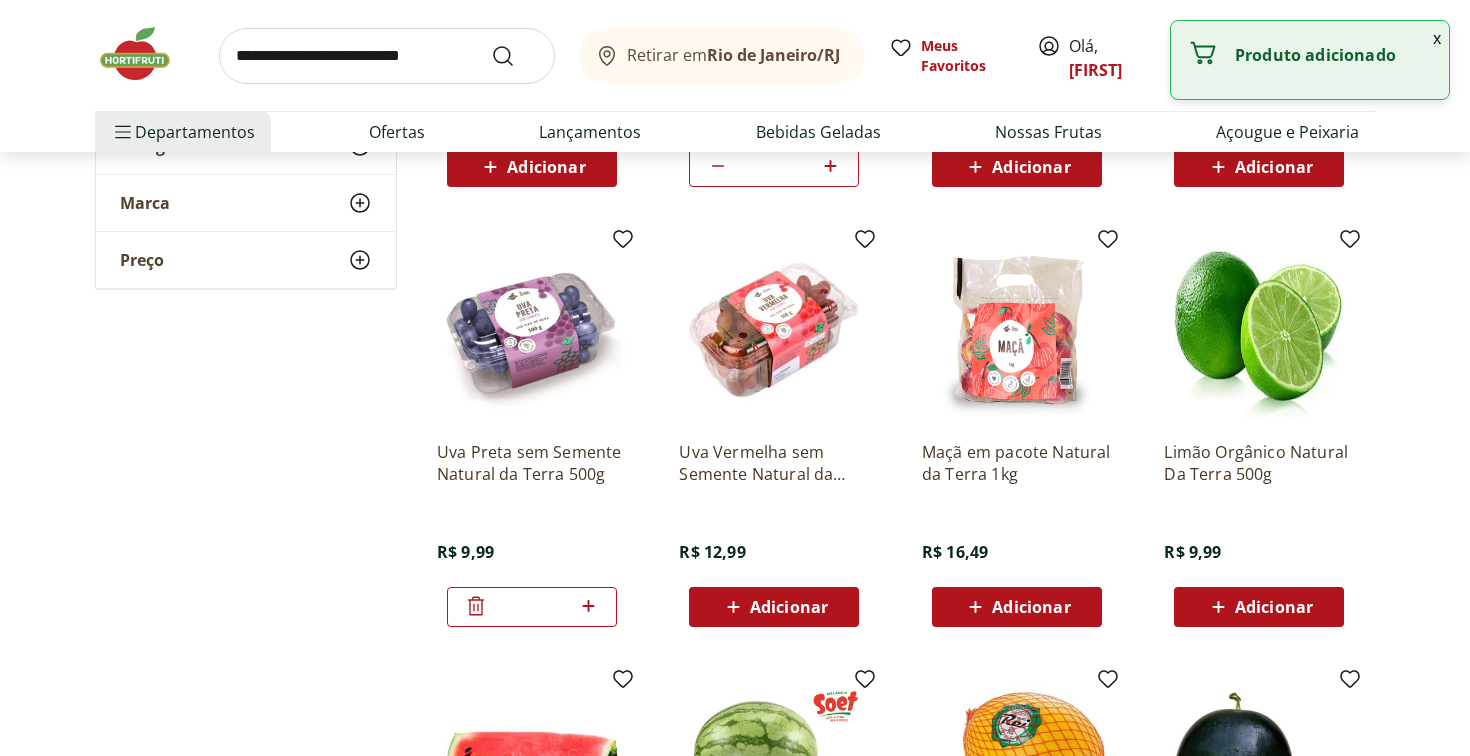 click 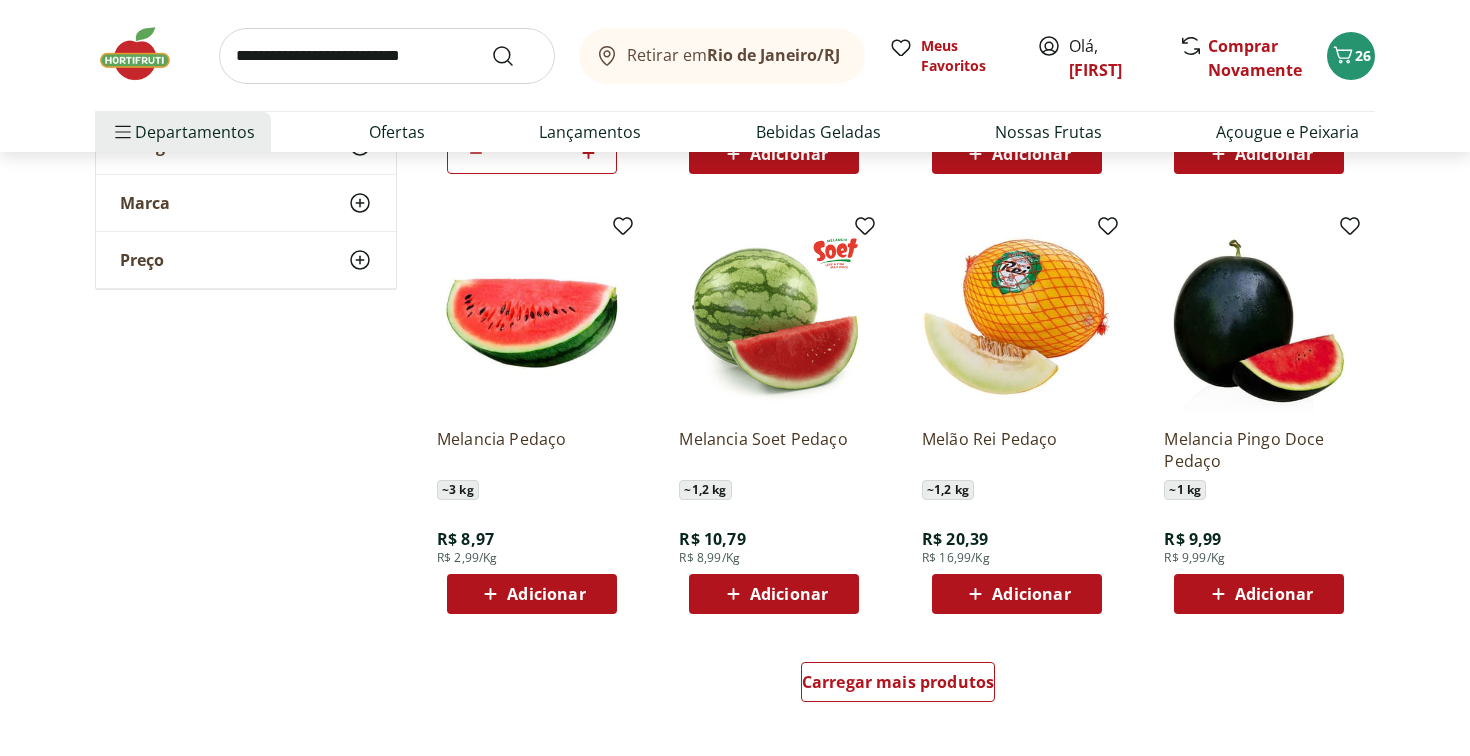 scroll, scrollTop: 1181, scrollLeft: 0, axis: vertical 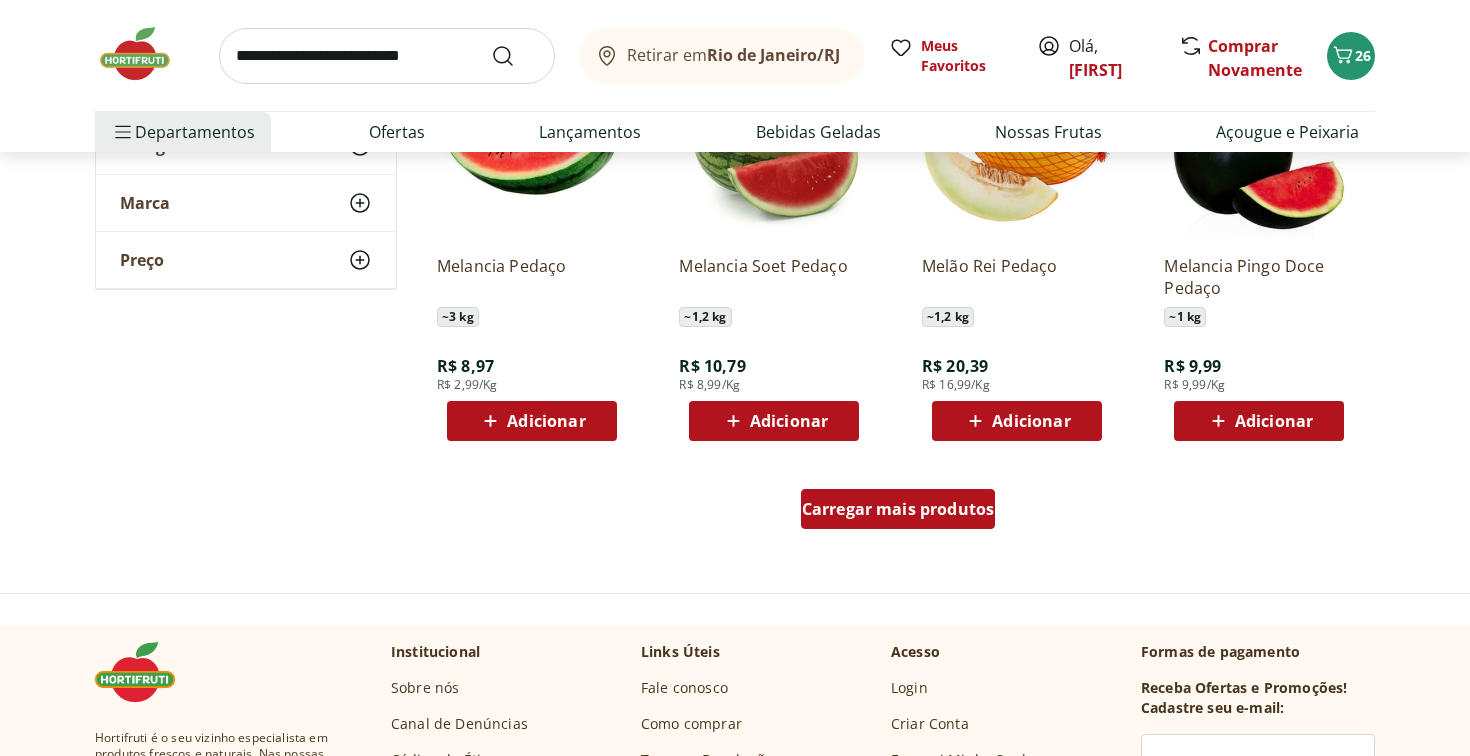 click on "Carregar mais produtos" at bounding box center (898, 509) 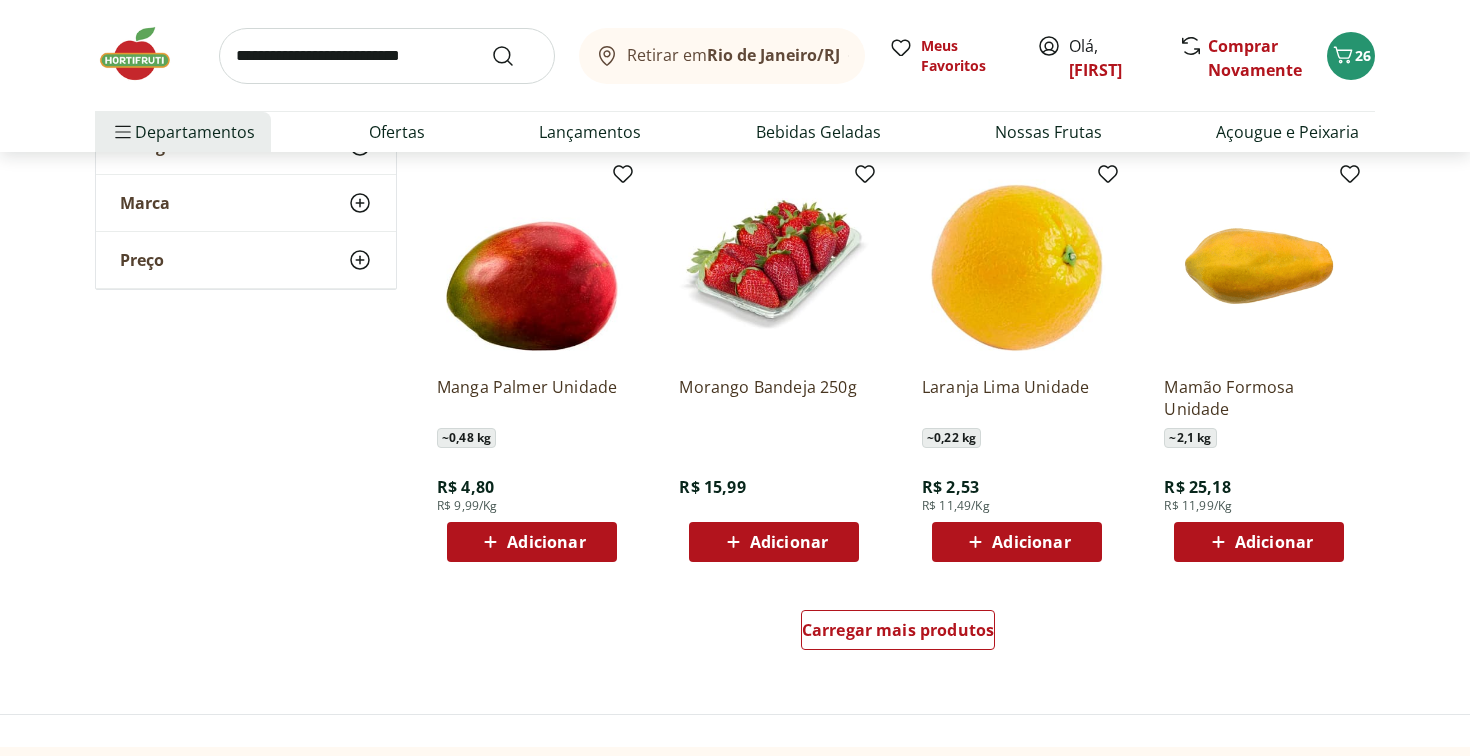 scroll, scrollTop: 2372, scrollLeft: 0, axis: vertical 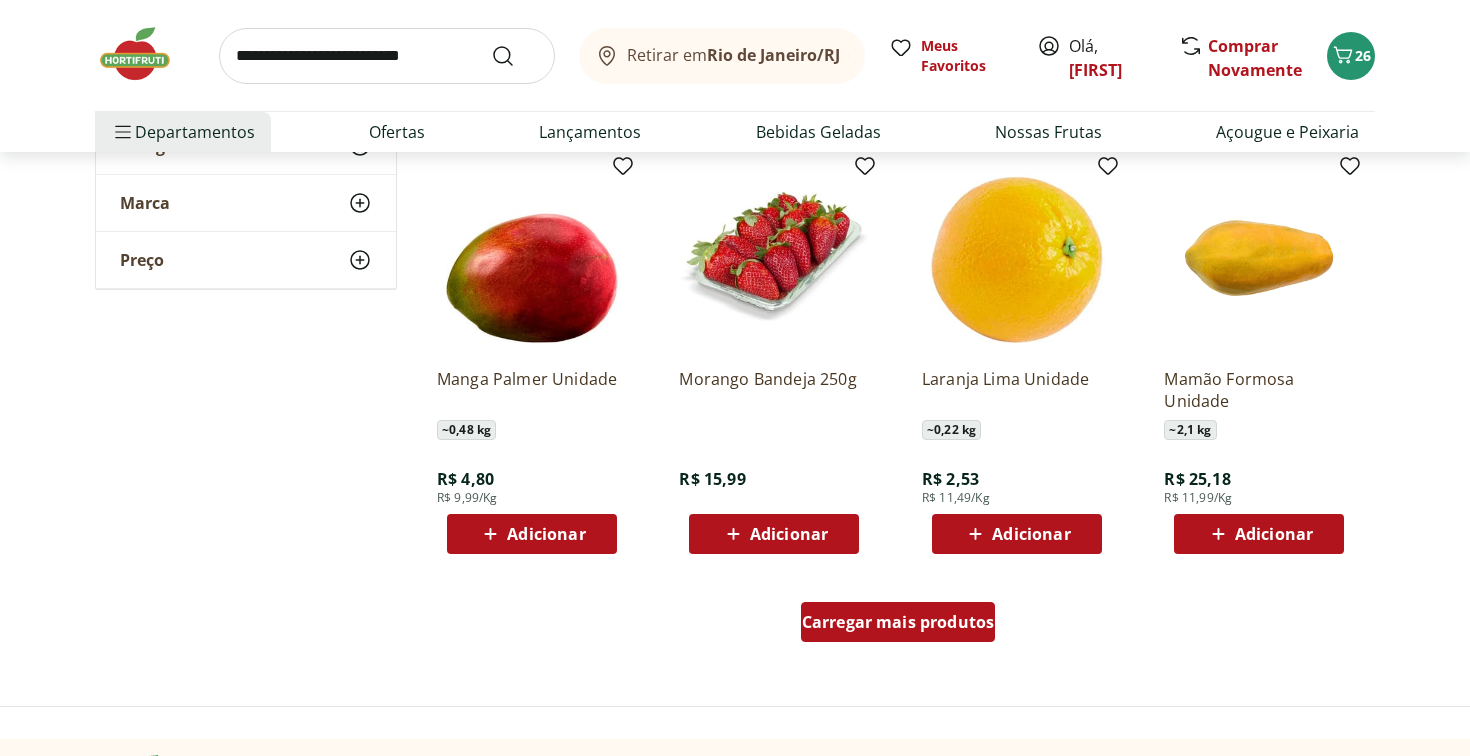 click on "Carregar mais produtos" at bounding box center [898, 622] 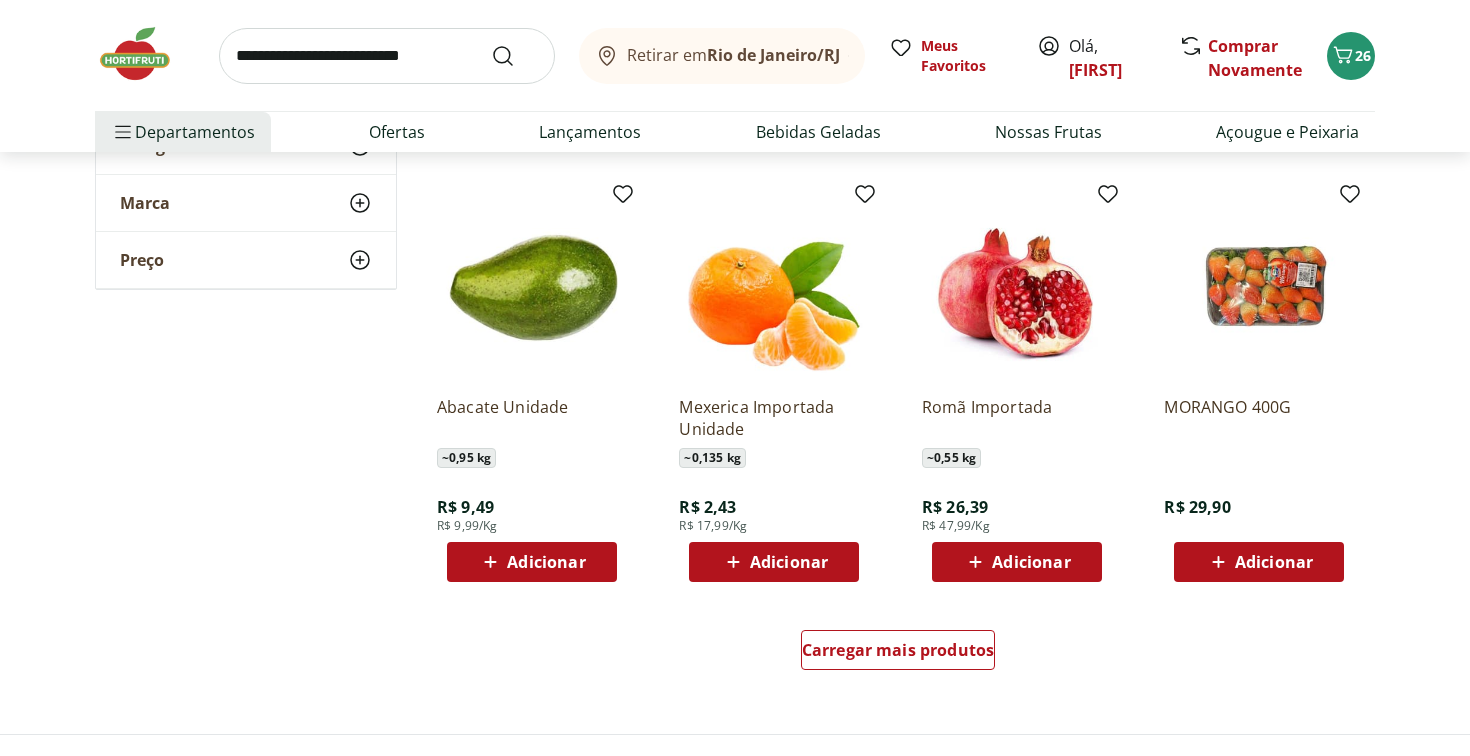 scroll, scrollTop: 3657, scrollLeft: 0, axis: vertical 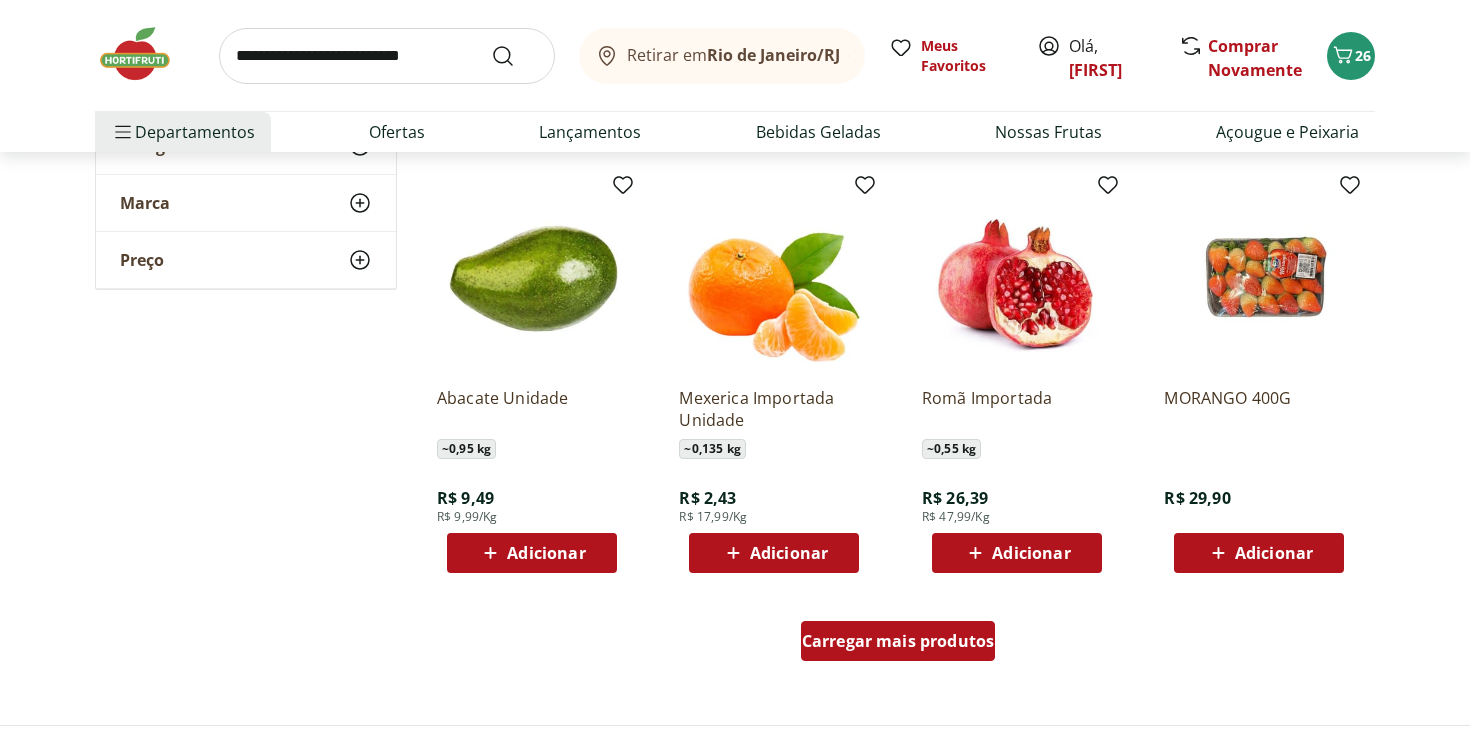 click on "Carregar mais produtos" at bounding box center (898, 641) 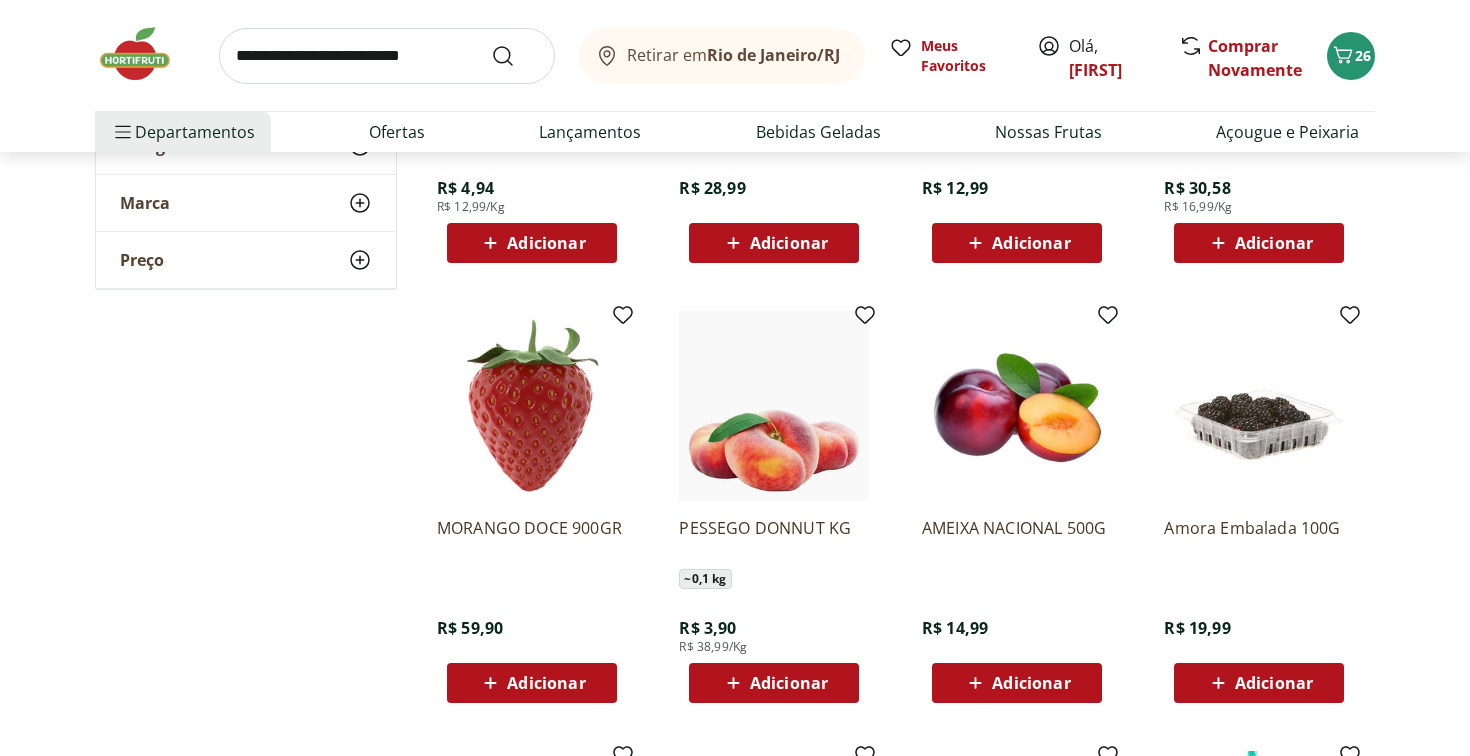 scroll, scrollTop: 4397, scrollLeft: 0, axis: vertical 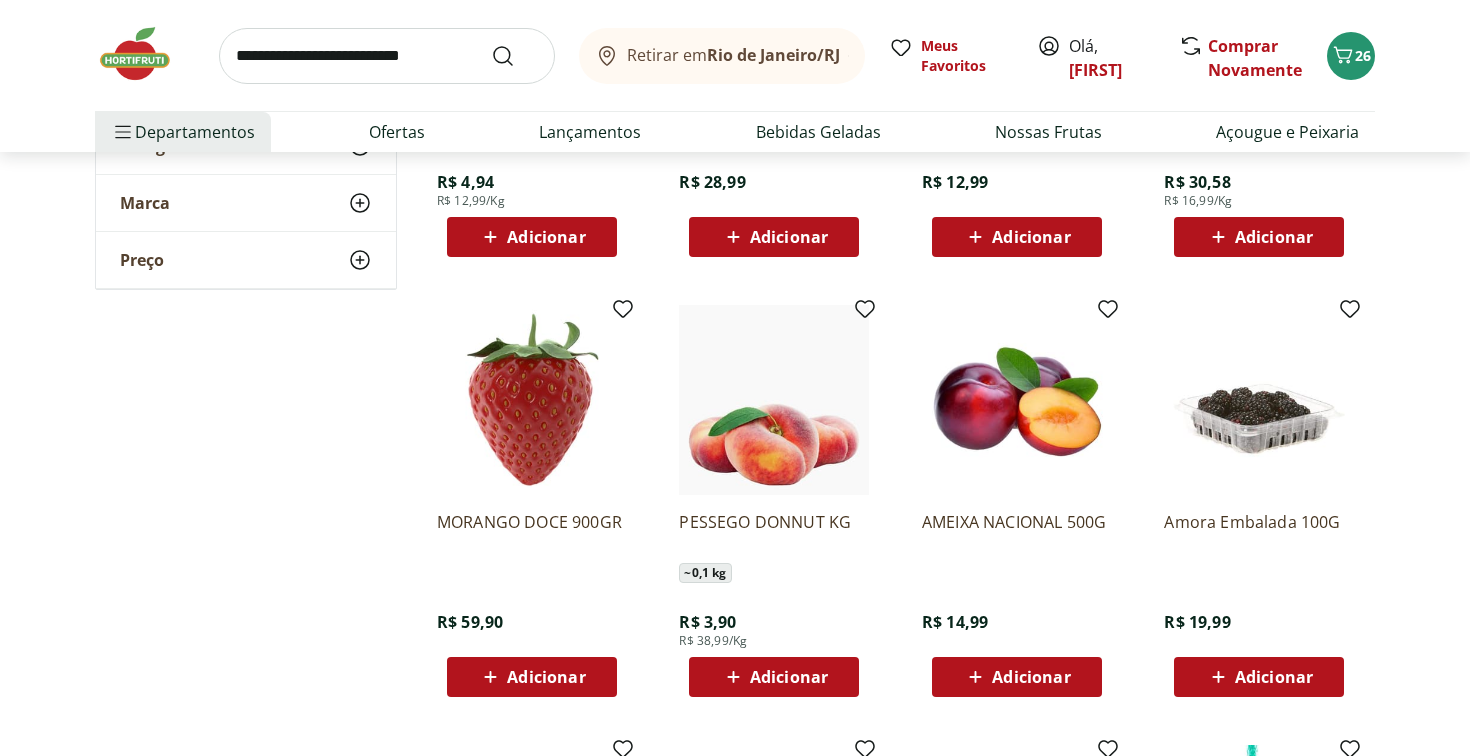 click on "Adicionar" at bounding box center (546, 677) 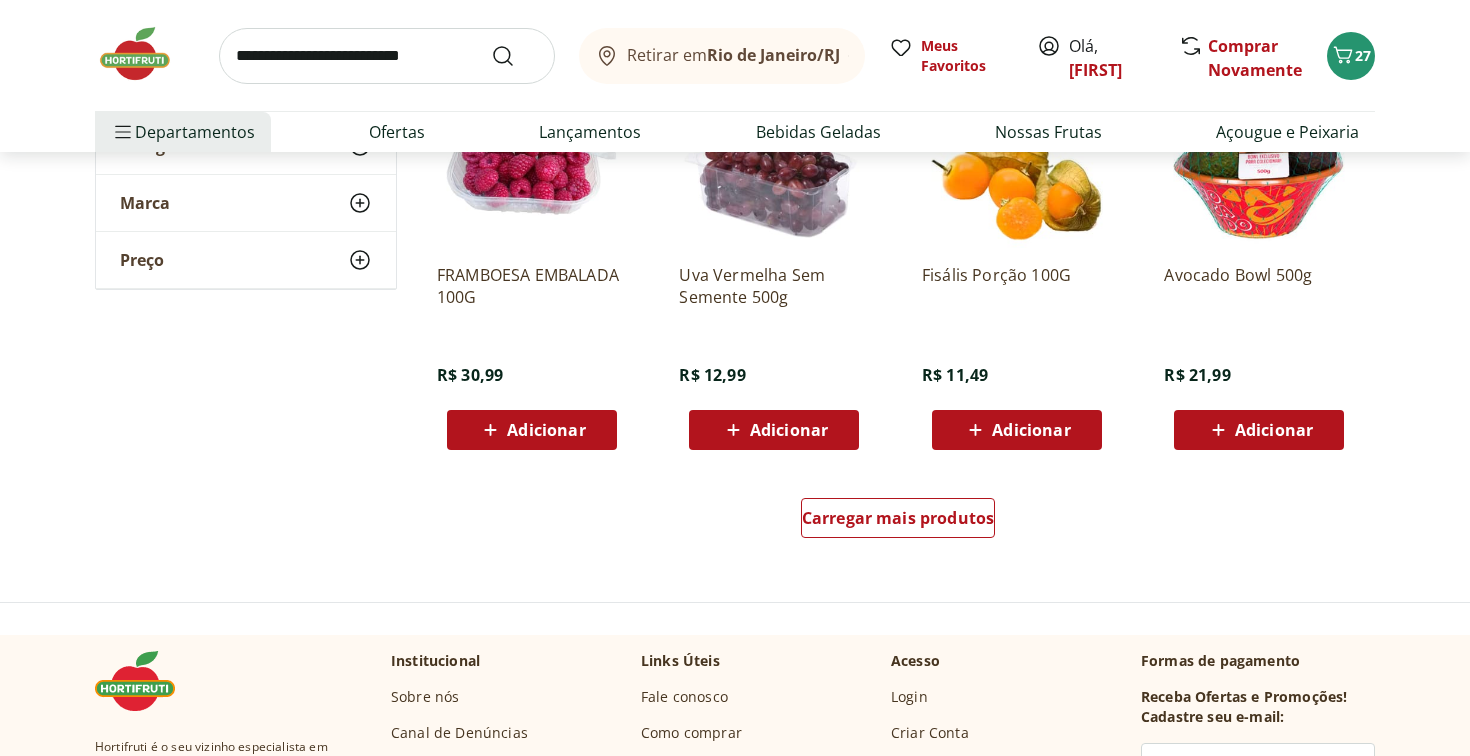 scroll, scrollTop: 5138, scrollLeft: 0, axis: vertical 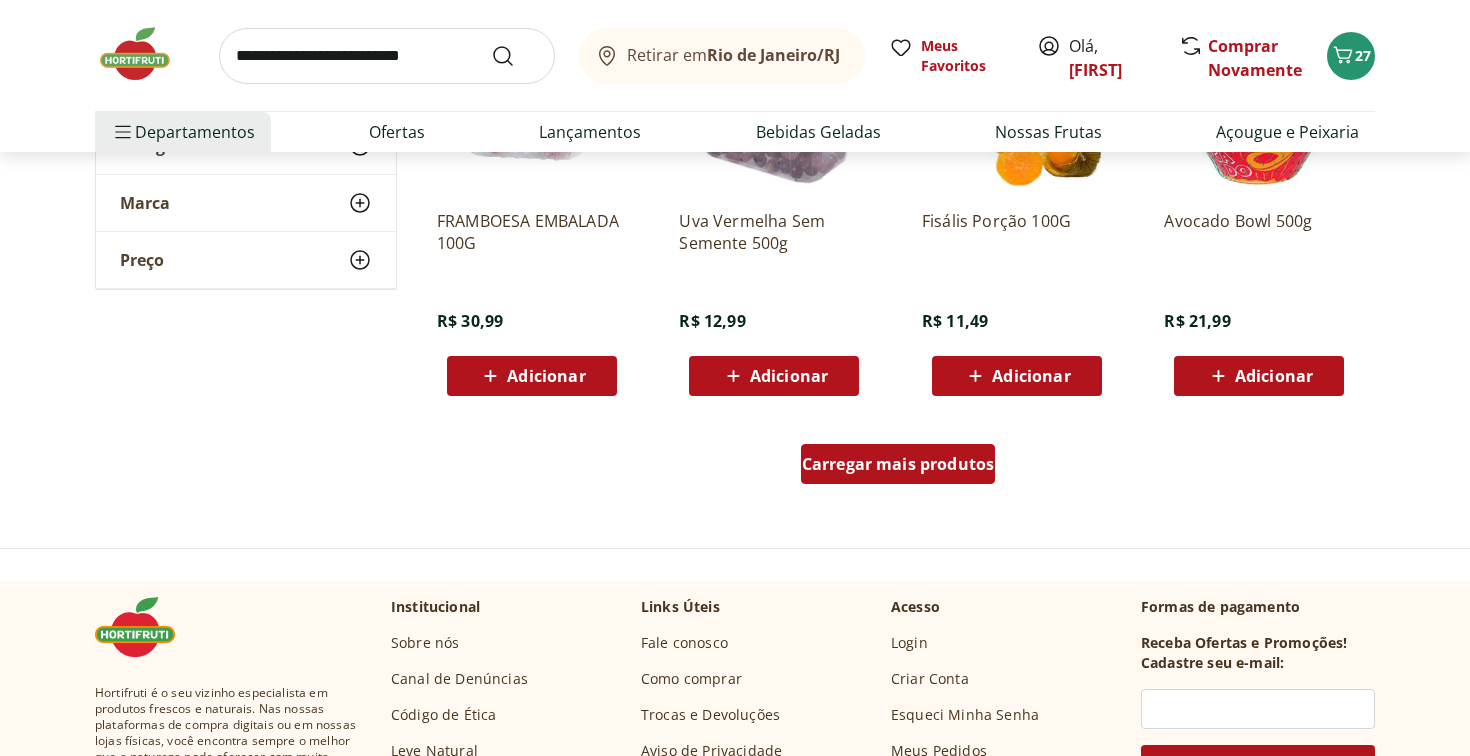 click on "Carregar mais produtos" at bounding box center [898, 464] 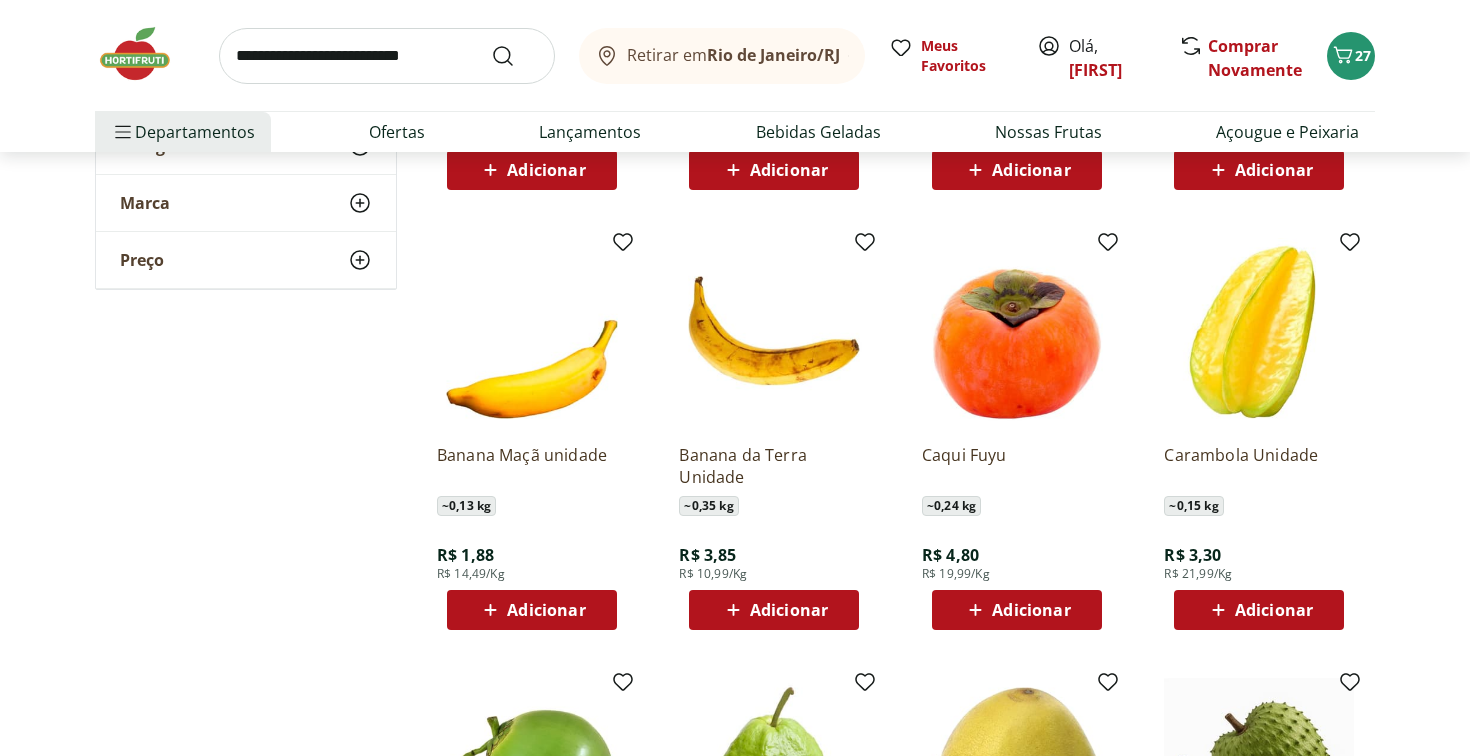 scroll, scrollTop: 5768, scrollLeft: 0, axis: vertical 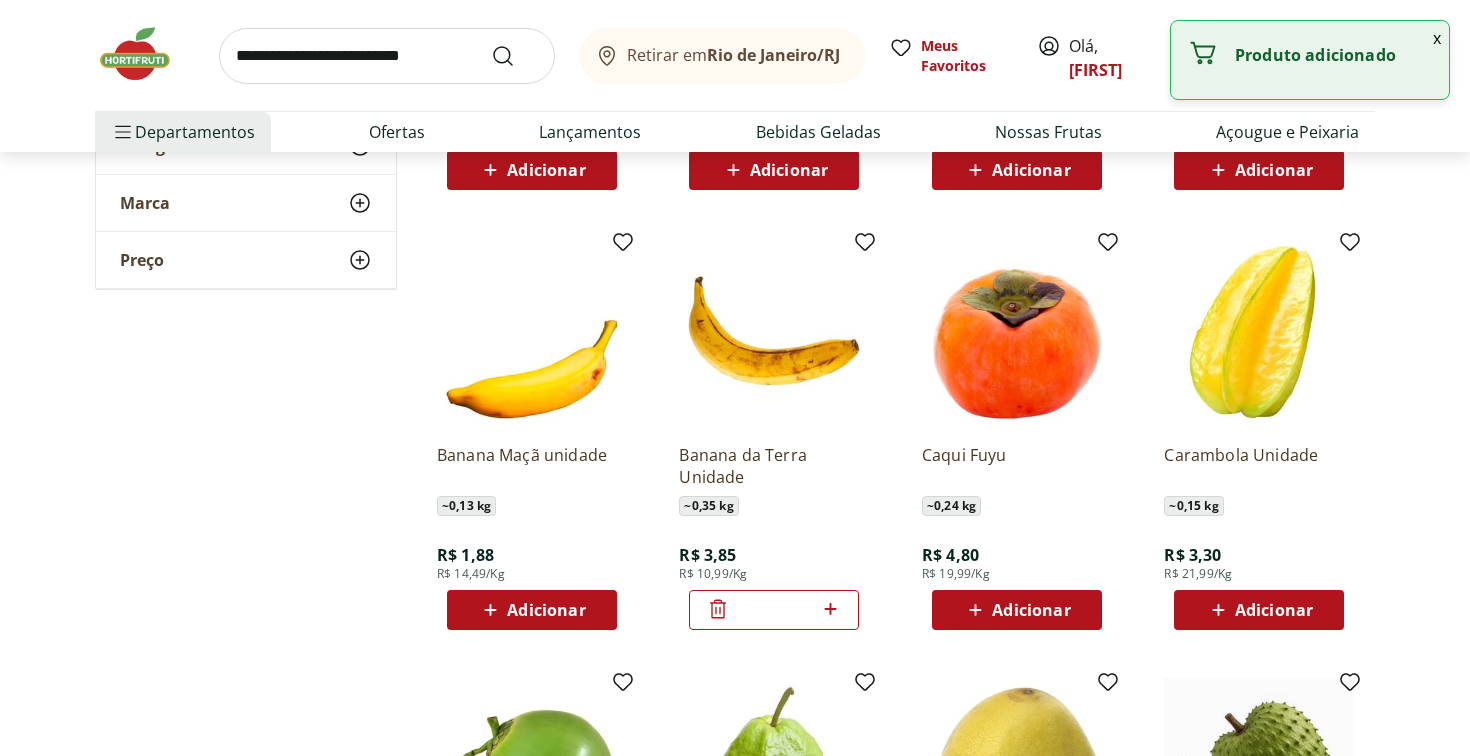 click 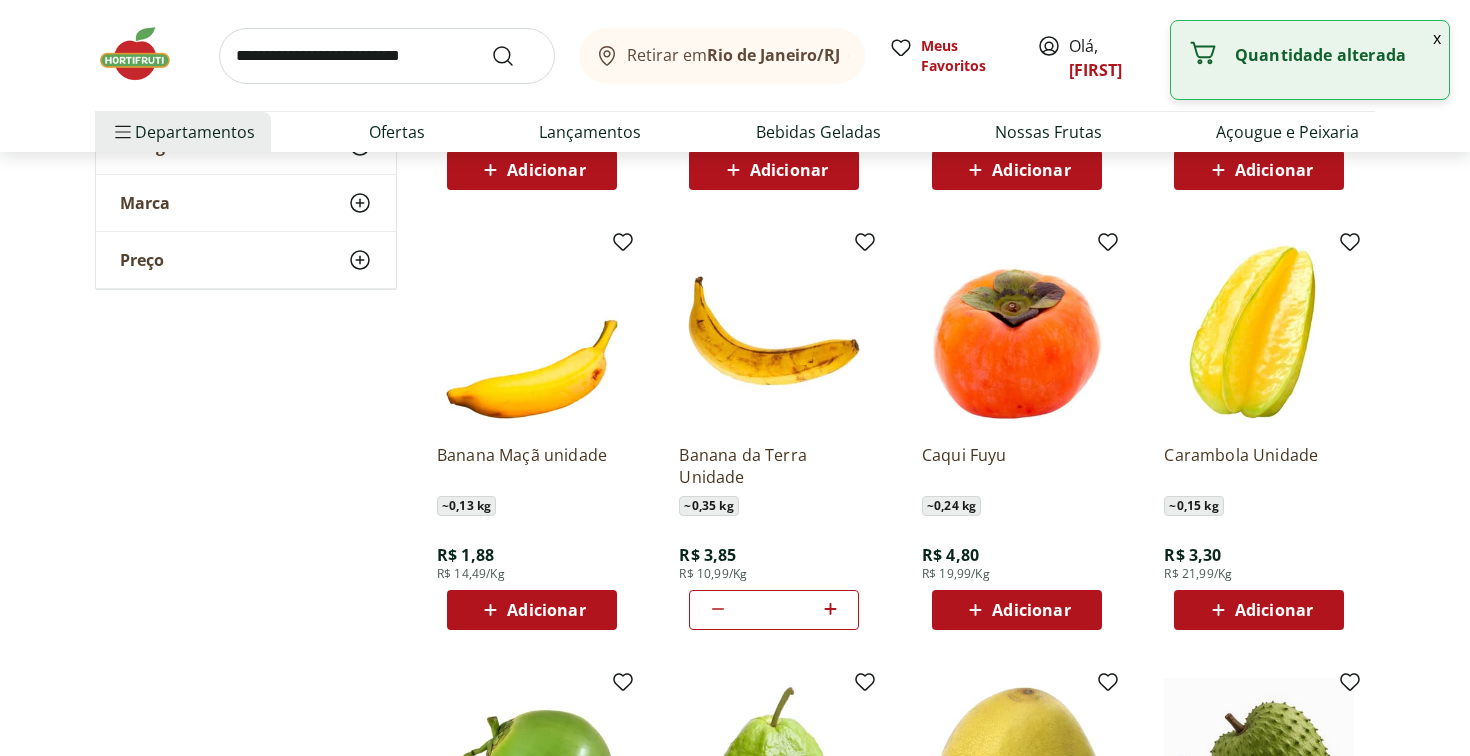 click 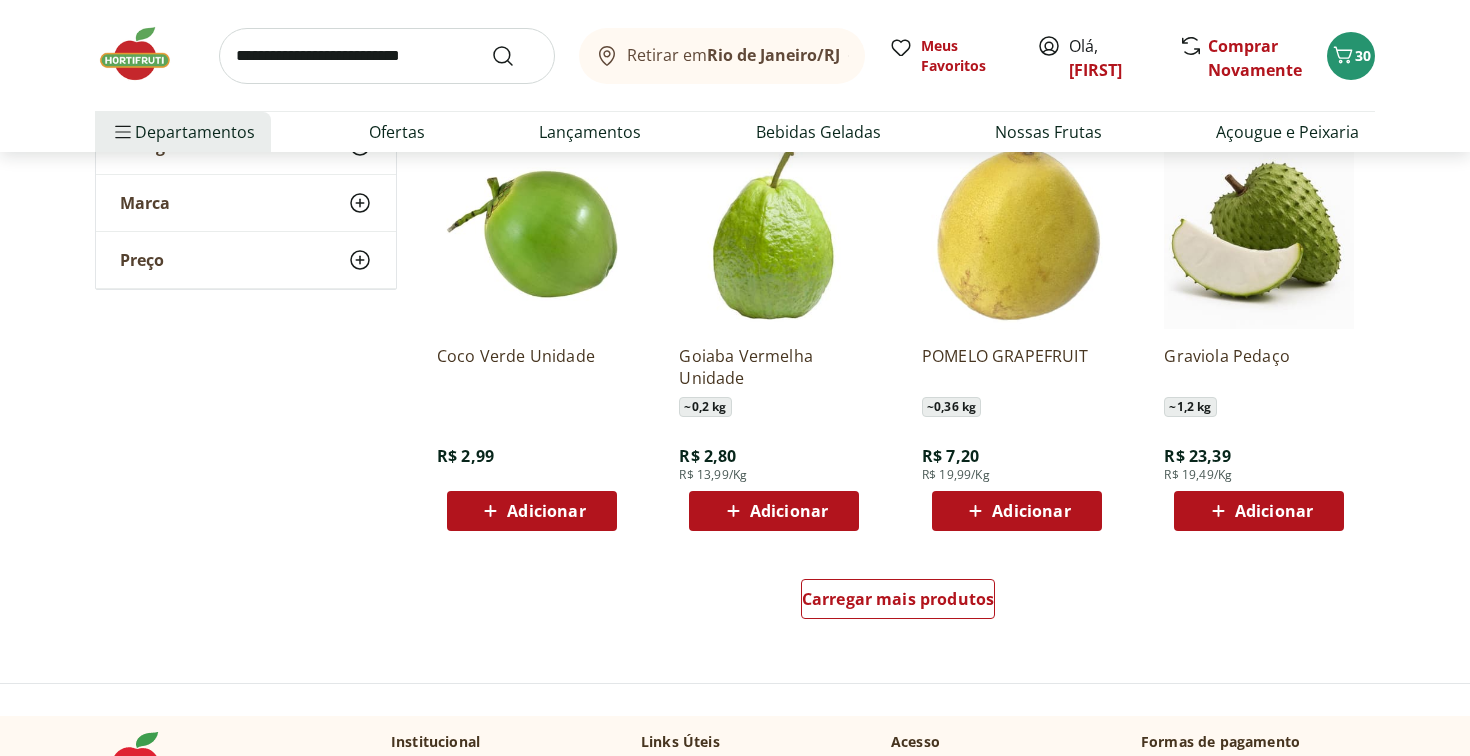 scroll, scrollTop: 6333, scrollLeft: 0, axis: vertical 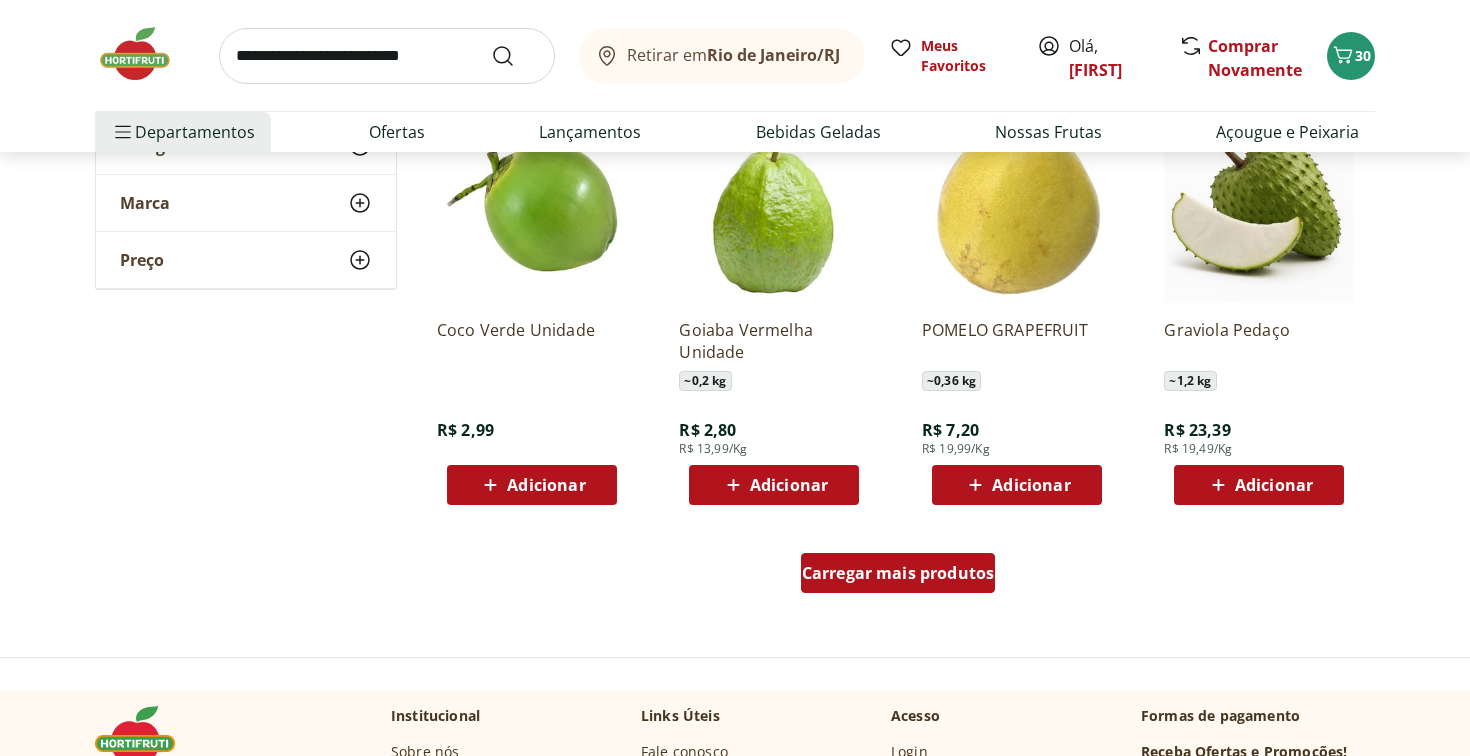 click on "Carregar mais produtos" at bounding box center (898, 573) 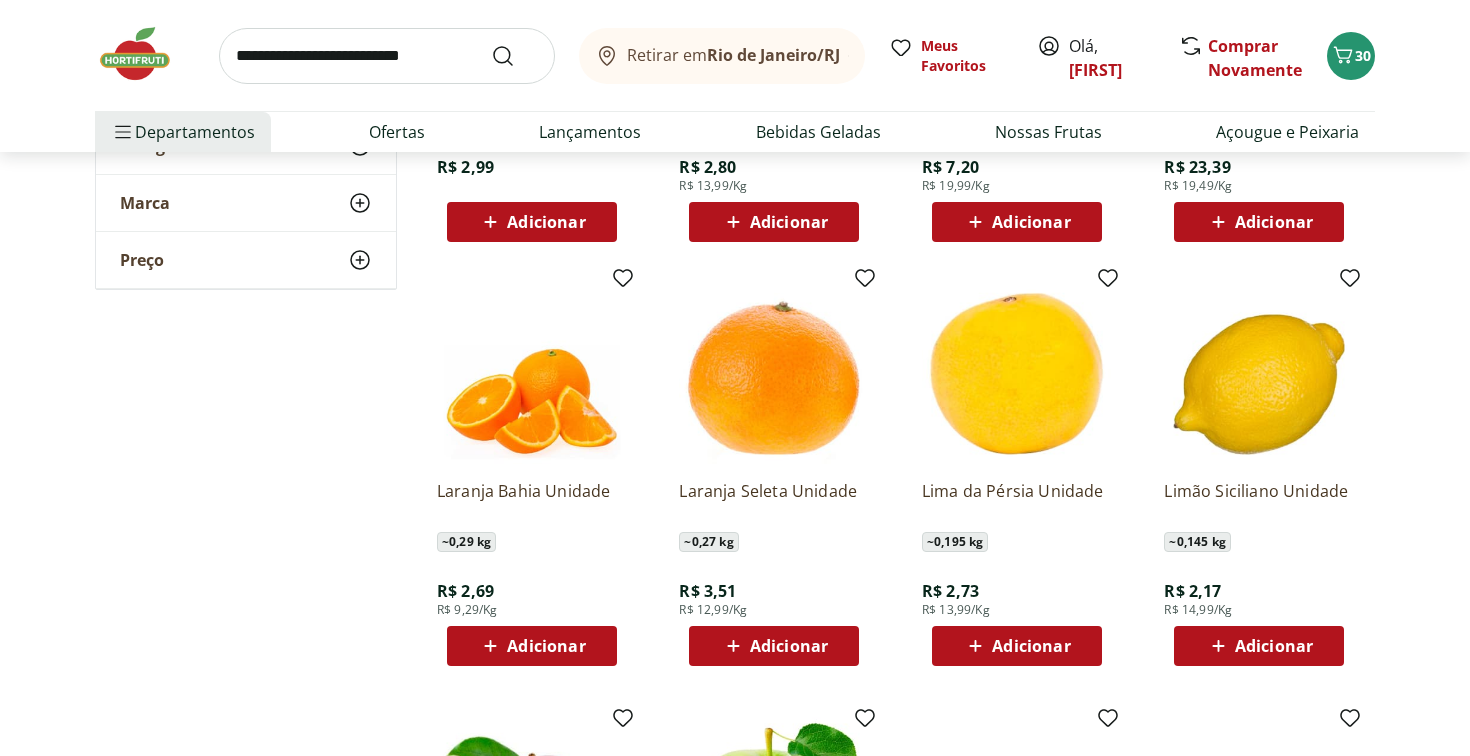 scroll, scrollTop: 6633, scrollLeft: 0, axis: vertical 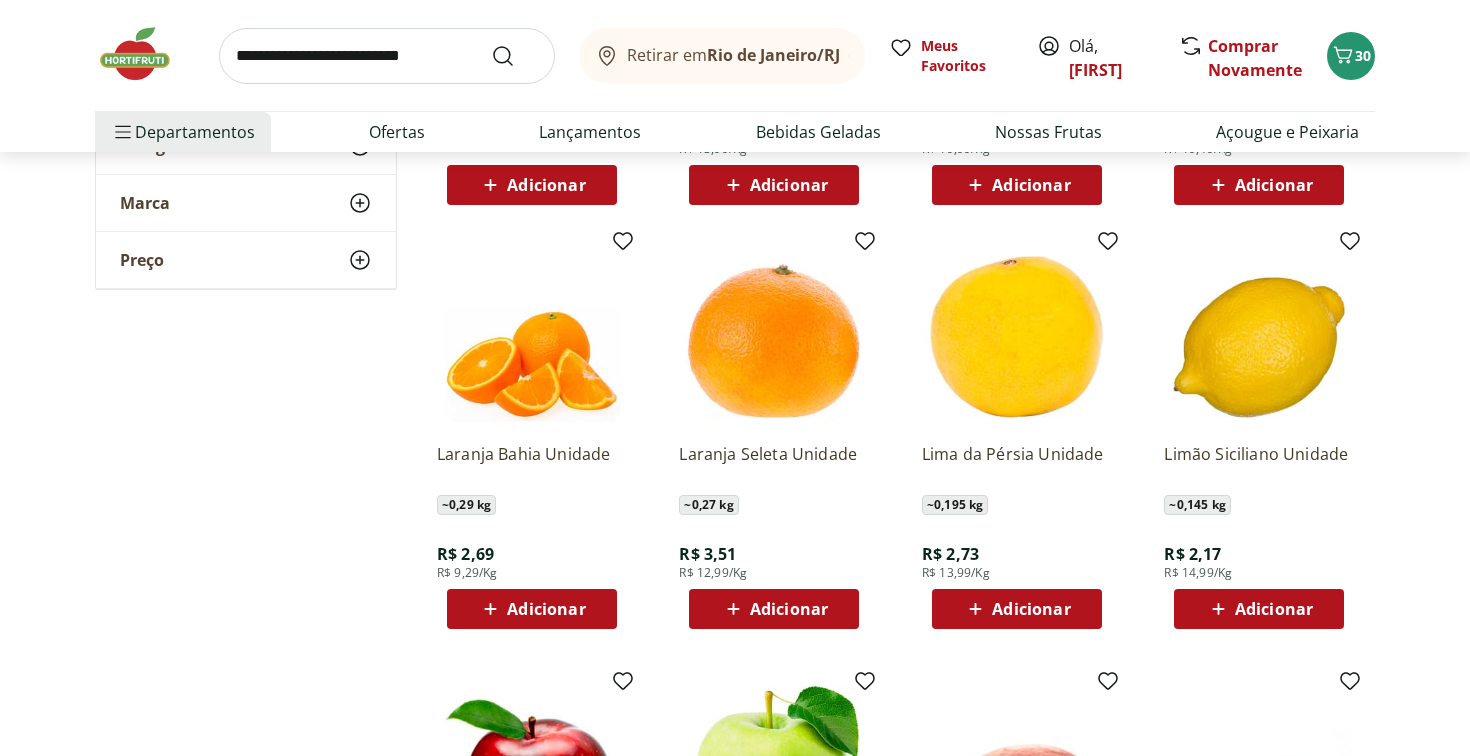 click on "Adicionar" at bounding box center (532, 609) 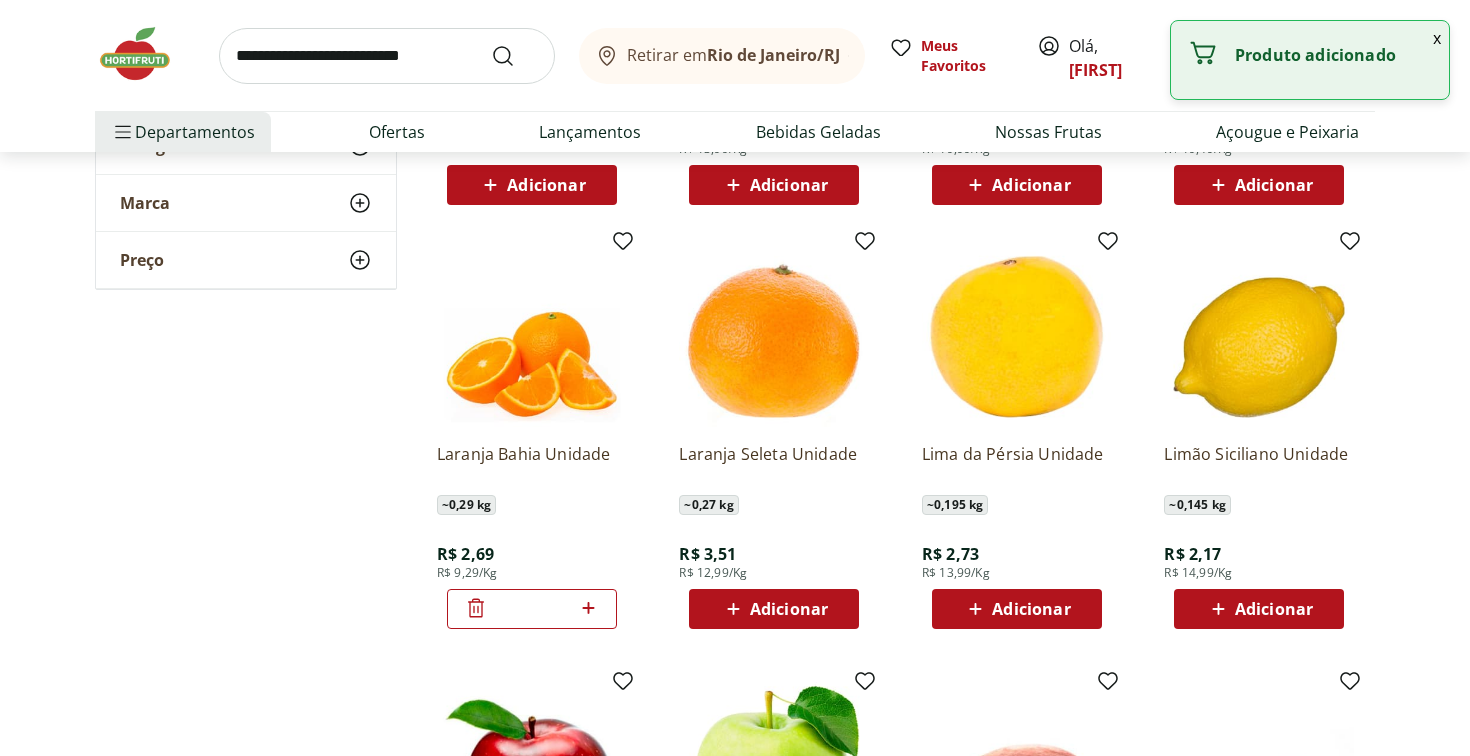 click on "*" at bounding box center [532, 609] 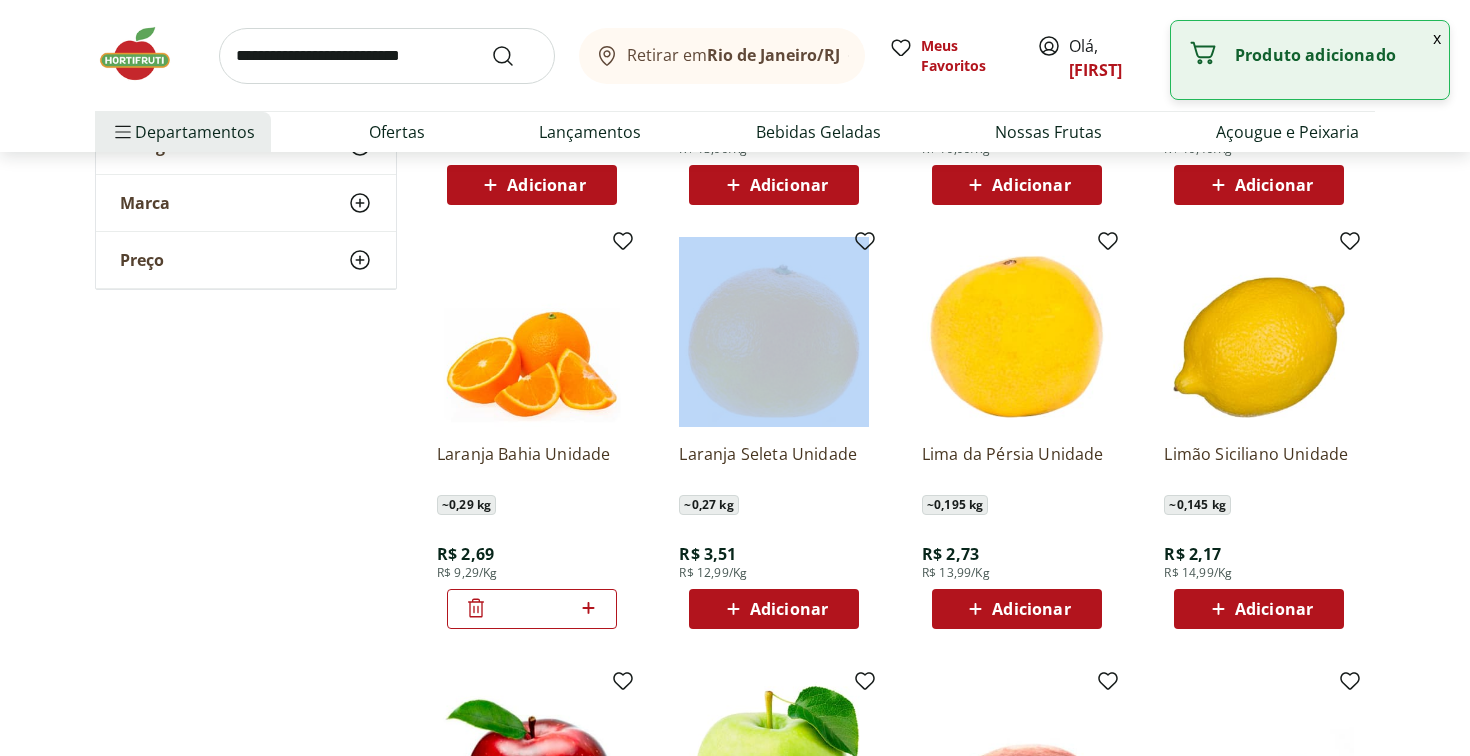 click 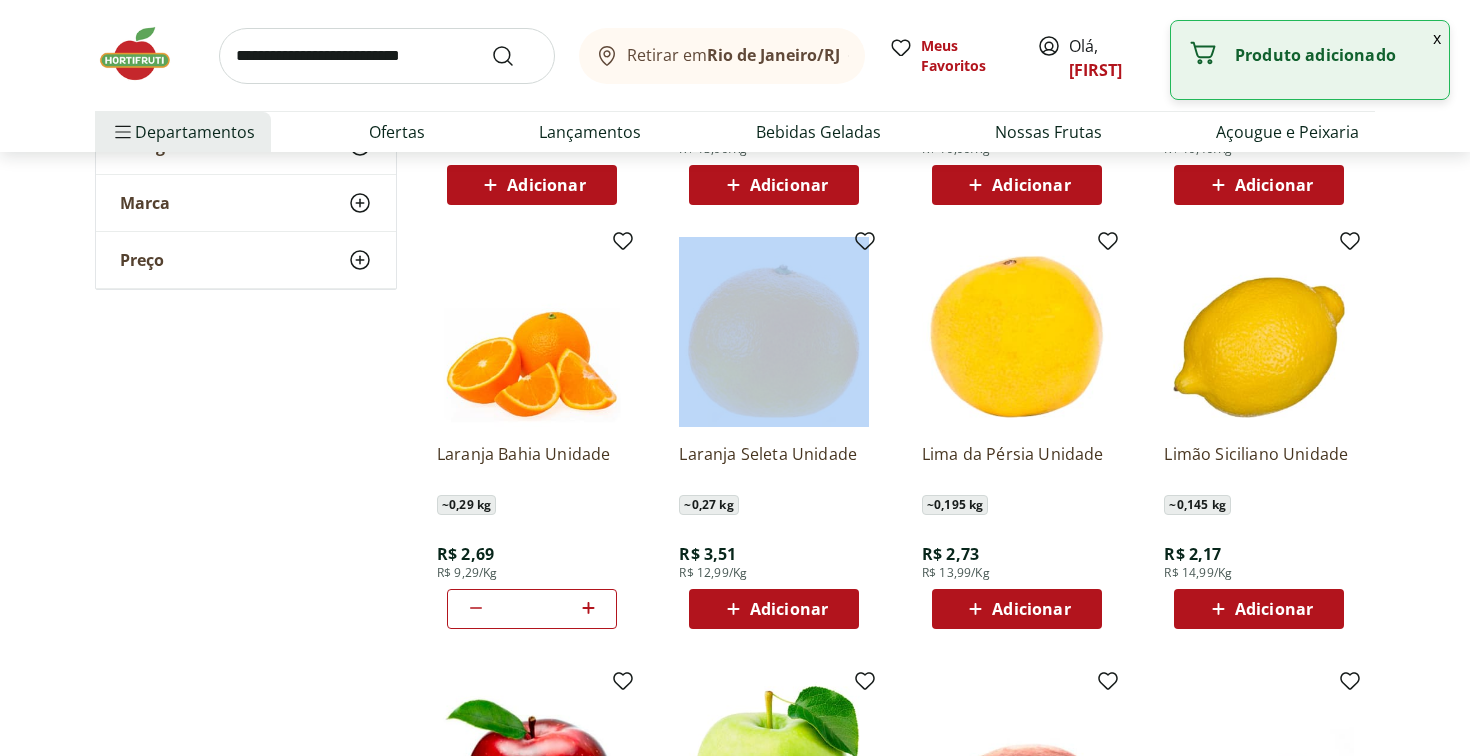 click 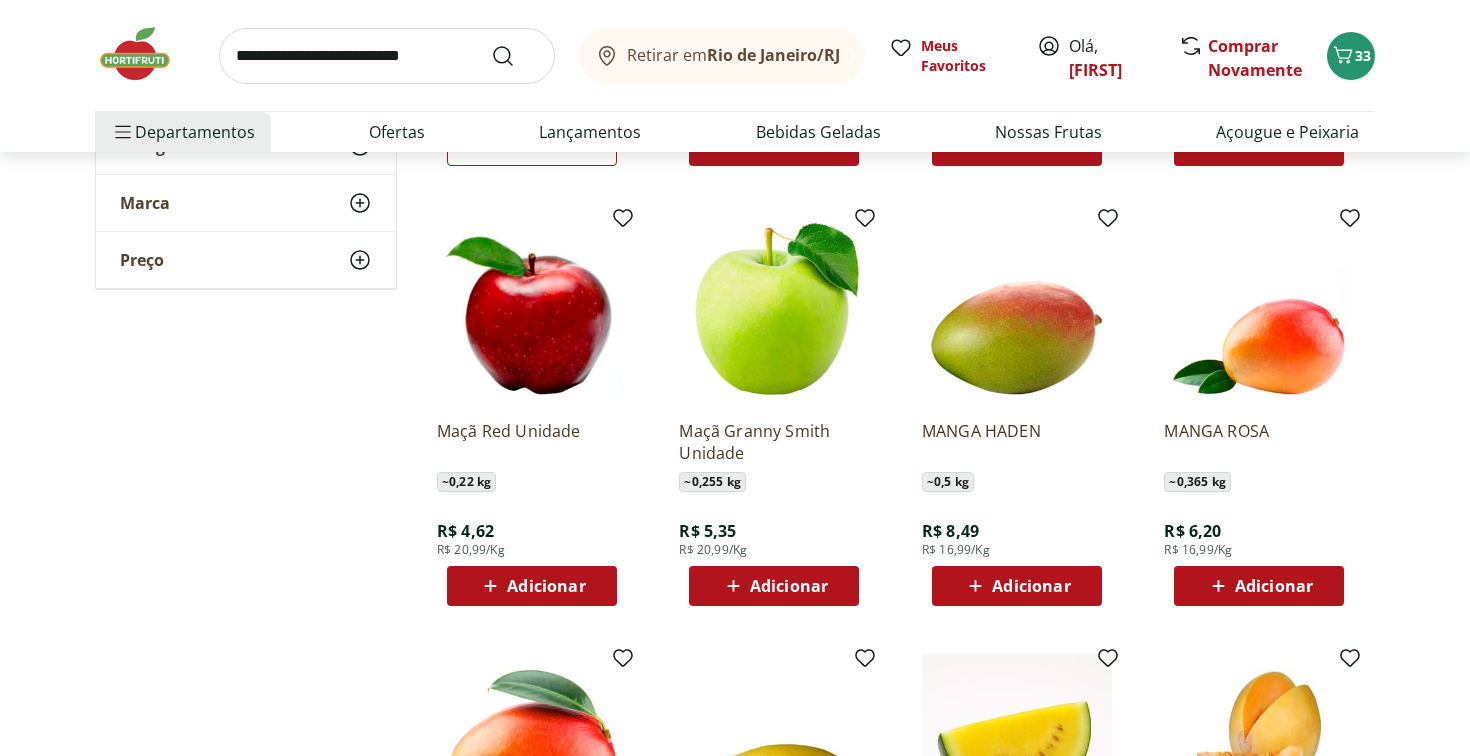 scroll, scrollTop: 7102, scrollLeft: 0, axis: vertical 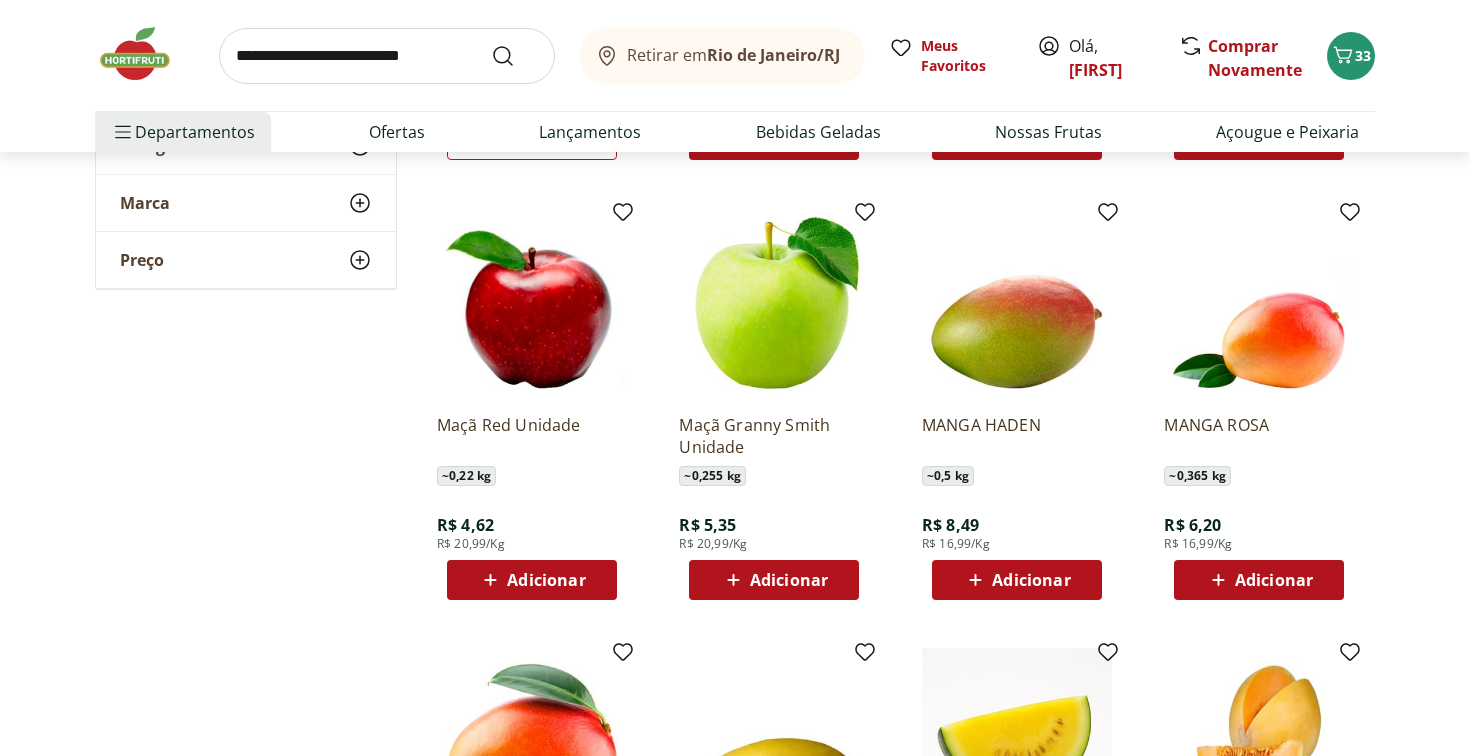 click on "Adicionar" at bounding box center (774, 580) 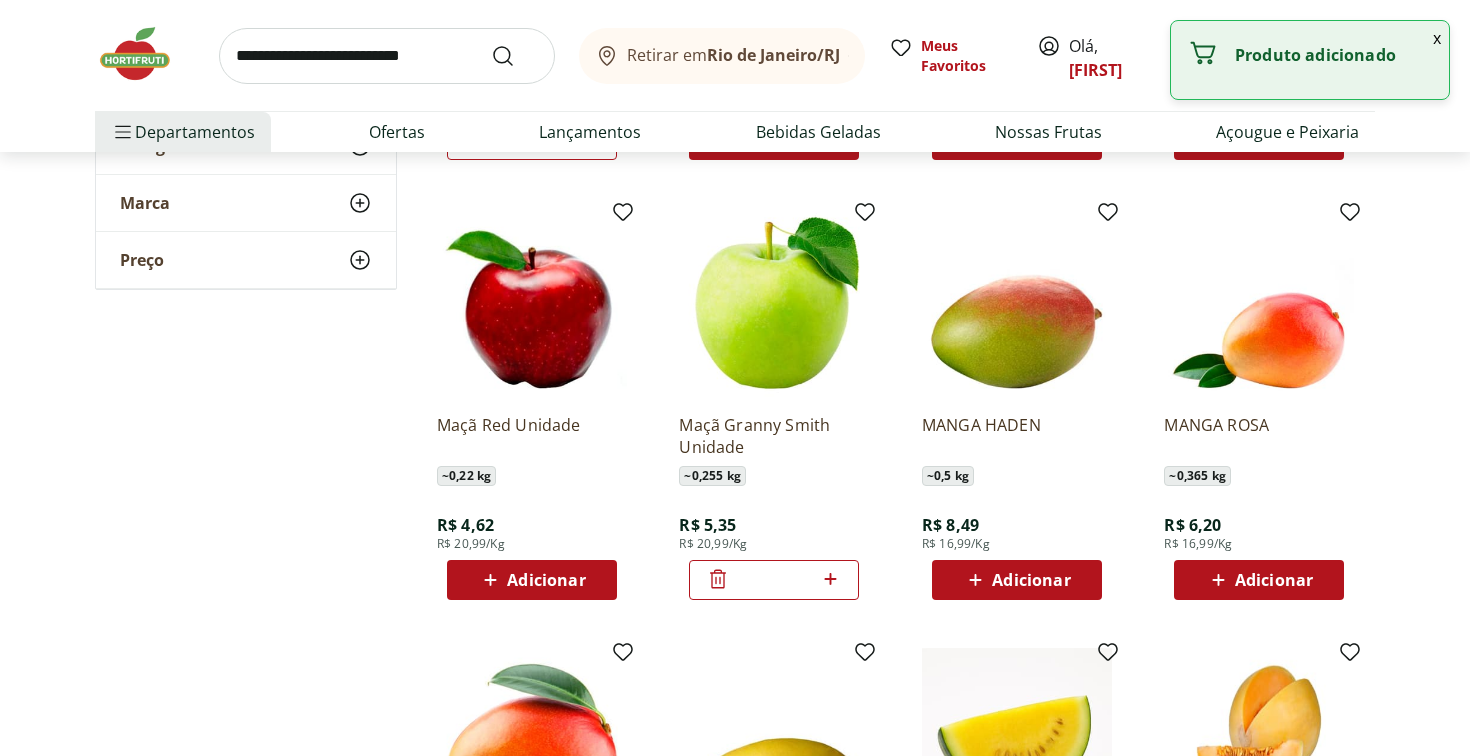 click 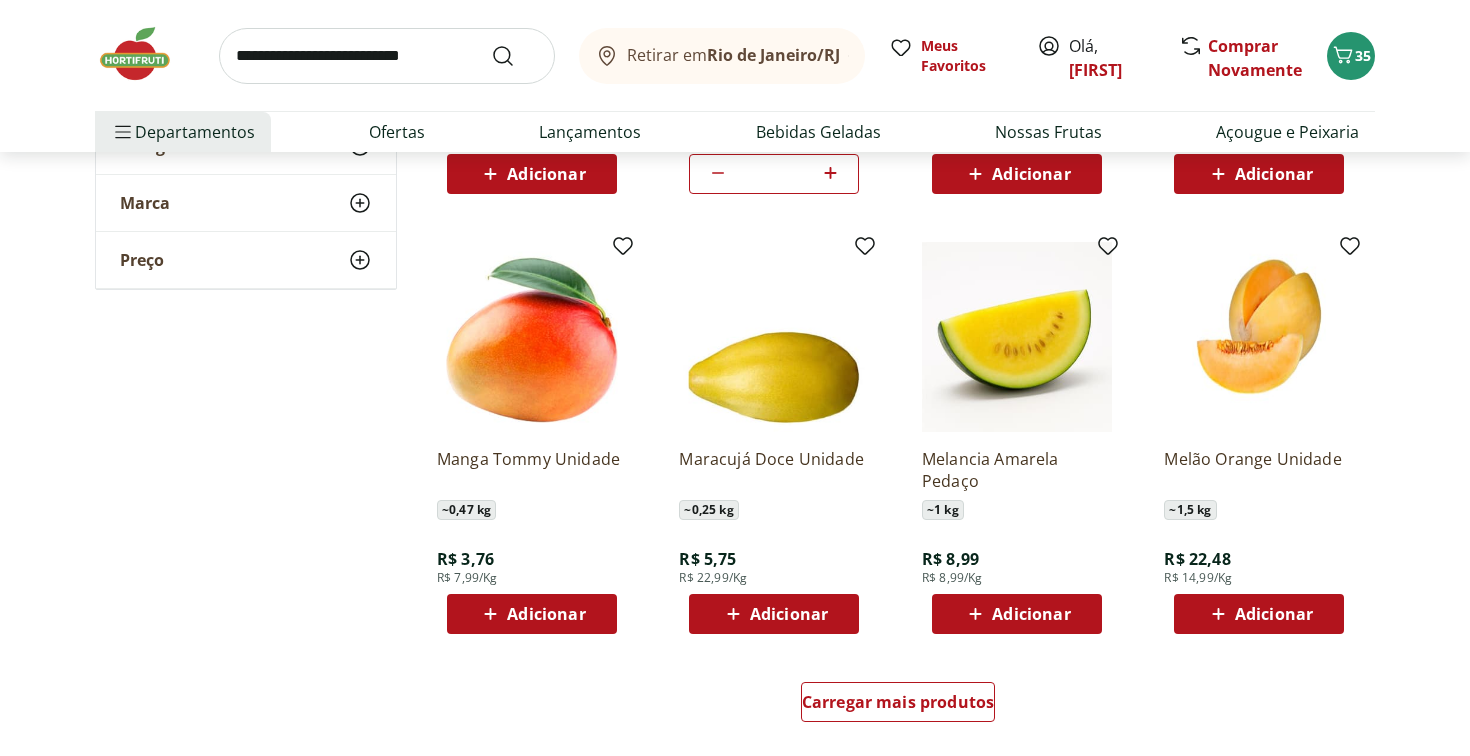 scroll, scrollTop: 7522, scrollLeft: 0, axis: vertical 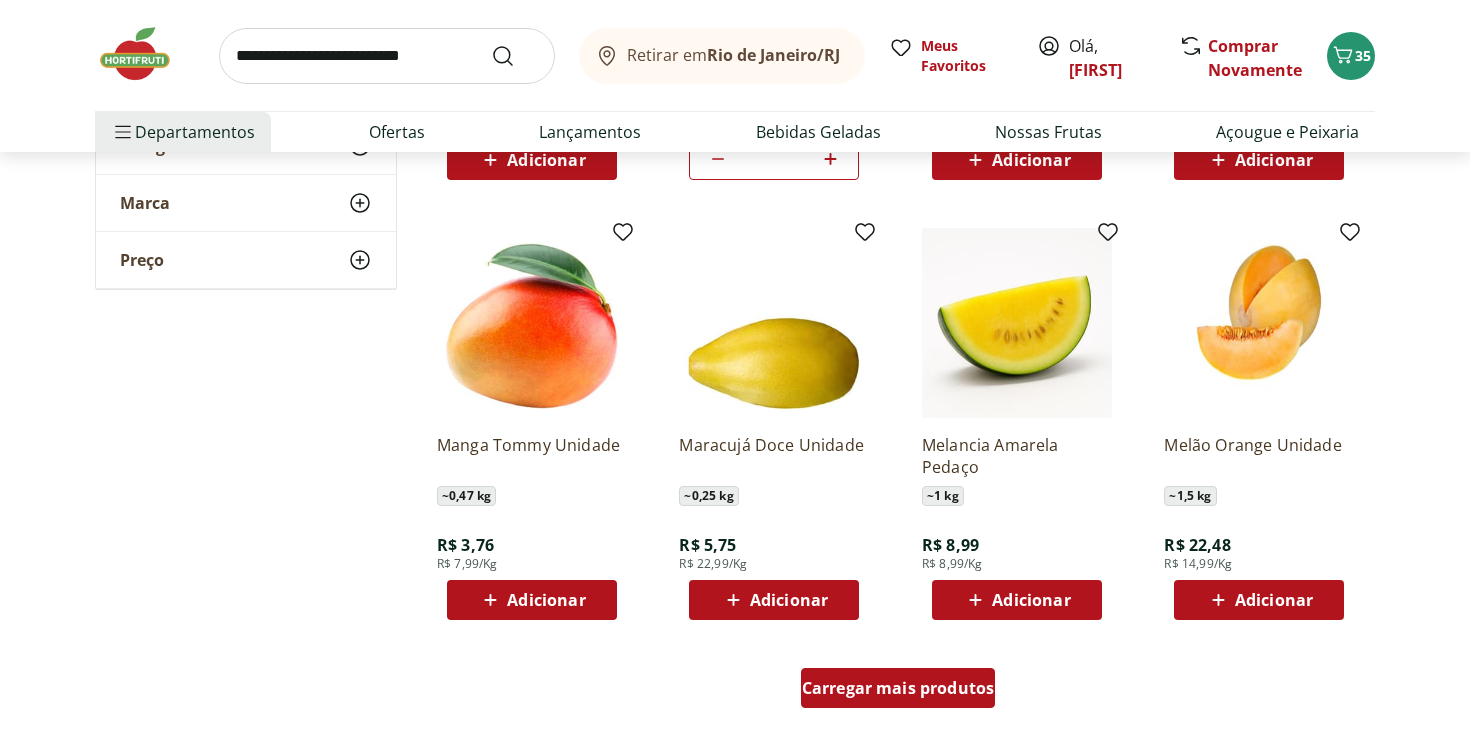 click on "Carregar mais produtos" at bounding box center (898, 688) 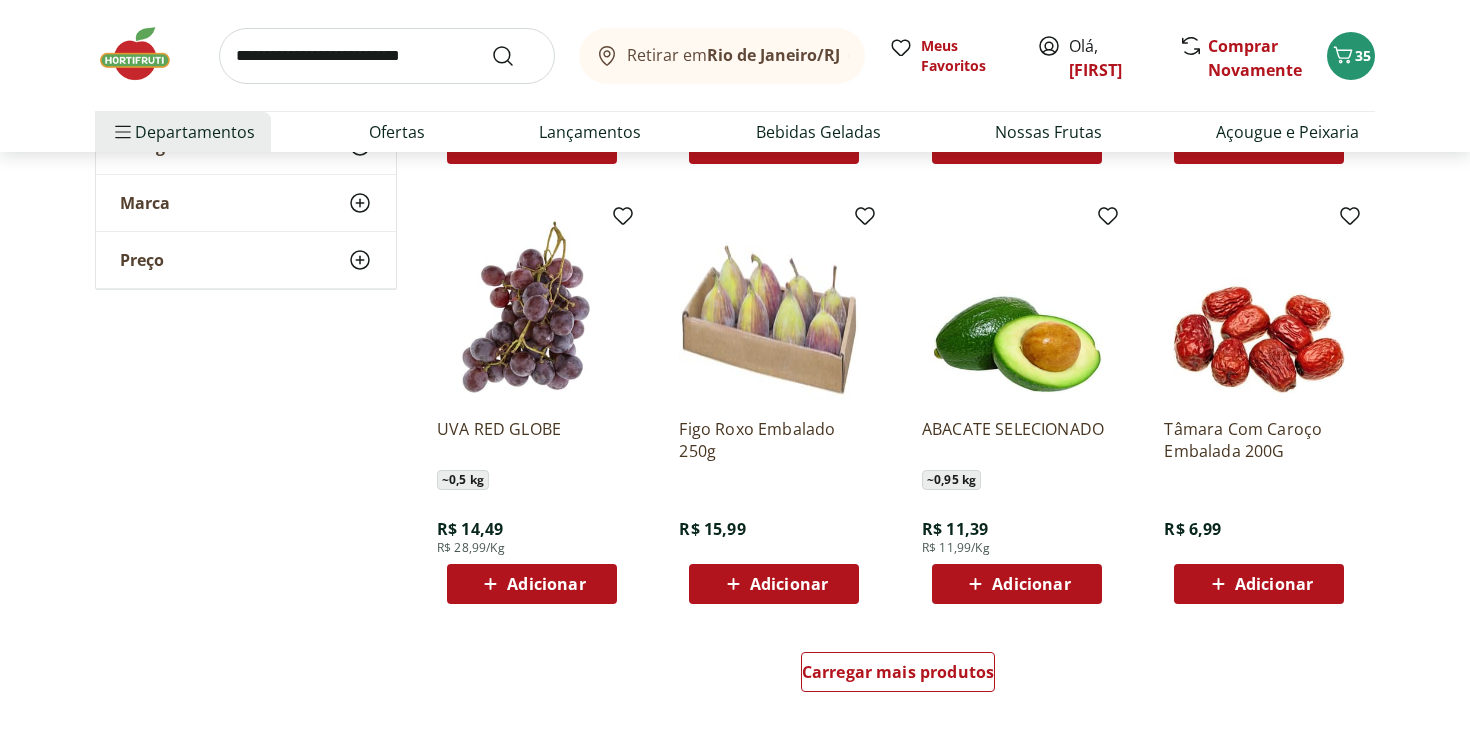 scroll, scrollTop: 8851, scrollLeft: 0, axis: vertical 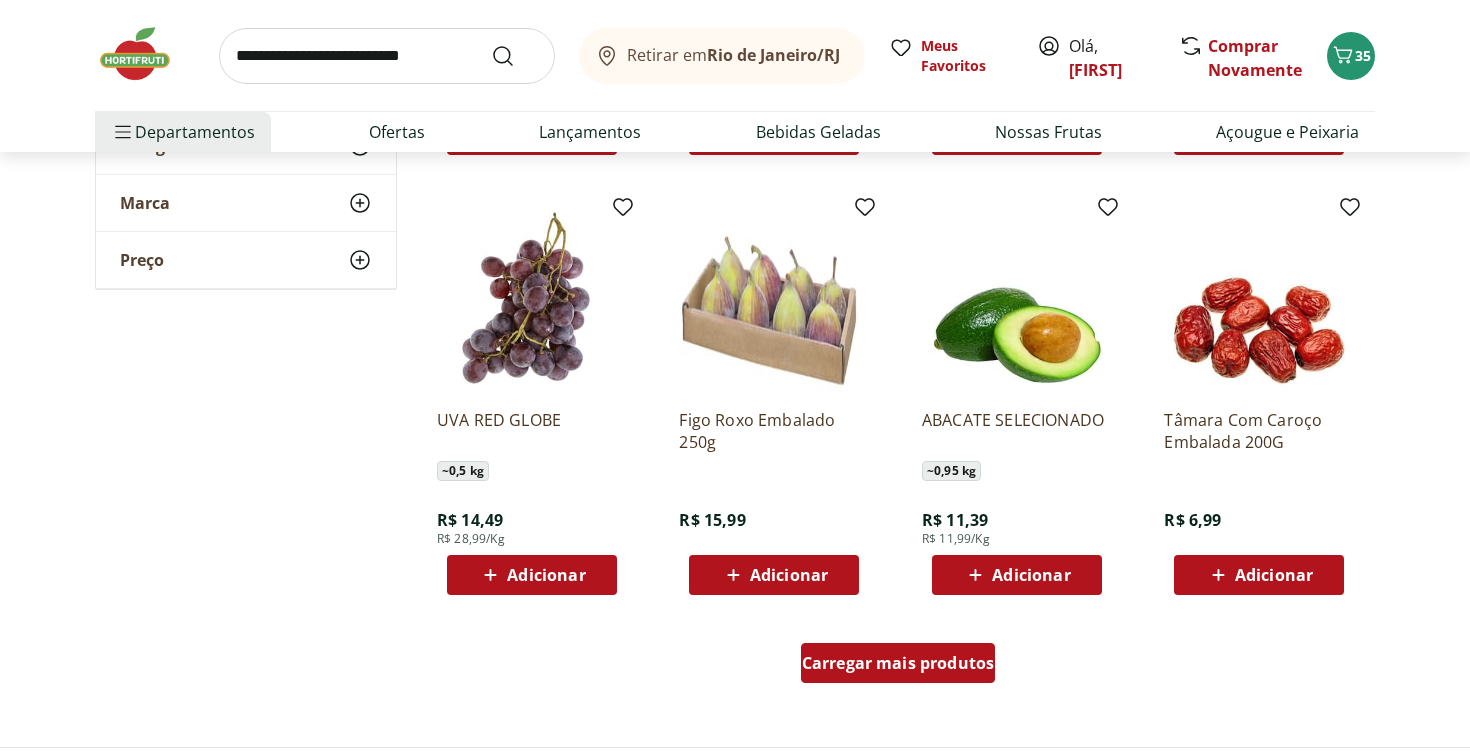 click on "Carregar mais produtos" at bounding box center [898, 663] 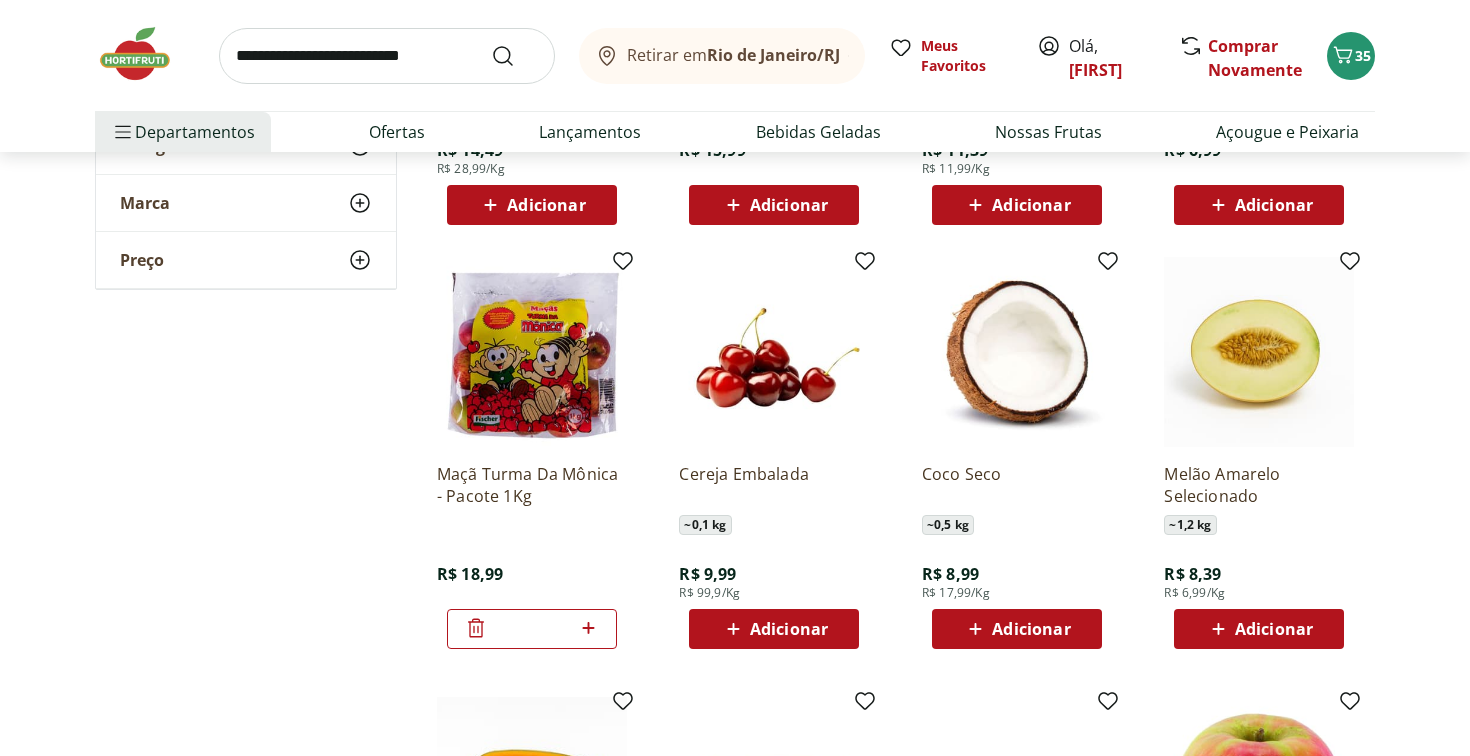 scroll, scrollTop: 9221, scrollLeft: 0, axis: vertical 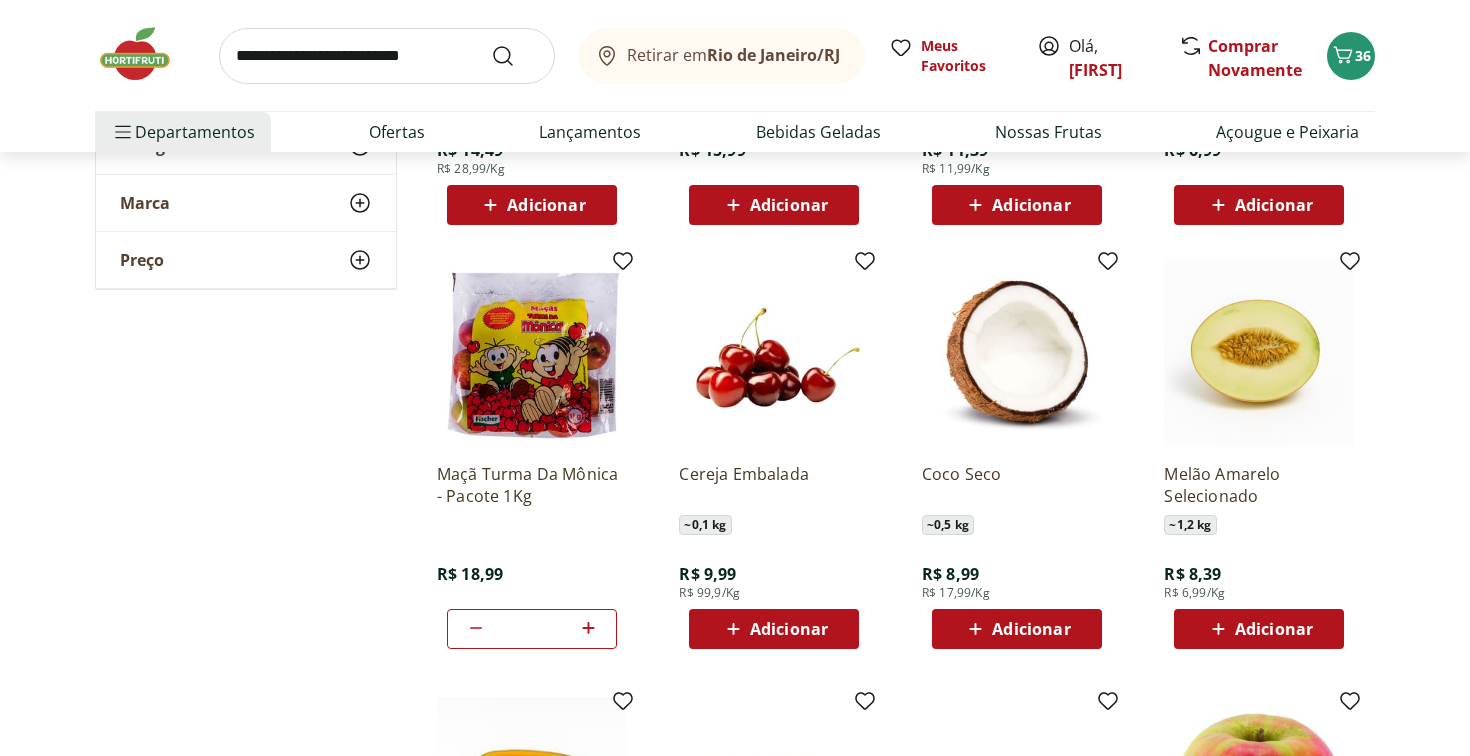 type on "*" 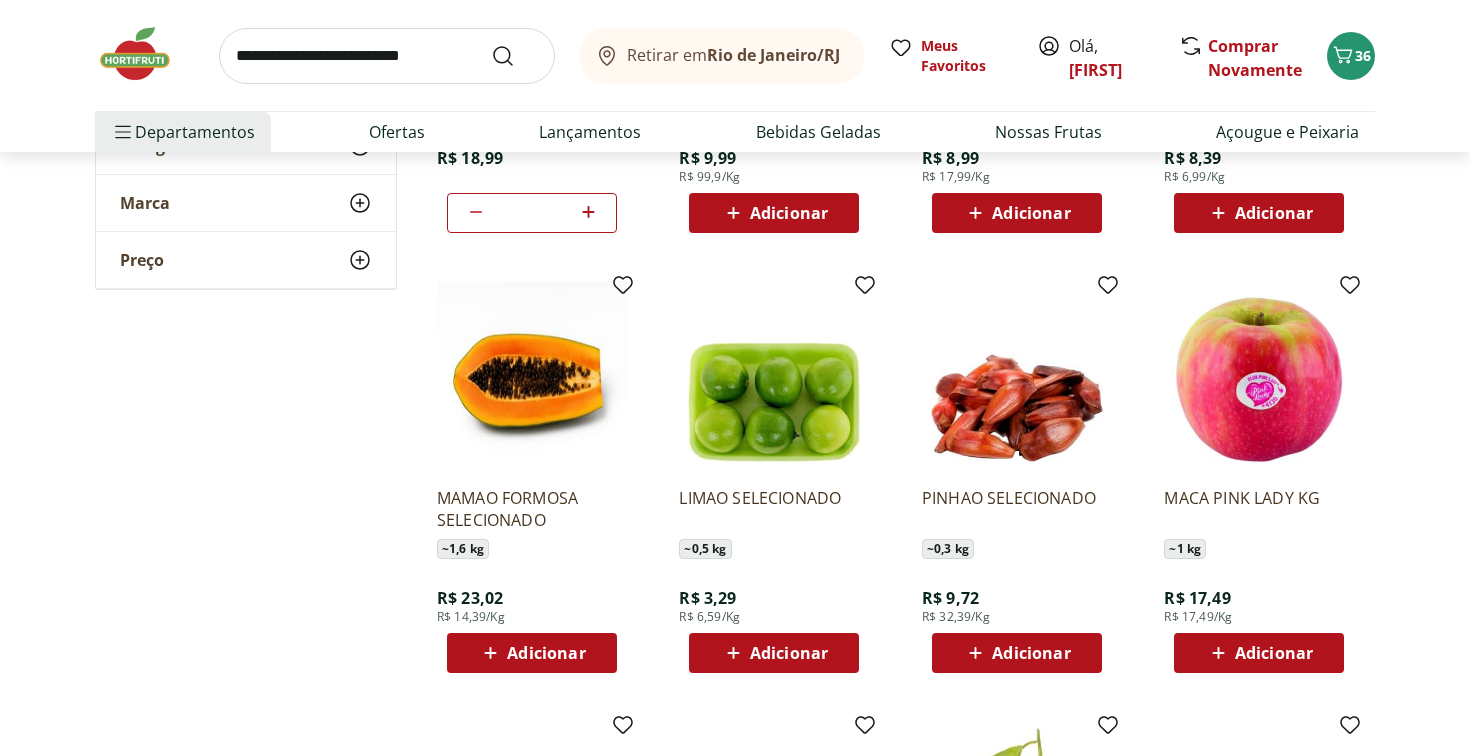scroll, scrollTop: 9652, scrollLeft: 0, axis: vertical 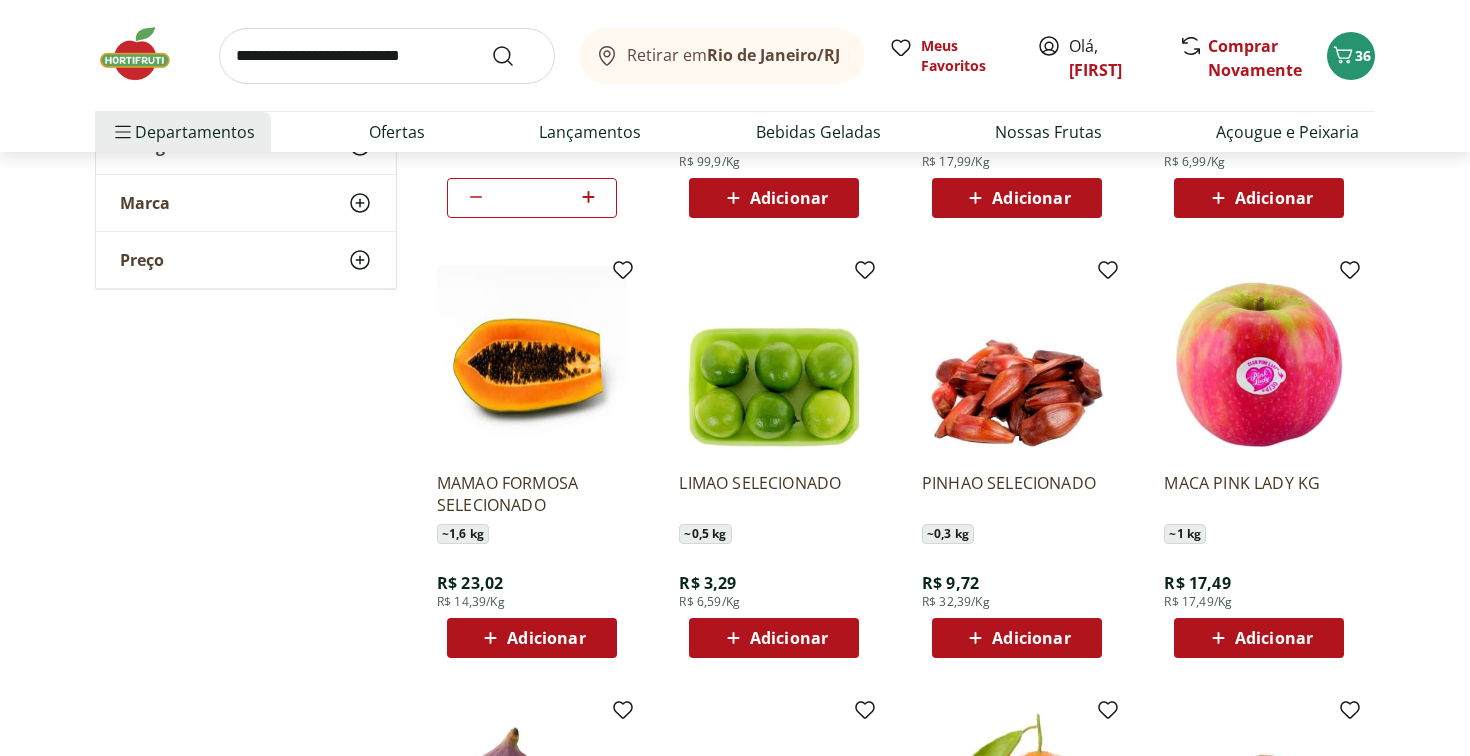 click on "Adicionar" at bounding box center (774, 638) 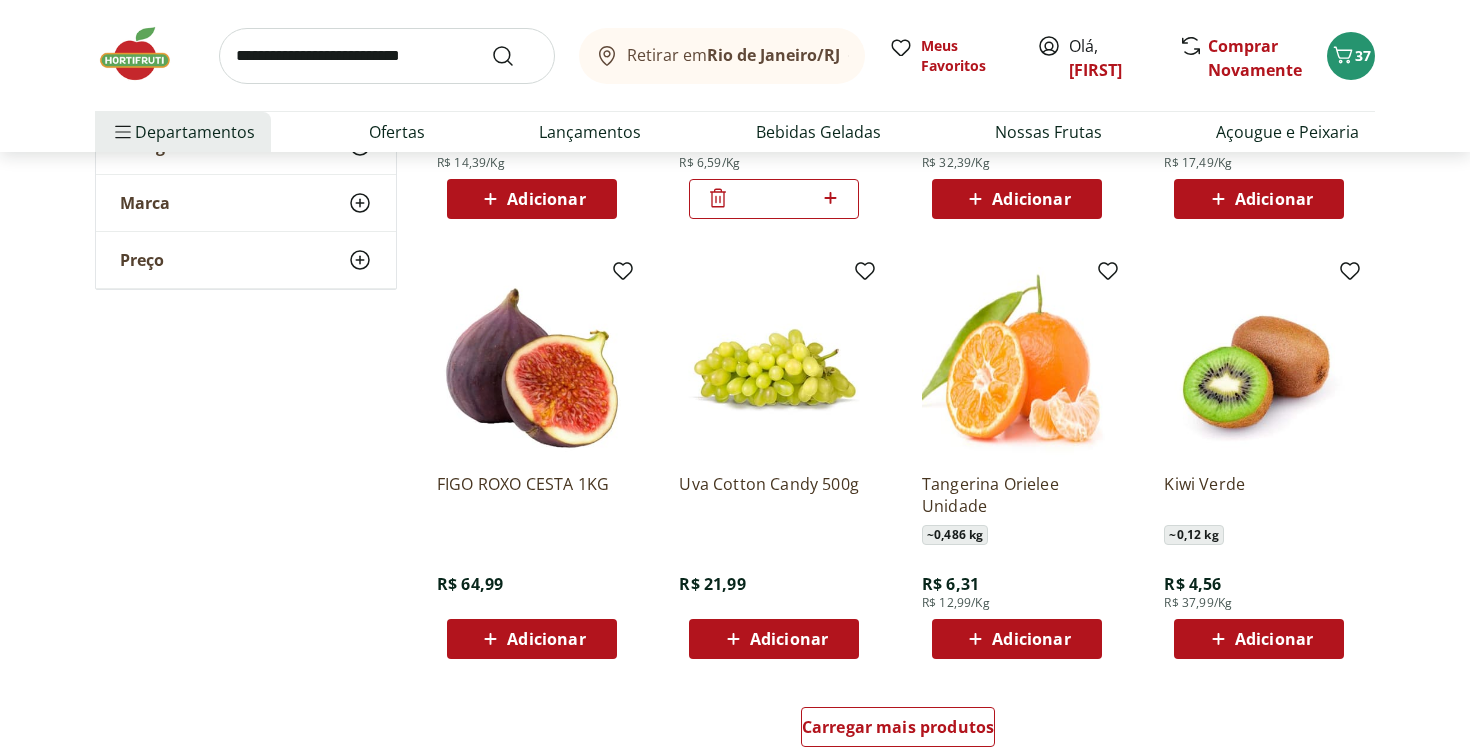 scroll, scrollTop: 10106, scrollLeft: 0, axis: vertical 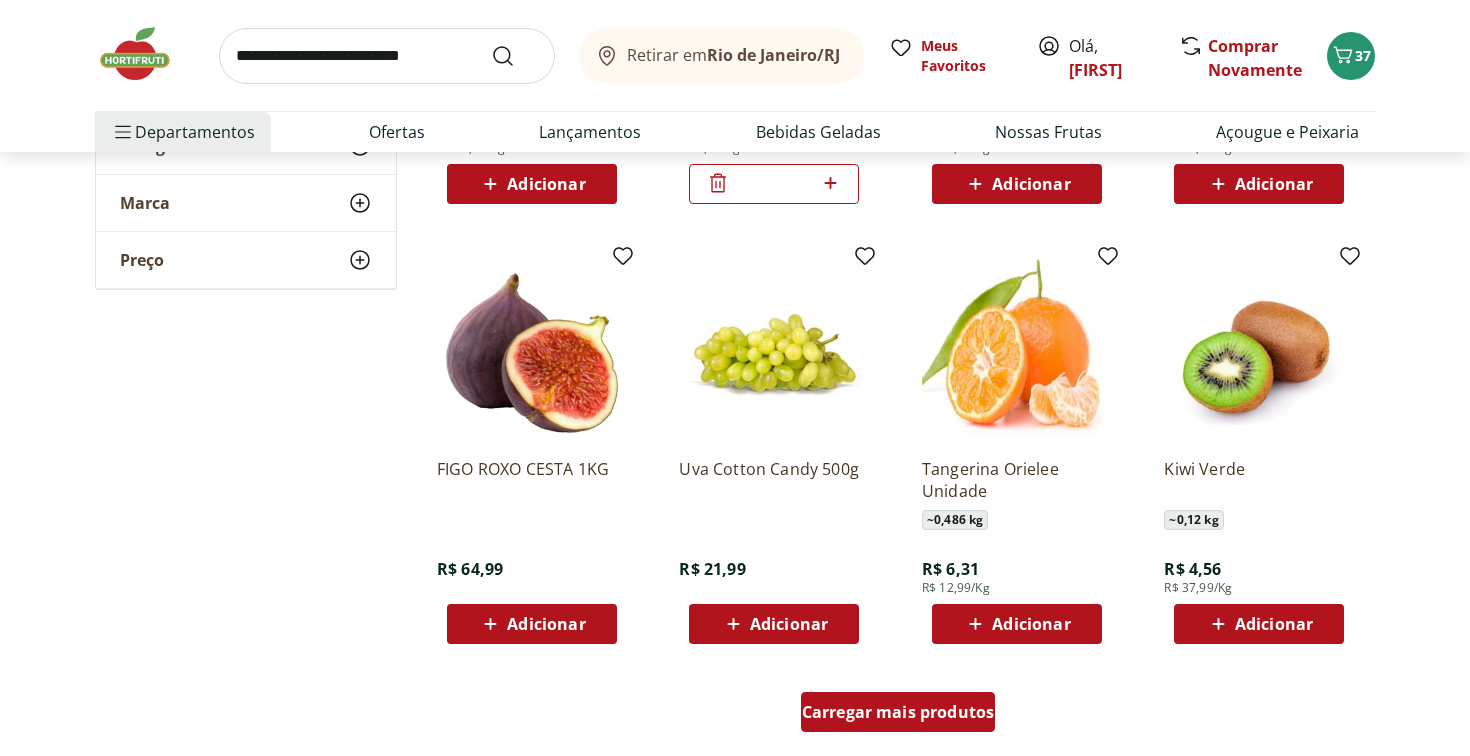 click on "Carregar mais produtos" at bounding box center (898, 712) 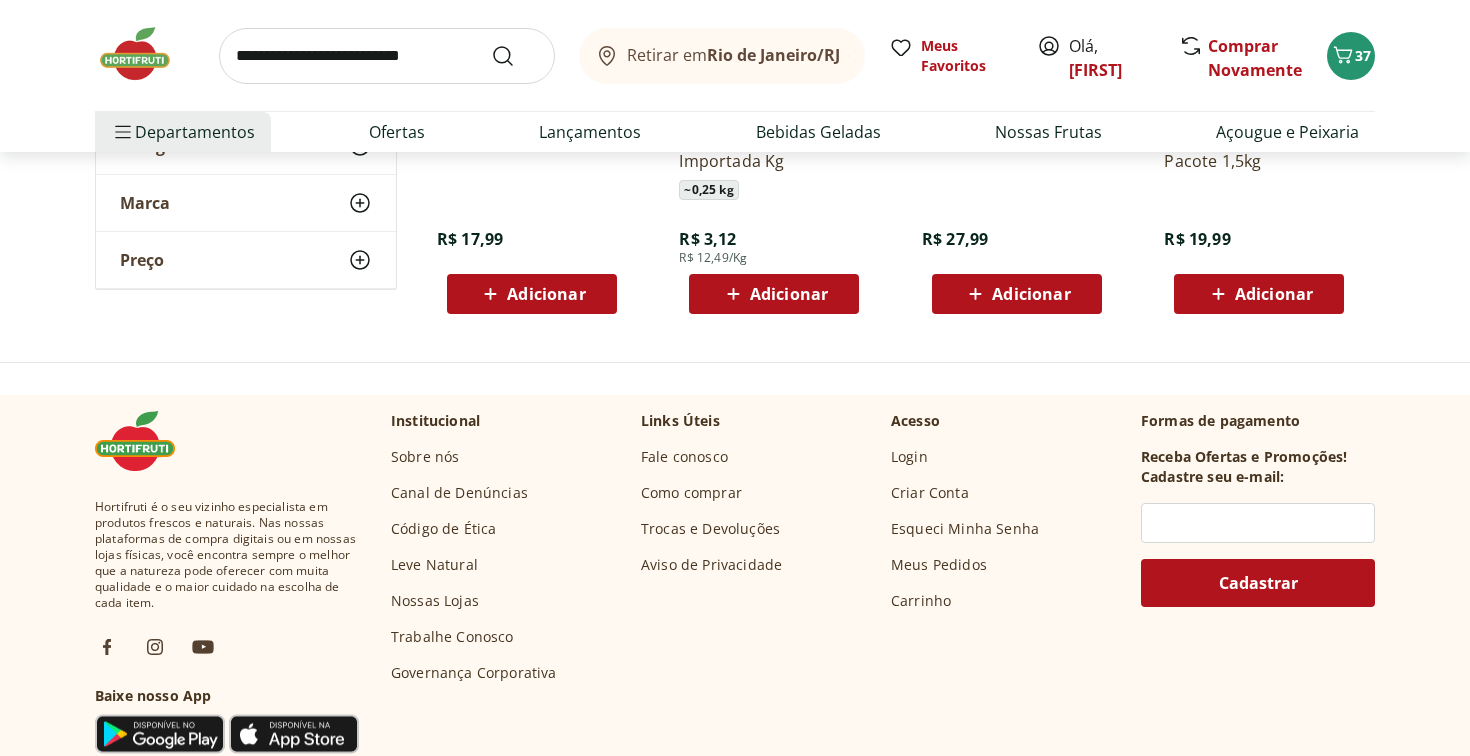 scroll, scrollTop: 10955, scrollLeft: 0, axis: vertical 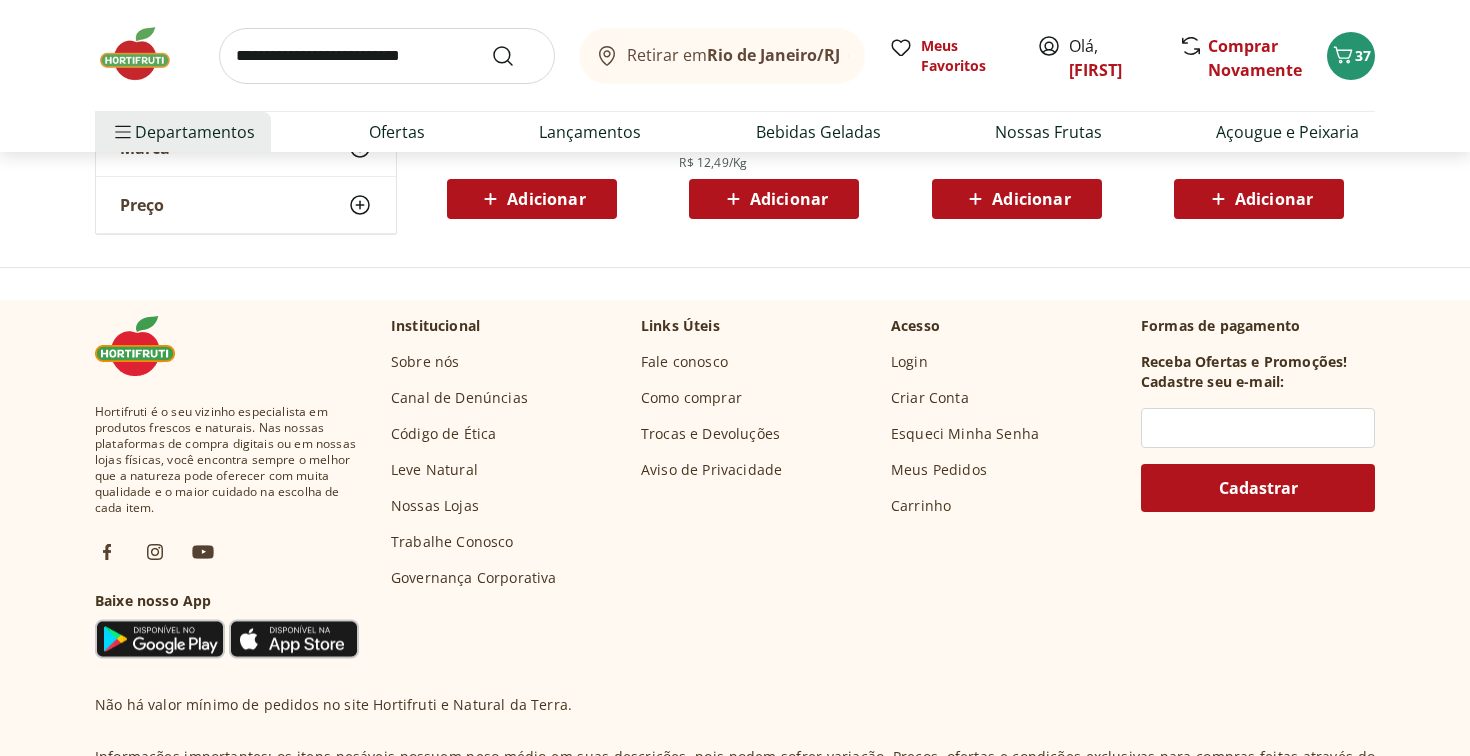 click at bounding box center (387, 56) 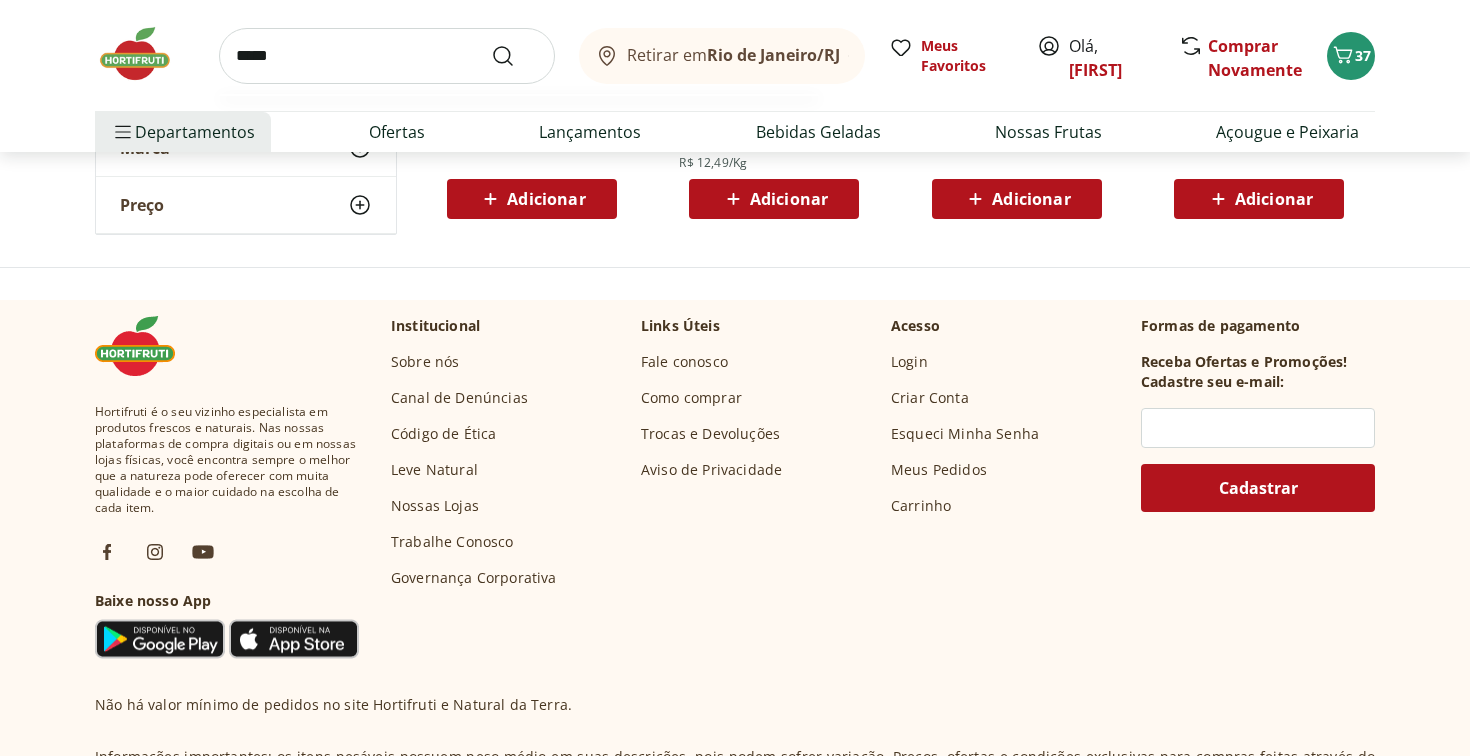 type on "*****" 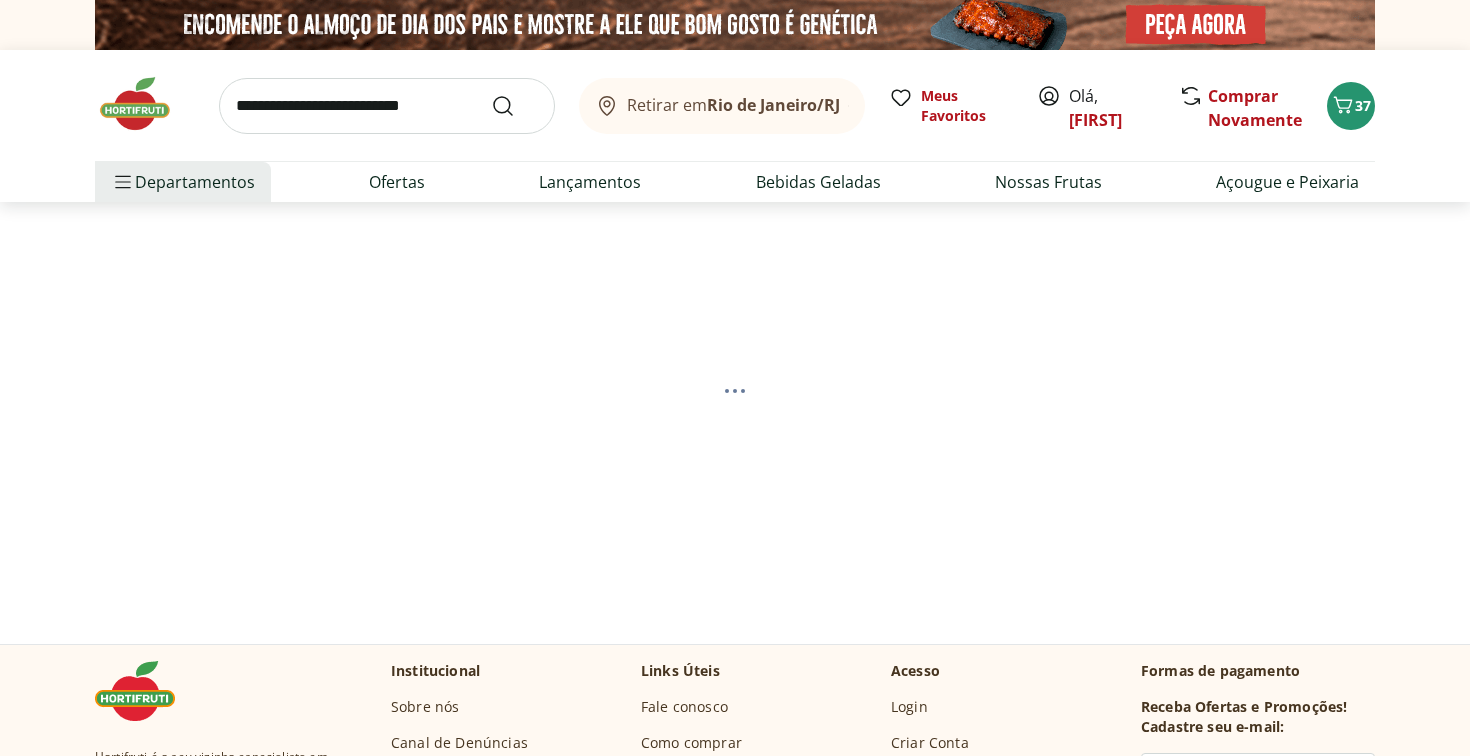 select on "**********" 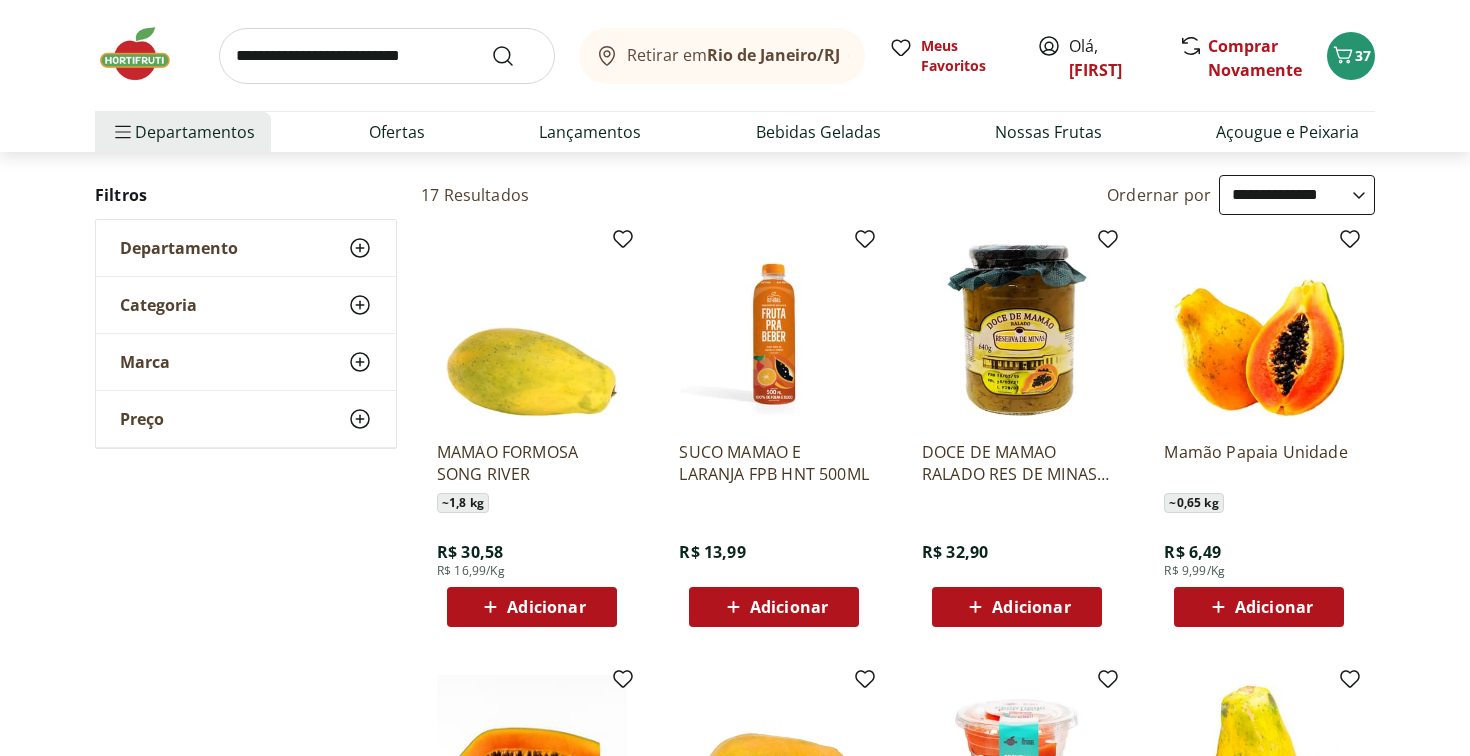 scroll, scrollTop: 194, scrollLeft: 0, axis: vertical 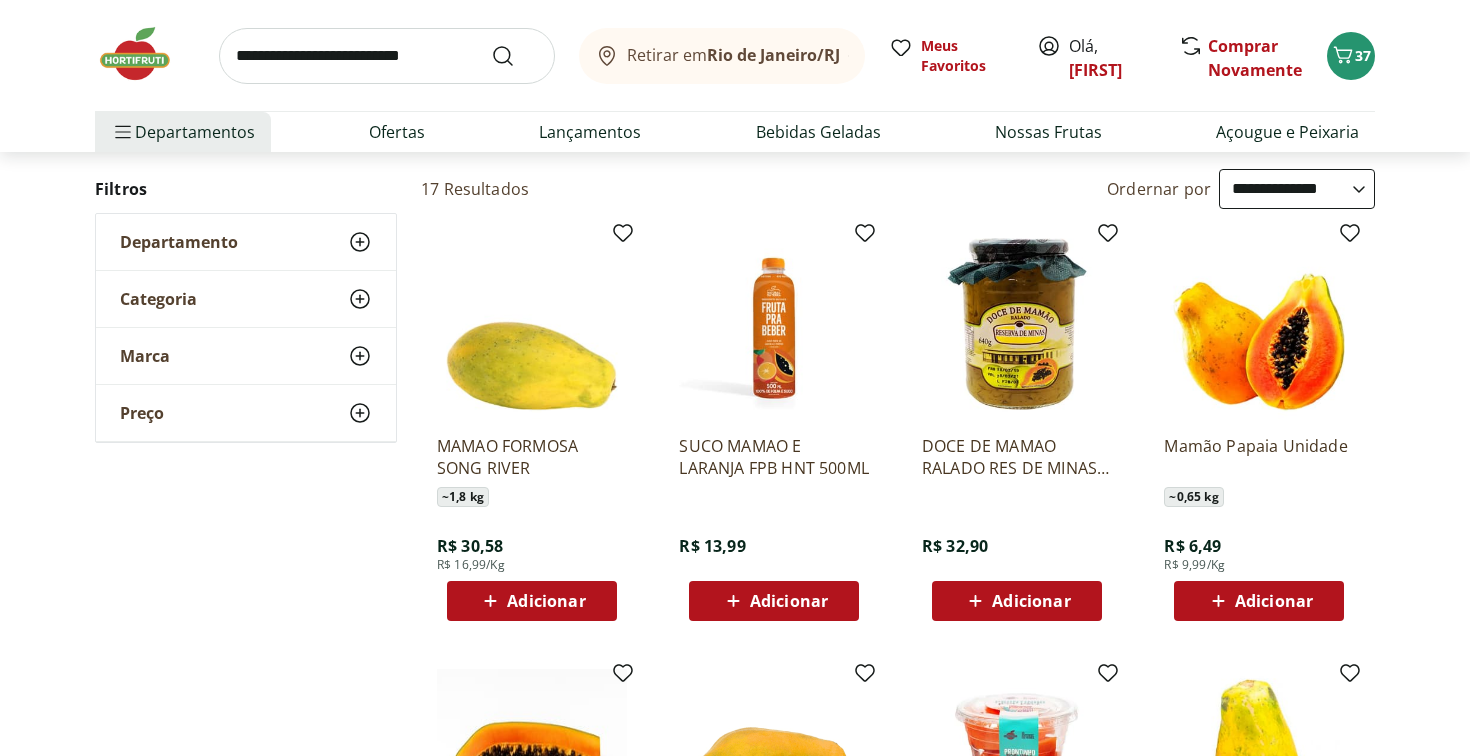 click on "Adicionar" at bounding box center [1274, 601] 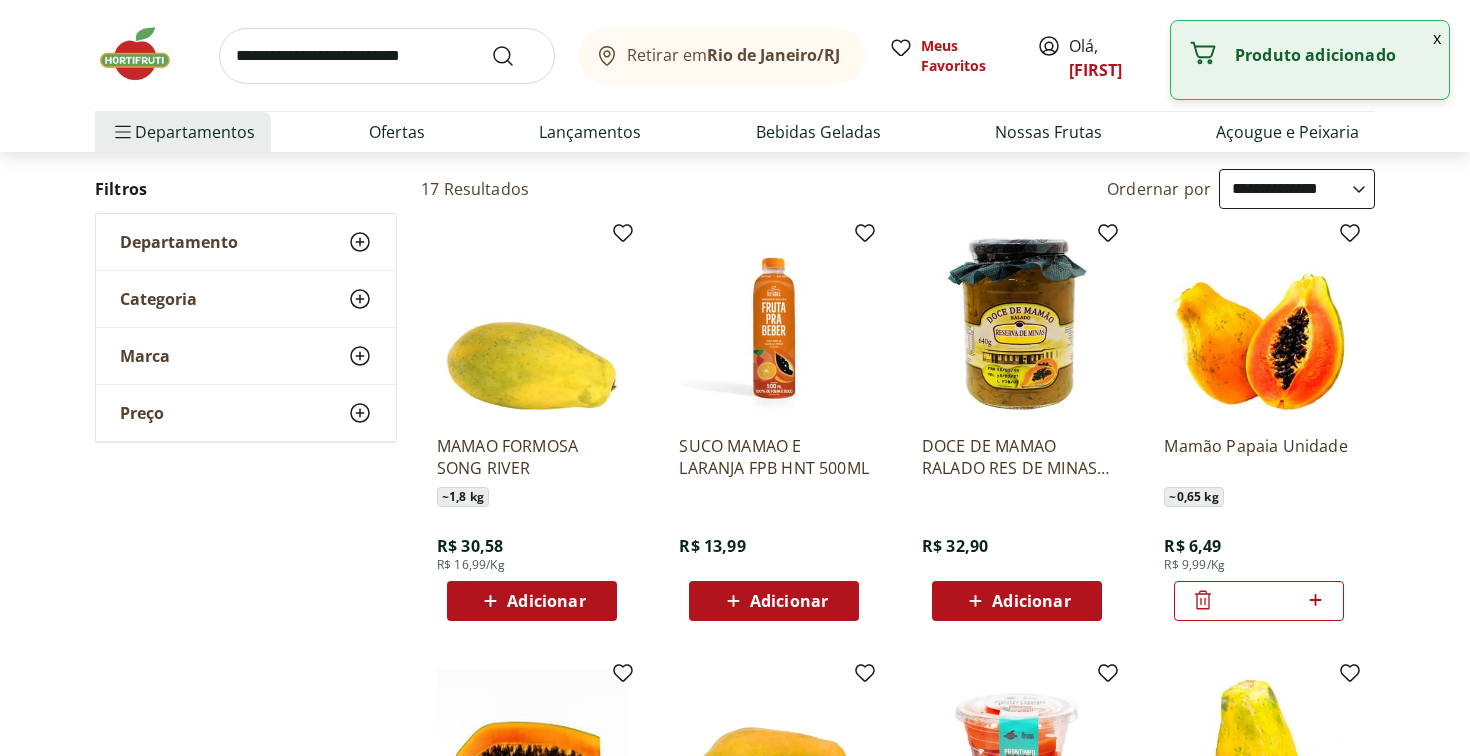 click 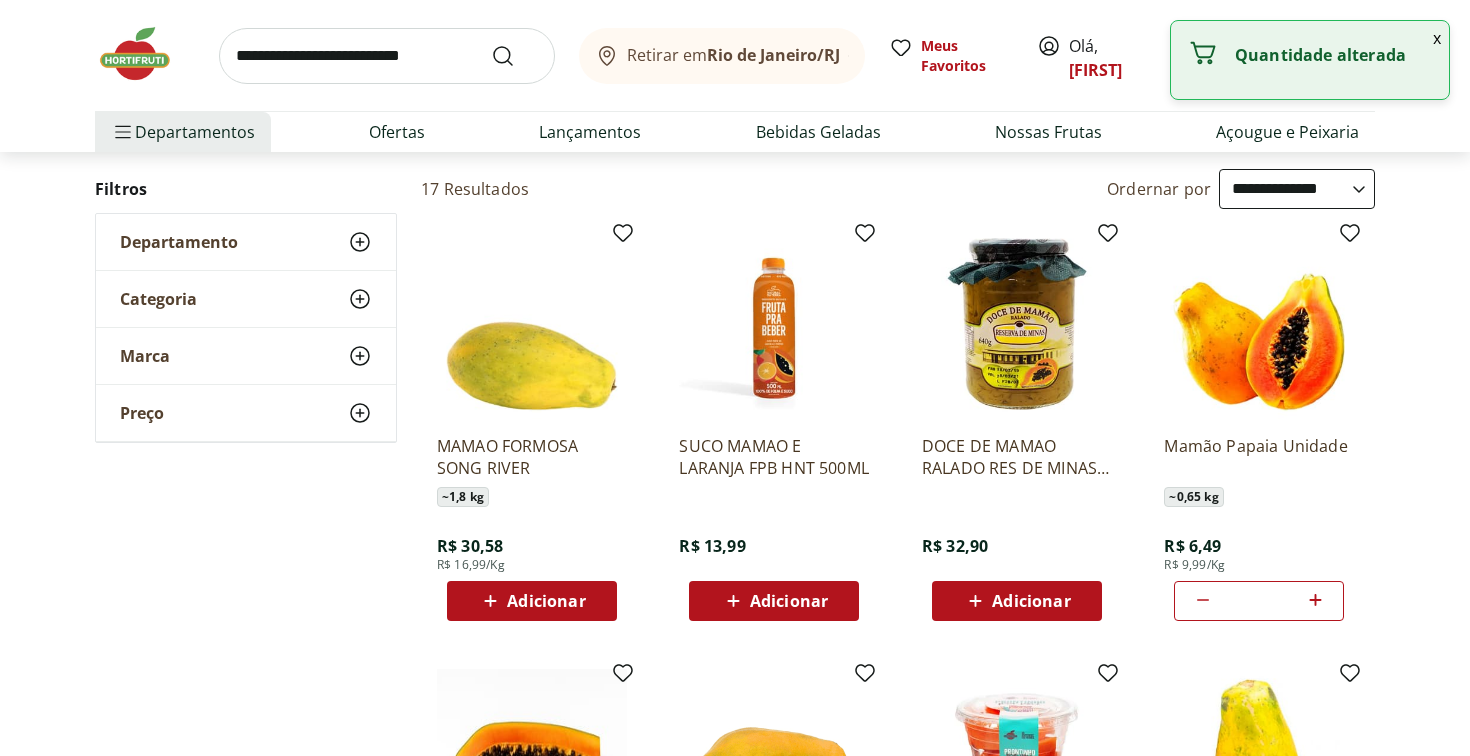 click 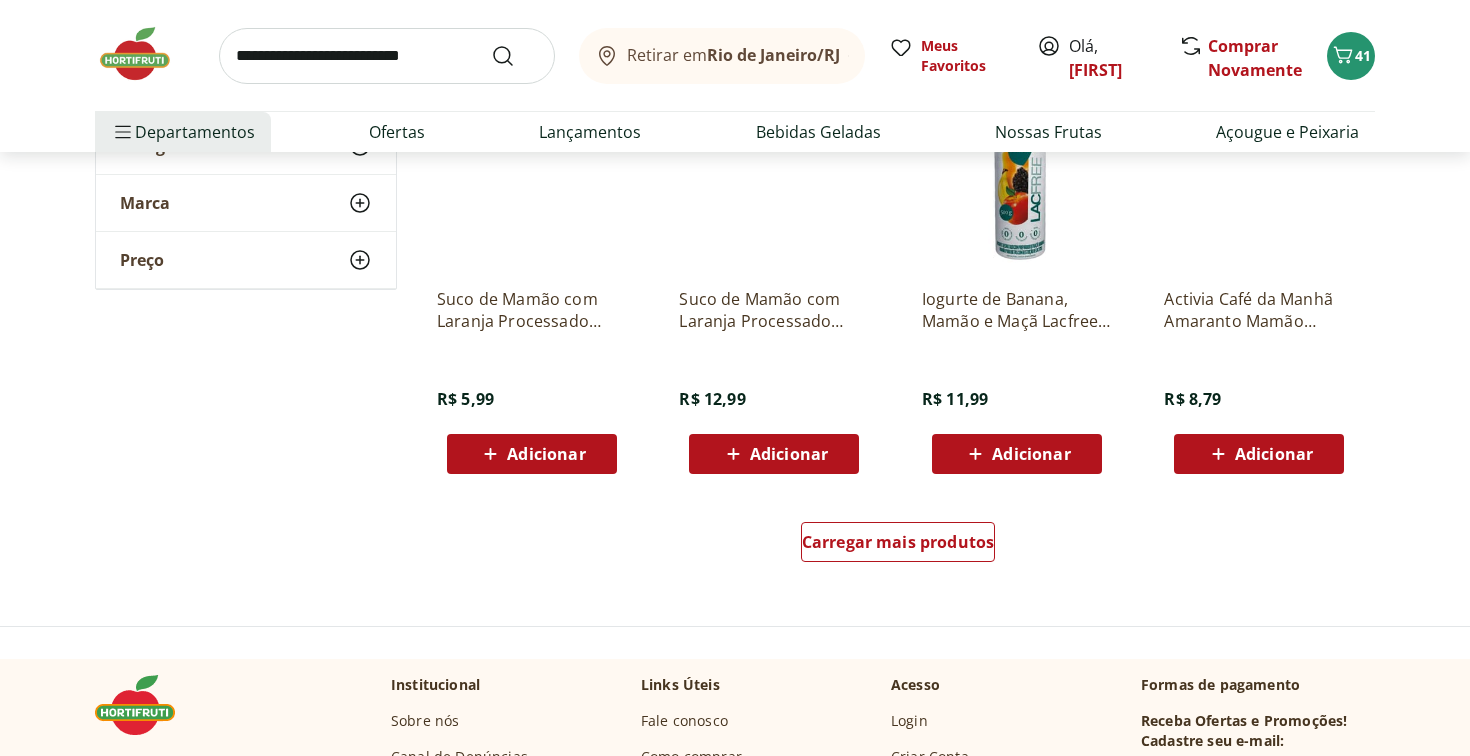 scroll, scrollTop: 1241, scrollLeft: 0, axis: vertical 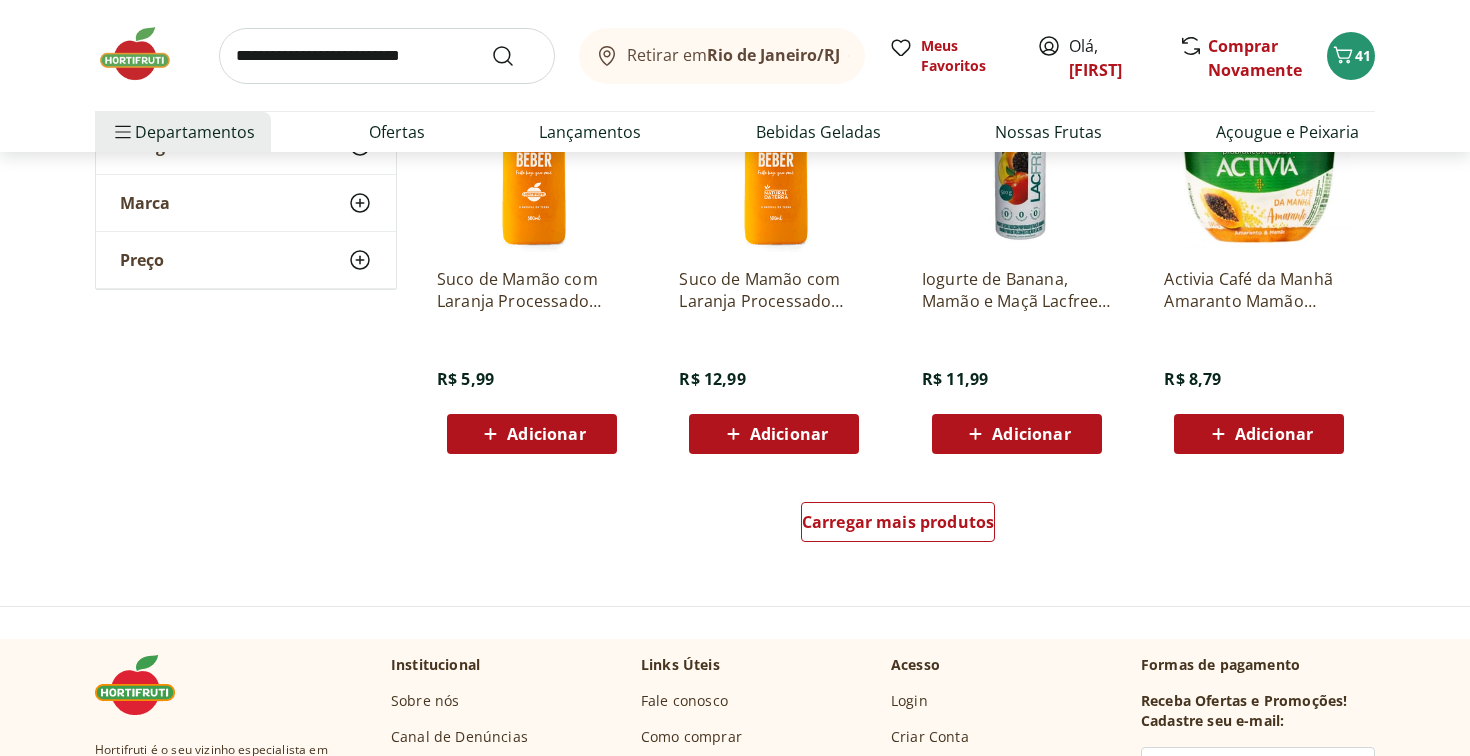 click on "Carregar mais produtos" at bounding box center [898, 526] 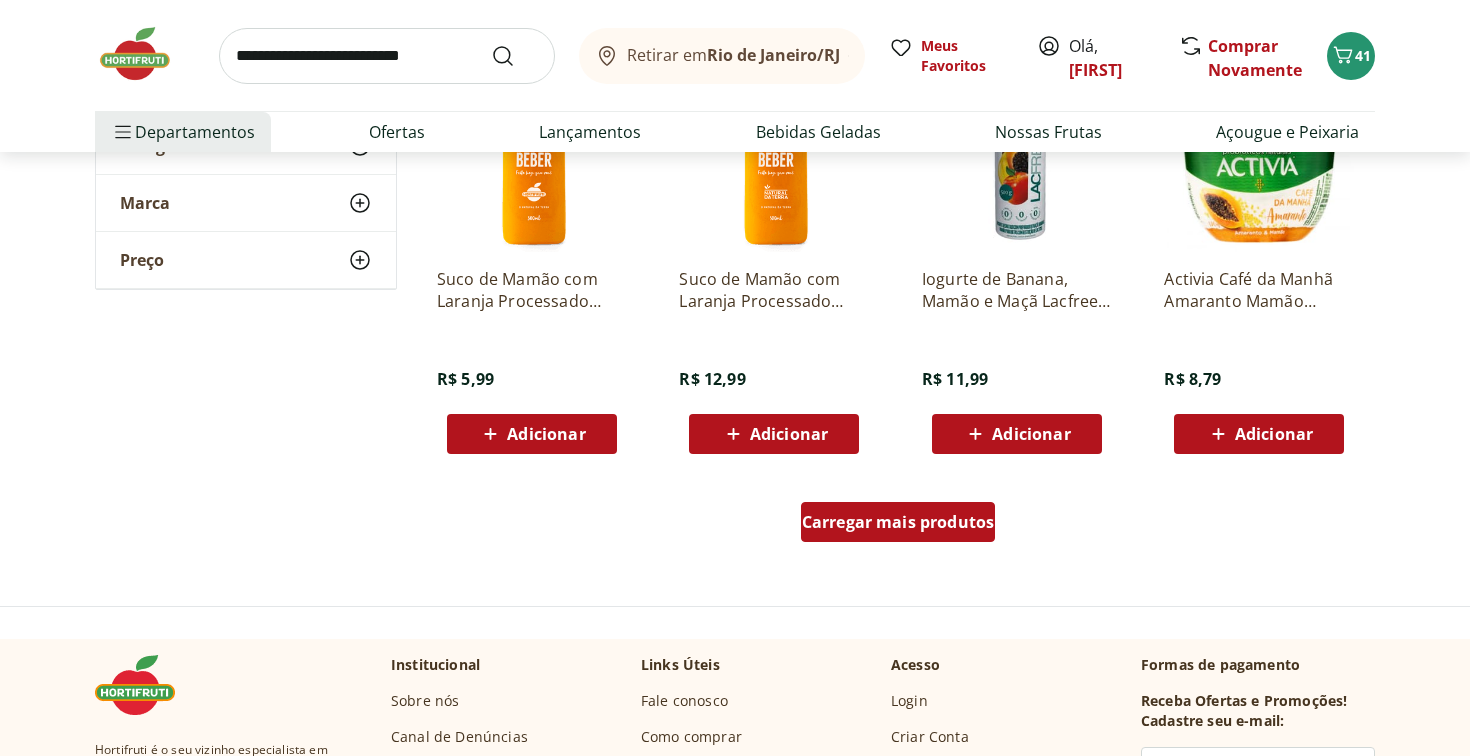click on "Carregar mais produtos" at bounding box center (898, 522) 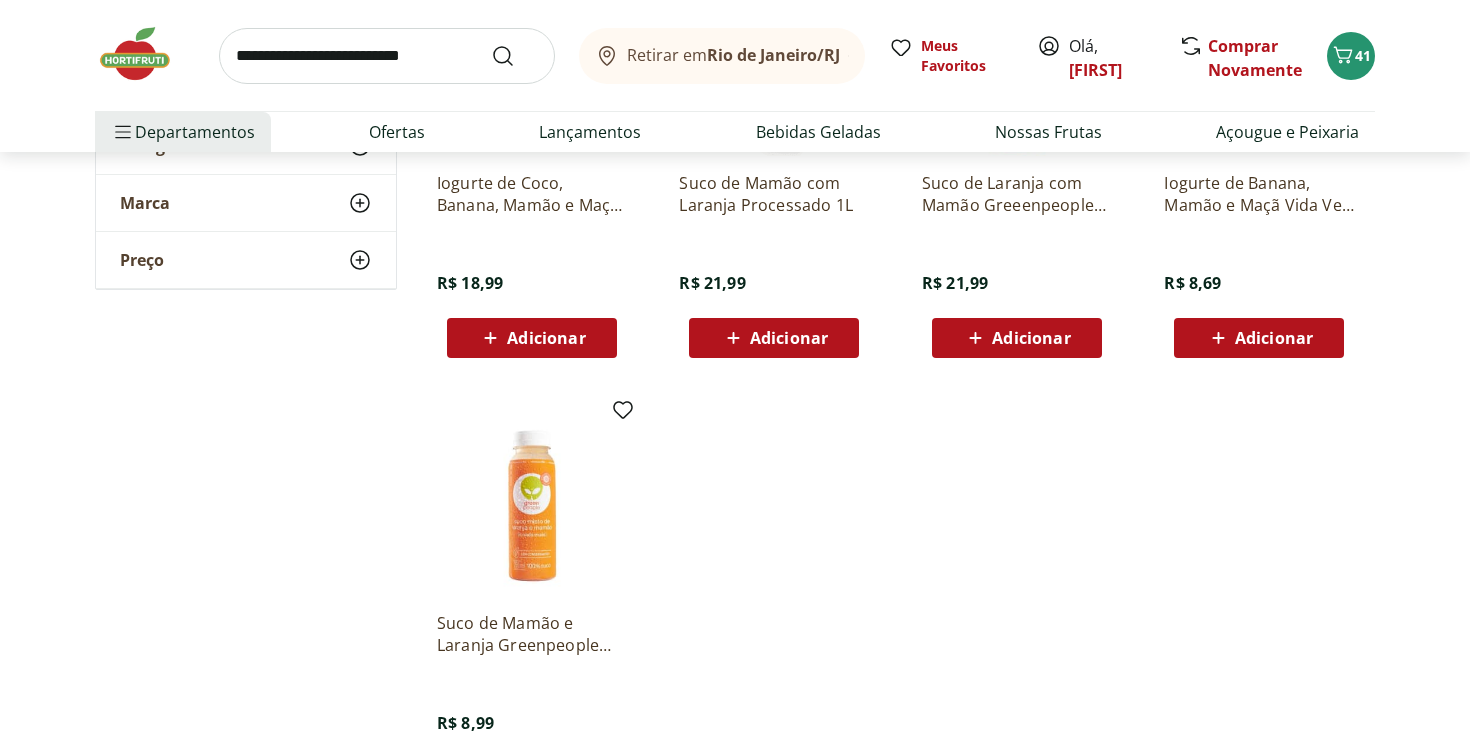 scroll, scrollTop: 1860, scrollLeft: 0, axis: vertical 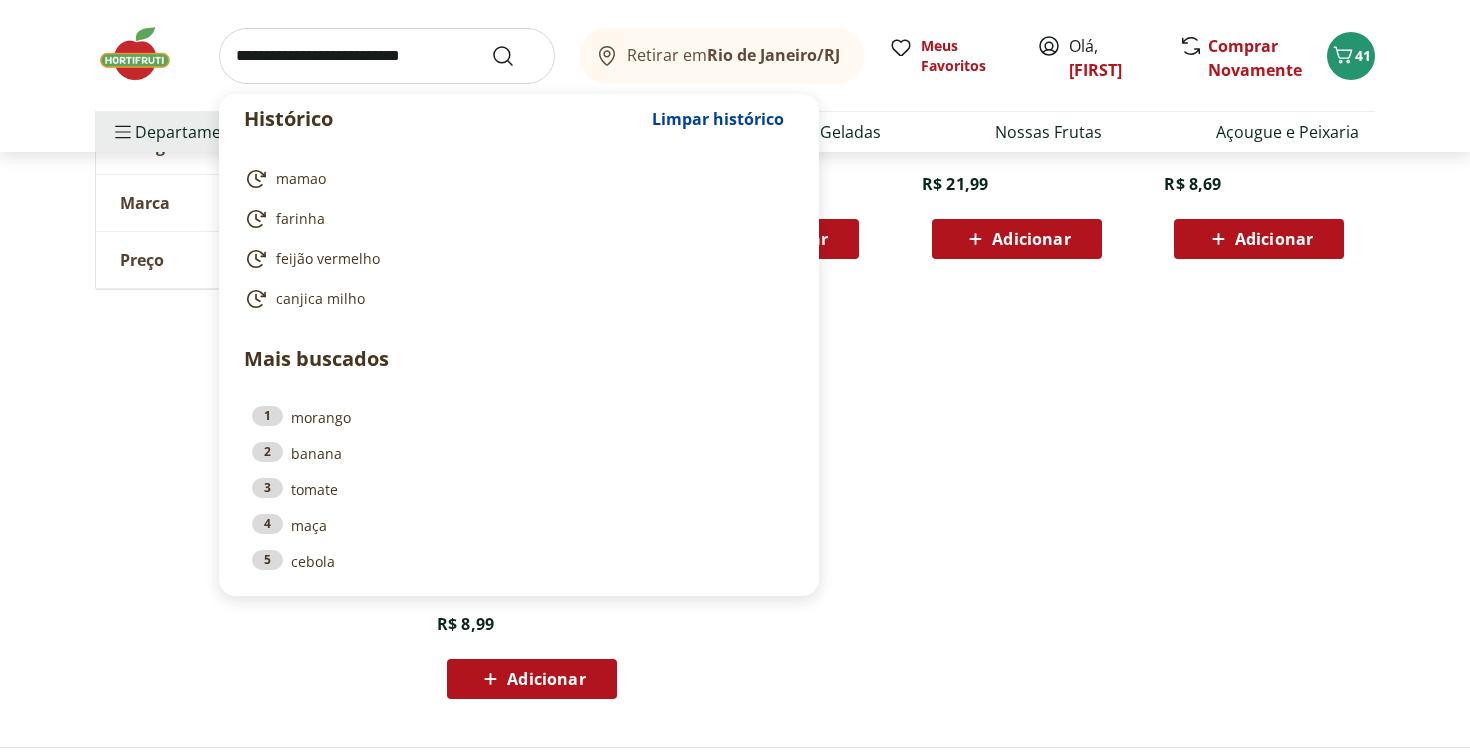 click at bounding box center [387, 56] 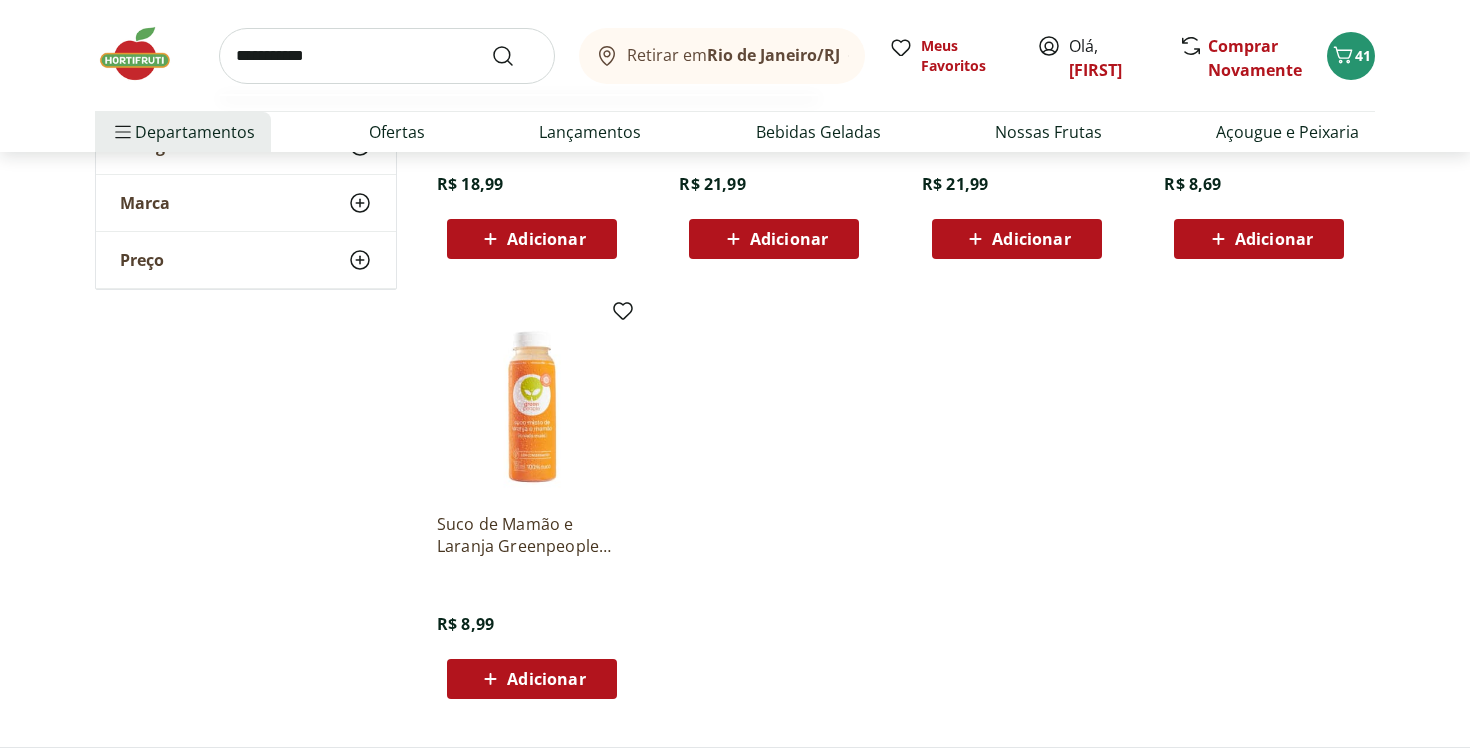 type on "**********" 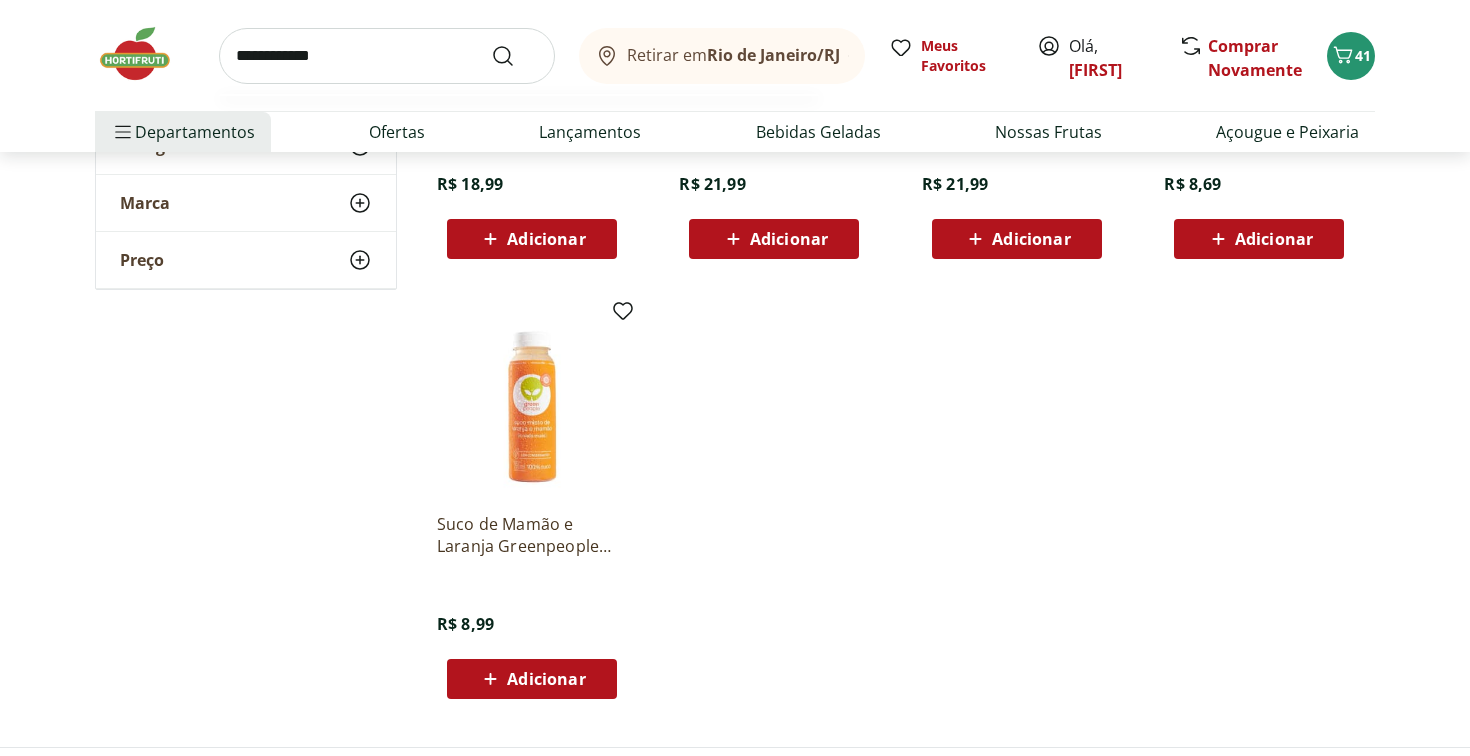 click at bounding box center [515, 56] 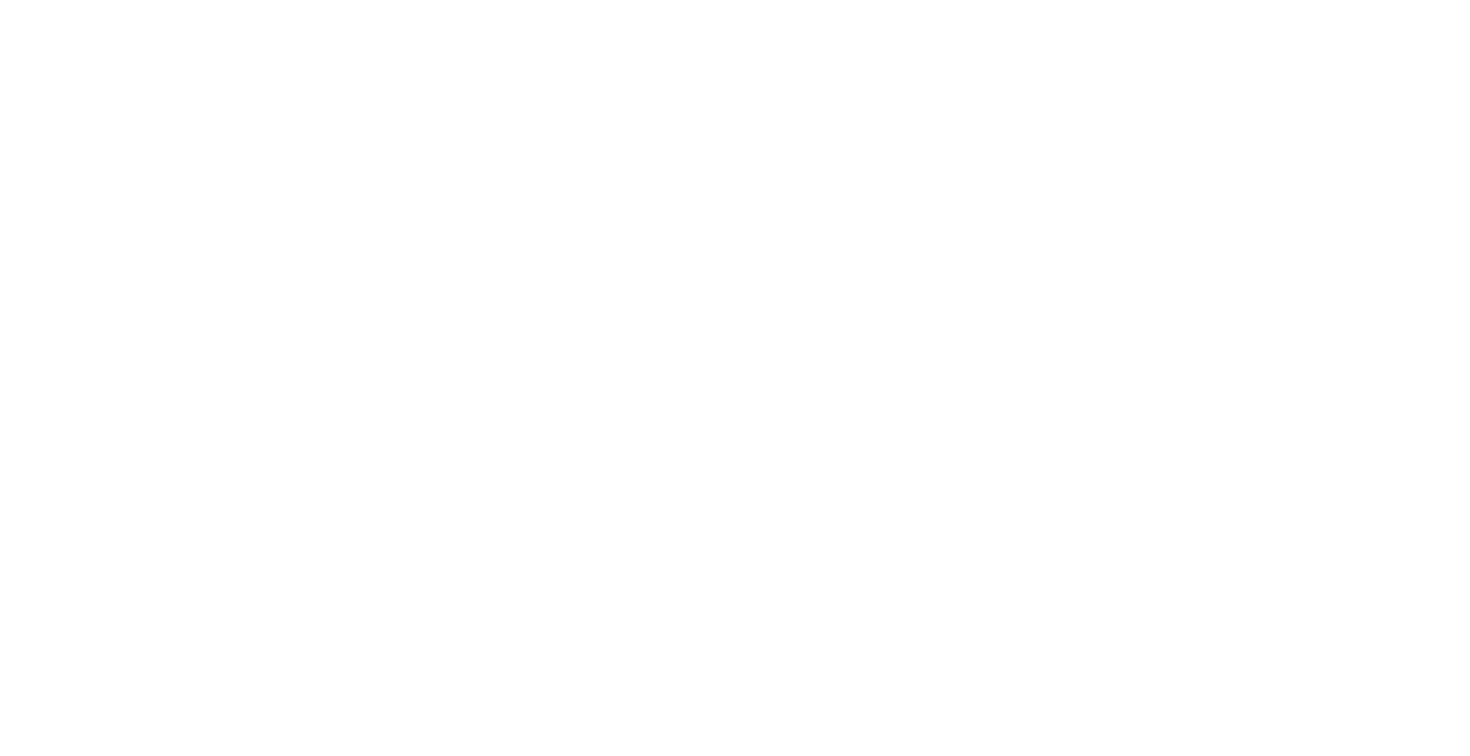select on "**********" 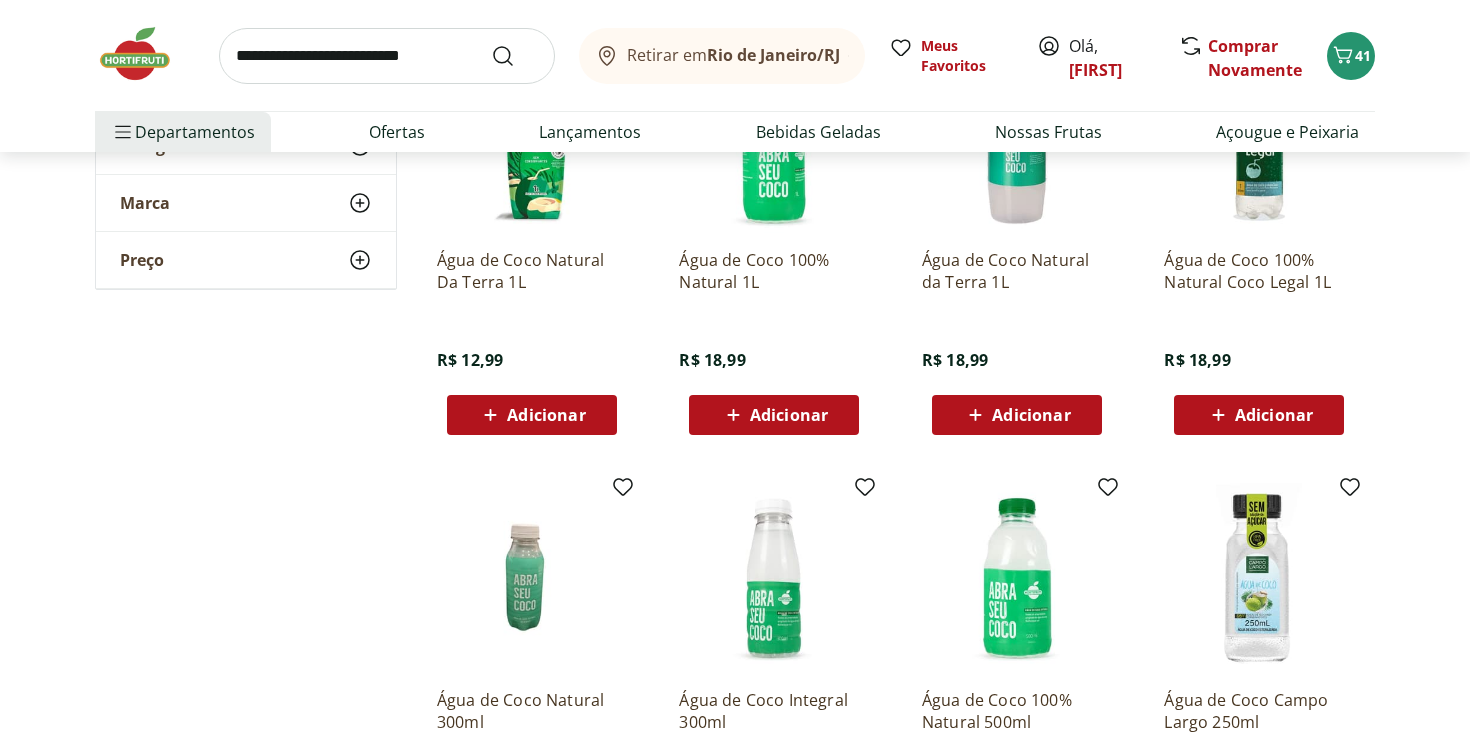 scroll, scrollTop: 381, scrollLeft: 0, axis: vertical 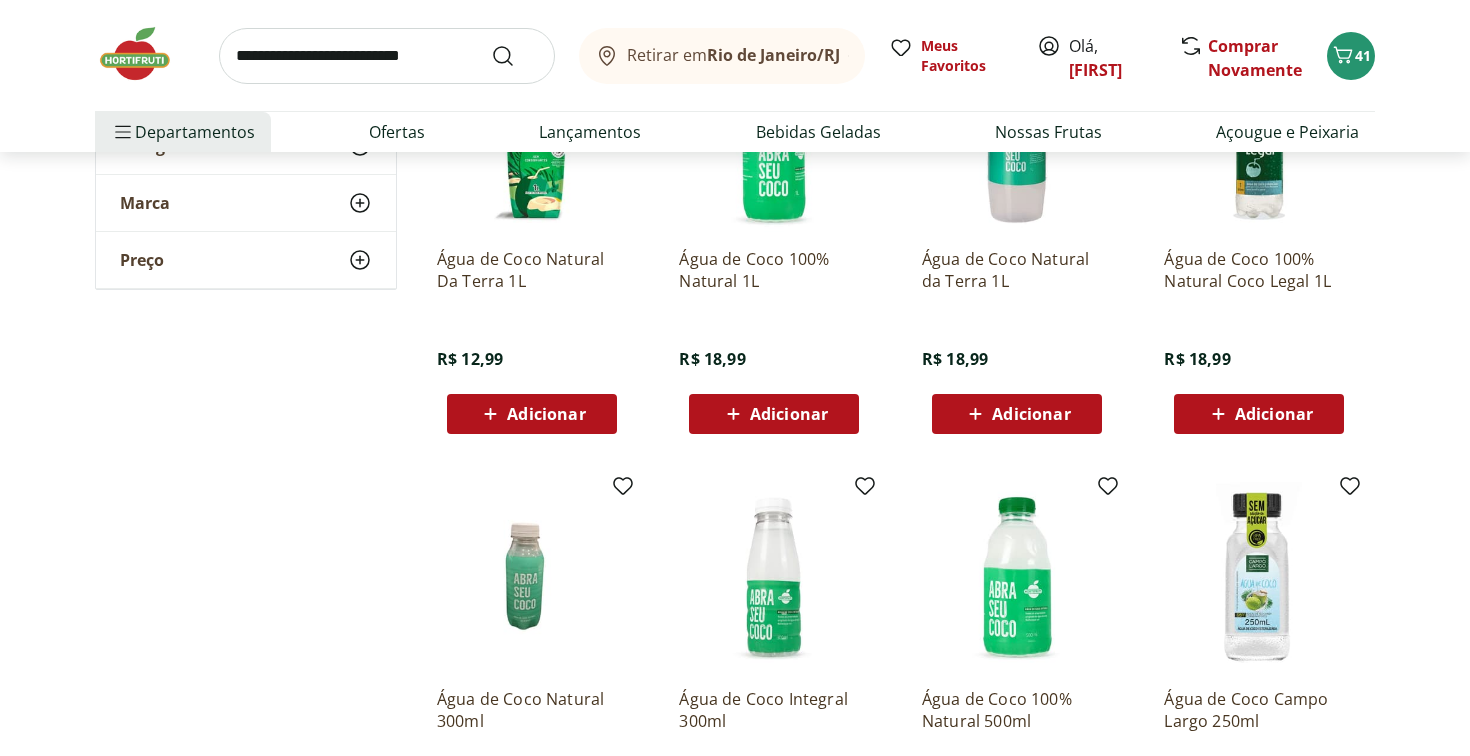 click on "Adicionar" at bounding box center [789, 414] 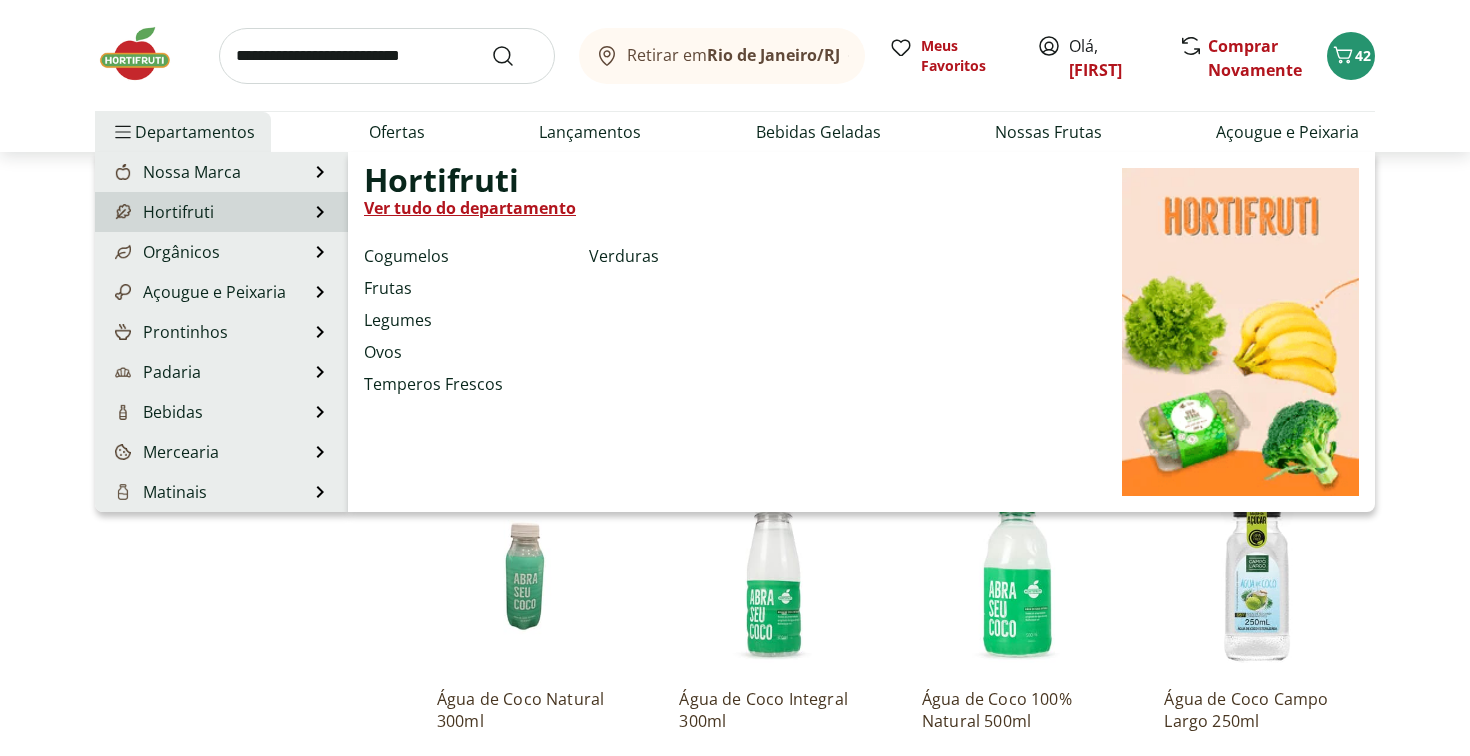 click on "Hortifruti Hortifruti Ver tudo do departamento Cogumelos Frutas Legumes Ovos Temperos Frescos Verduras" at bounding box center (221, 212) 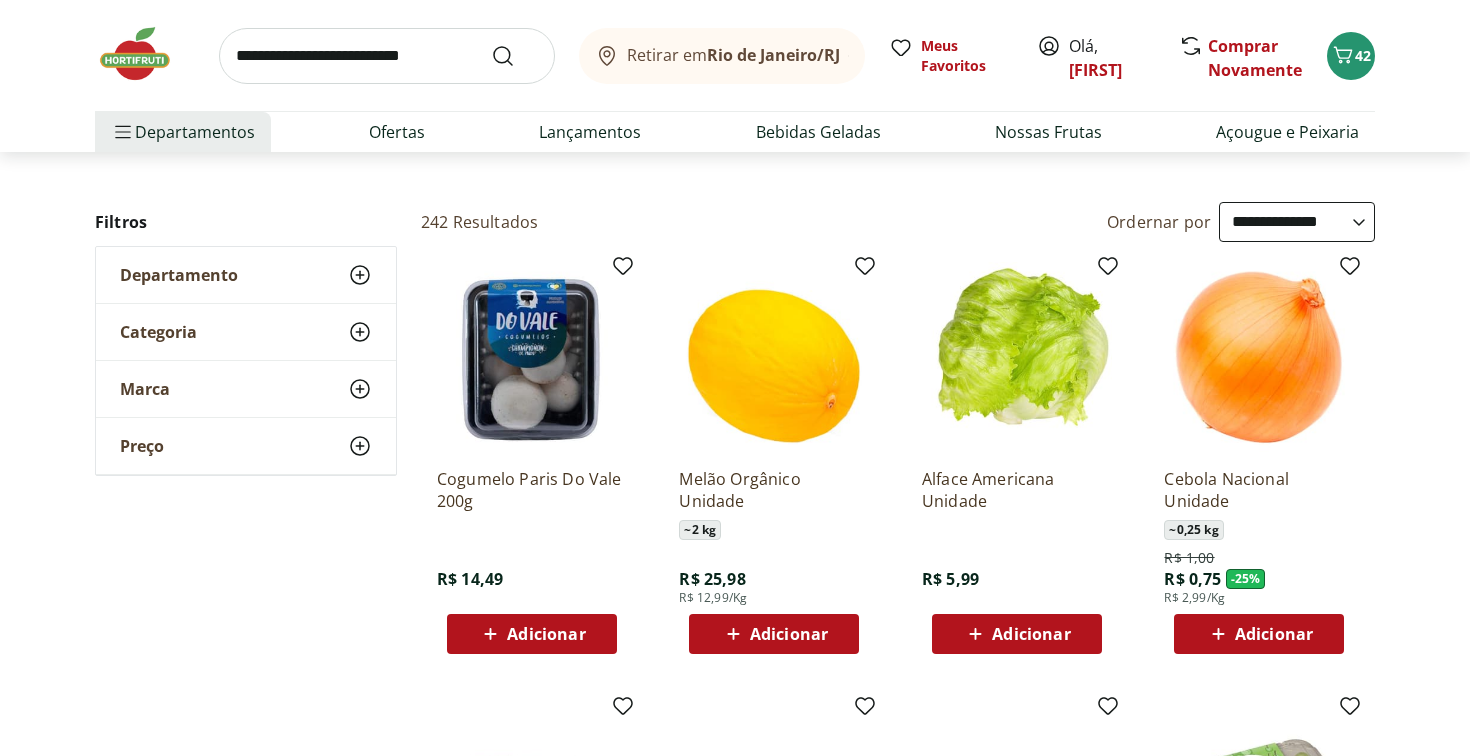 scroll, scrollTop: 88, scrollLeft: 0, axis: vertical 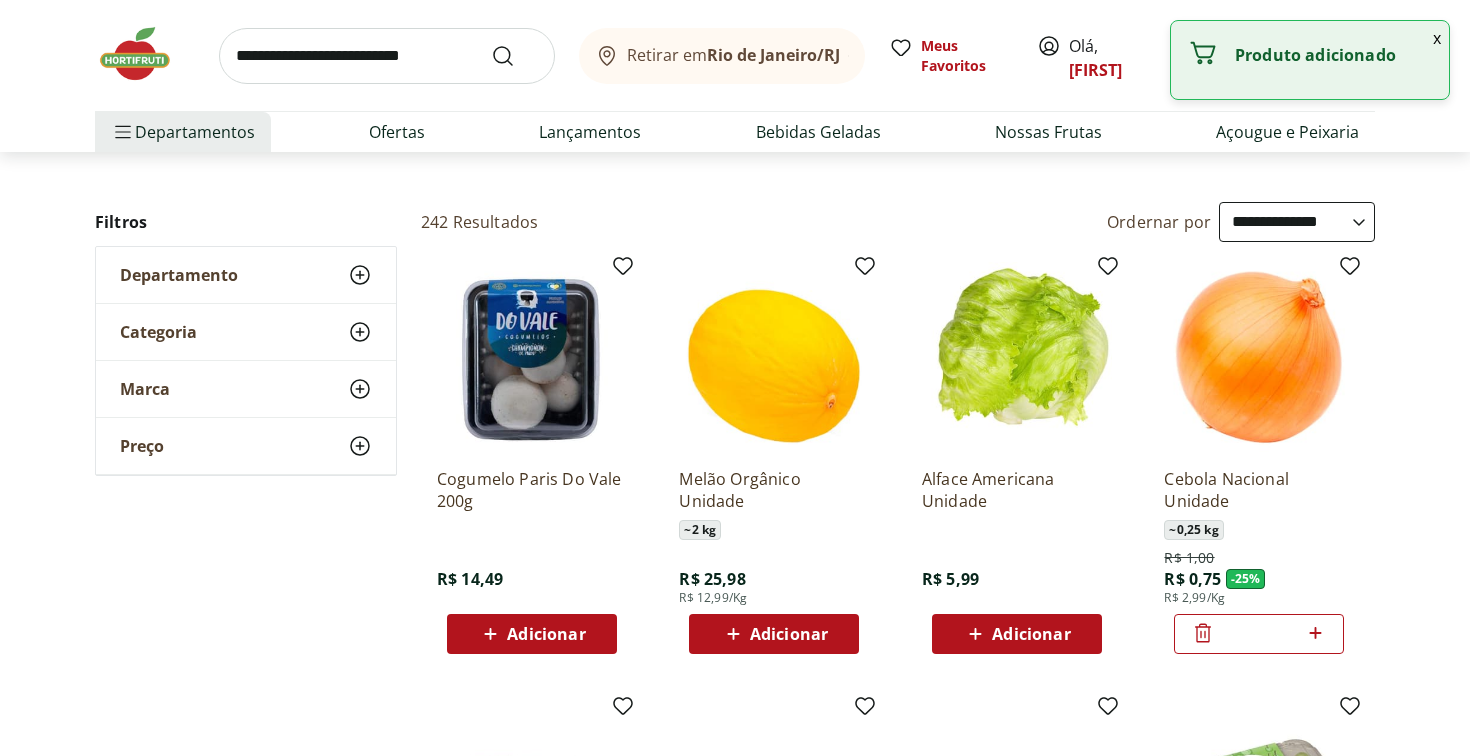 click 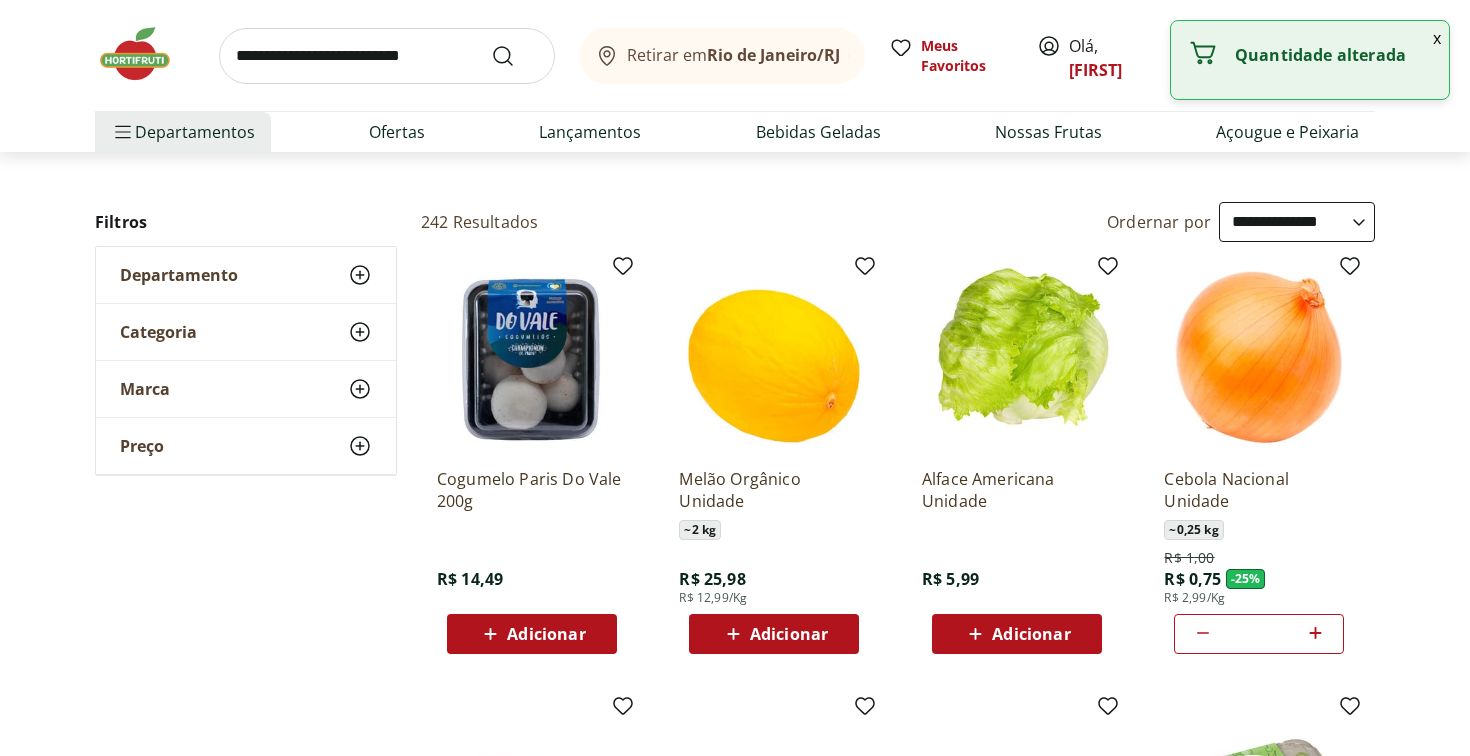 click 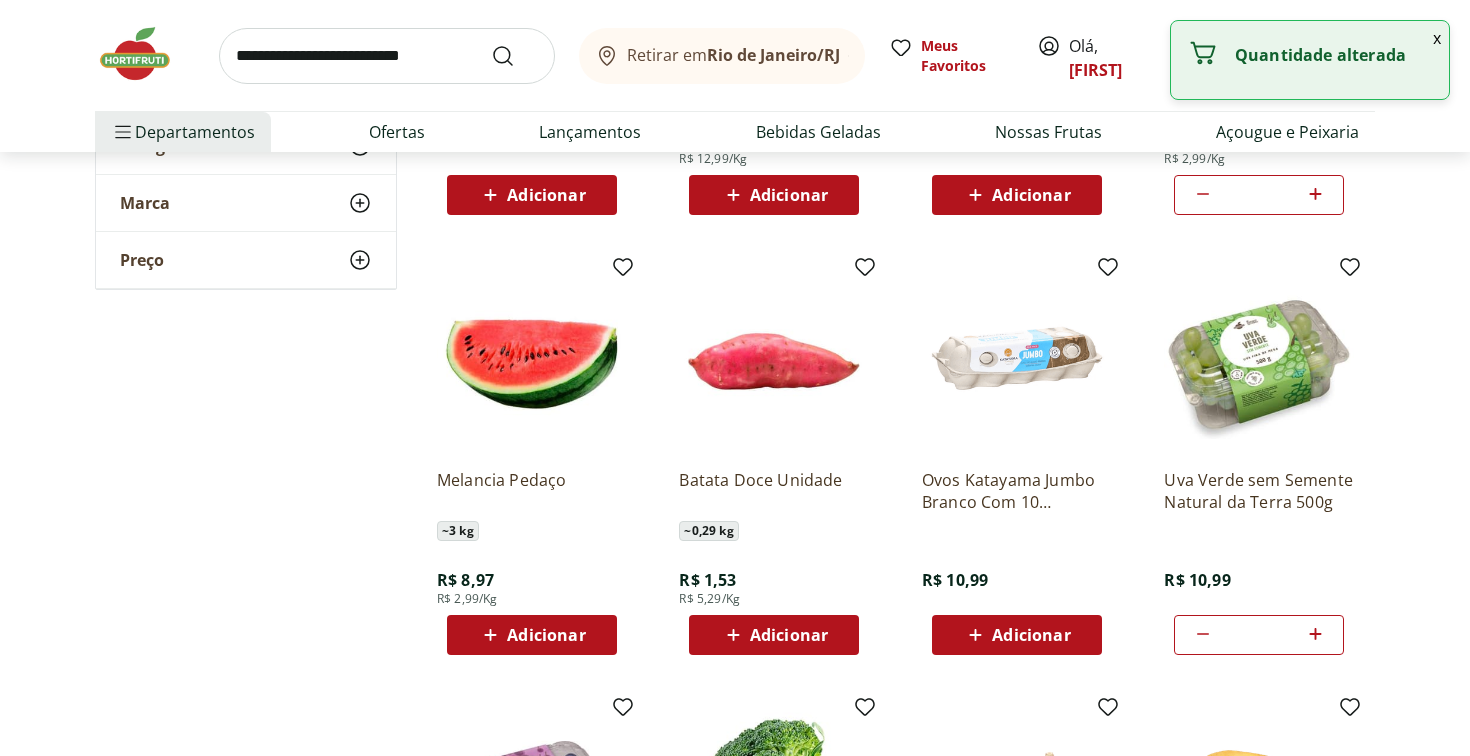 scroll, scrollTop: 528, scrollLeft: 0, axis: vertical 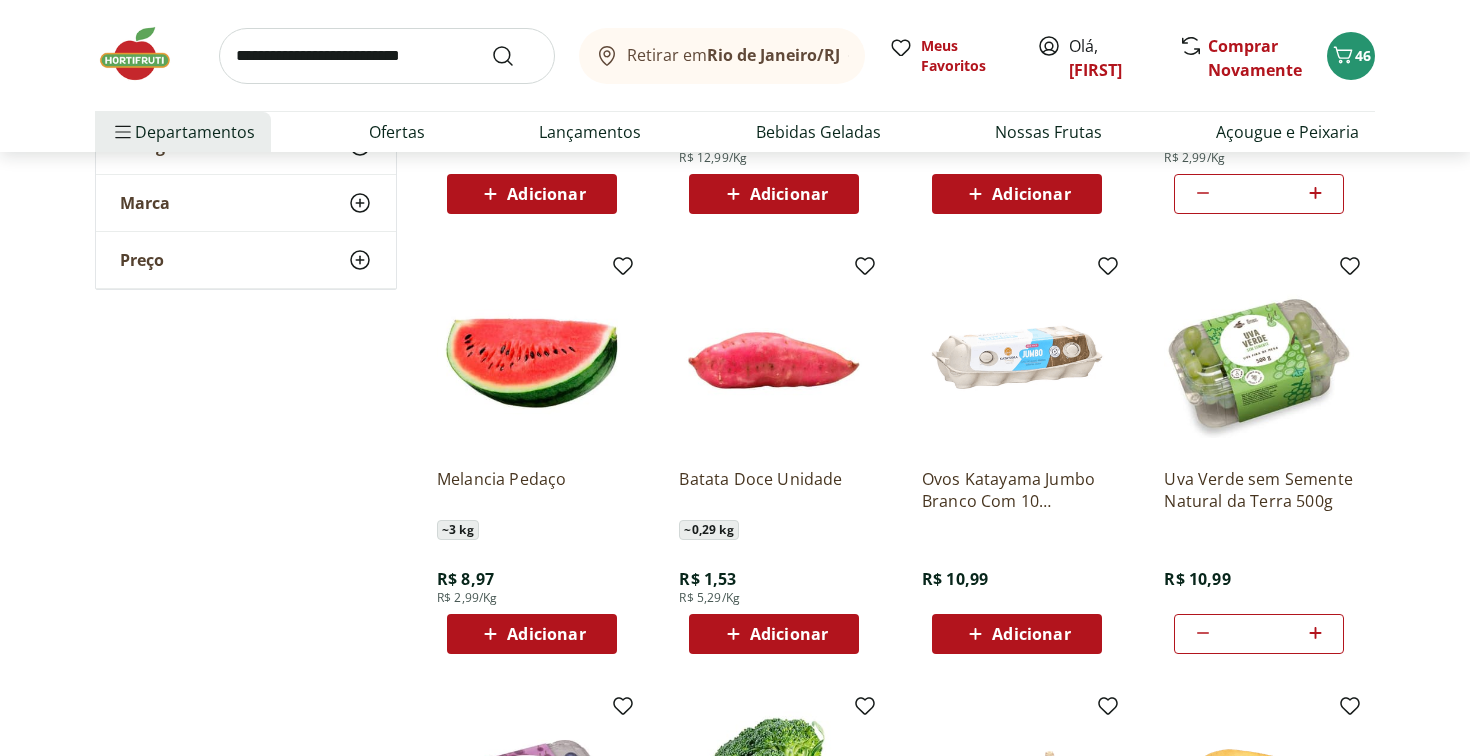 click on "Adicionar" at bounding box center [774, 634] 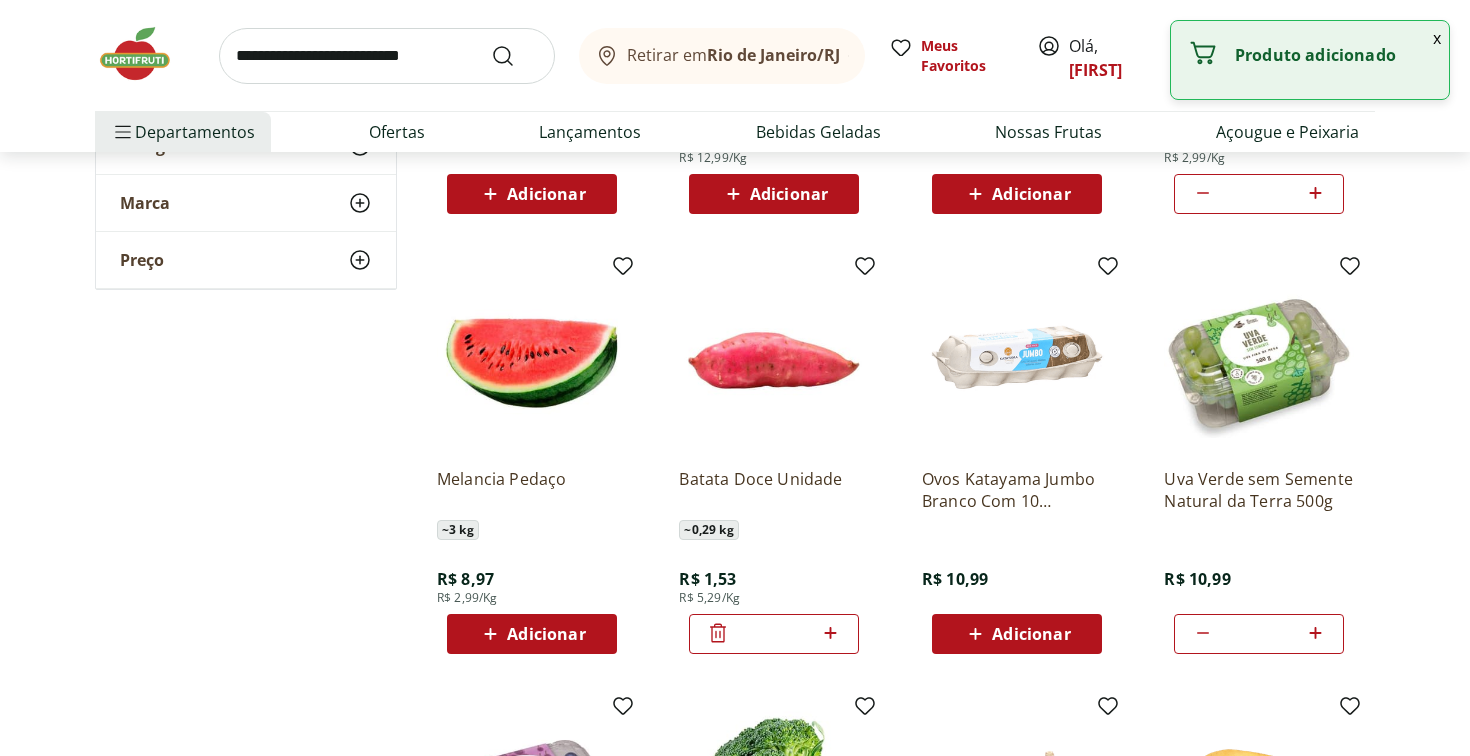 click 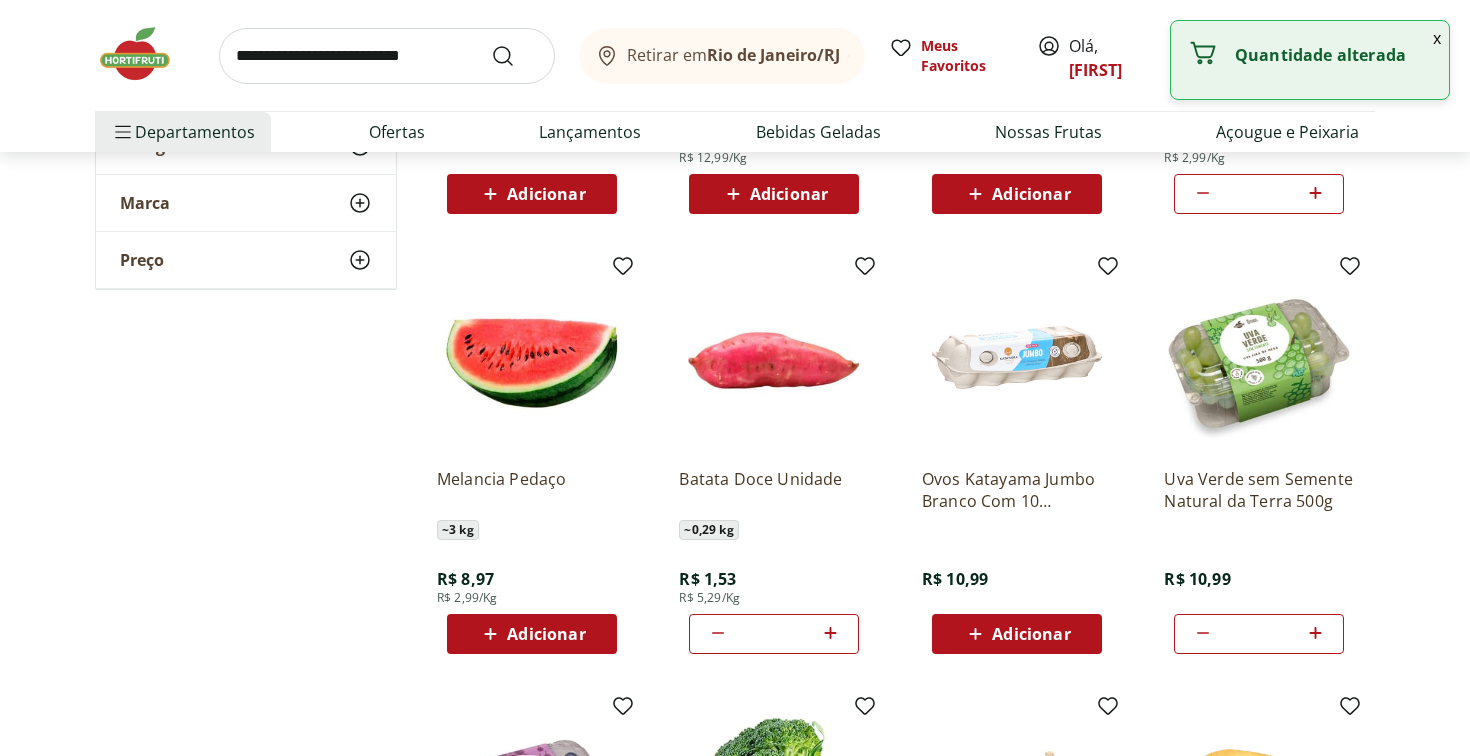click 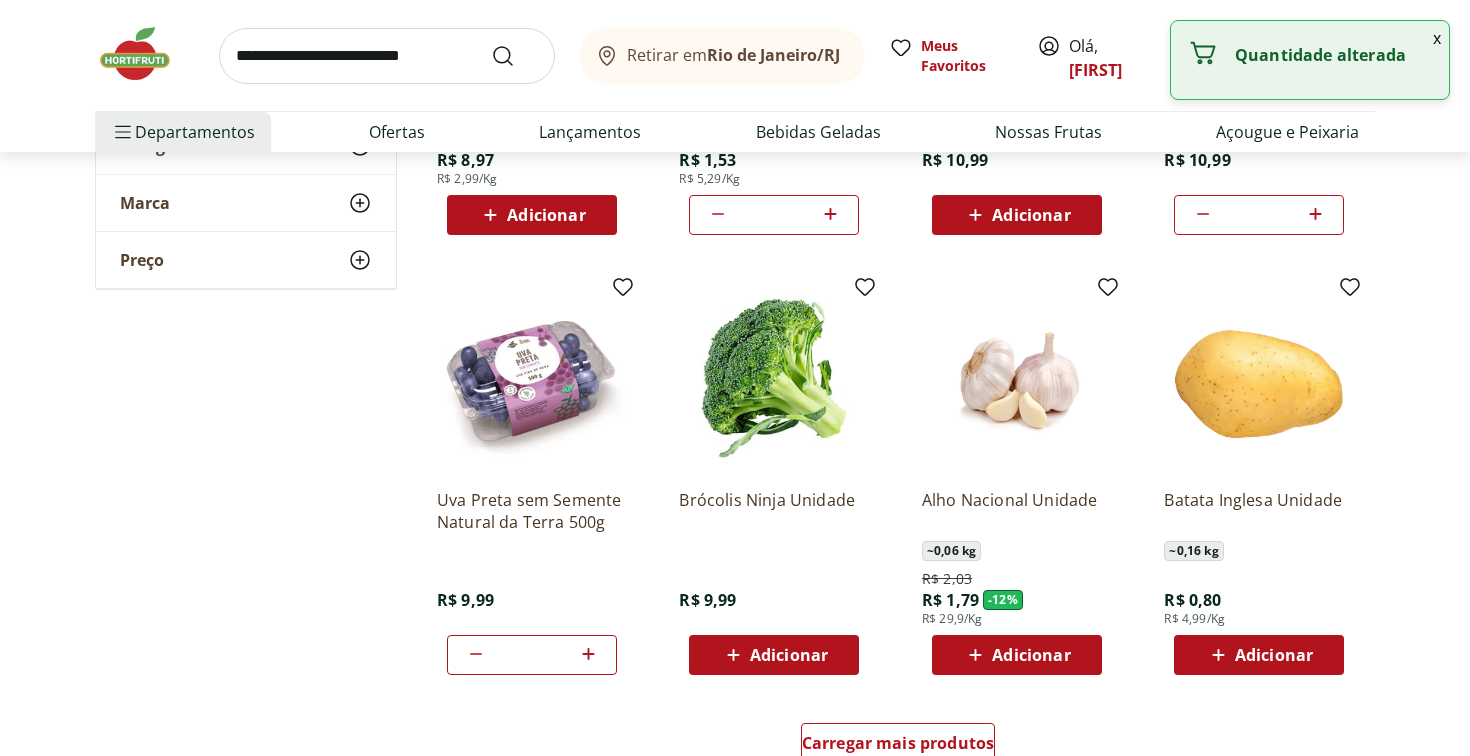 scroll, scrollTop: 965, scrollLeft: 0, axis: vertical 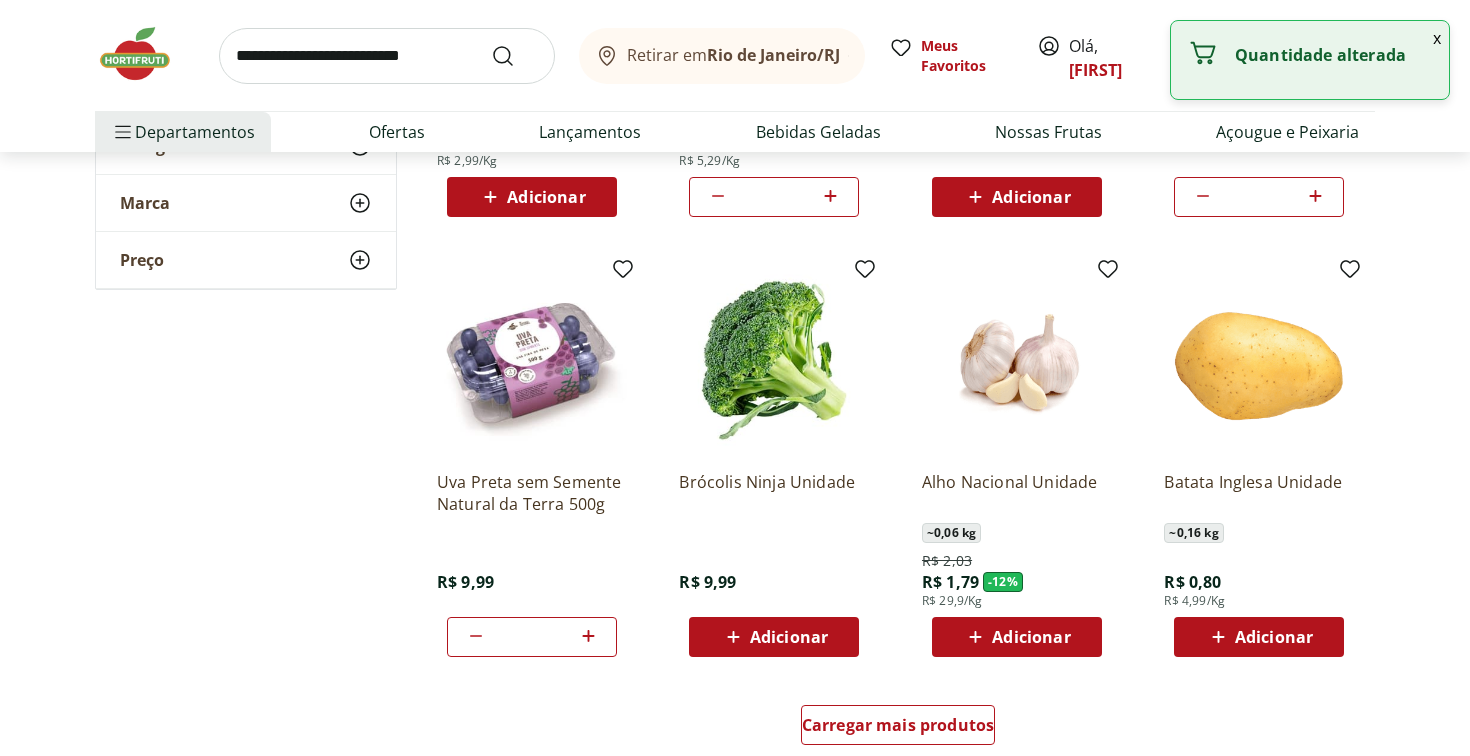click on "Adicionar" at bounding box center (774, 637) 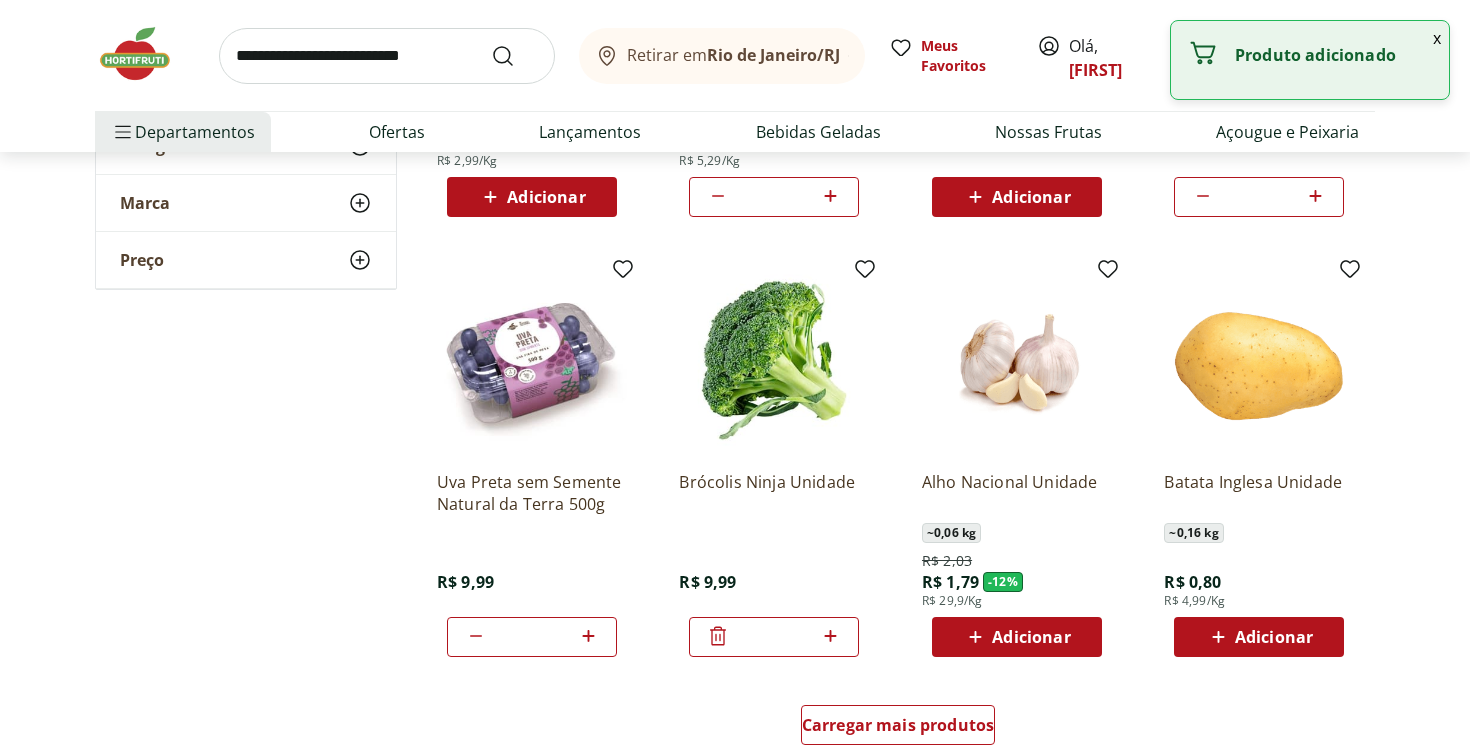 click 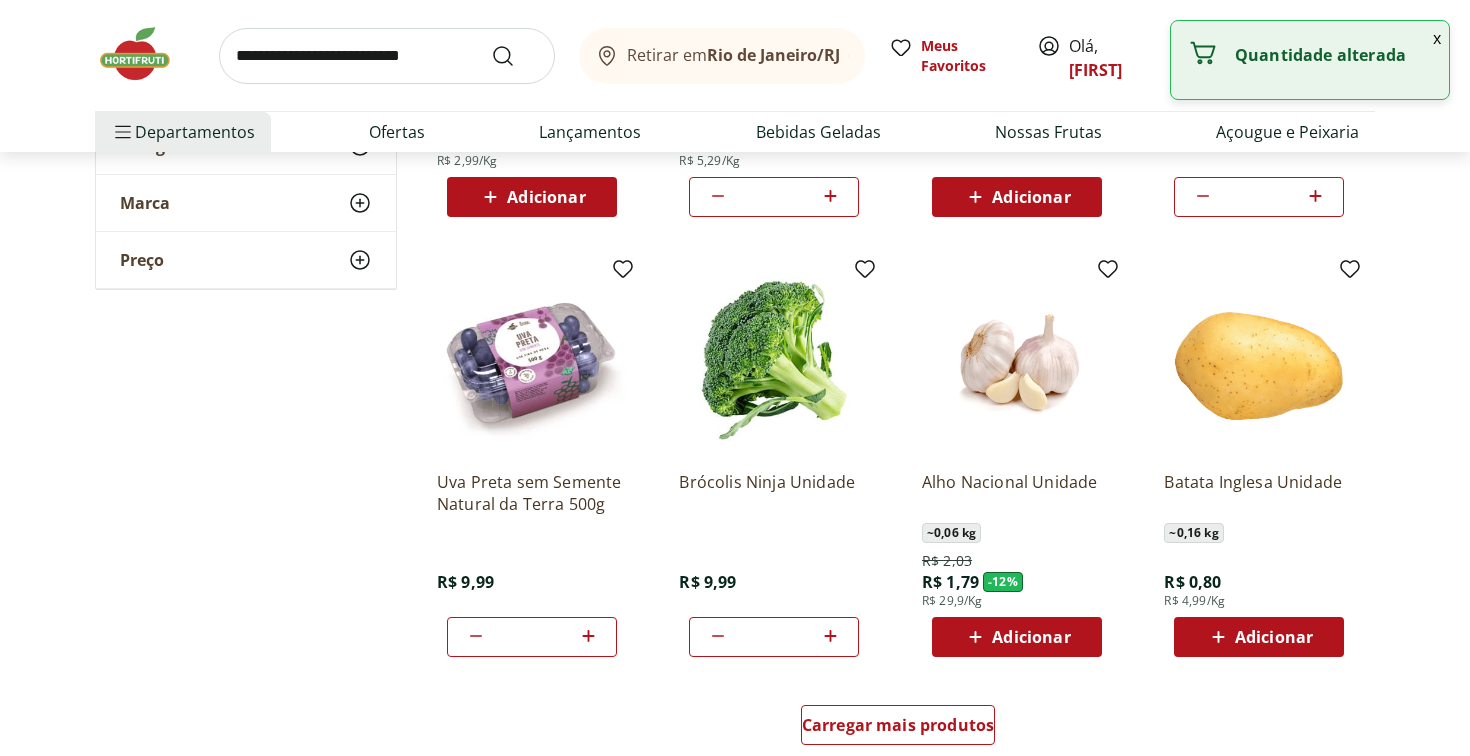 click on "Adicionar" at bounding box center [1017, 637] 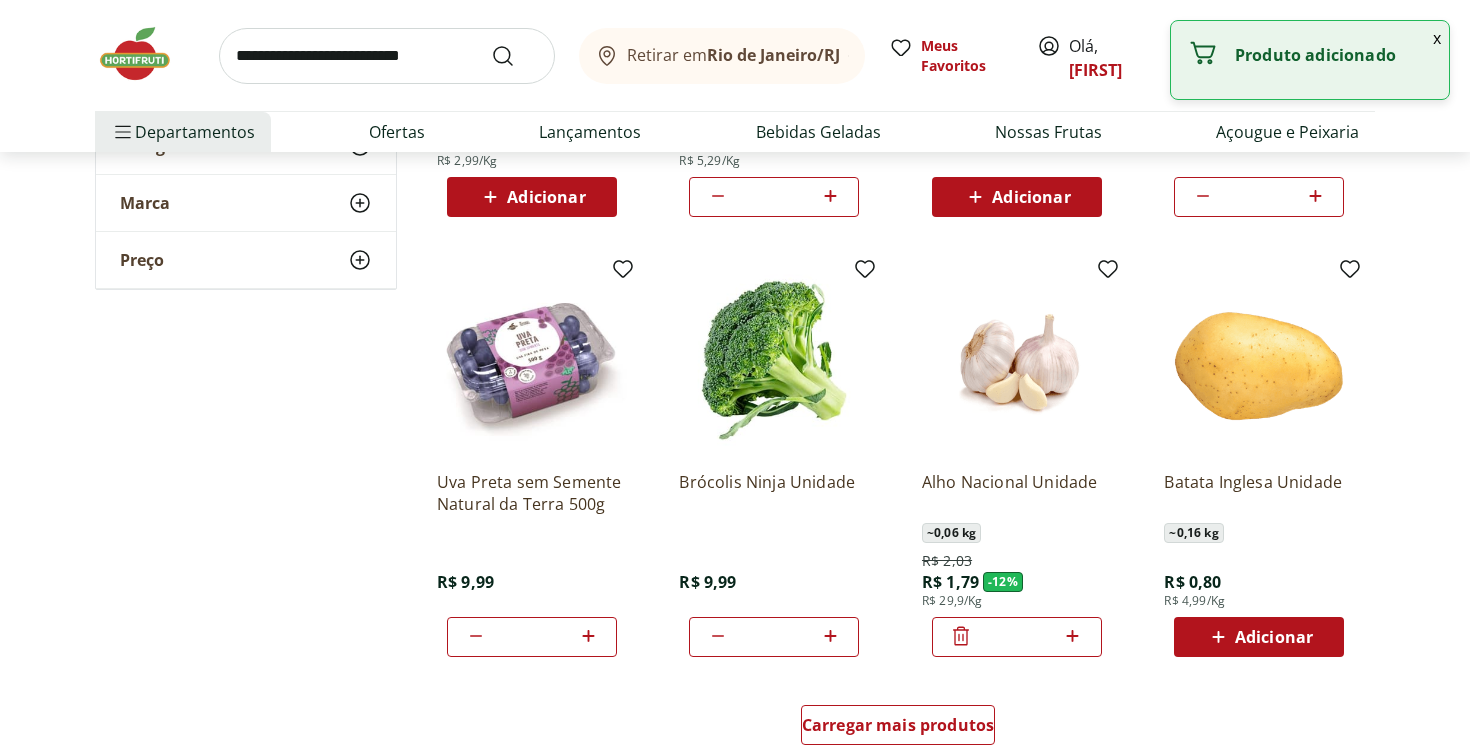 click 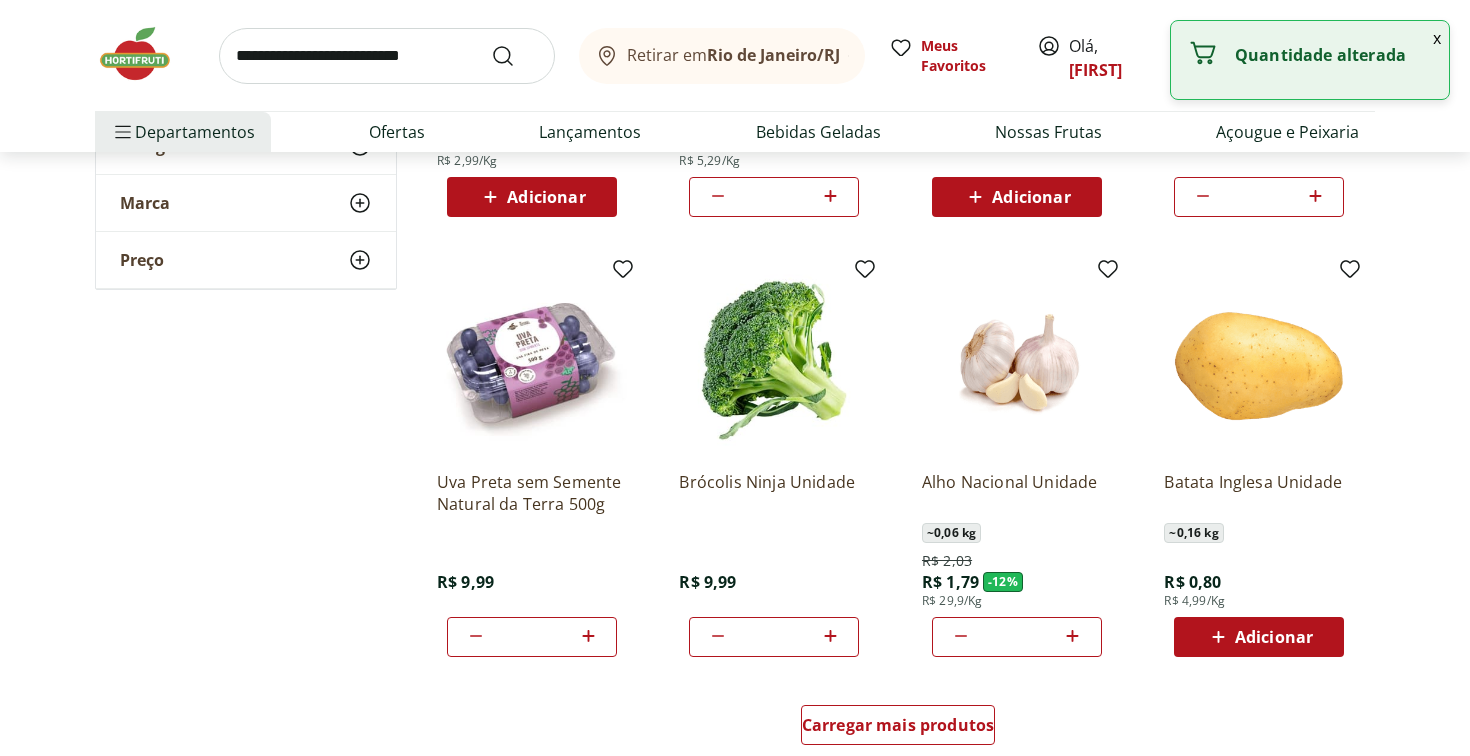 click 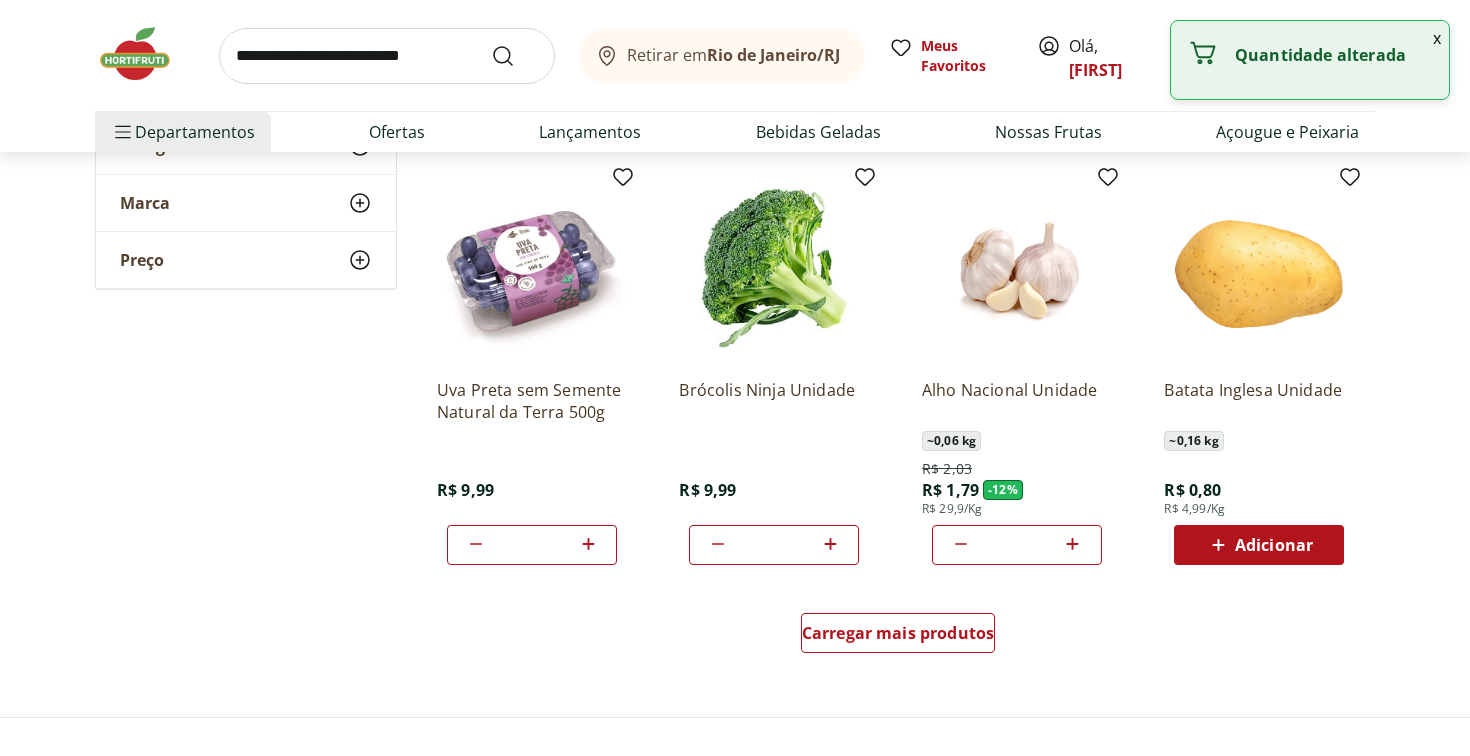 scroll, scrollTop: 1076, scrollLeft: 1, axis: both 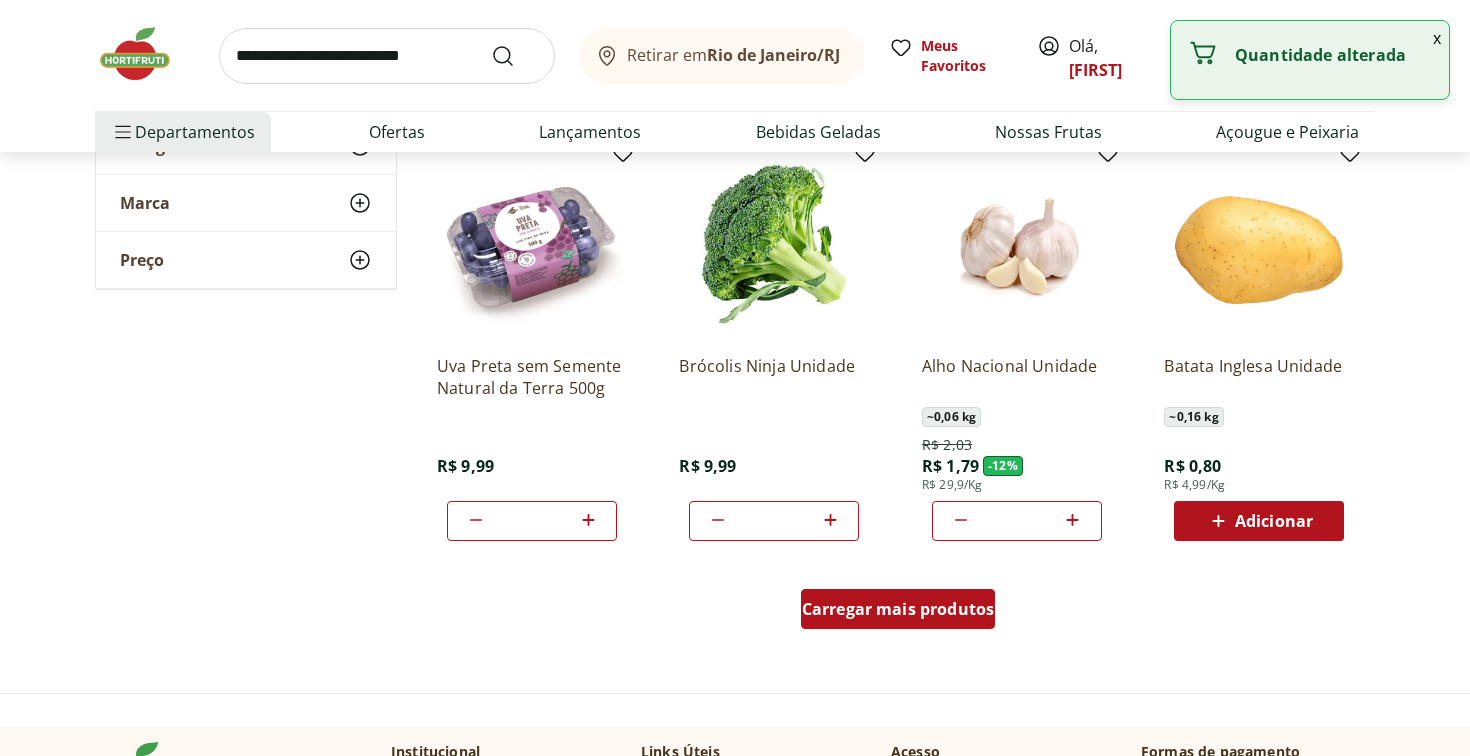 click on "Carregar mais produtos" at bounding box center [898, 609] 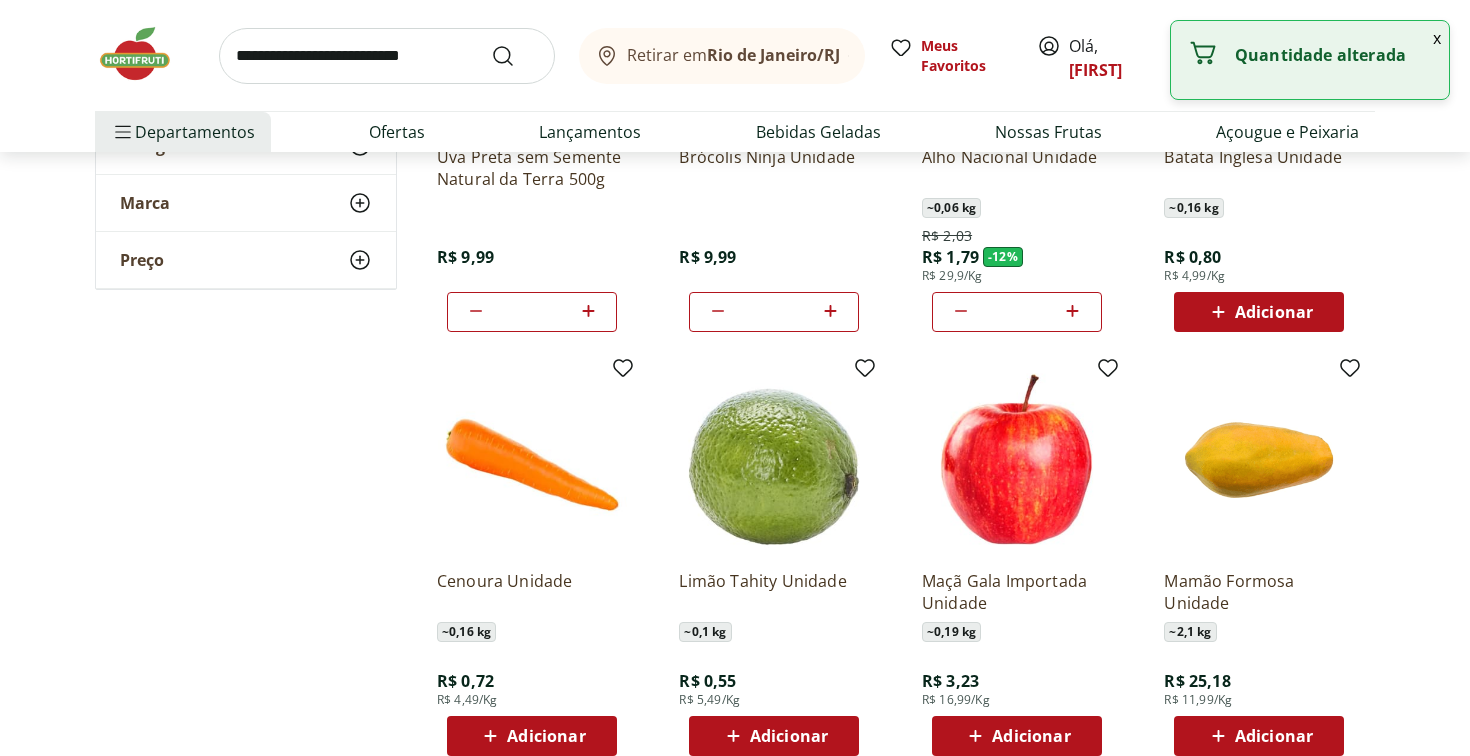 scroll, scrollTop: 1333, scrollLeft: 0, axis: vertical 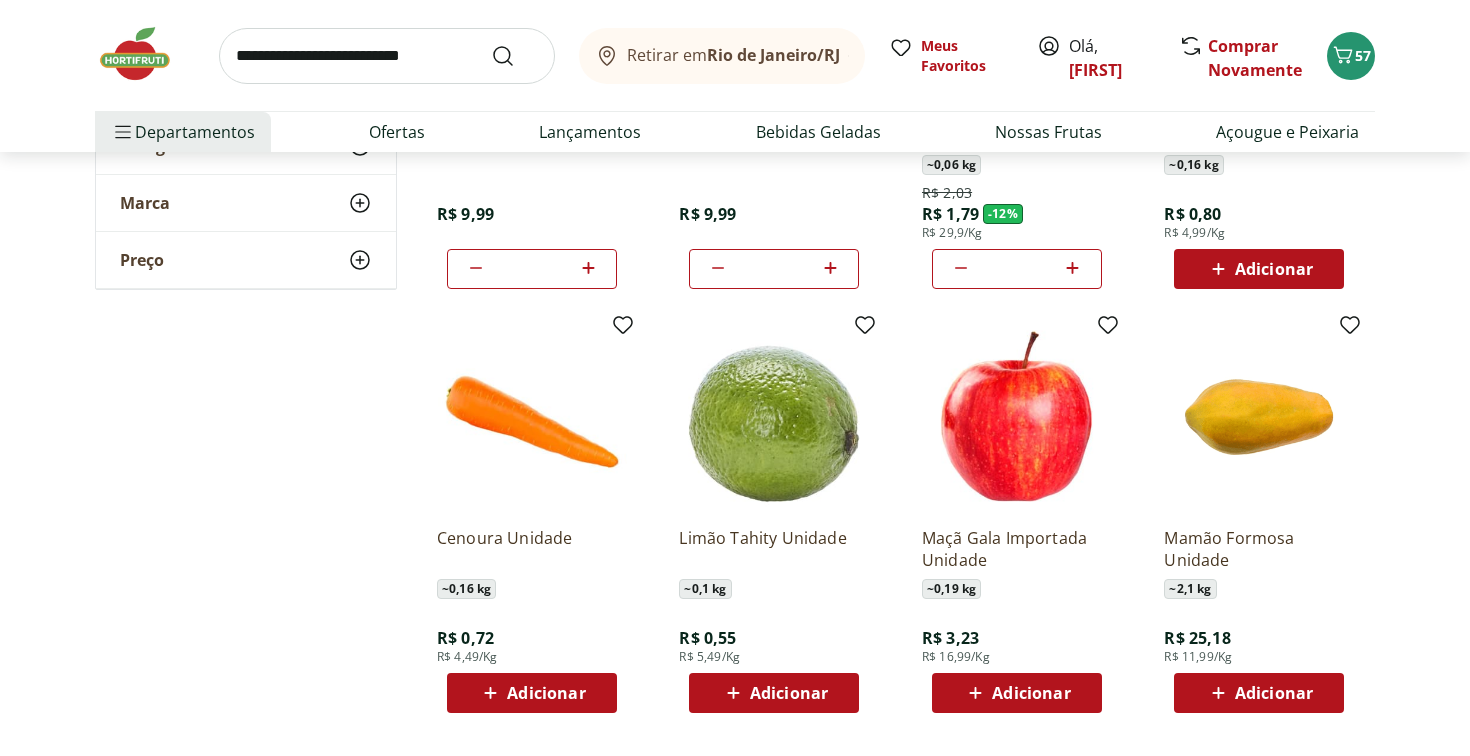 click on "Adicionar" at bounding box center [546, 693] 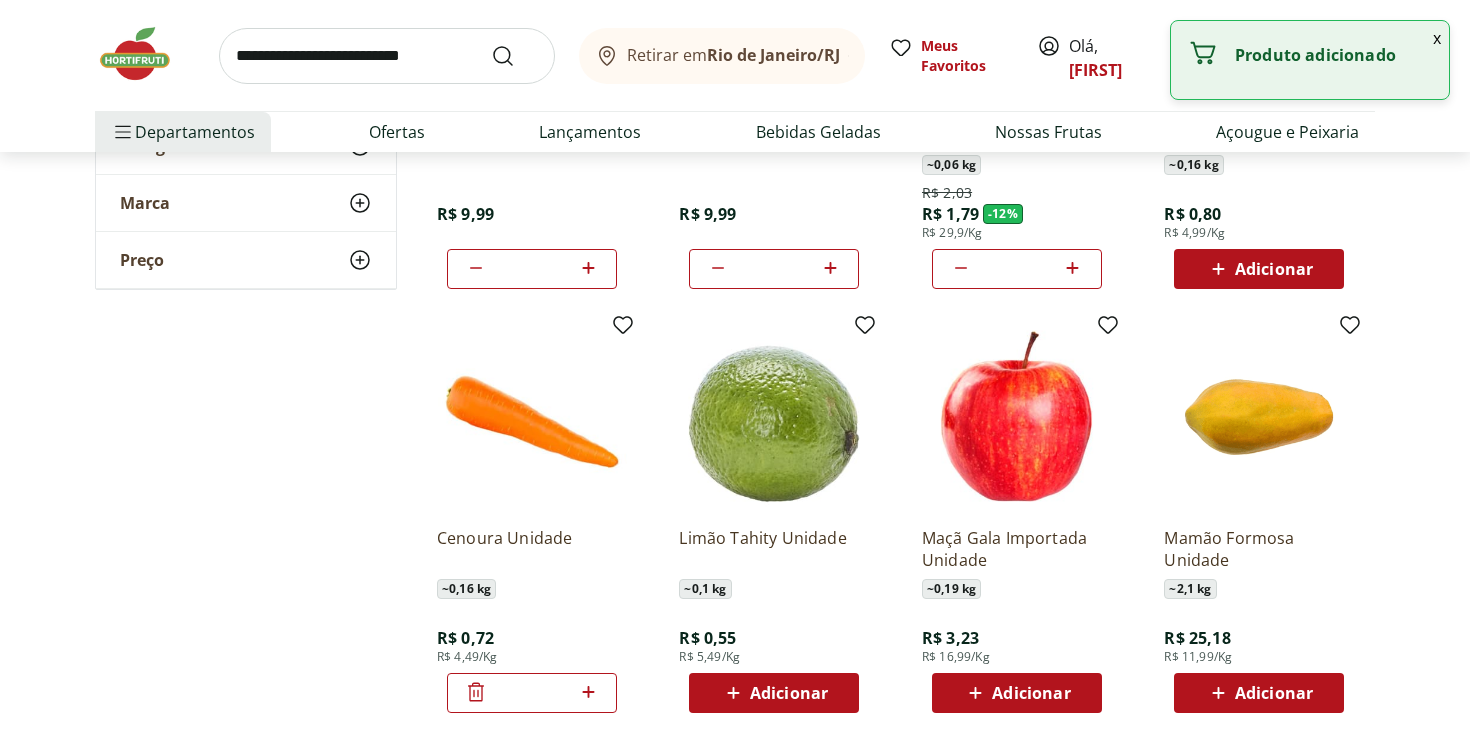 click 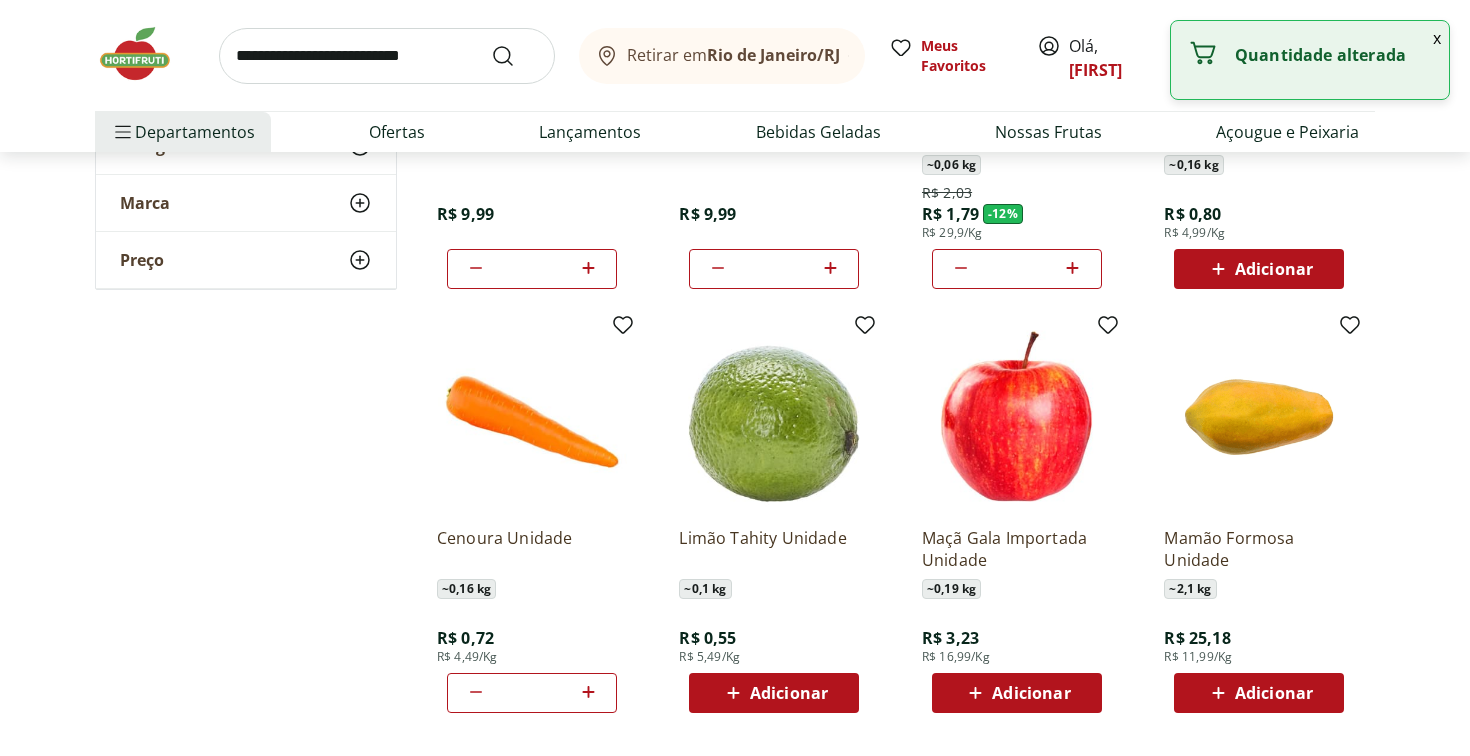 click 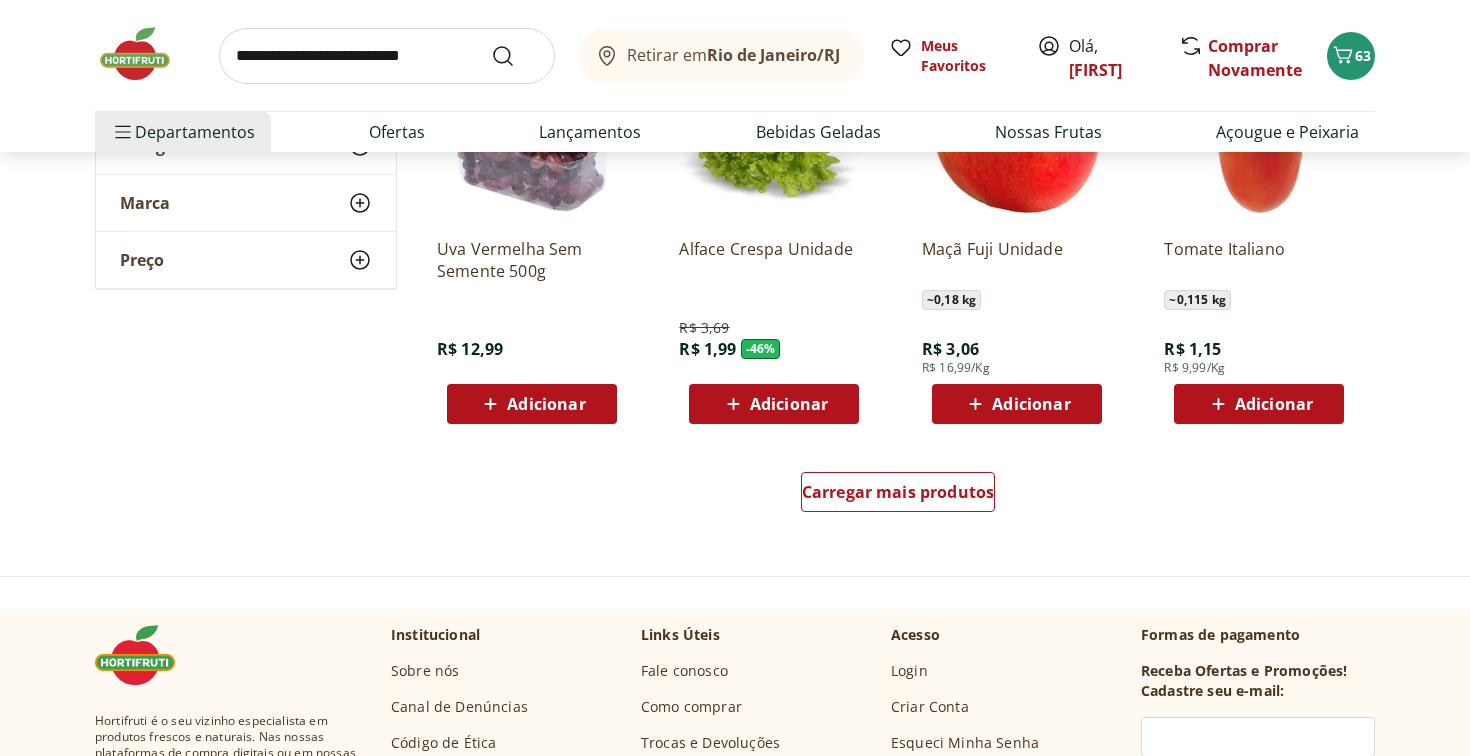 scroll, scrollTop: 2514, scrollLeft: 0, axis: vertical 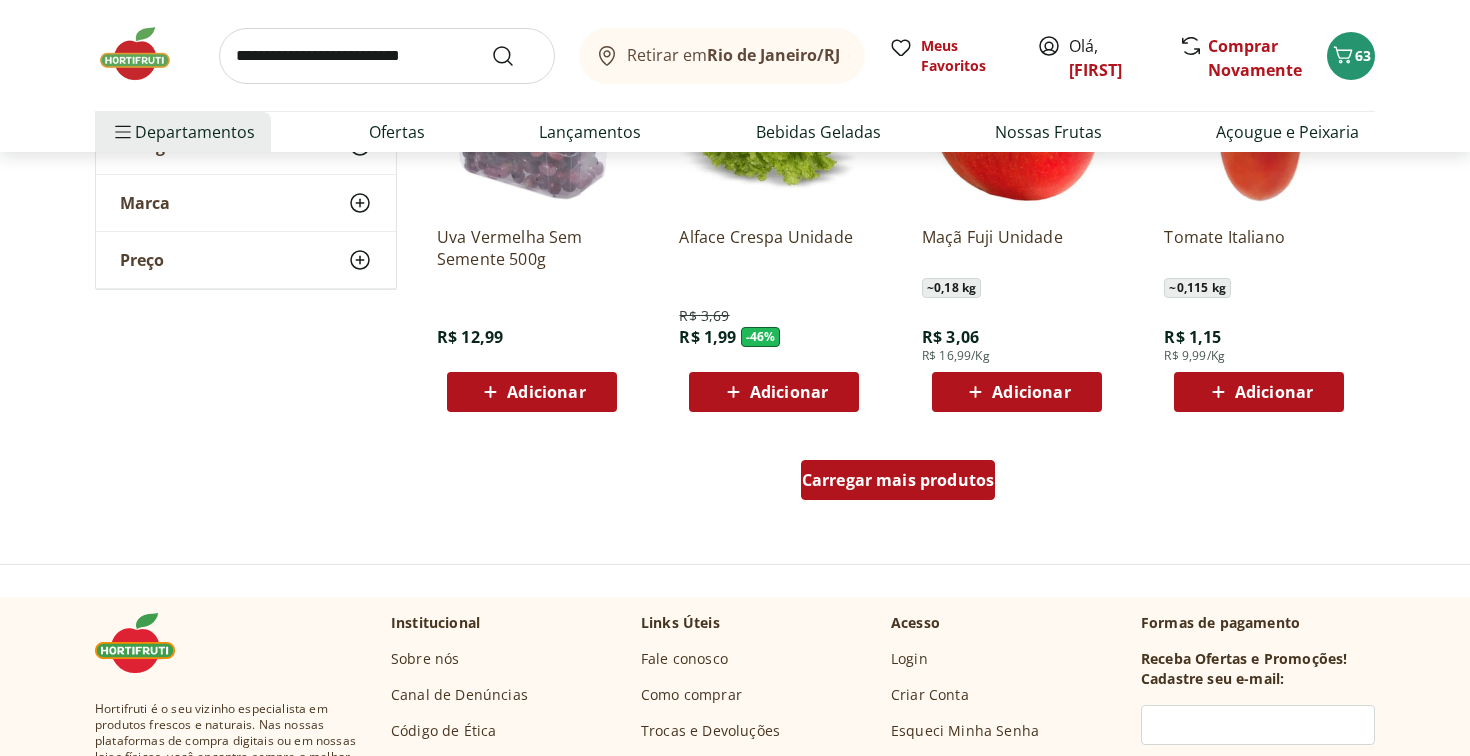 click on "Carregar mais produtos" at bounding box center [898, 480] 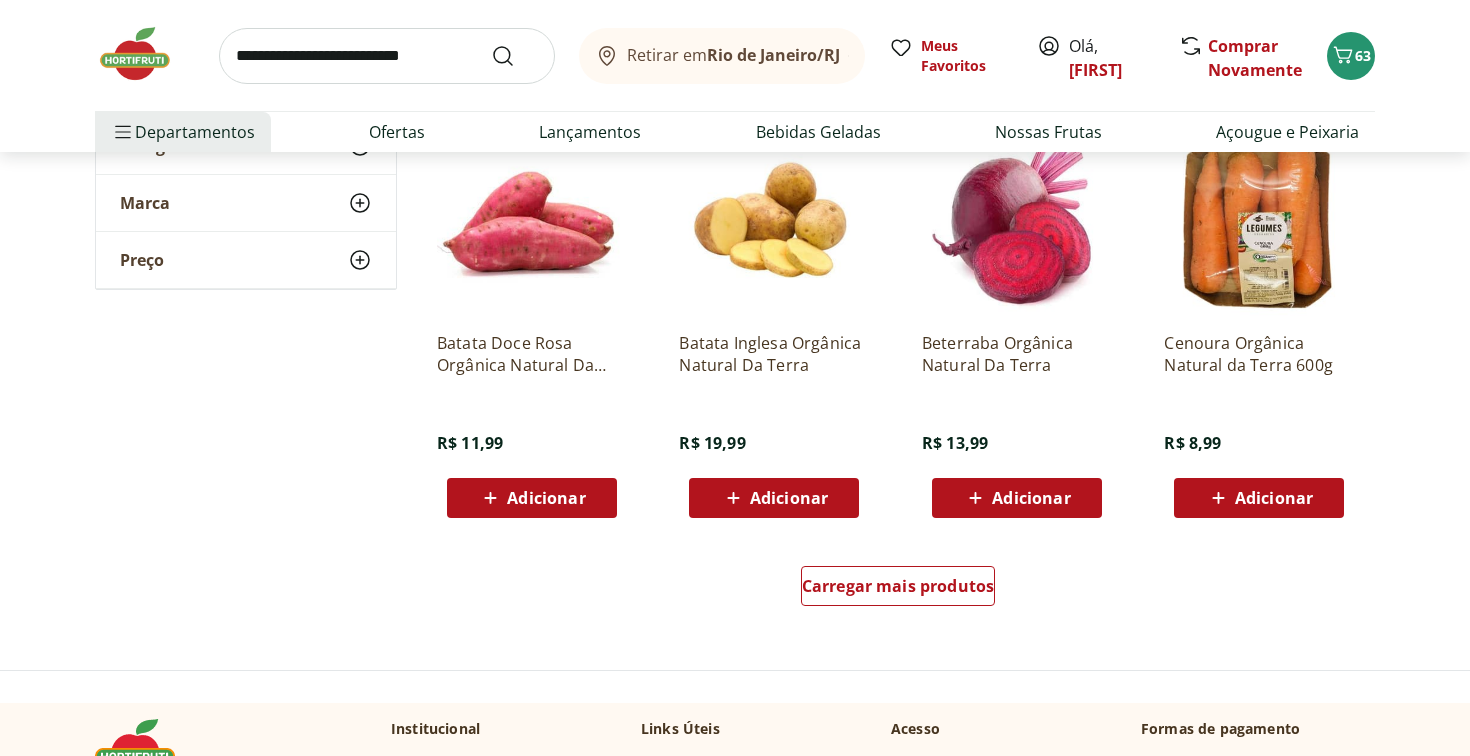 scroll, scrollTop: 3714, scrollLeft: 0, axis: vertical 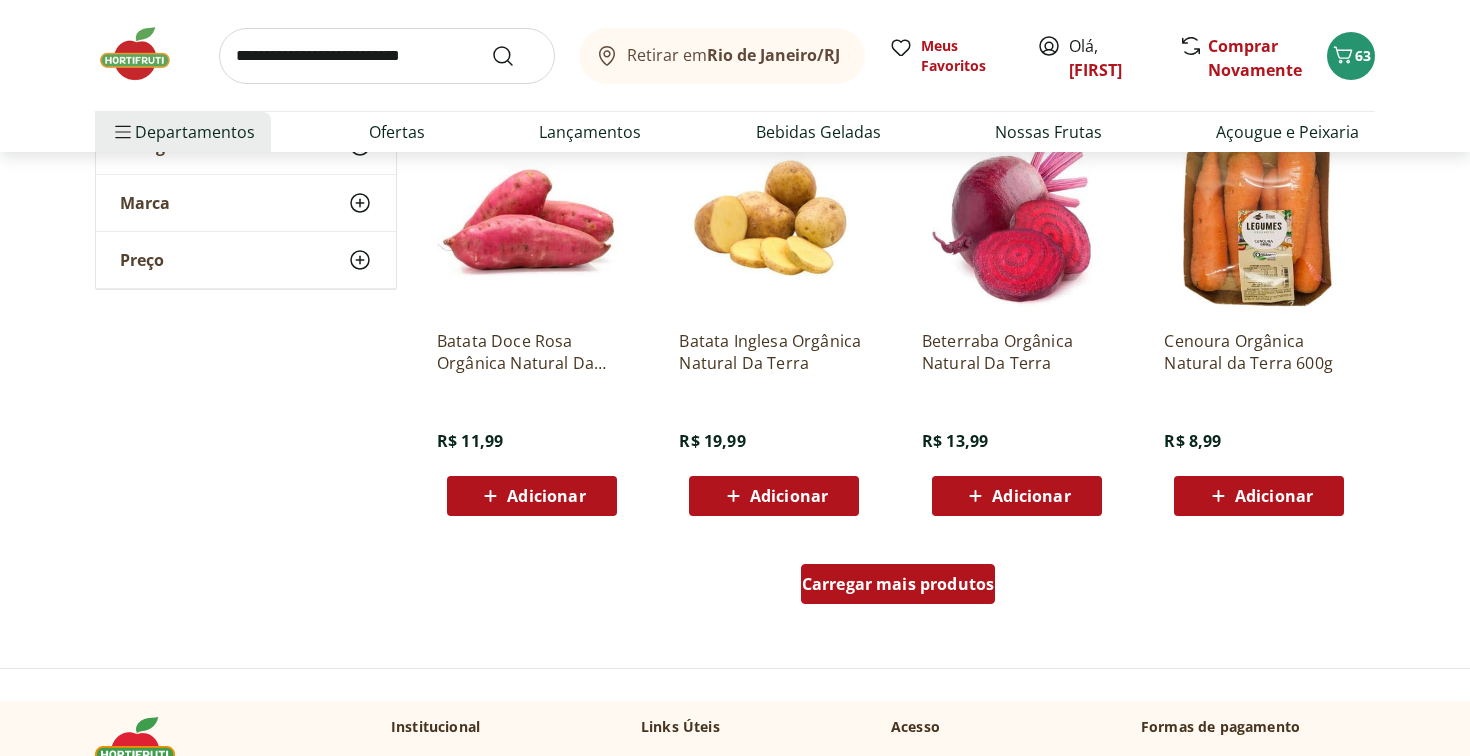click on "Carregar mais produtos" at bounding box center (898, 588) 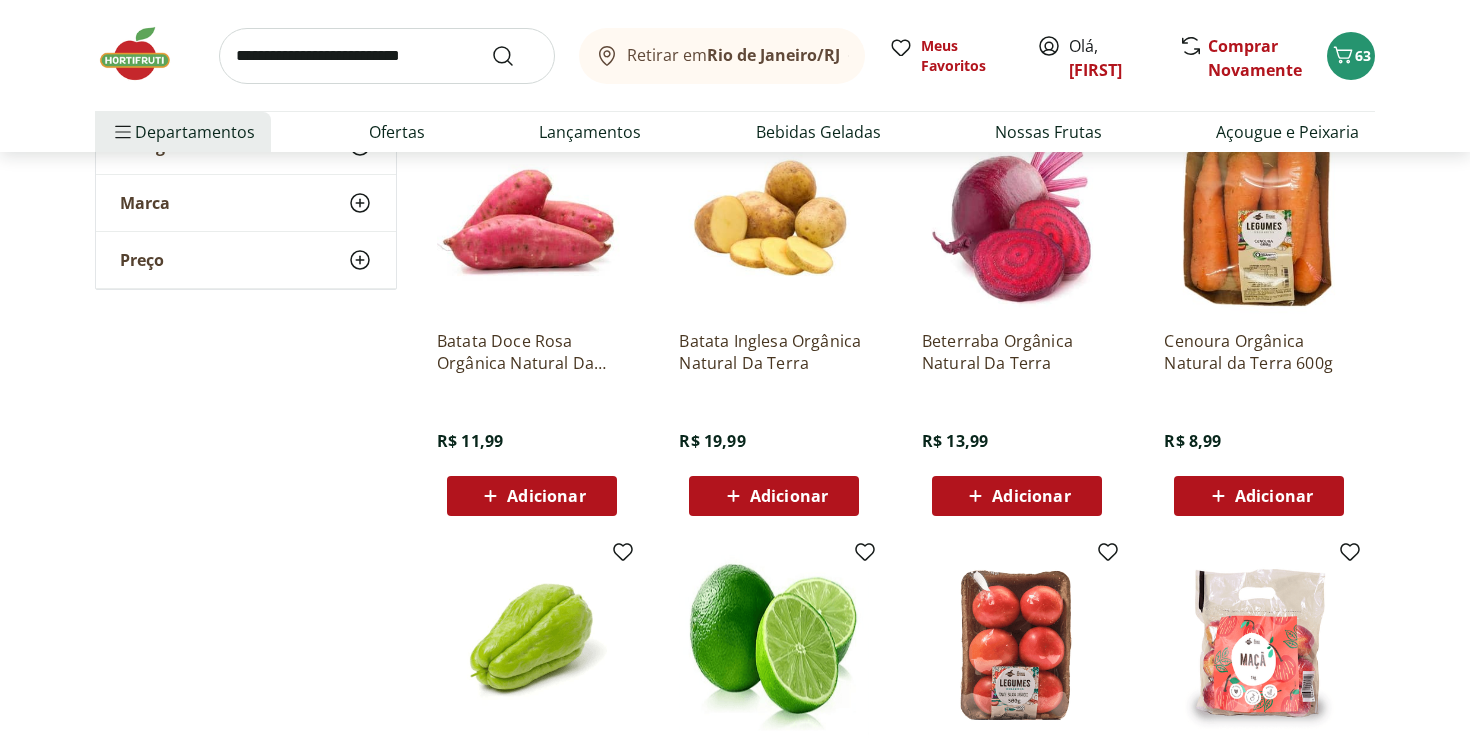 click on "Adicionar" at bounding box center [532, 496] 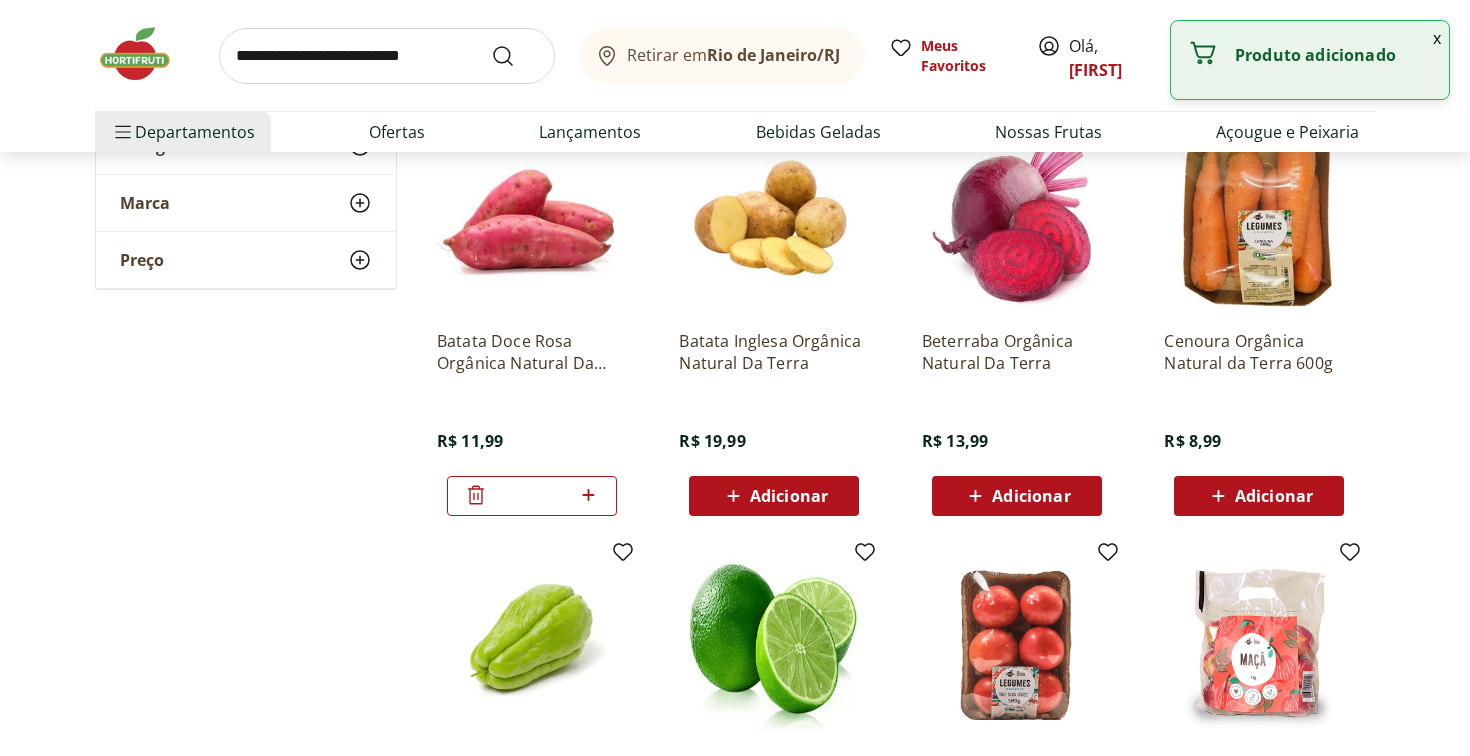 click 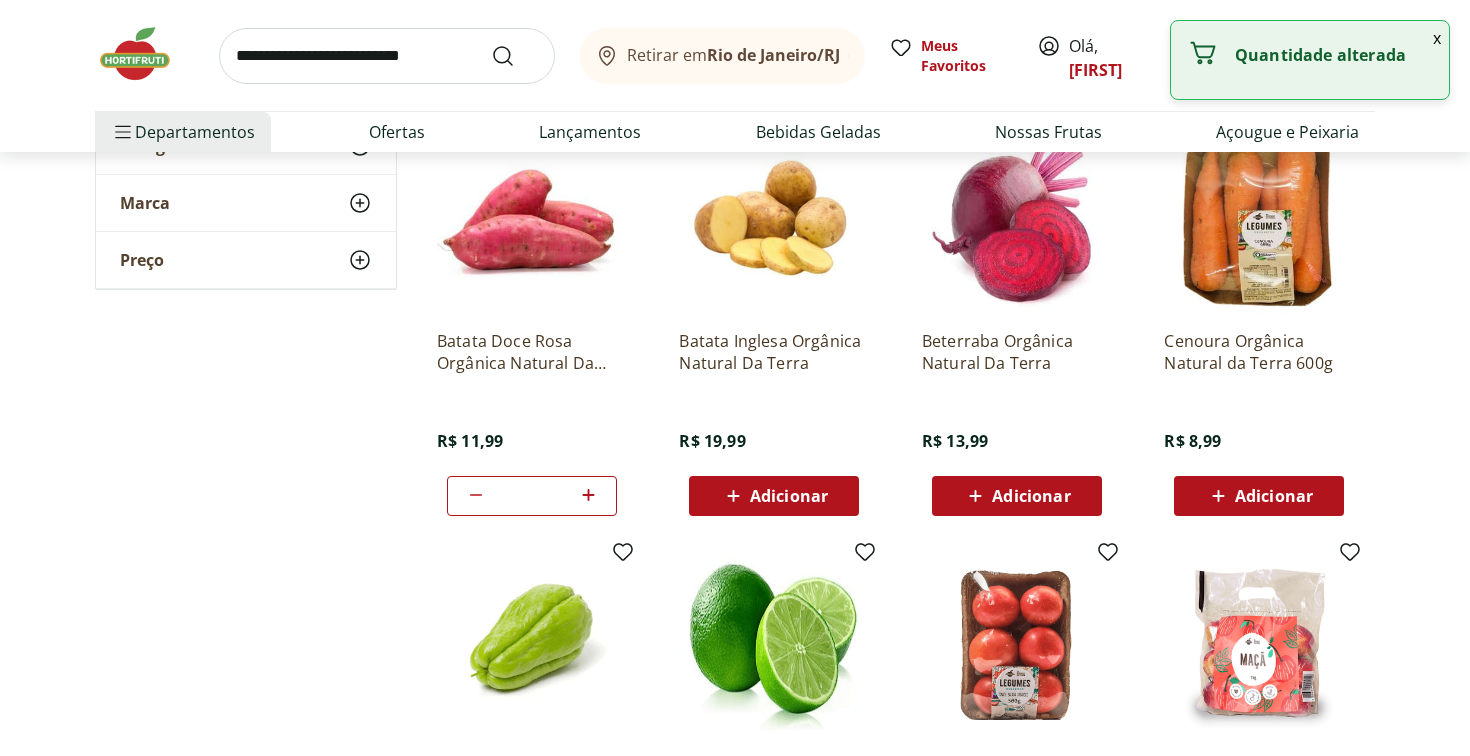 click 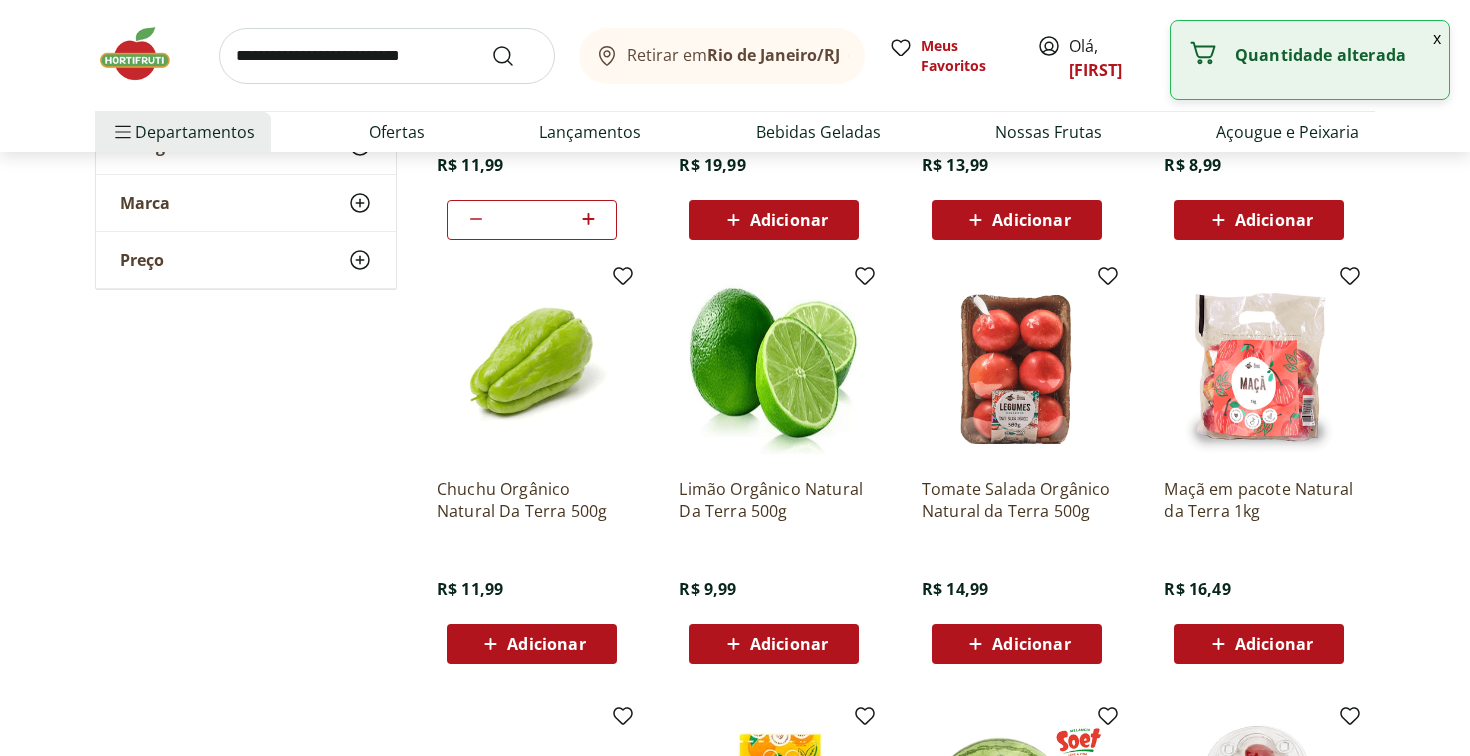 scroll, scrollTop: 3991, scrollLeft: 0, axis: vertical 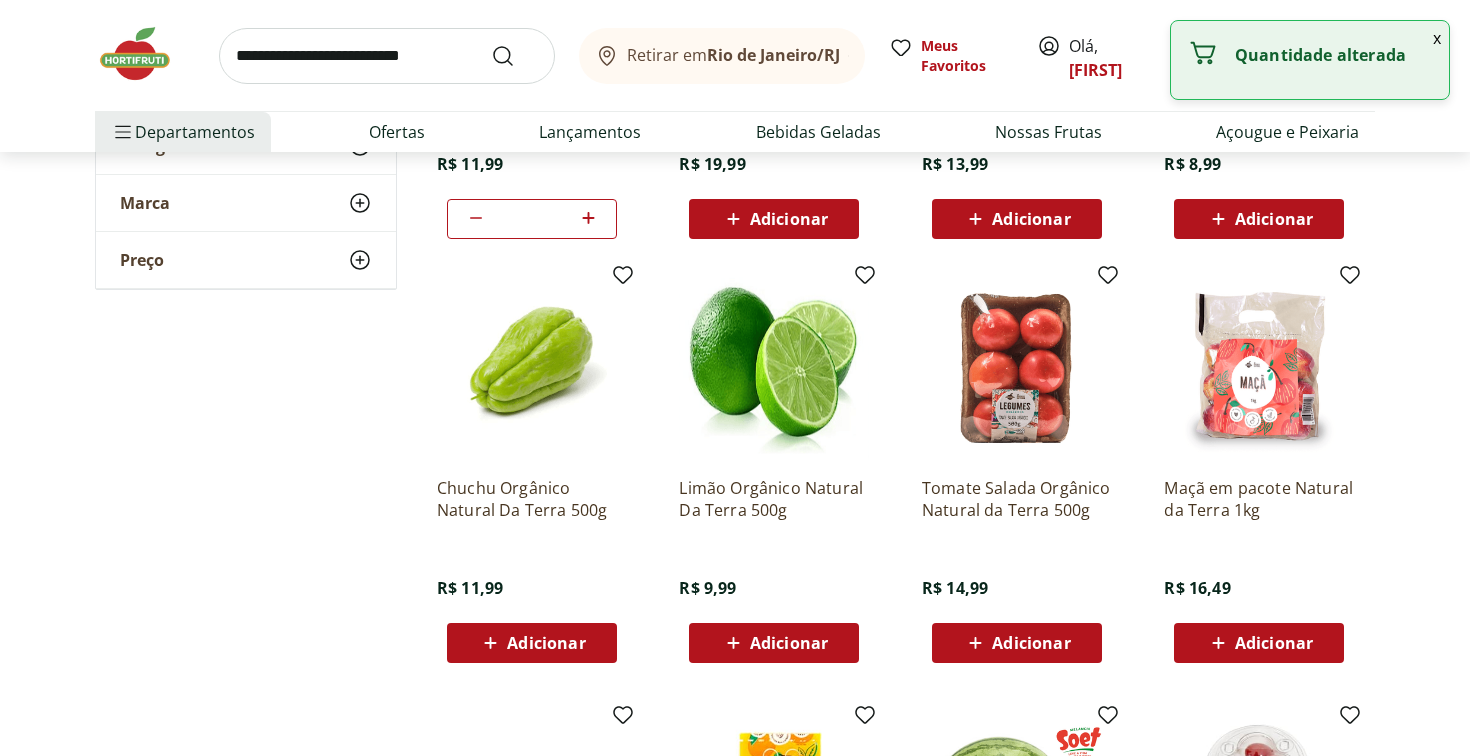 type on "*" 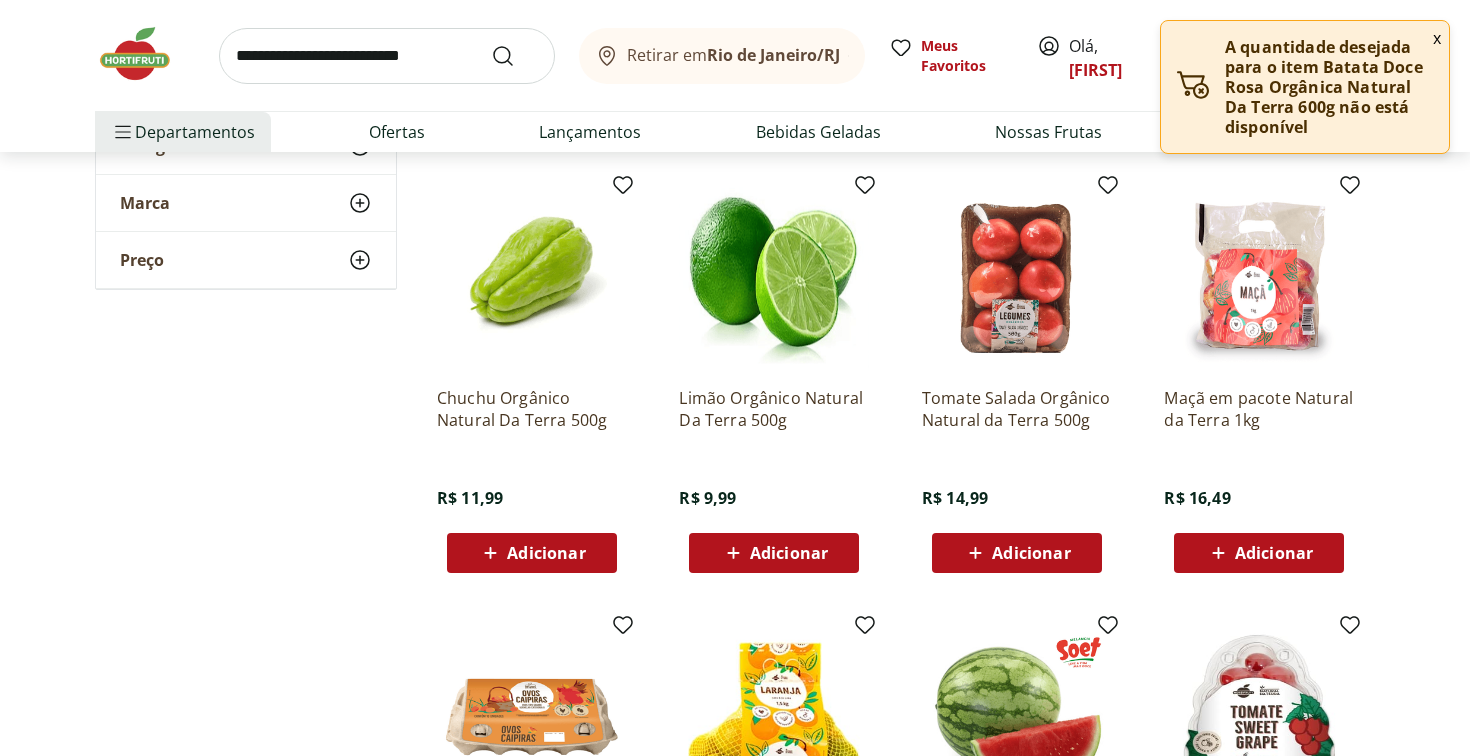 scroll, scrollTop: 4086, scrollLeft: 0, axis: vertical 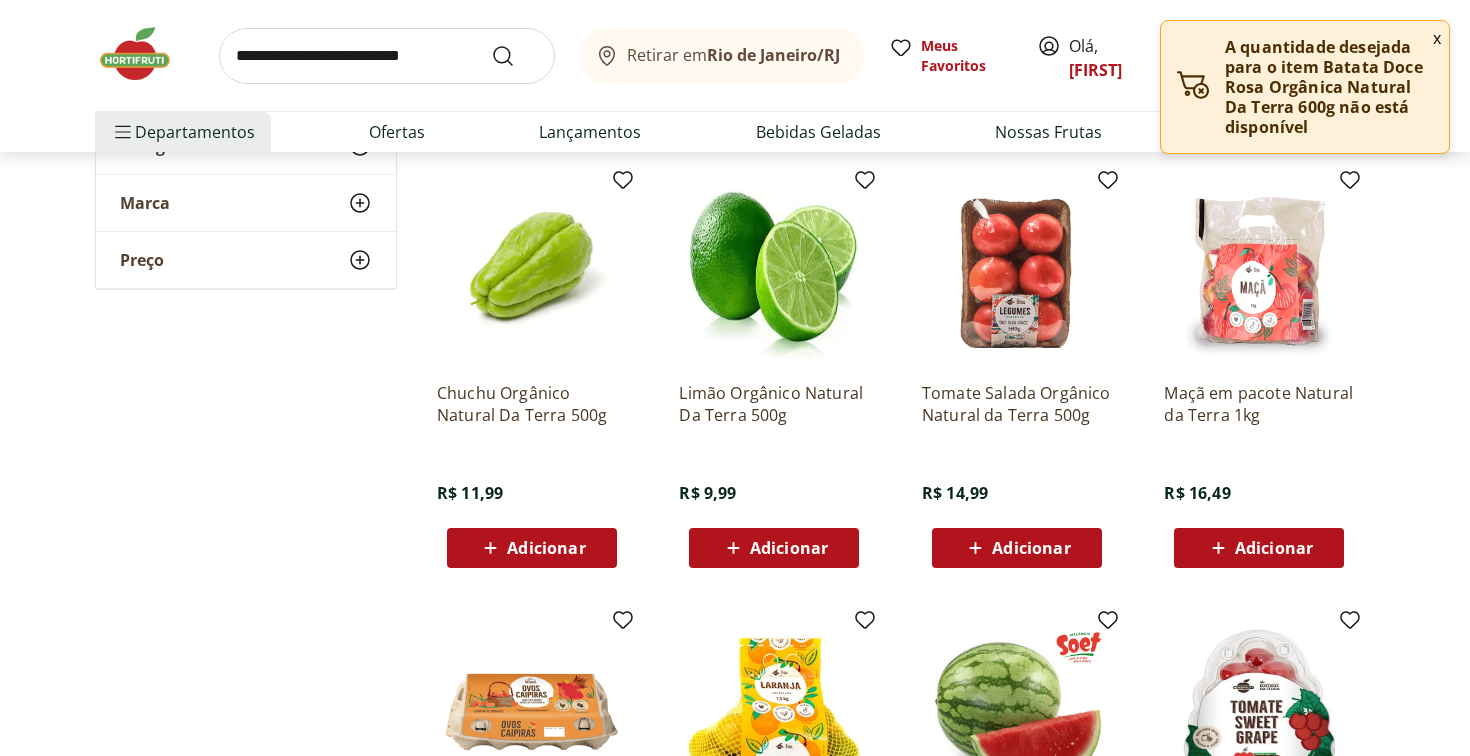 click on "Adicionar" at bounding box center [546, 548] 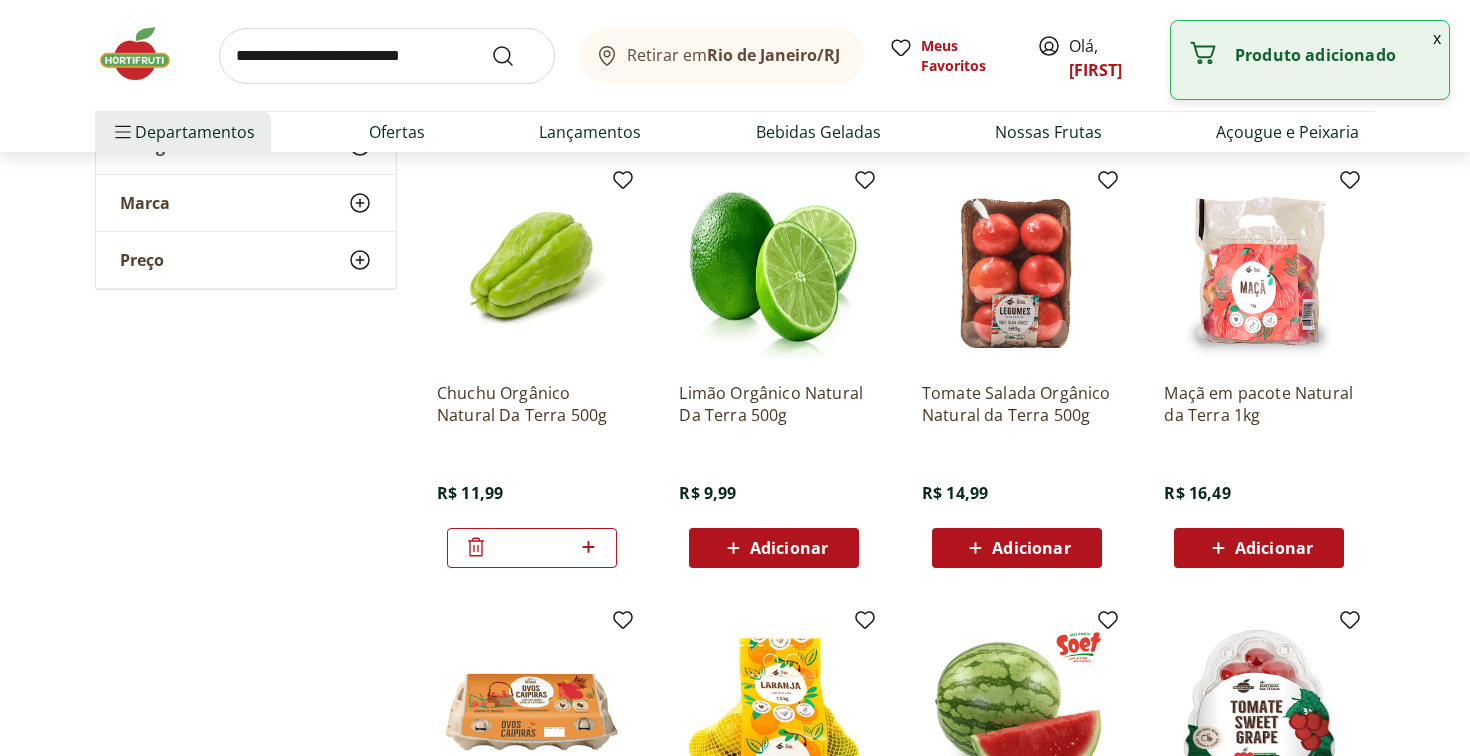 click 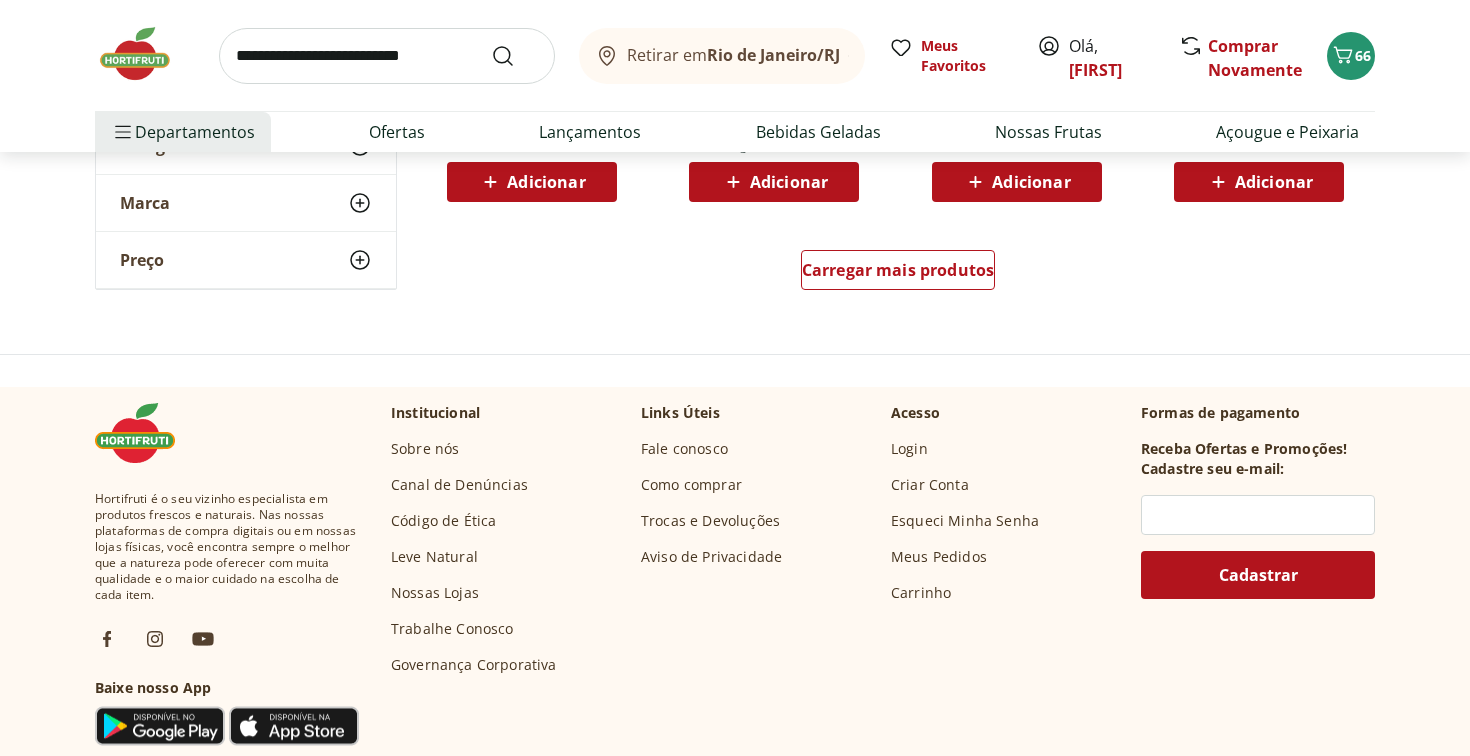 scroll, scrollTop: 5337, scrollLeft: 0, axis: vertical 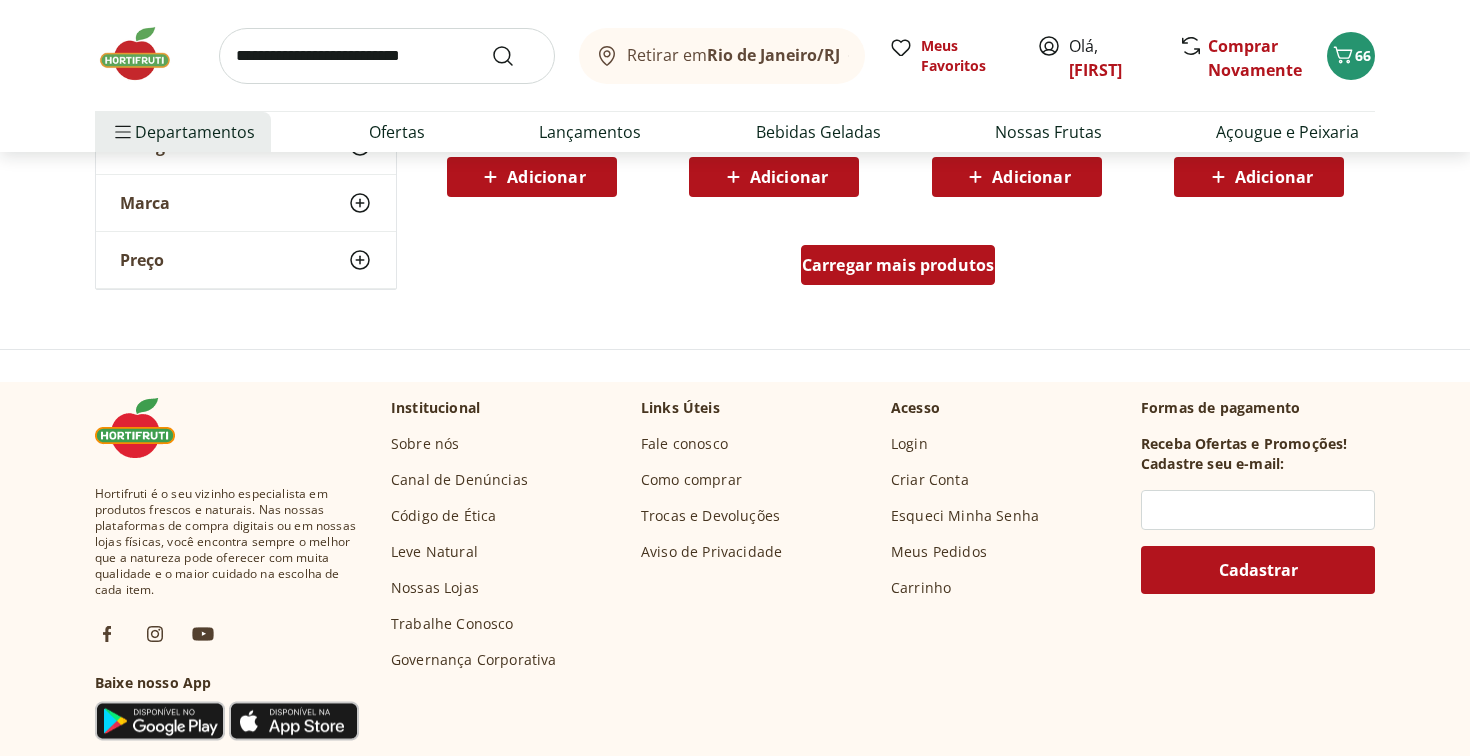 click on "Carregar mais produtos" at bounding box center [898, 265] 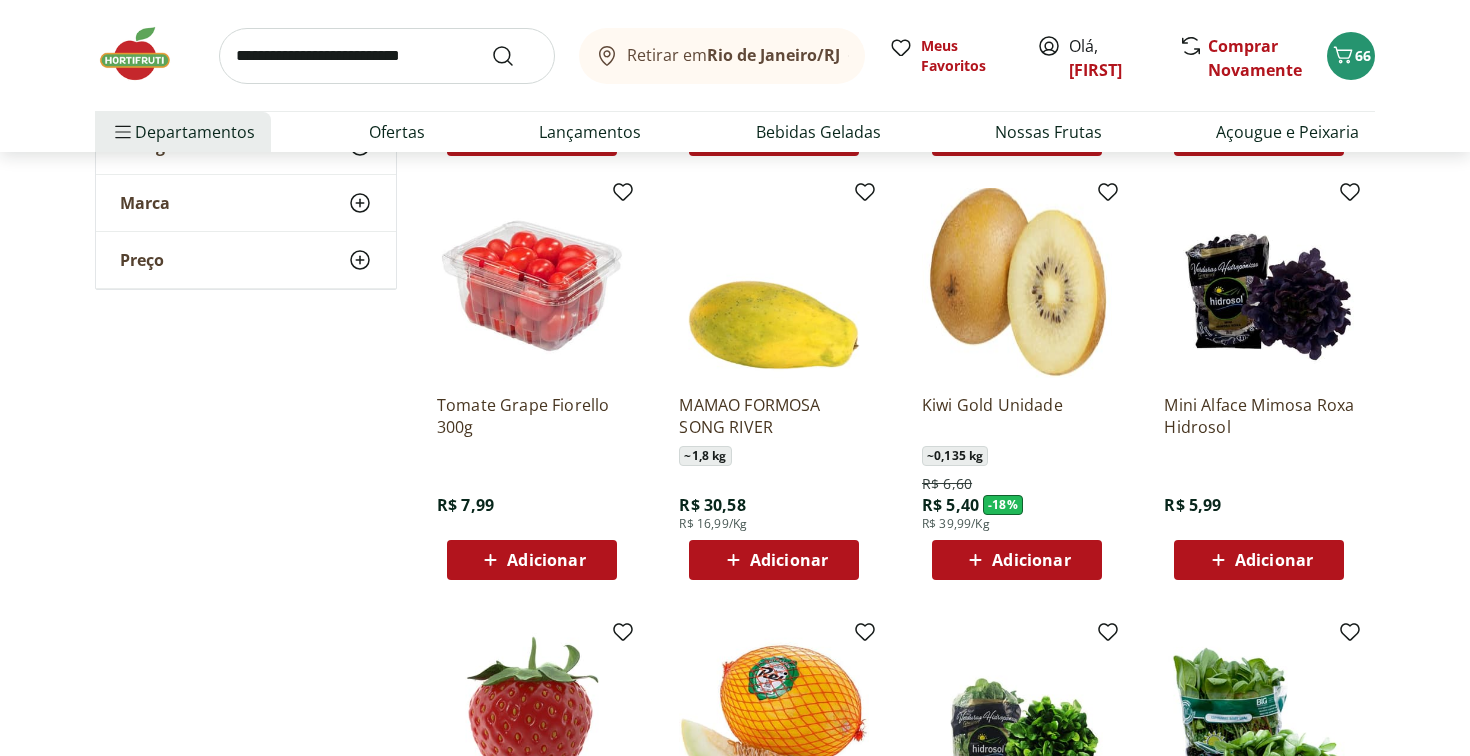 scroll, scrollTop: 5378, scrollLeft: 0, axis: vertical 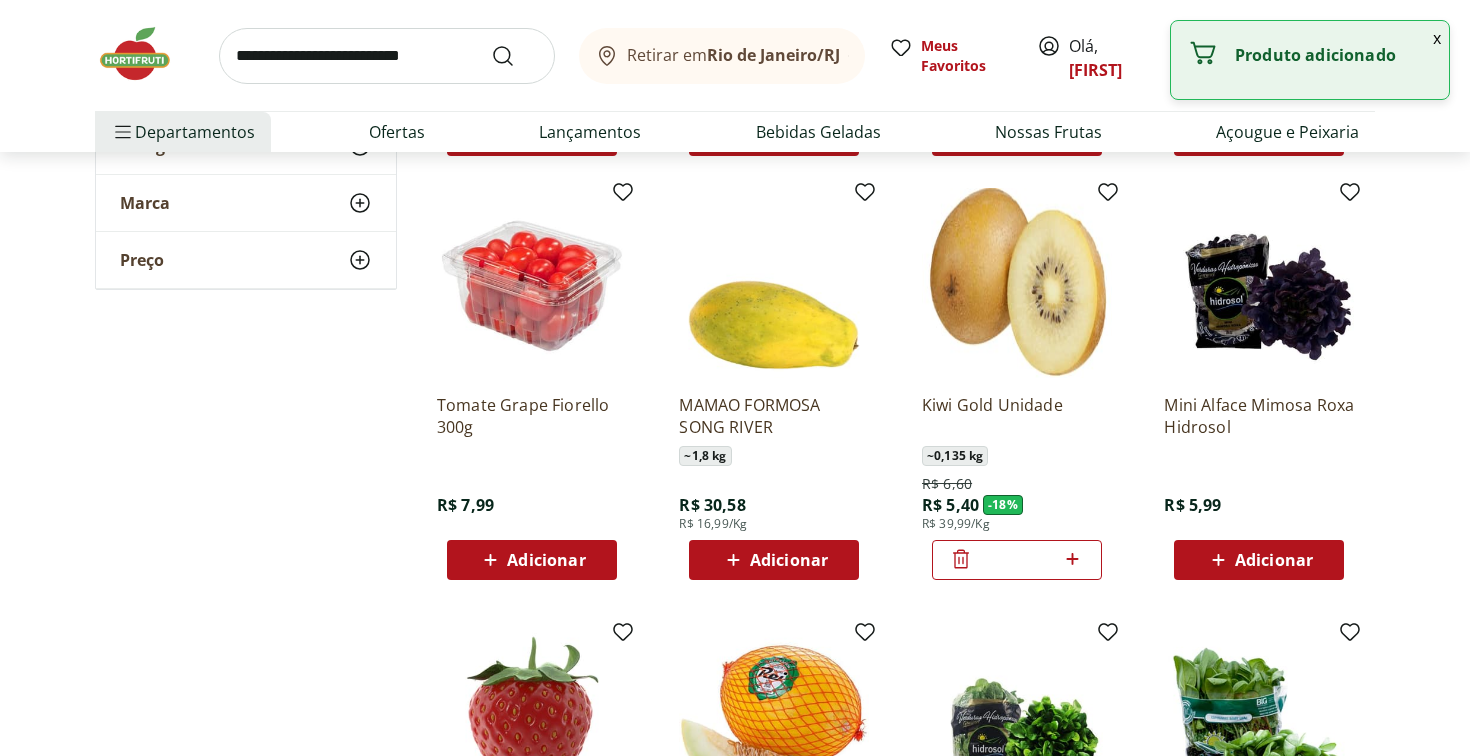 click 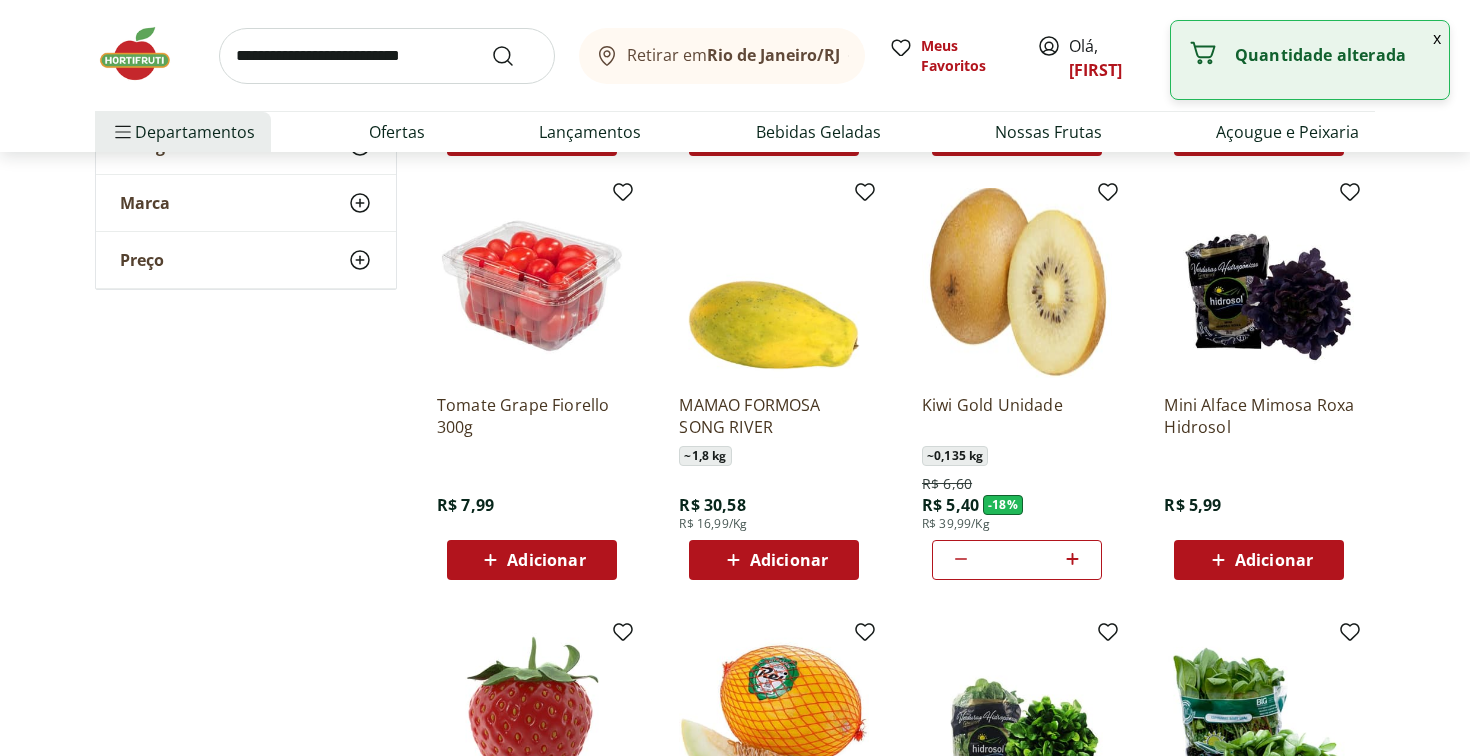 click 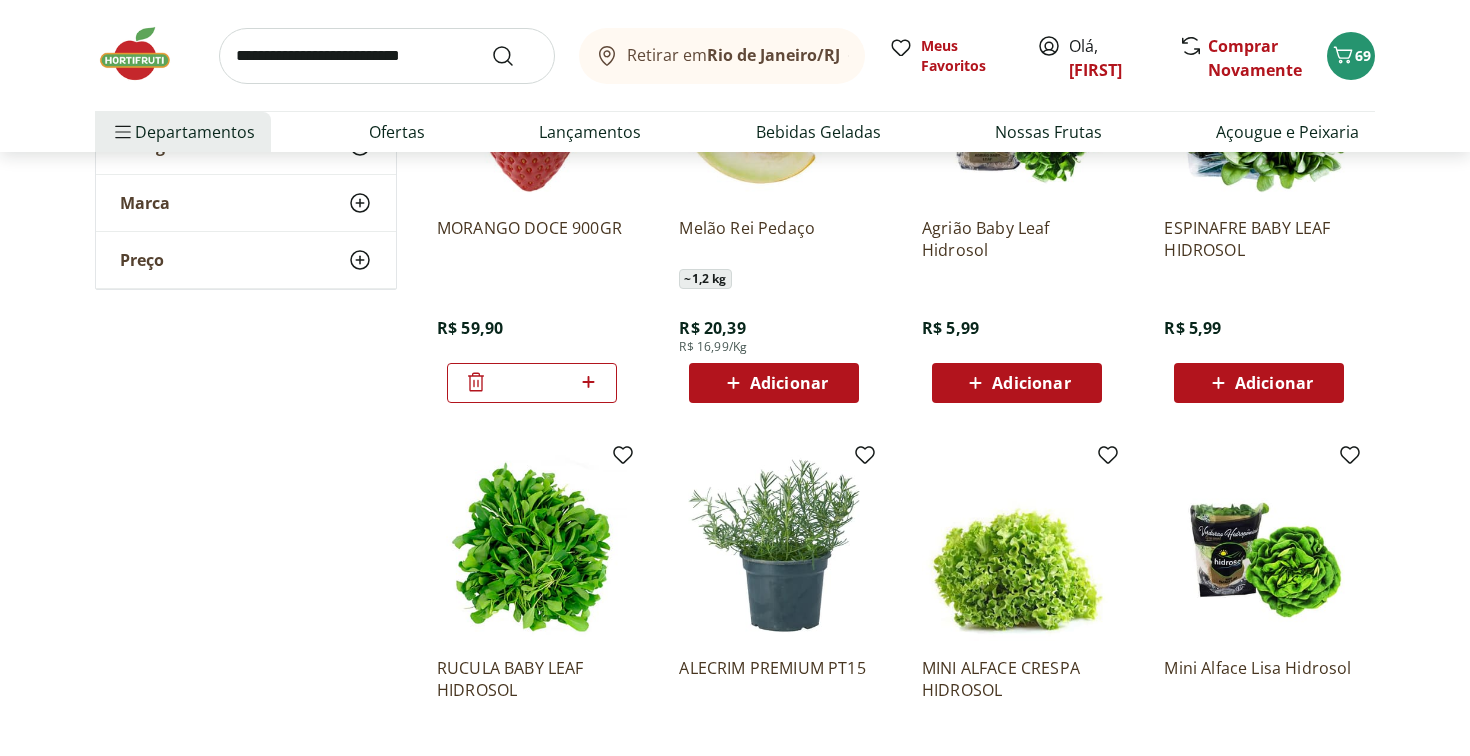 scroll, scrollTop: 5998, scrollLeft: 0, axis: vertical 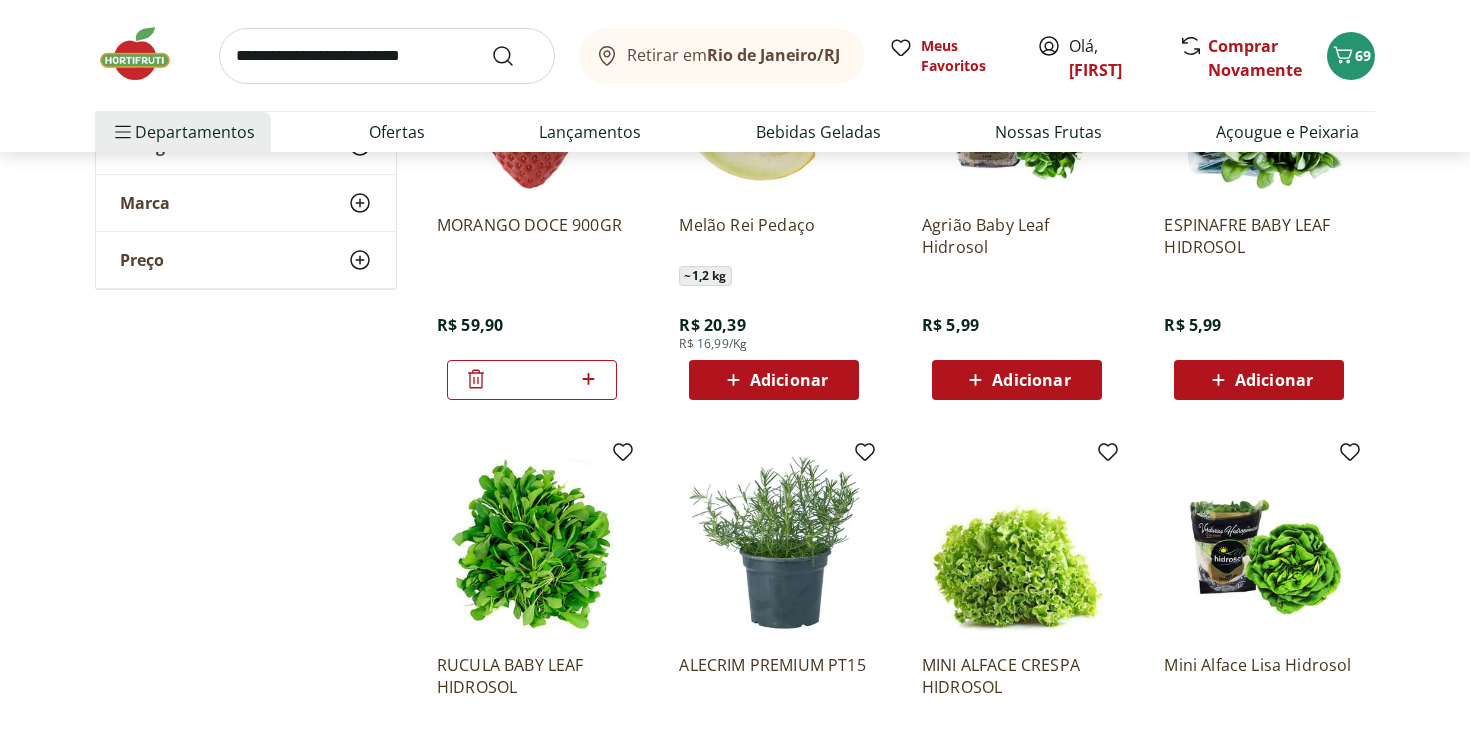 click at bounding box center [1017, 543] 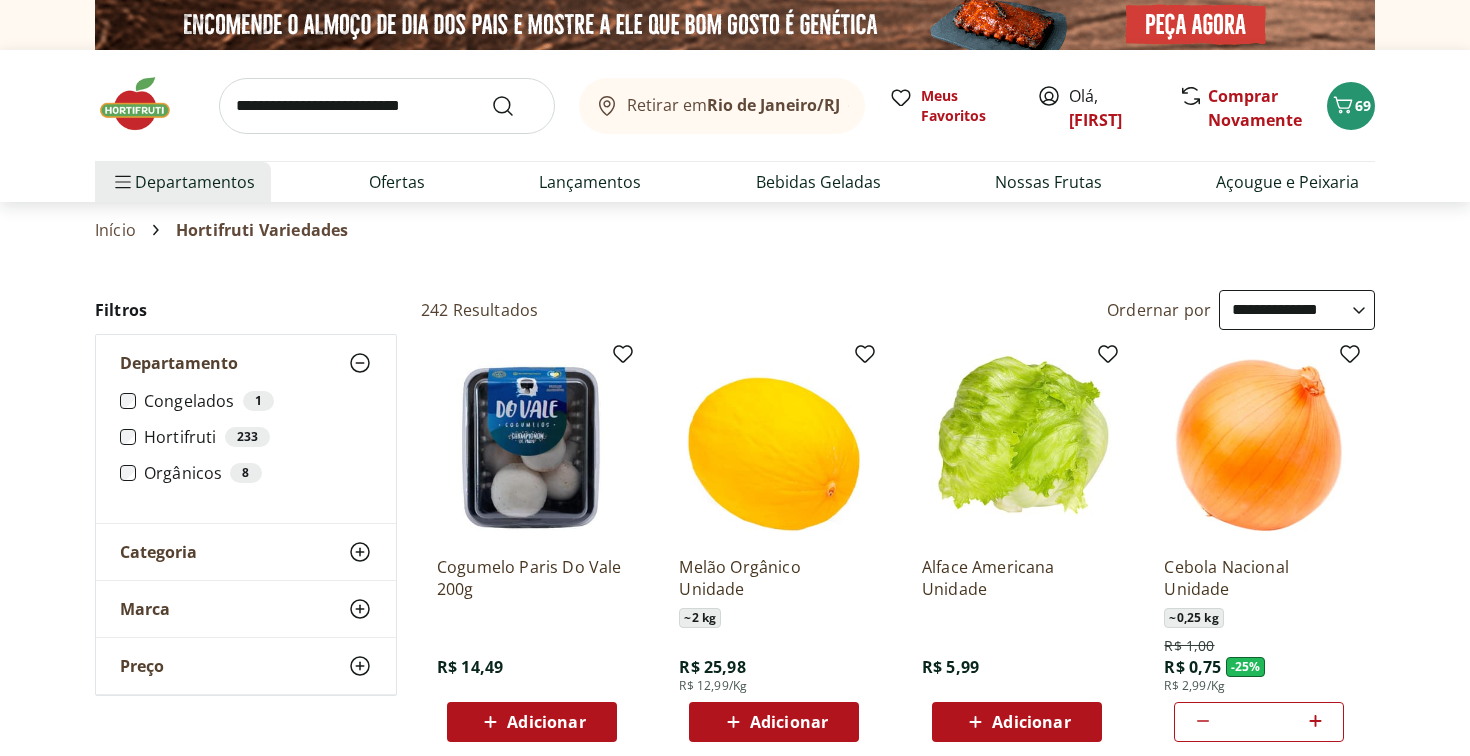 select on "**********" 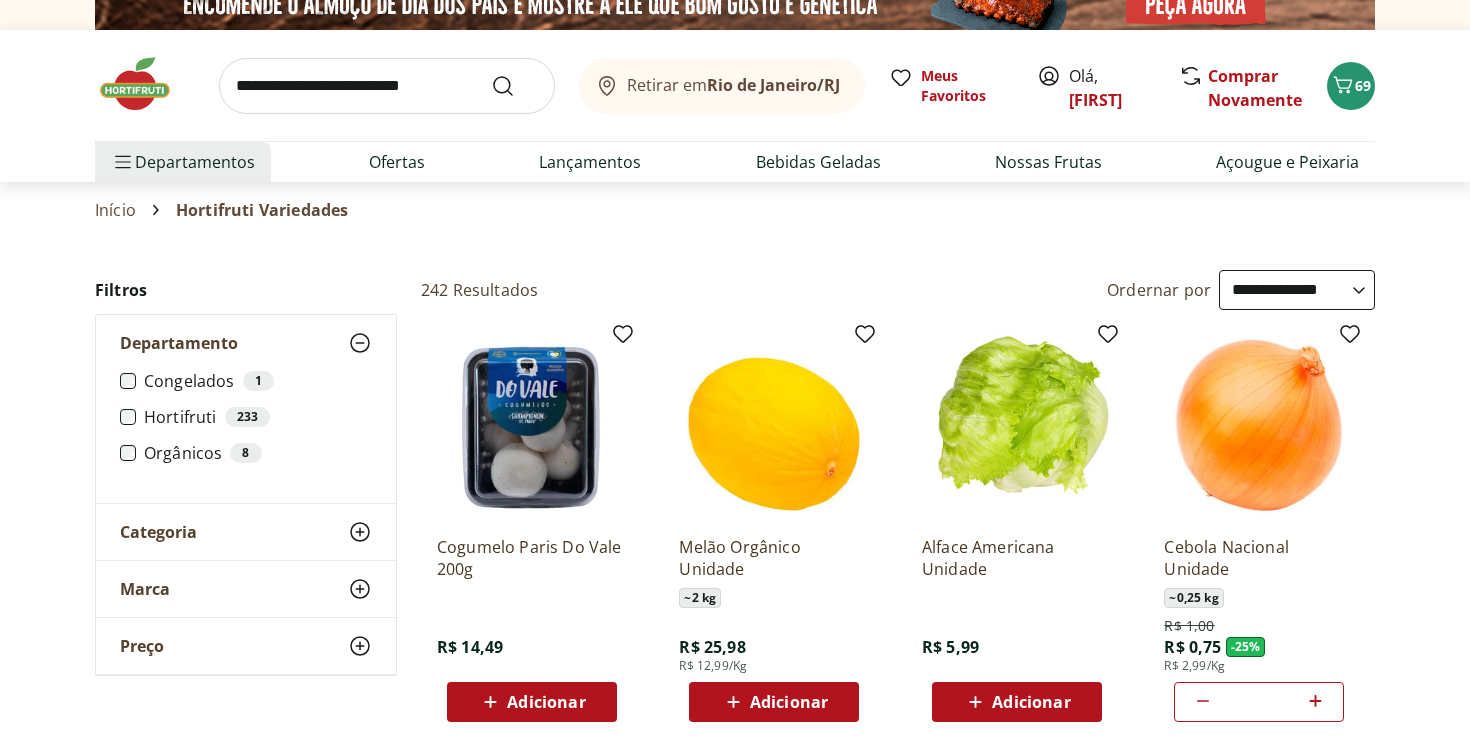 scroll, scrollTop: 35, scrollLeft: 0, axis: vertical 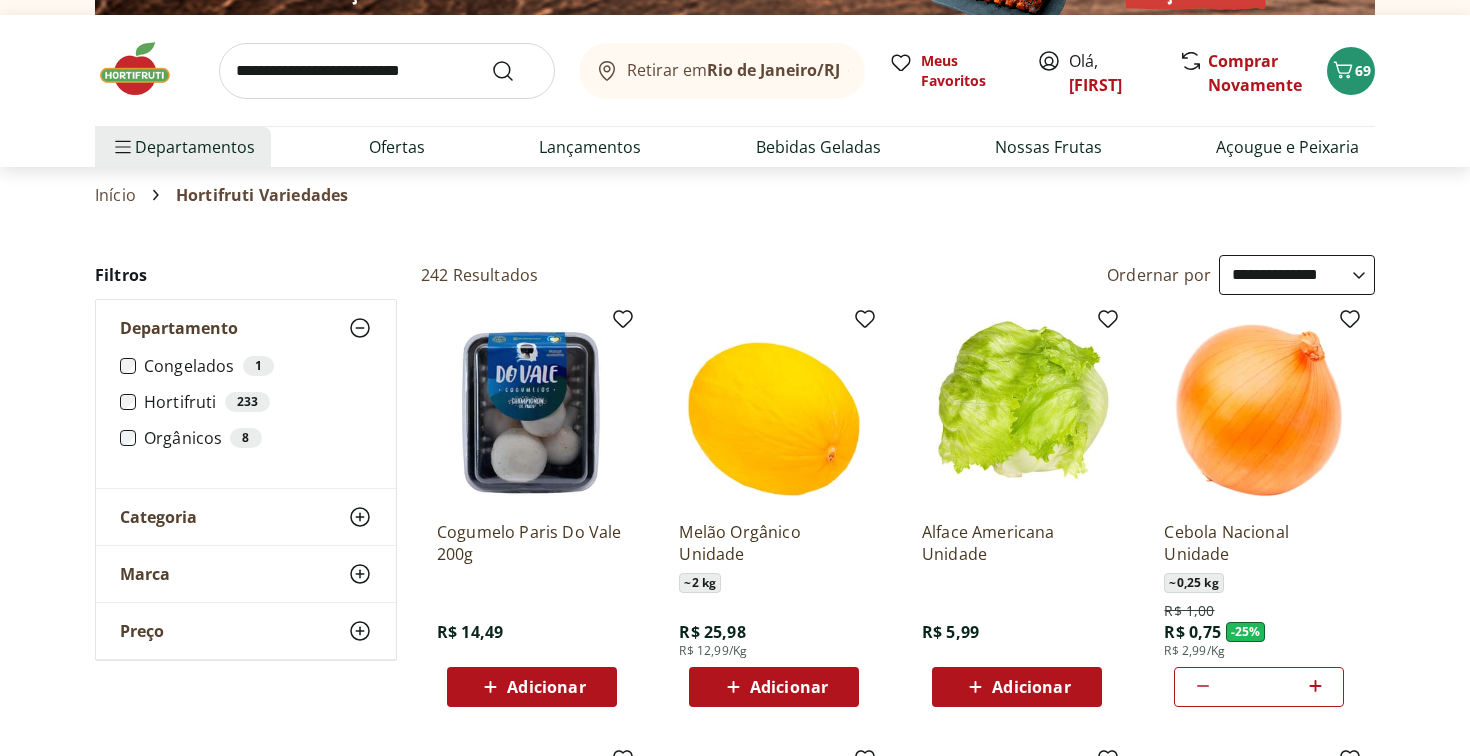 click on "Categoria" at bounding box center (246, 517) 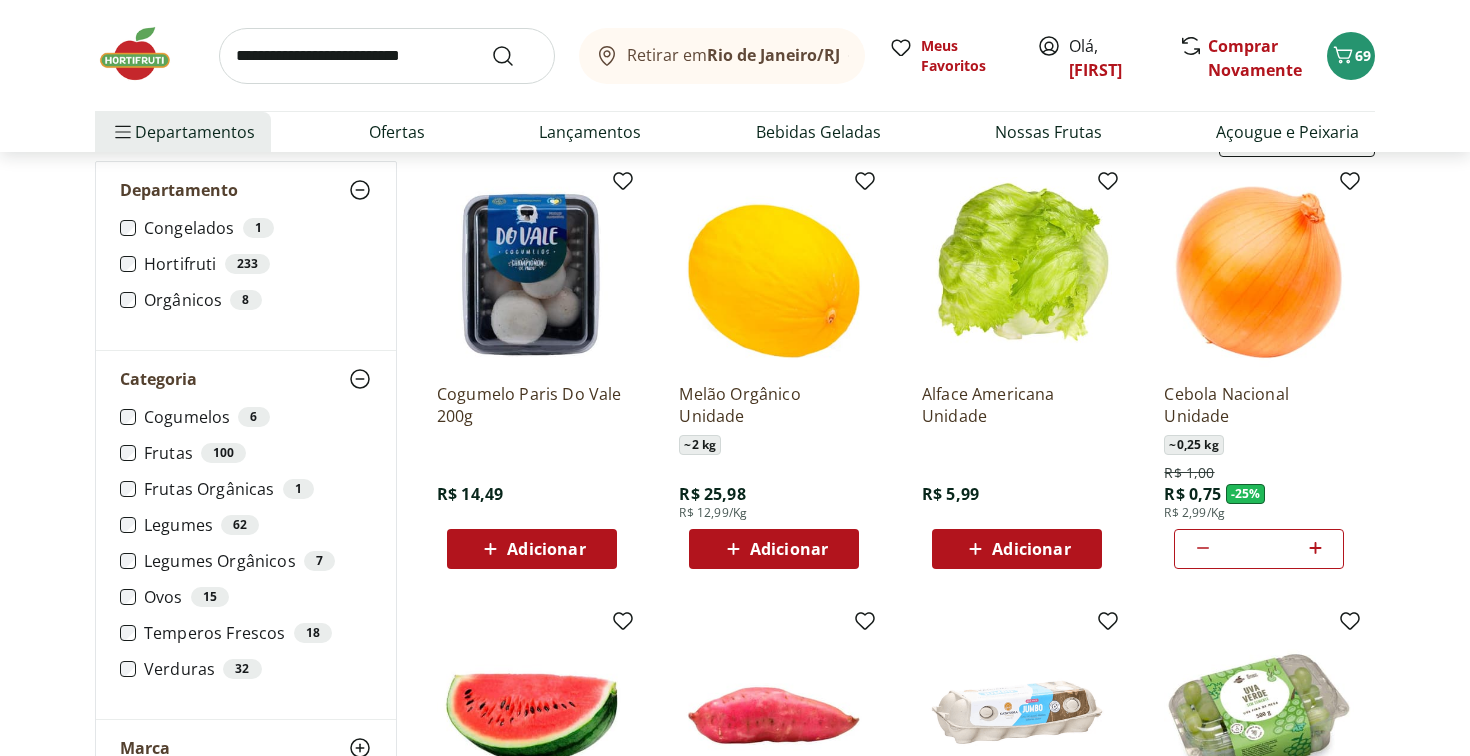 scroll, scrollTop: 195, scrollLeft: 0, axis: vertical 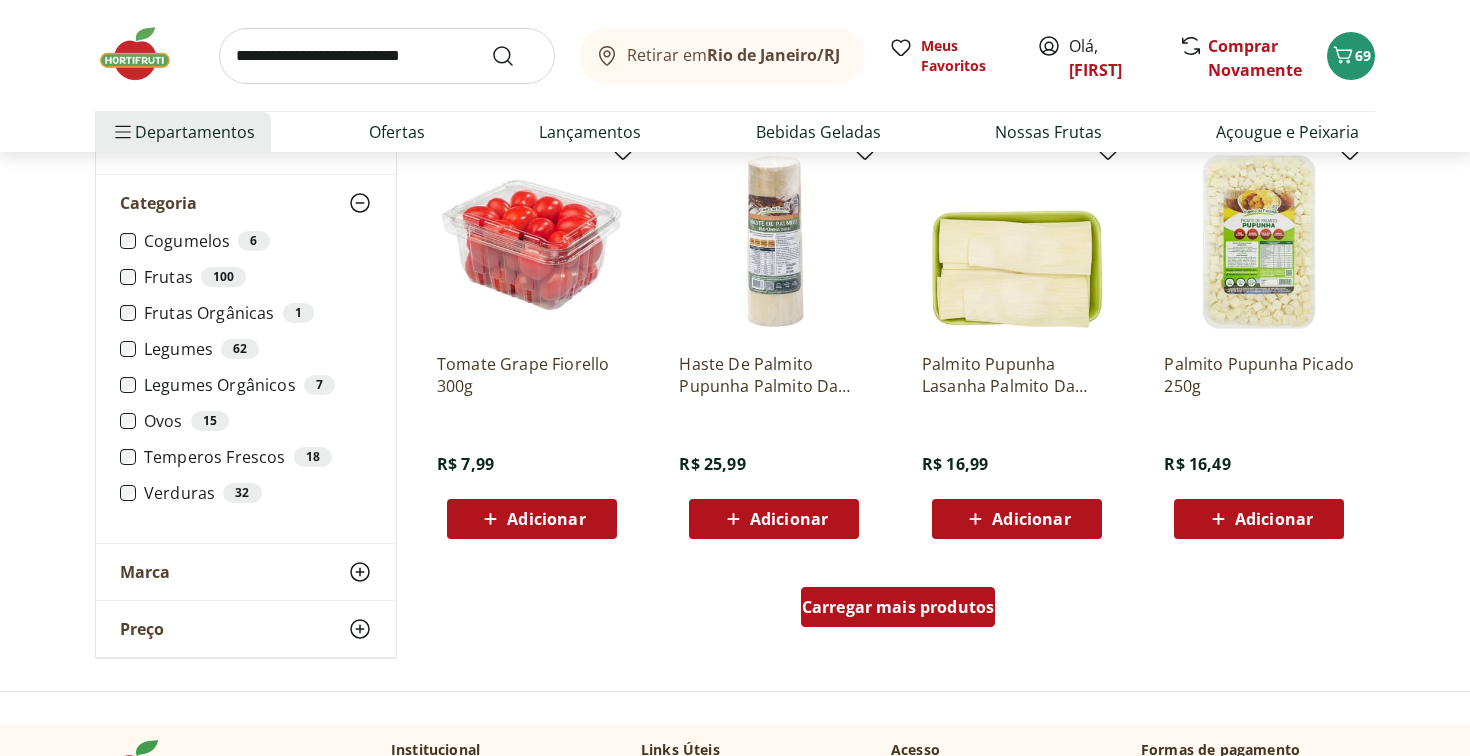 click on "Carregar mais produtos" at bounding box center (898, 607) 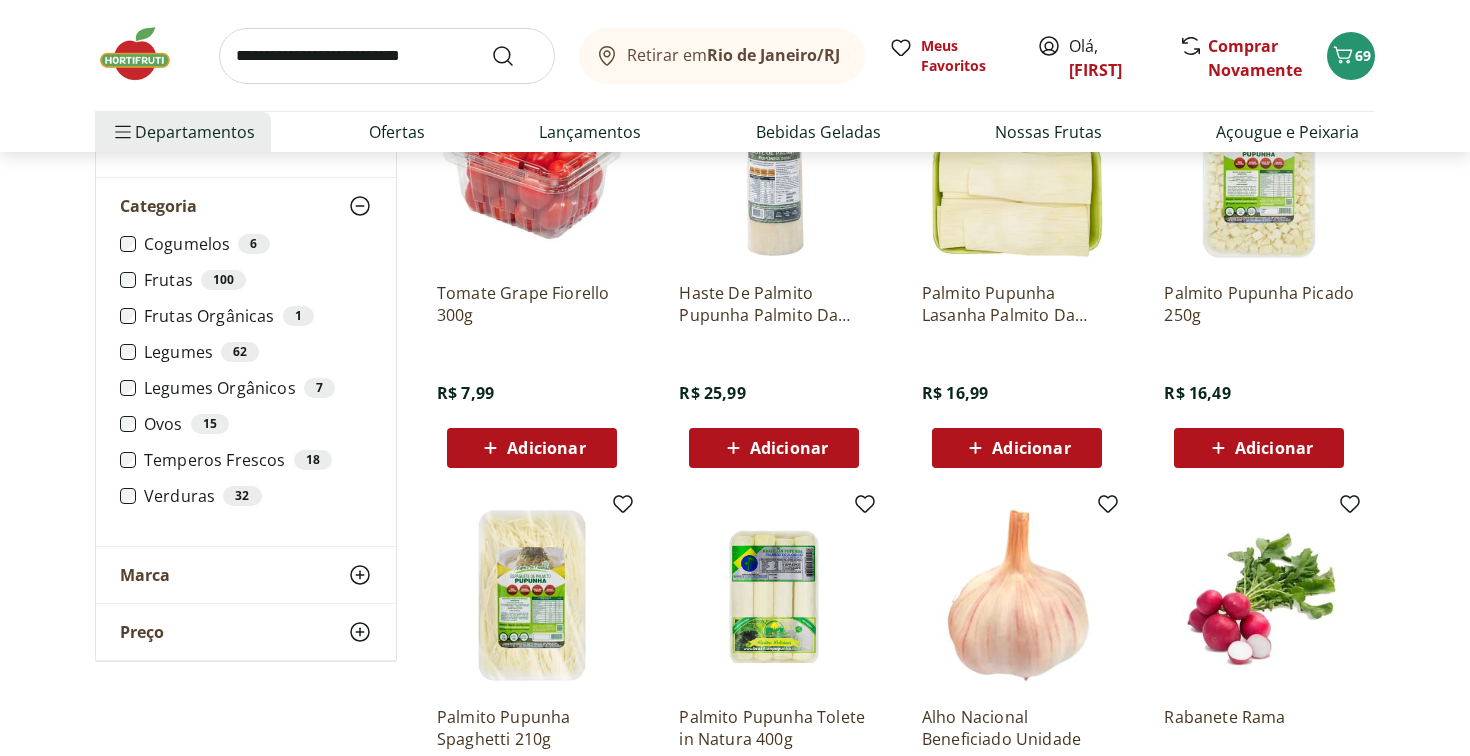 scroll, scrollTop: 1166, scrollLeft: 0, axis: vertical 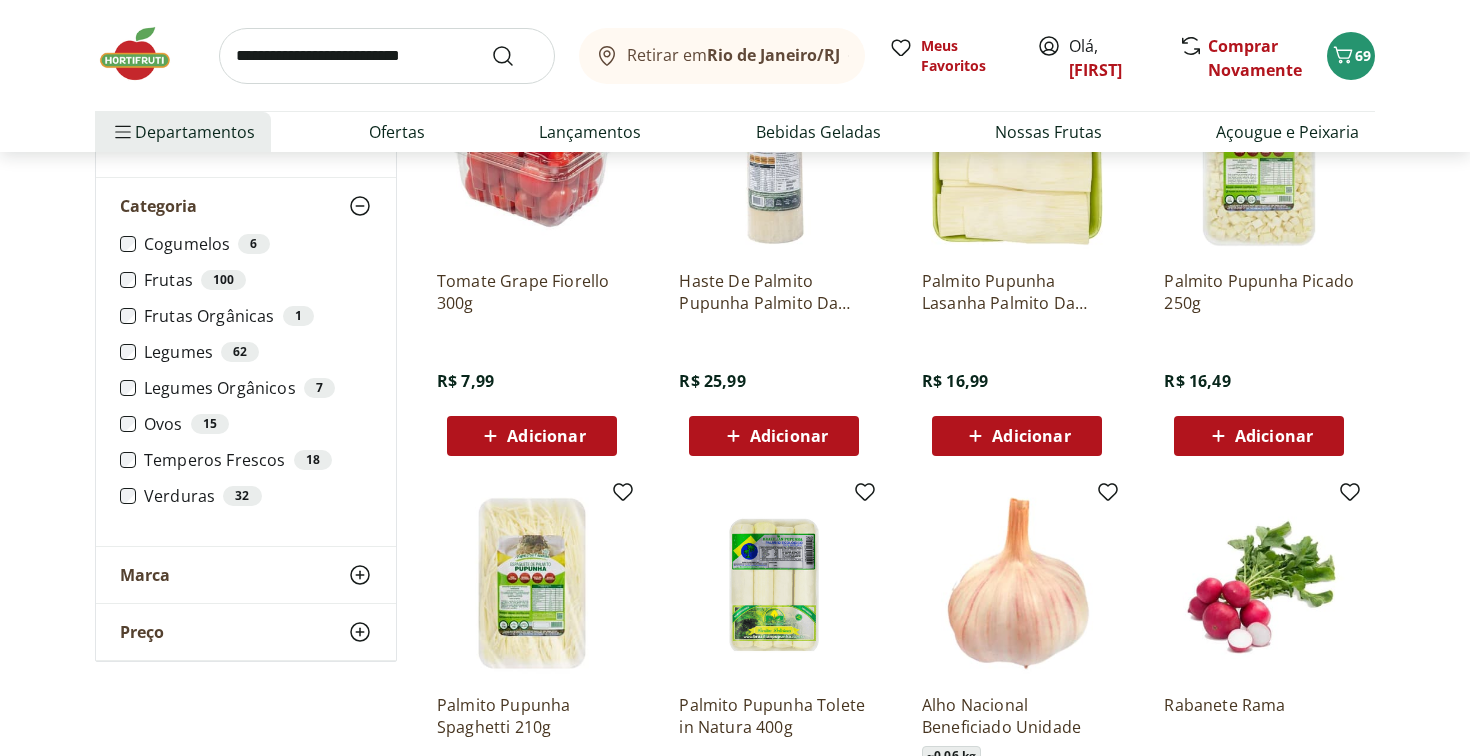 click on "Adicionar" at bounding box center [1274, 436] 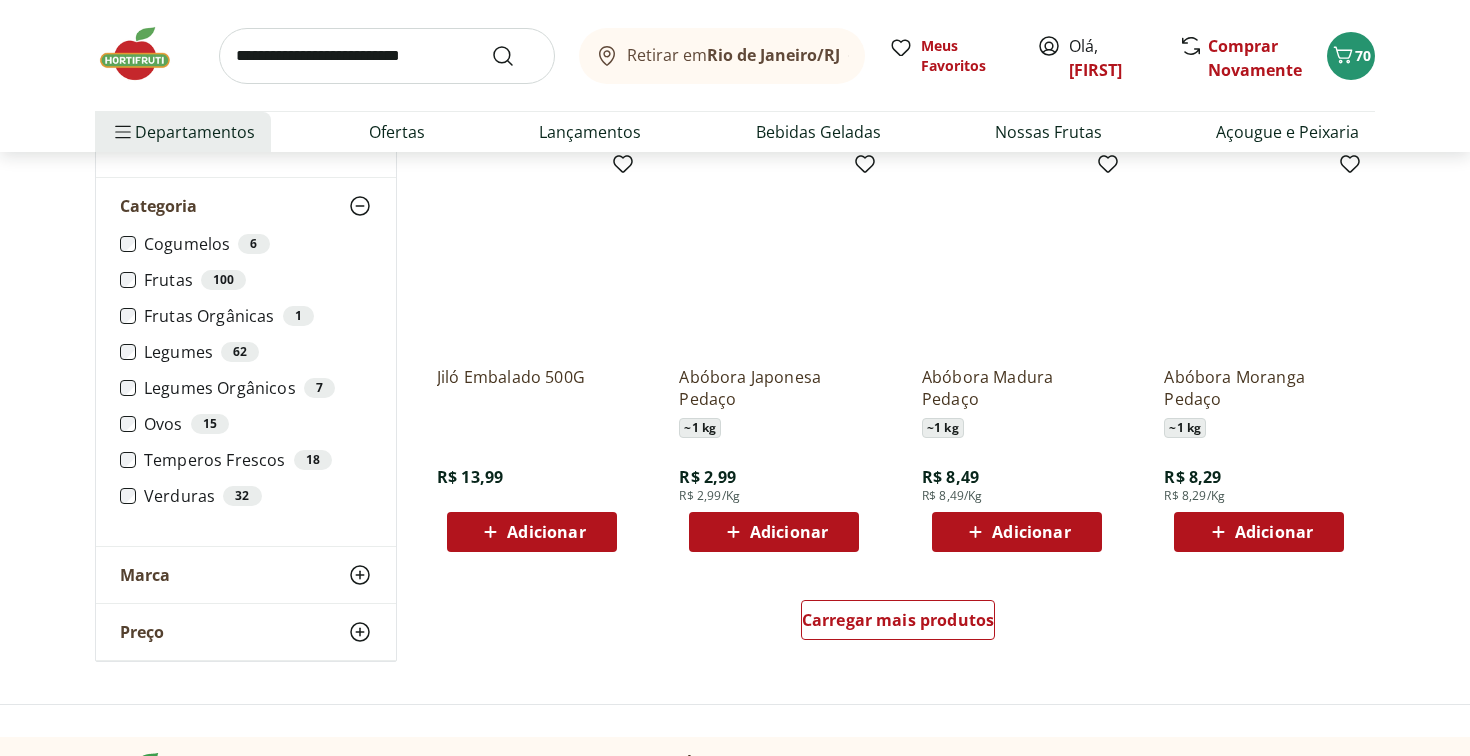 scroll, scrollTop: 2425, scrollLeft: 0, axis: vertical 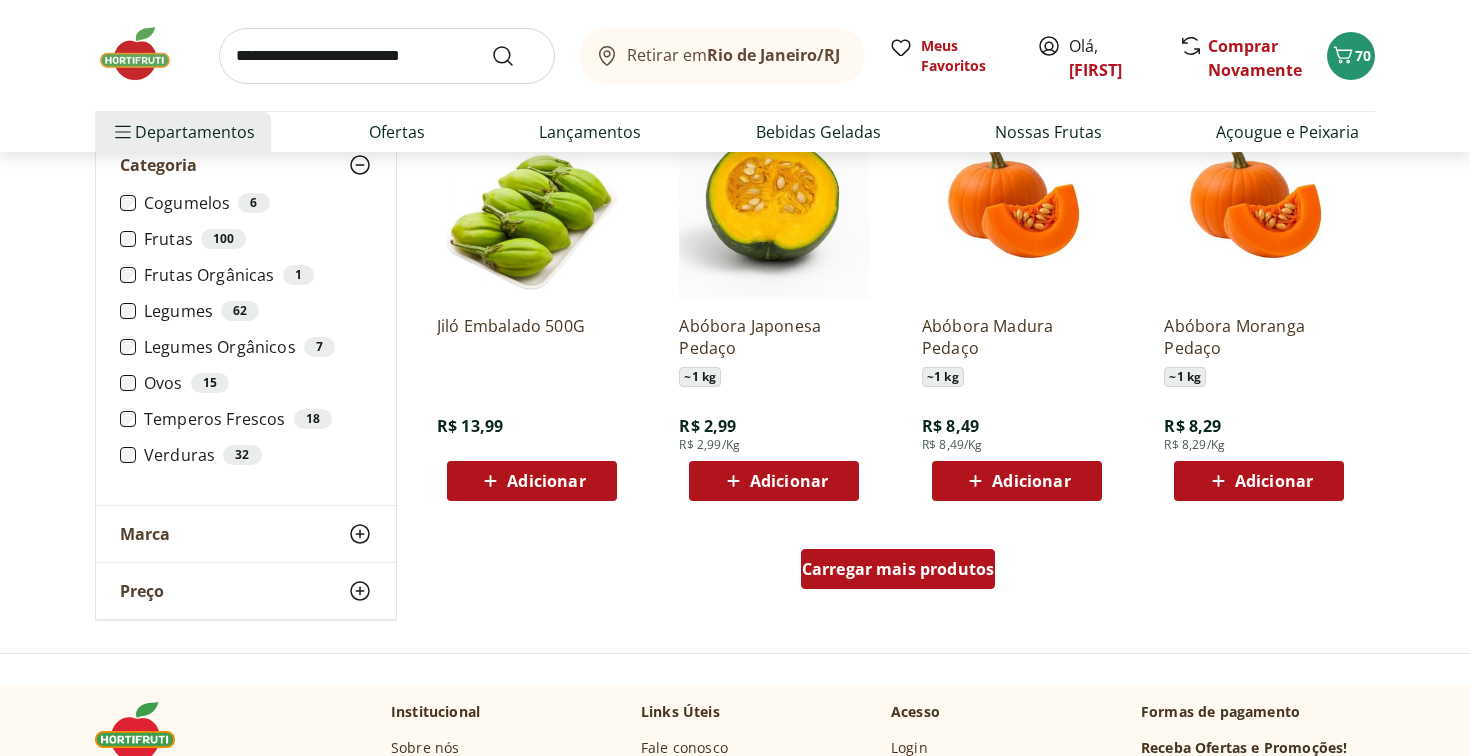 click on "Carregar mais produtos" at bounding box center (898, 569) 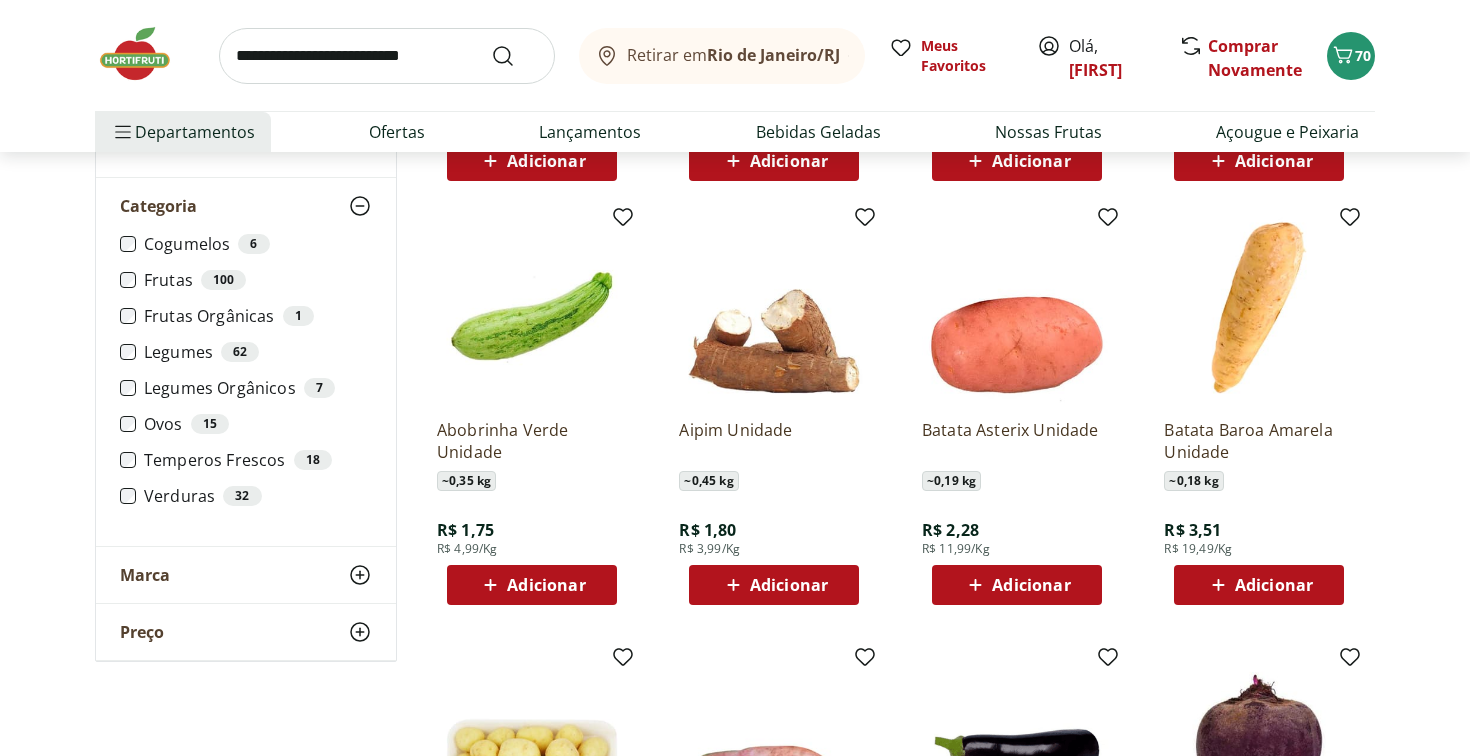 scroll, scrollTop: 2748, scrollLeft: 0, axis: vertical 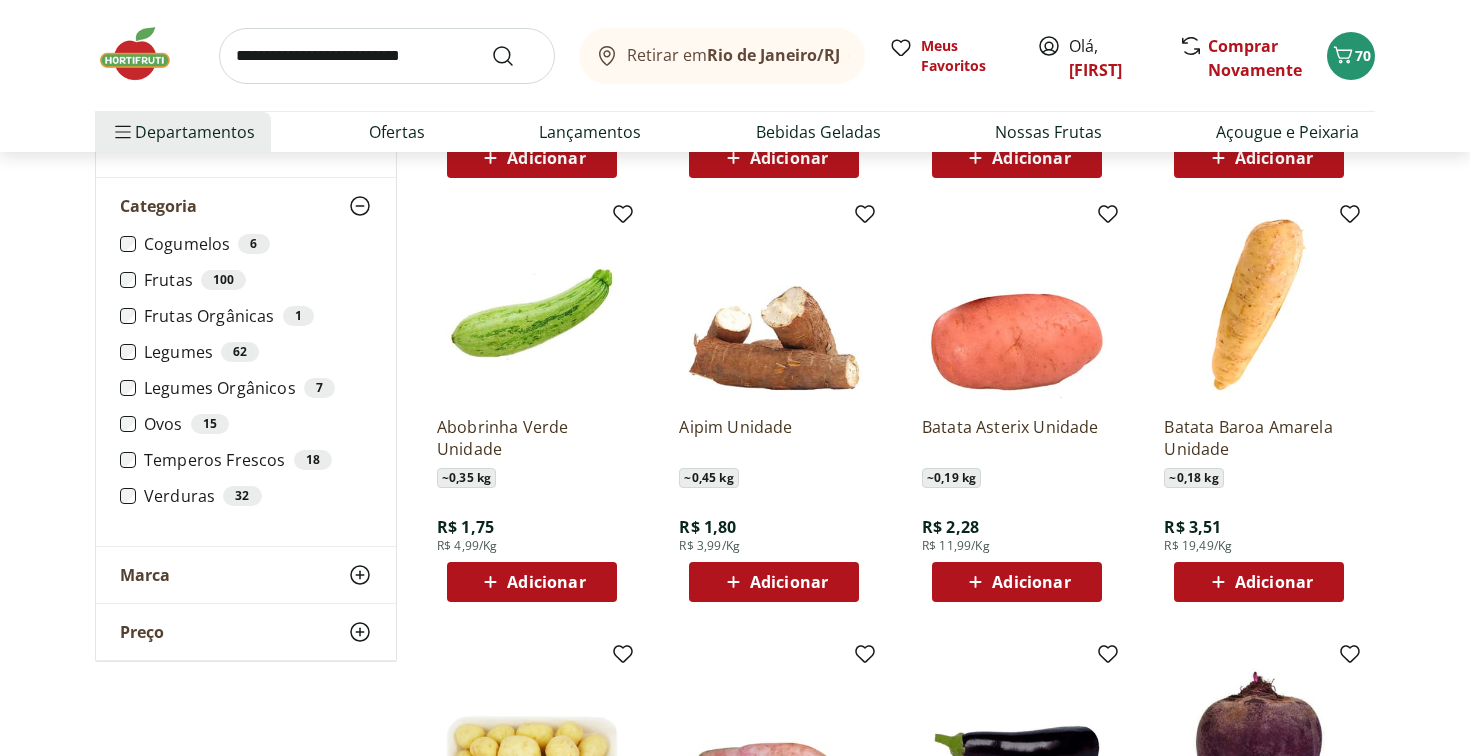 click on "Adicionar" at bounding box center (532, 582) 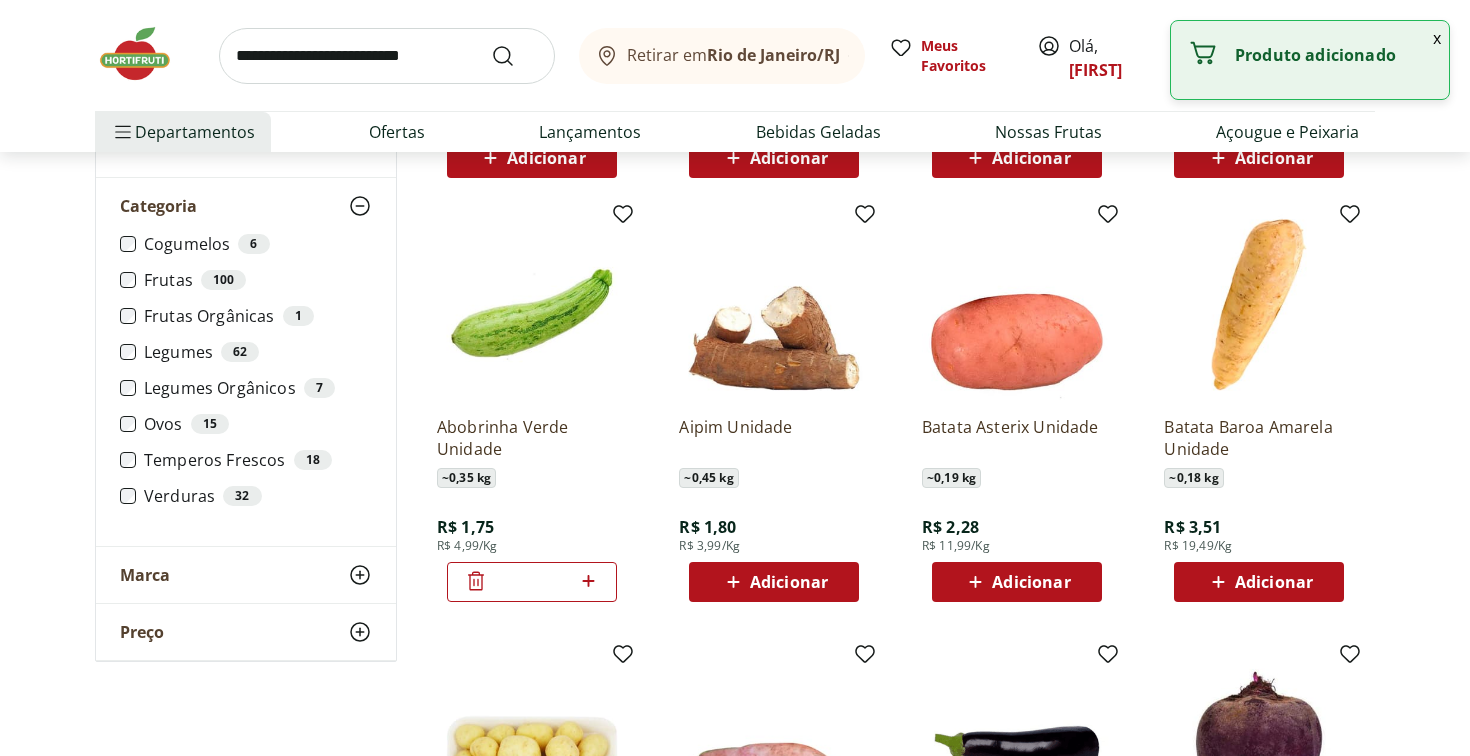 click 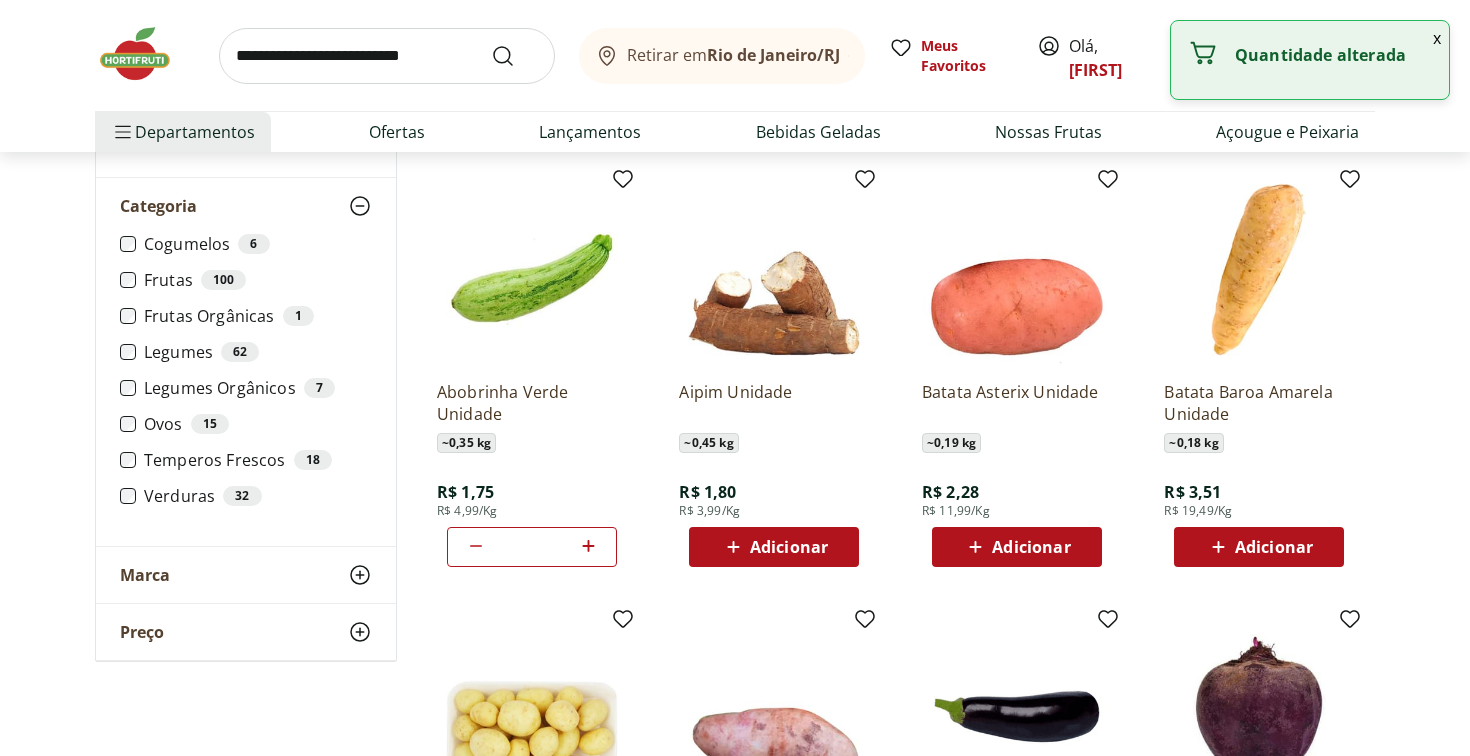 scroll, scrollTop: 2796, scrollLeft: 0, axis: vertical 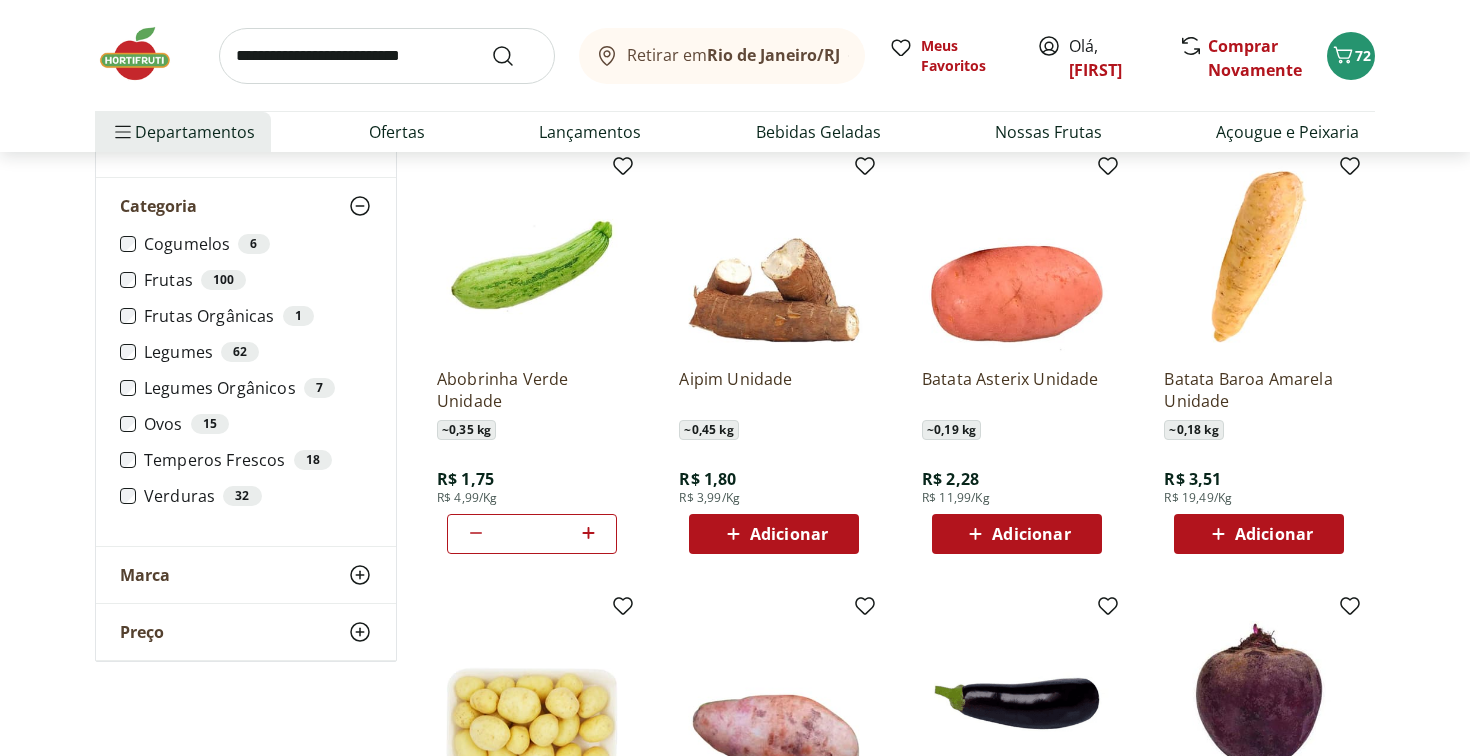 click on "Adicionar" at bounding box center [1259, 534] 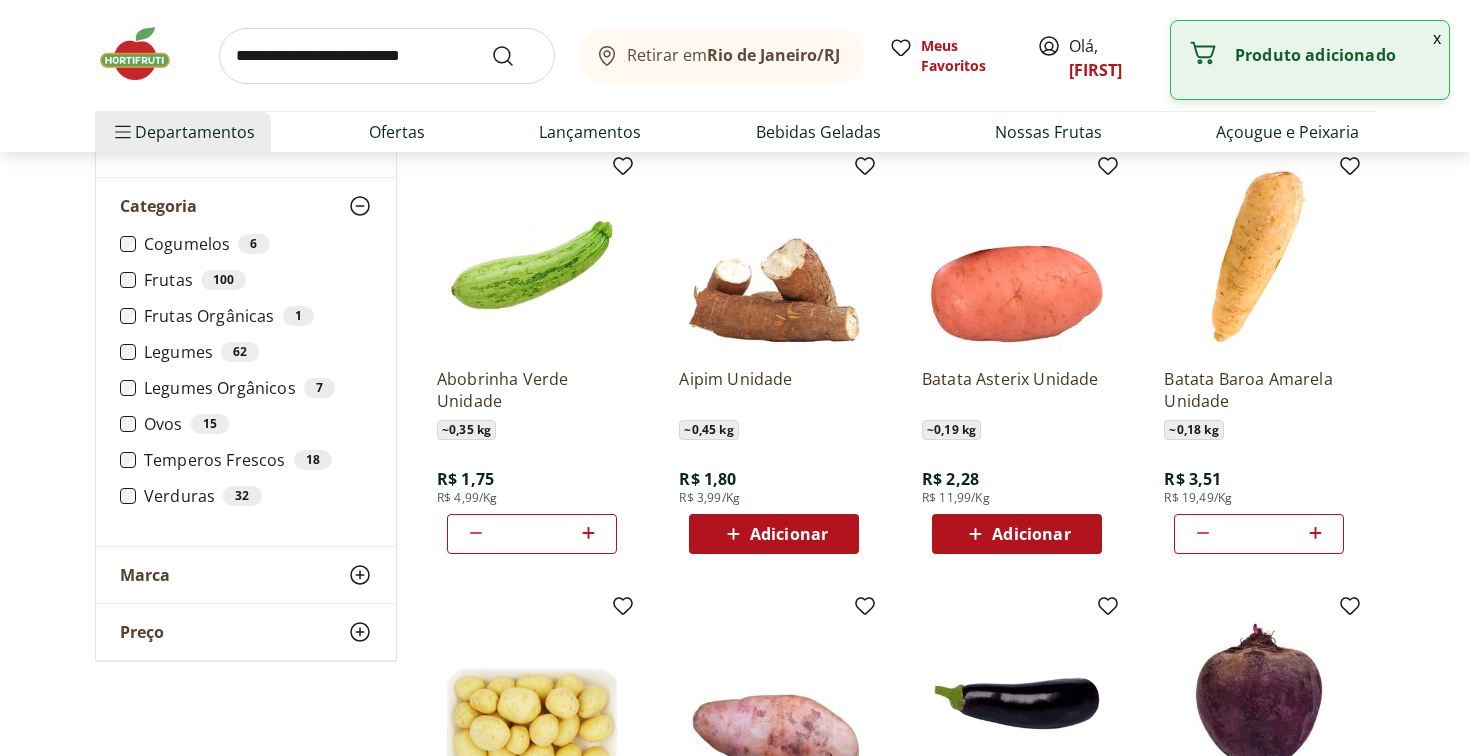 click 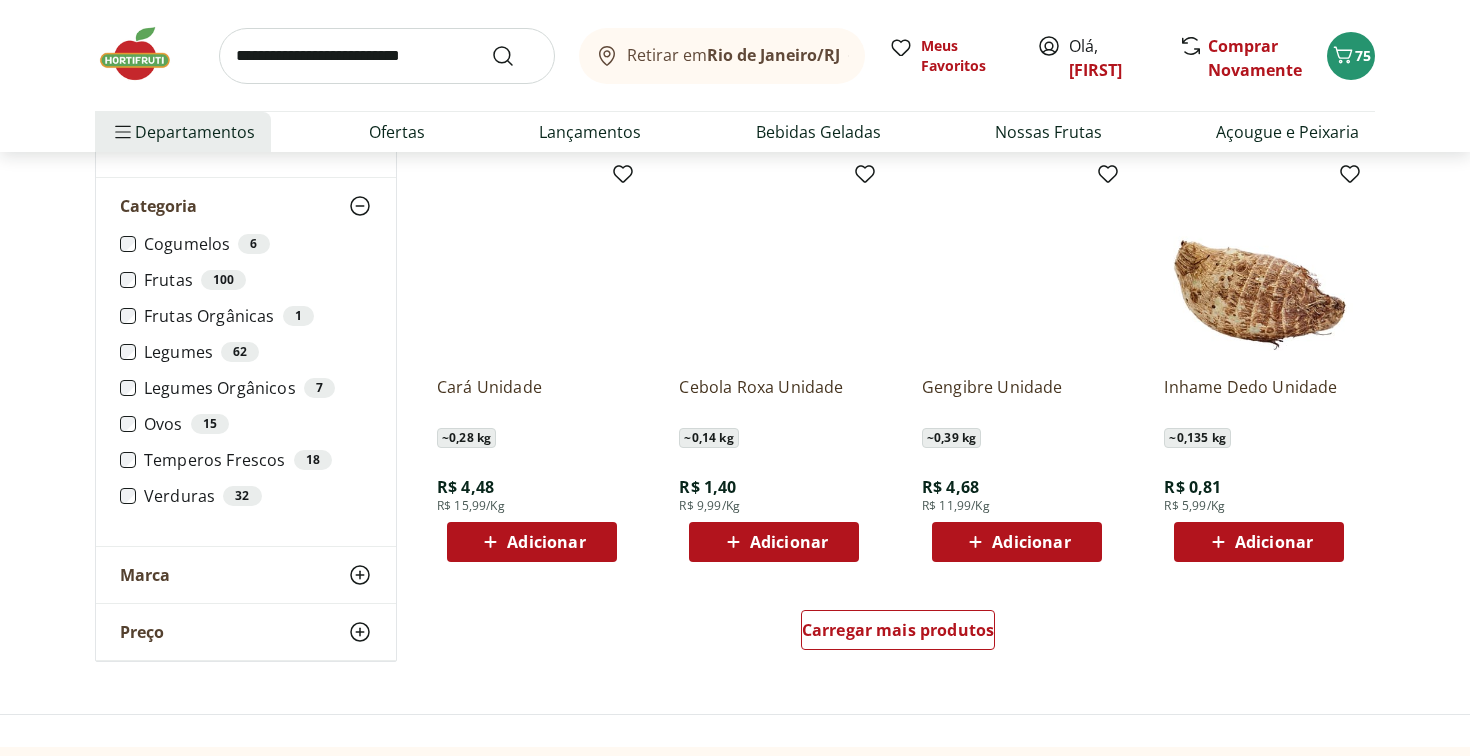 scroll, scrollTop: 3680, scrollLeft: 0, axis: vertical 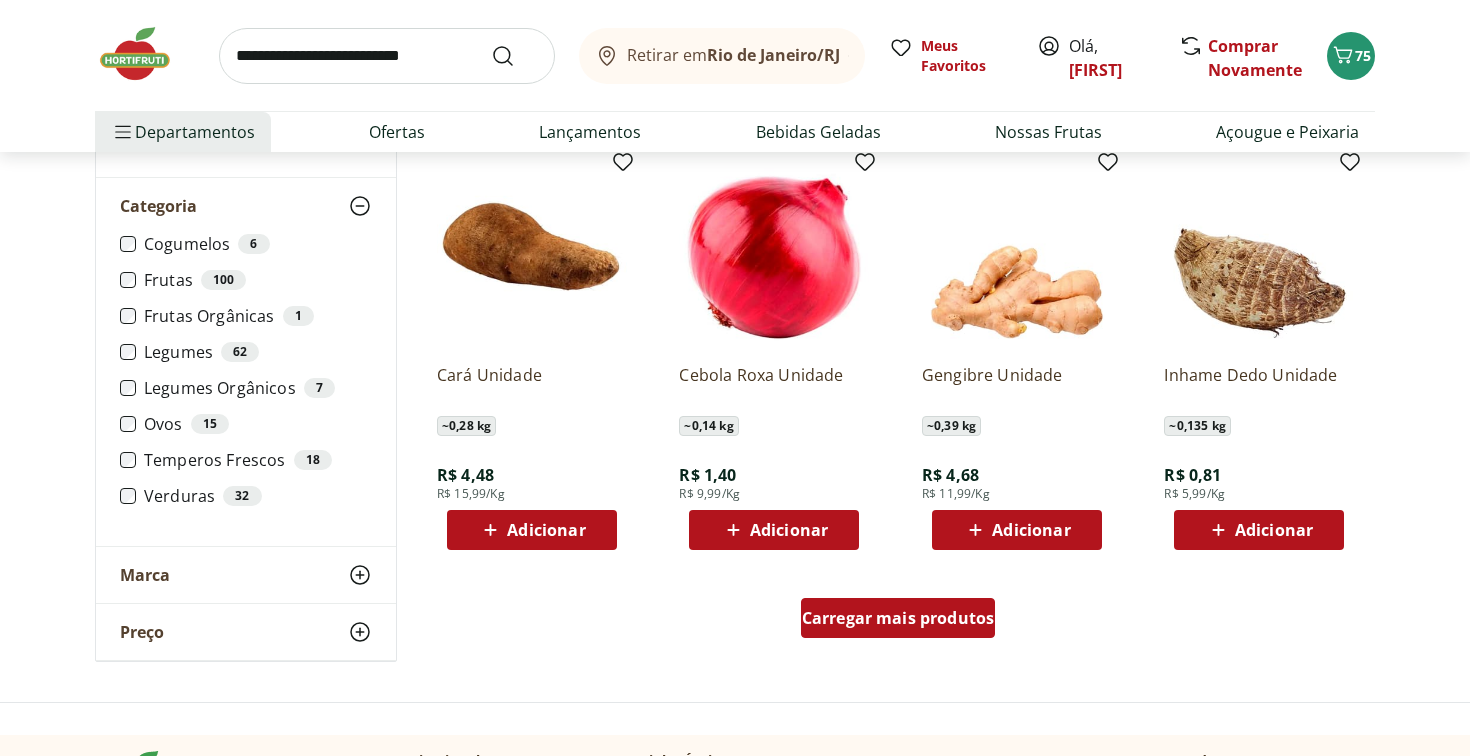 click on "Carregar mais produtos" at bounding box center [898, 618] 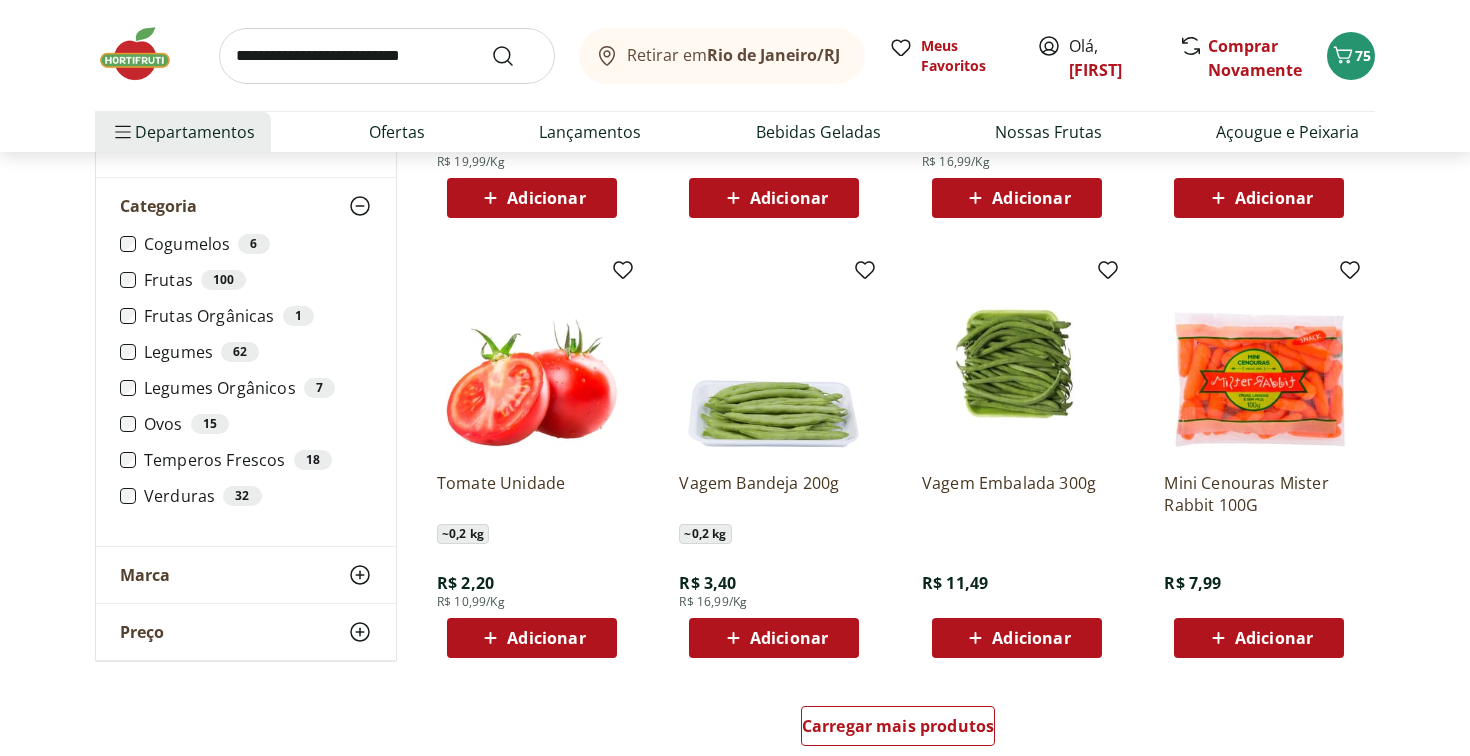 scroll, scrollTop: 4883, scrollLeft: 0, axis: vertical 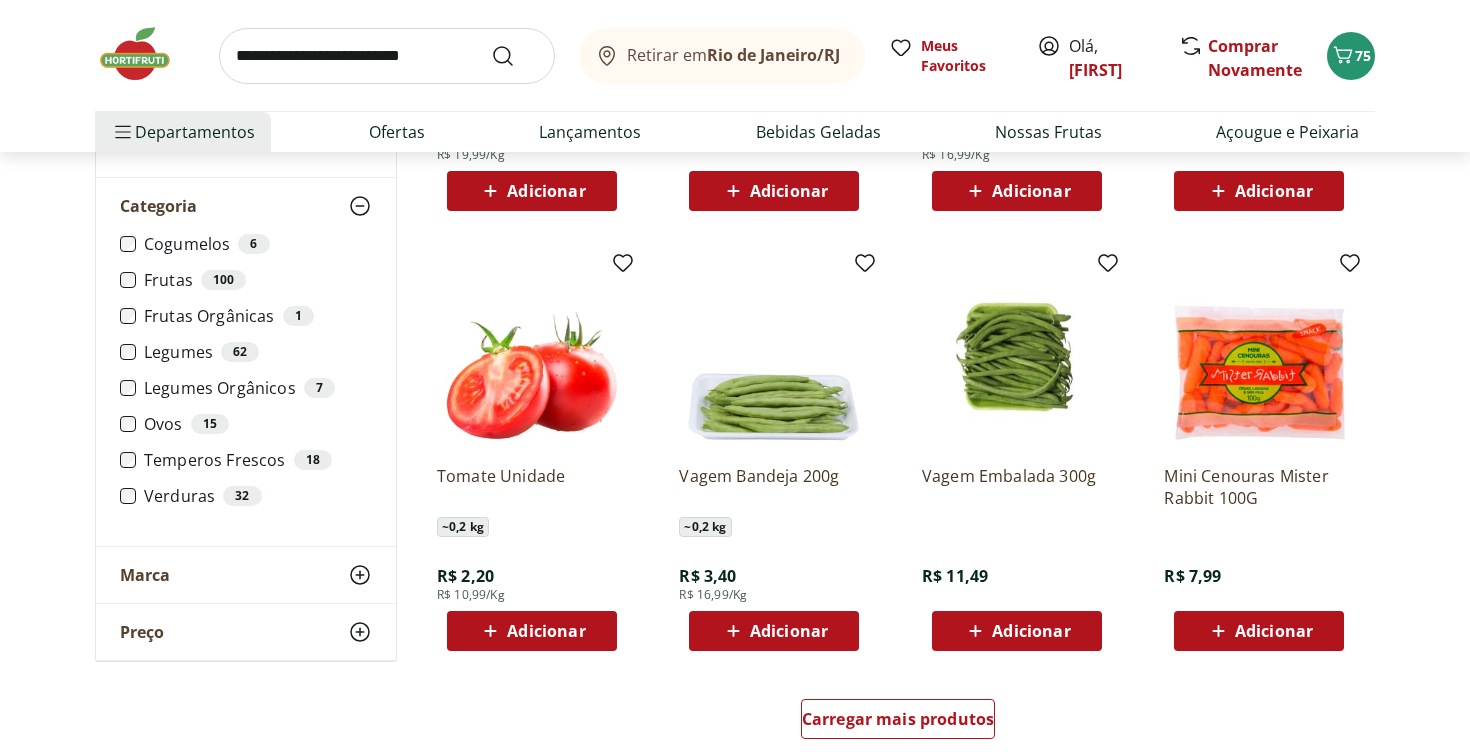 click on "Adicionar" at bounding box center (532, 631) 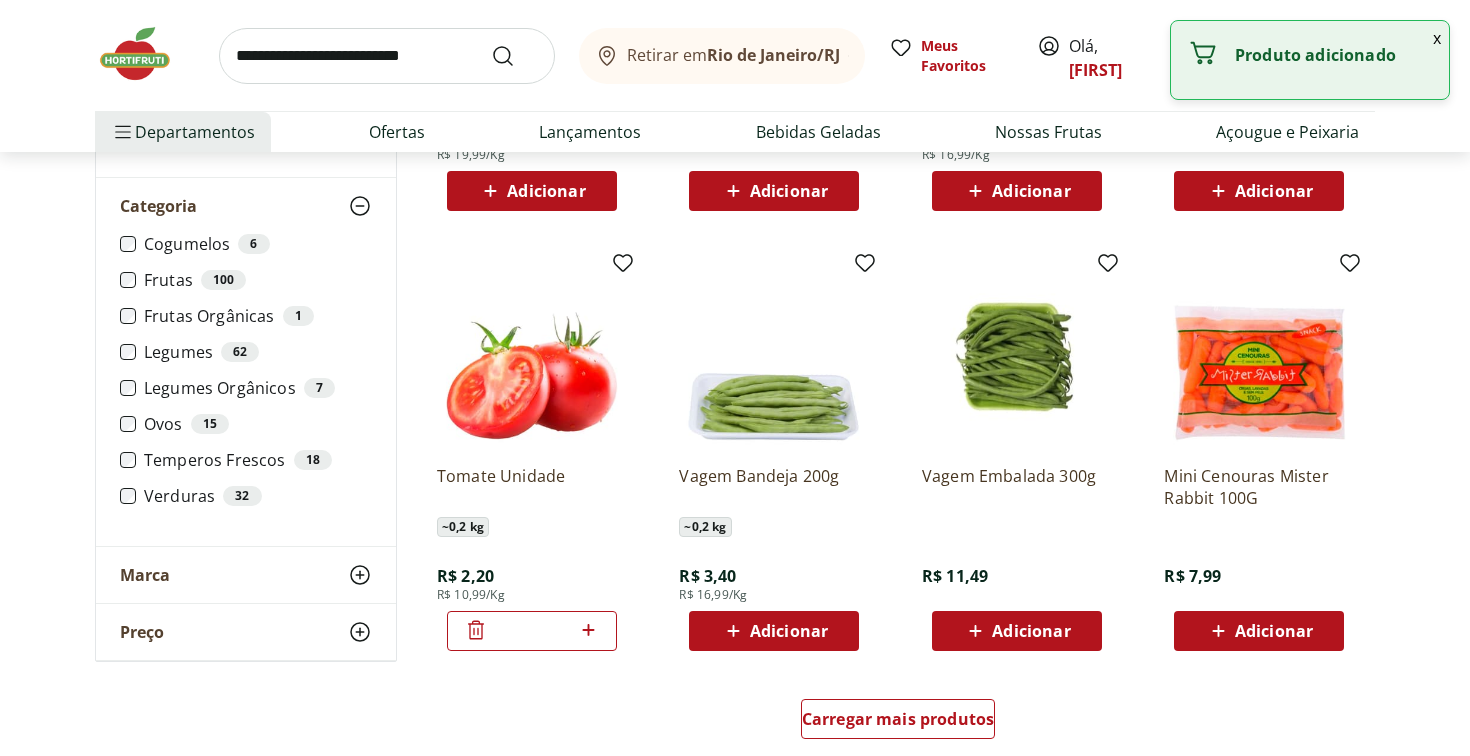 click 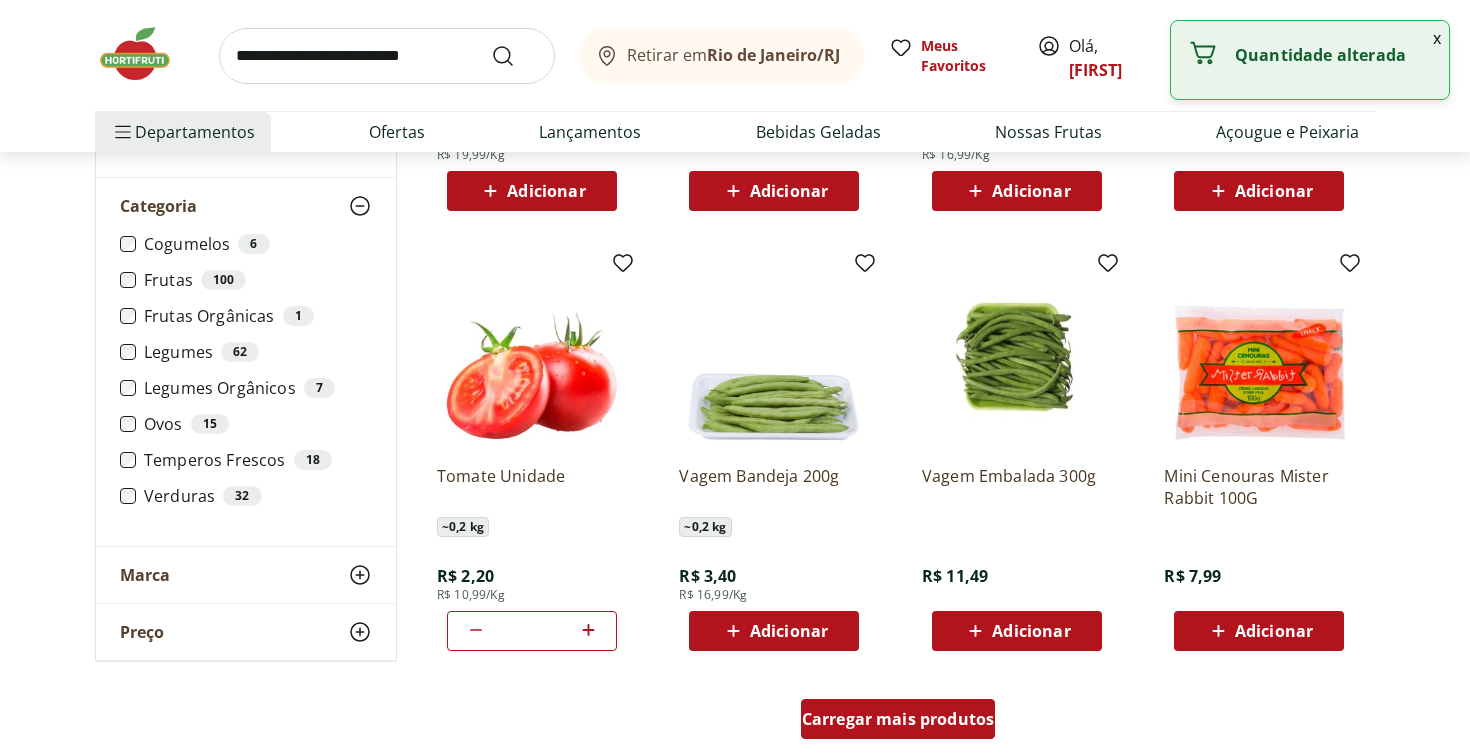 click on "Carregar mais produtos" at bounding box center (898, 719) 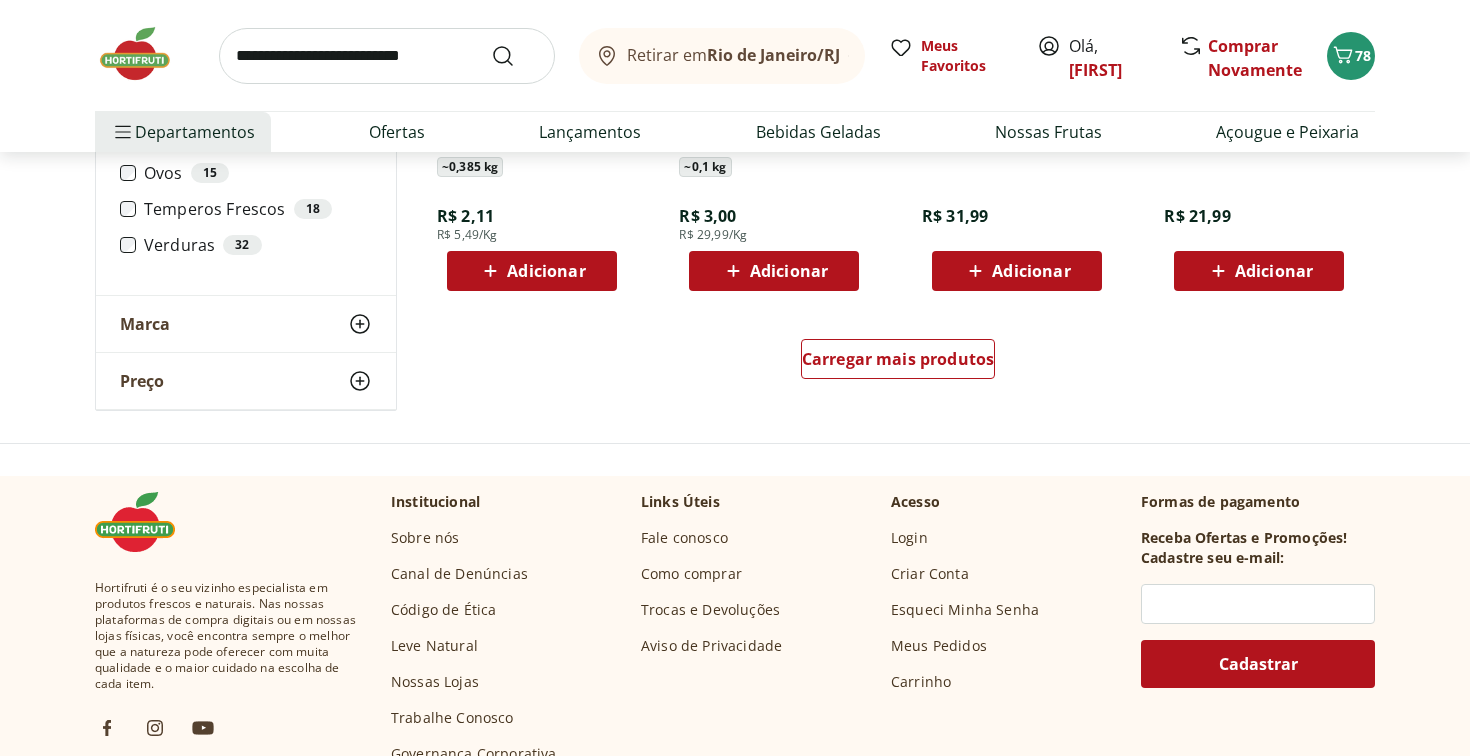 scroll, scrollTop: 6548, scrollLeft: 0, axis: vertical 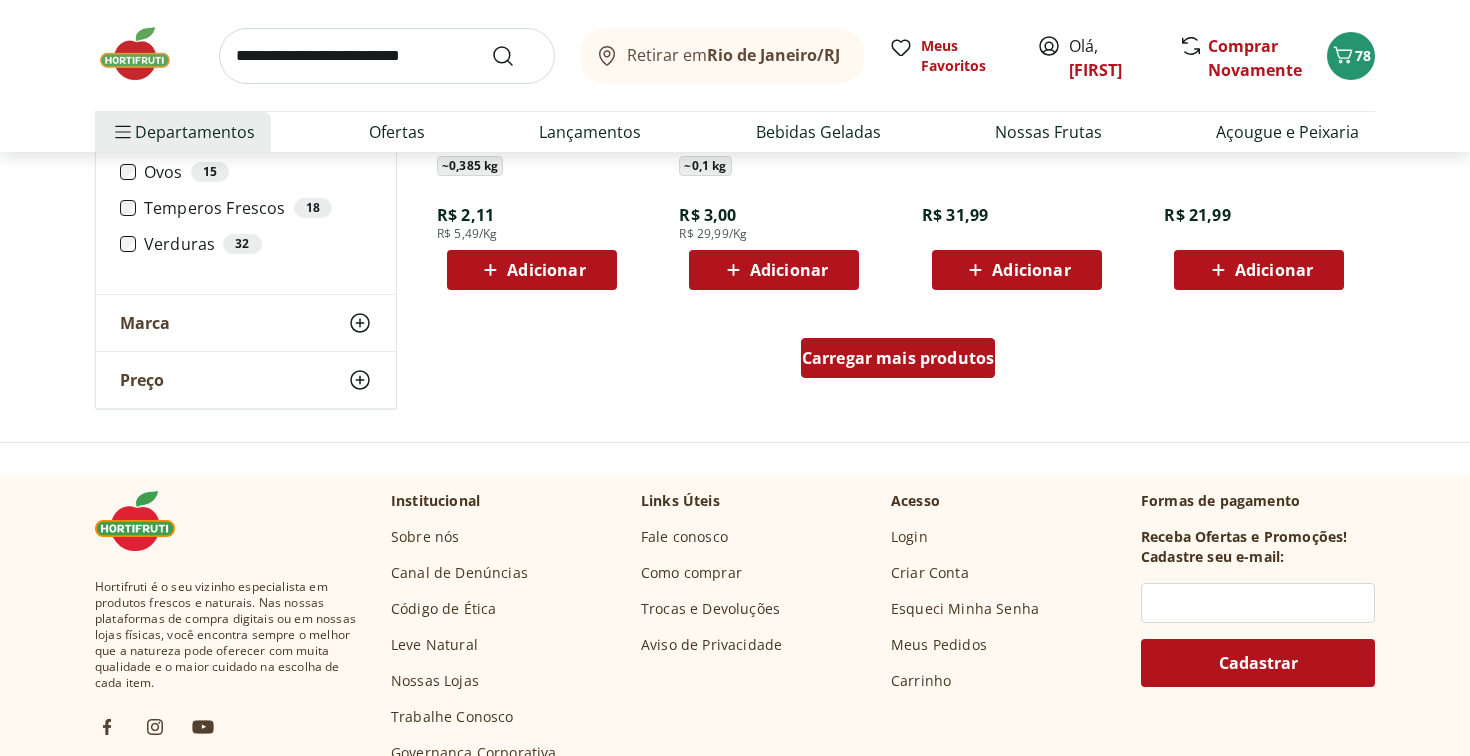 click on "Carregar mais produtos" at bounding box center (898, 358) 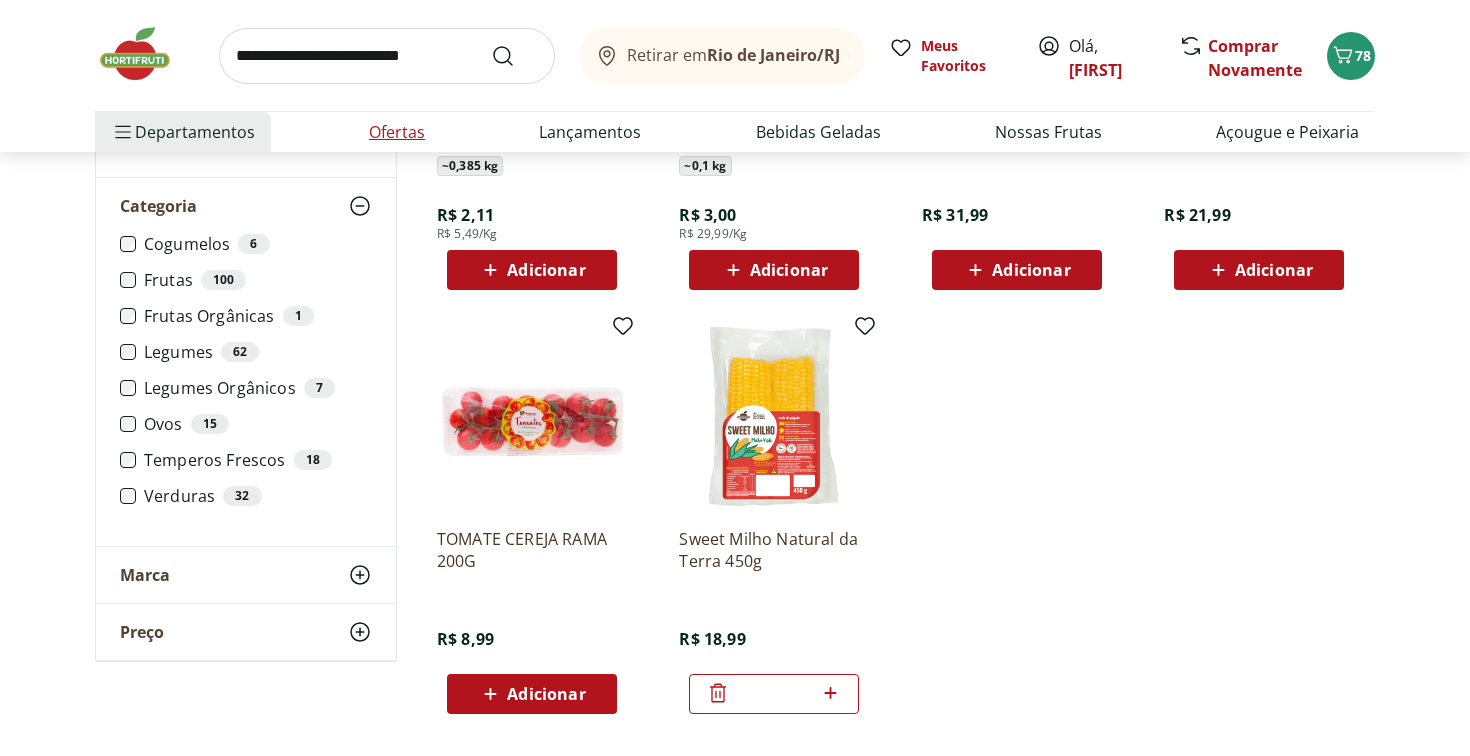 click on "Ofertas" at bounding box center [397, 132] 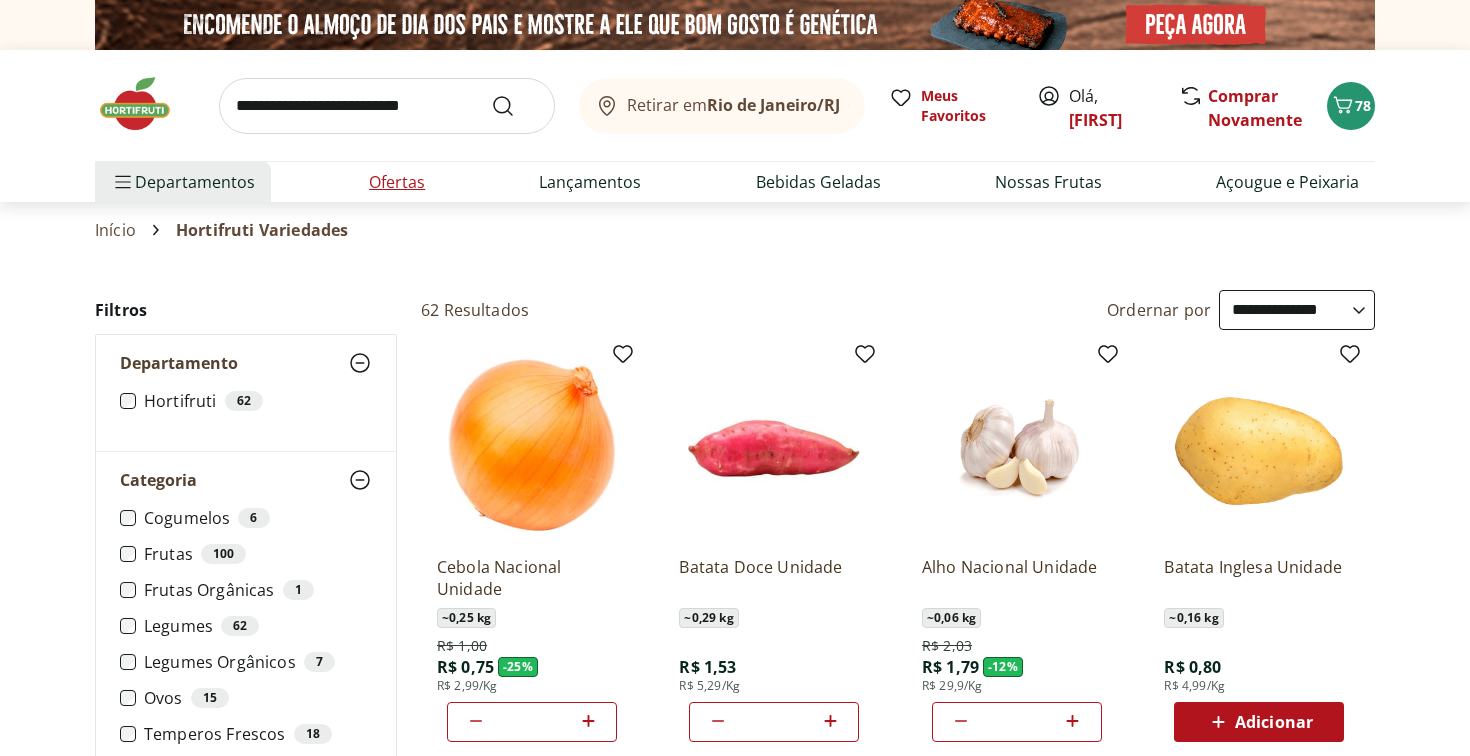 select on "**********" 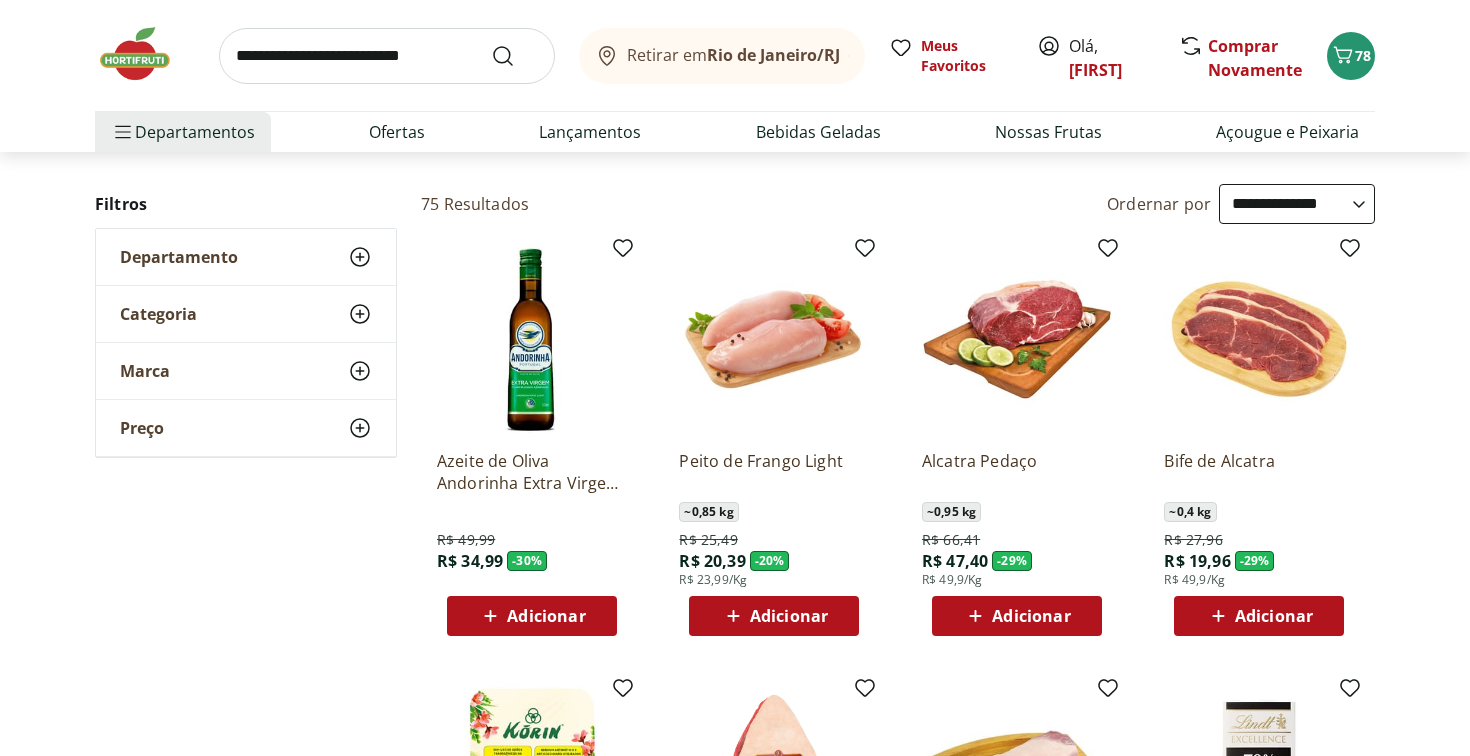 scroll, scrollTop: 108, scrollLeft: 0, axis: vertical 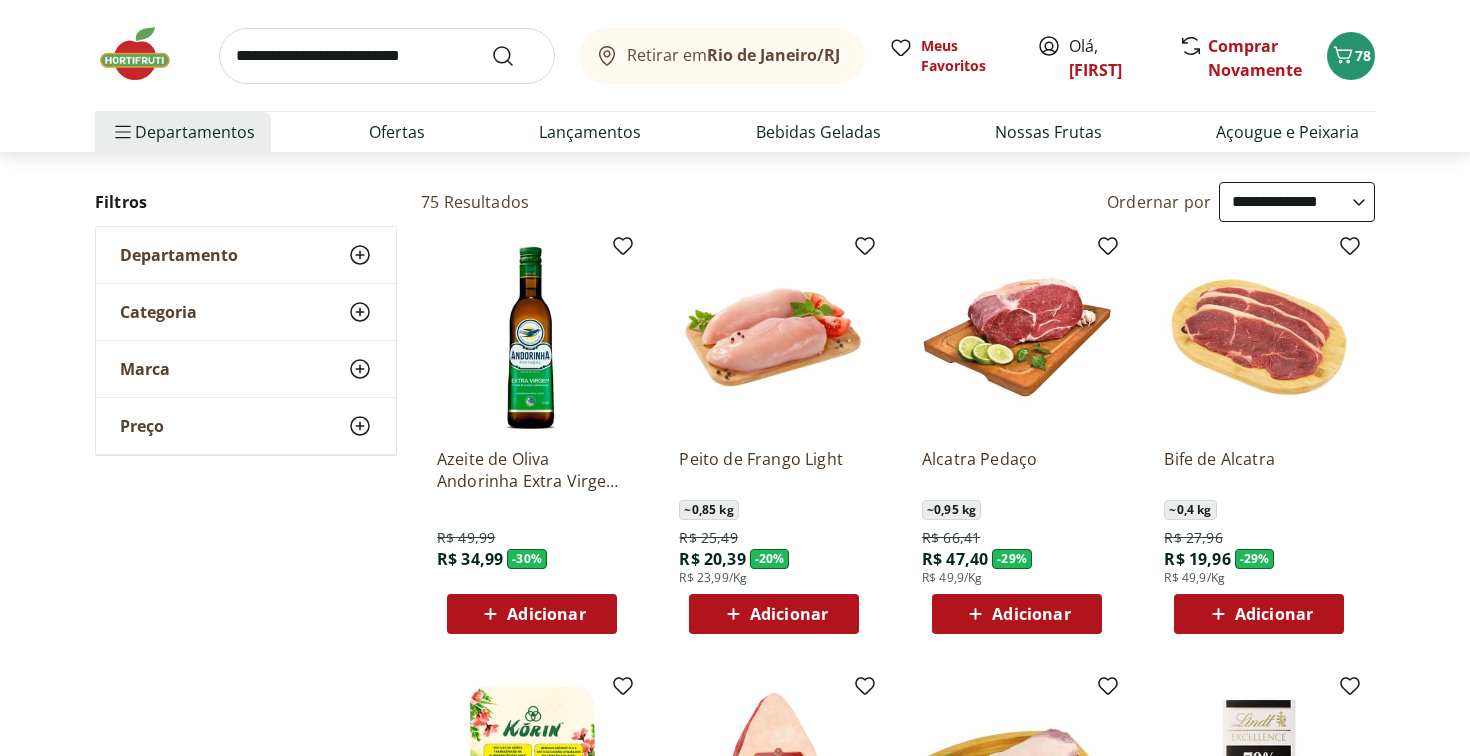 click on "Adicionar" at bounding box center [774, 614] 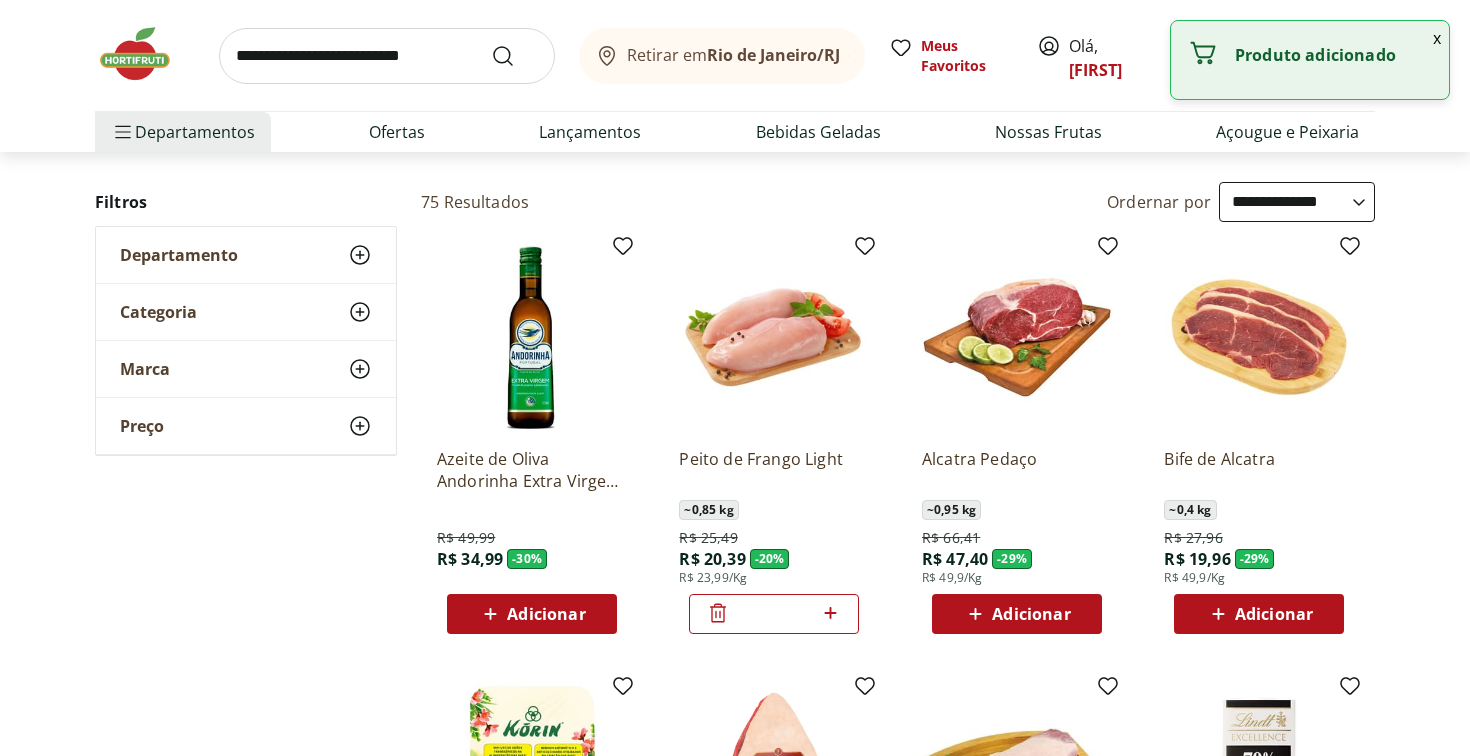 click 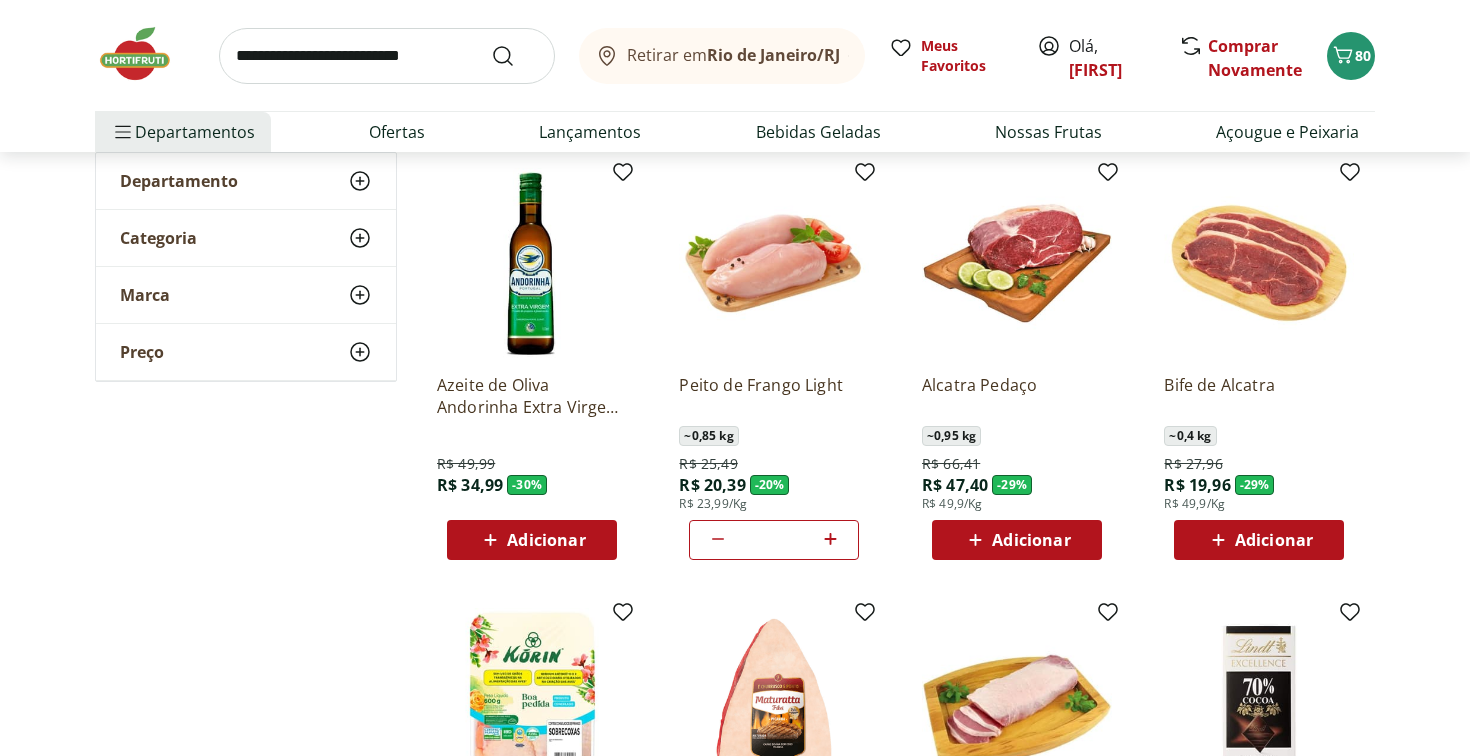 scroll, scrollTop: 184, scrollLeft: 0, axis: vertical 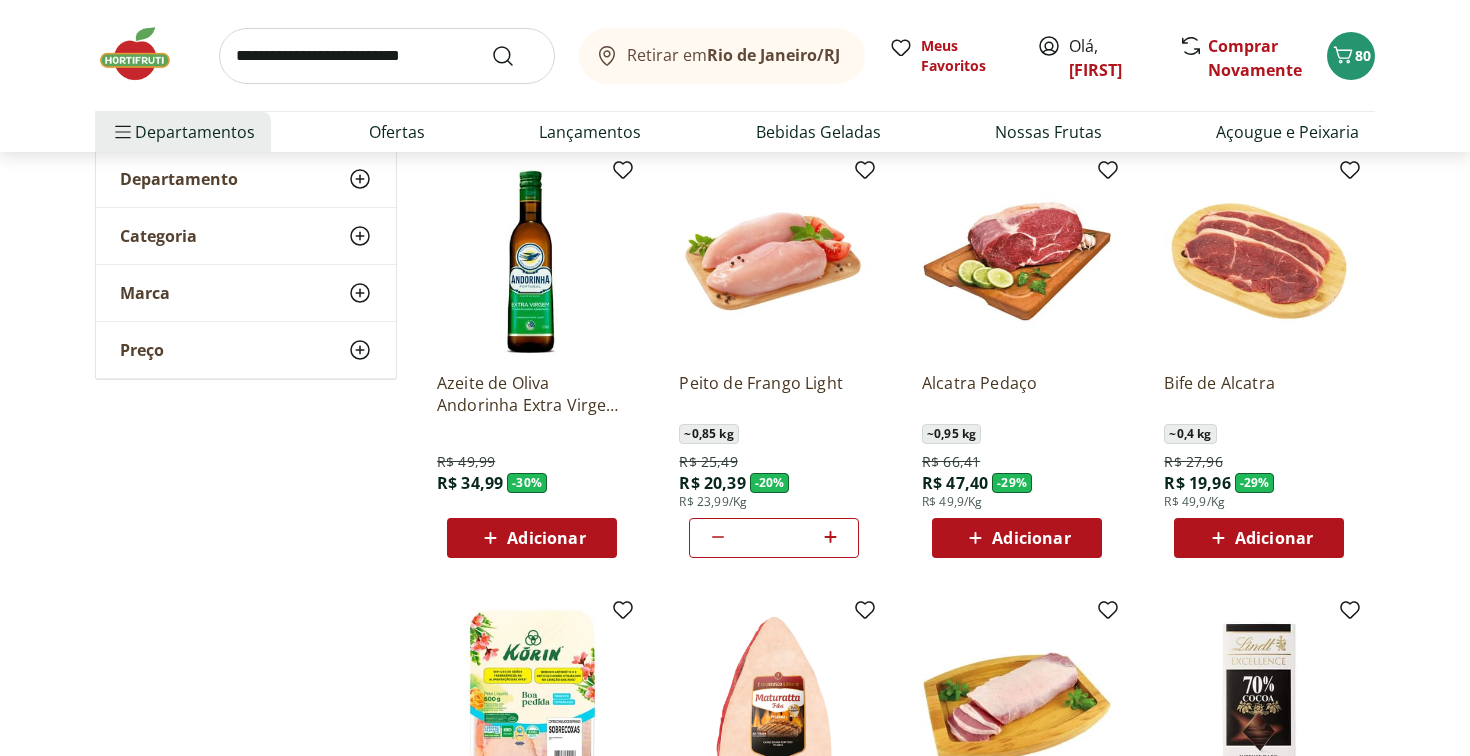click on "Adicionar" at bounding box center (532, 538) 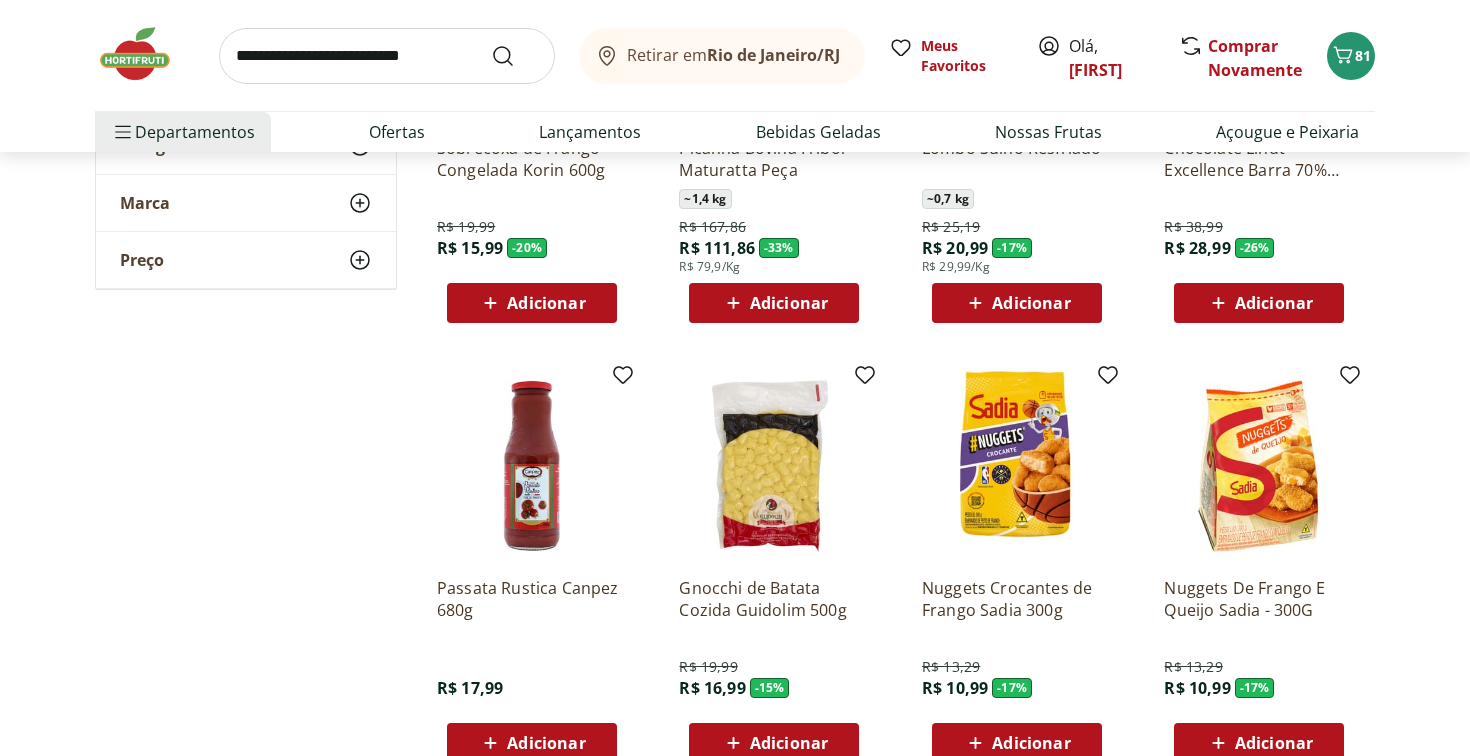 scroll, scrollTop: 1255, scrollLeft: 0, axis: vertical 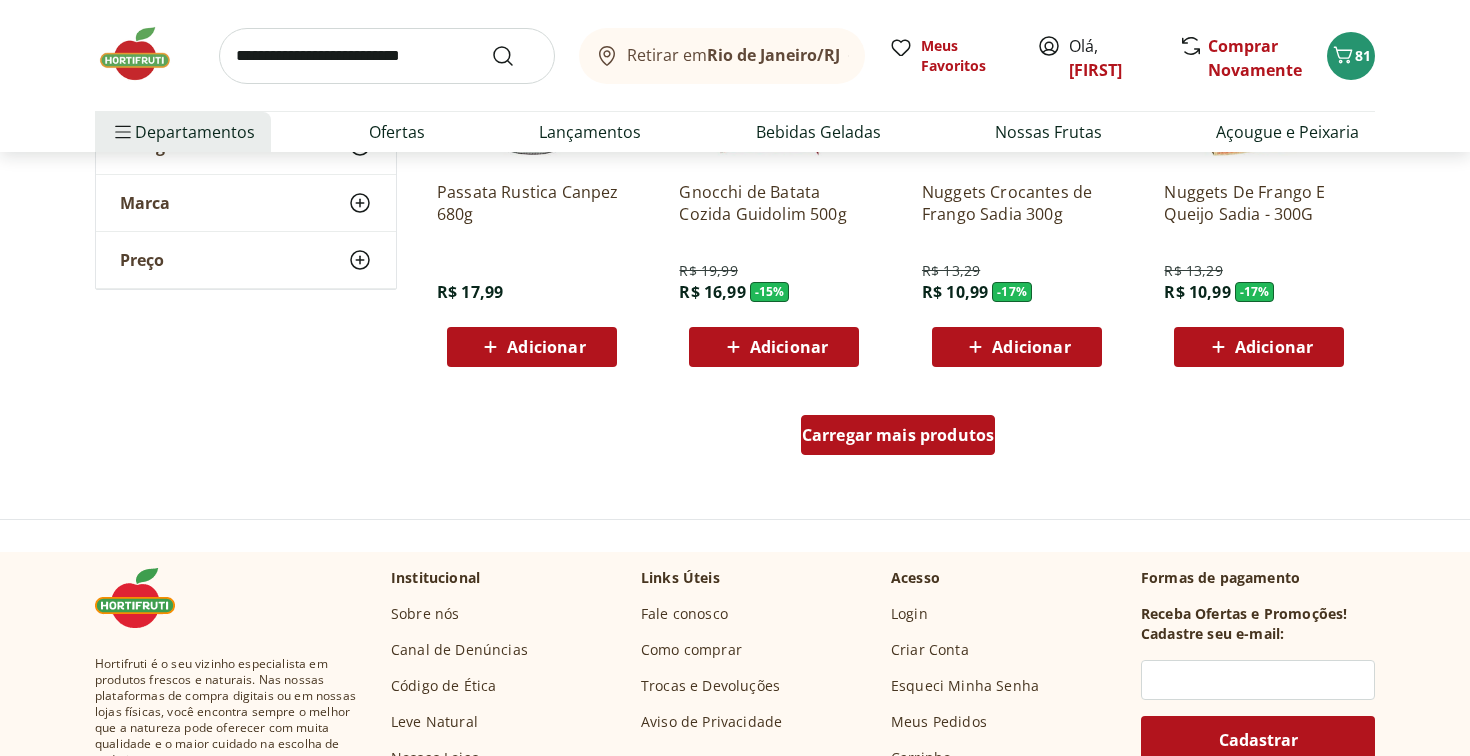 click on "Carregar mais produtos" at bounding box center (898, 435) 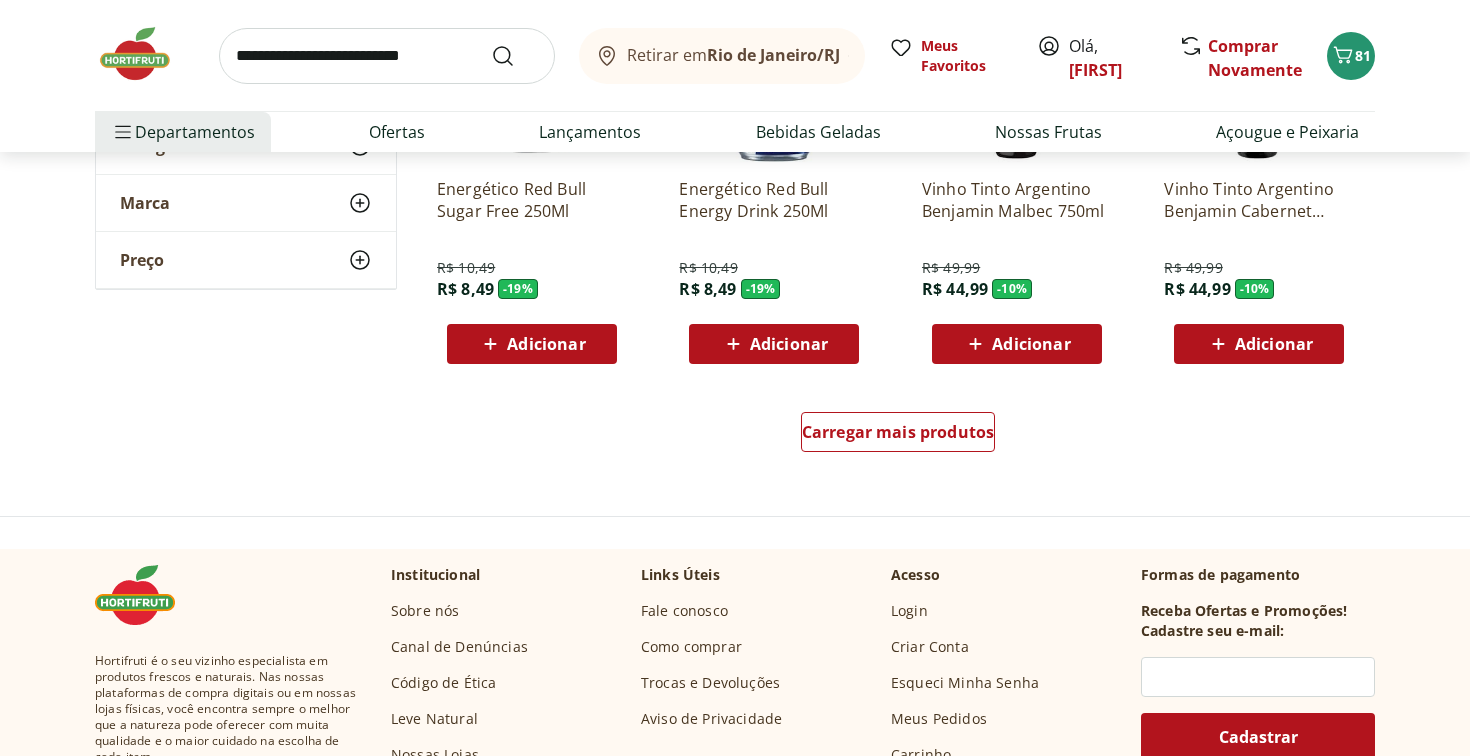 scroll, scrollTop: 2678, scrollLeft: 0, axis: vertical 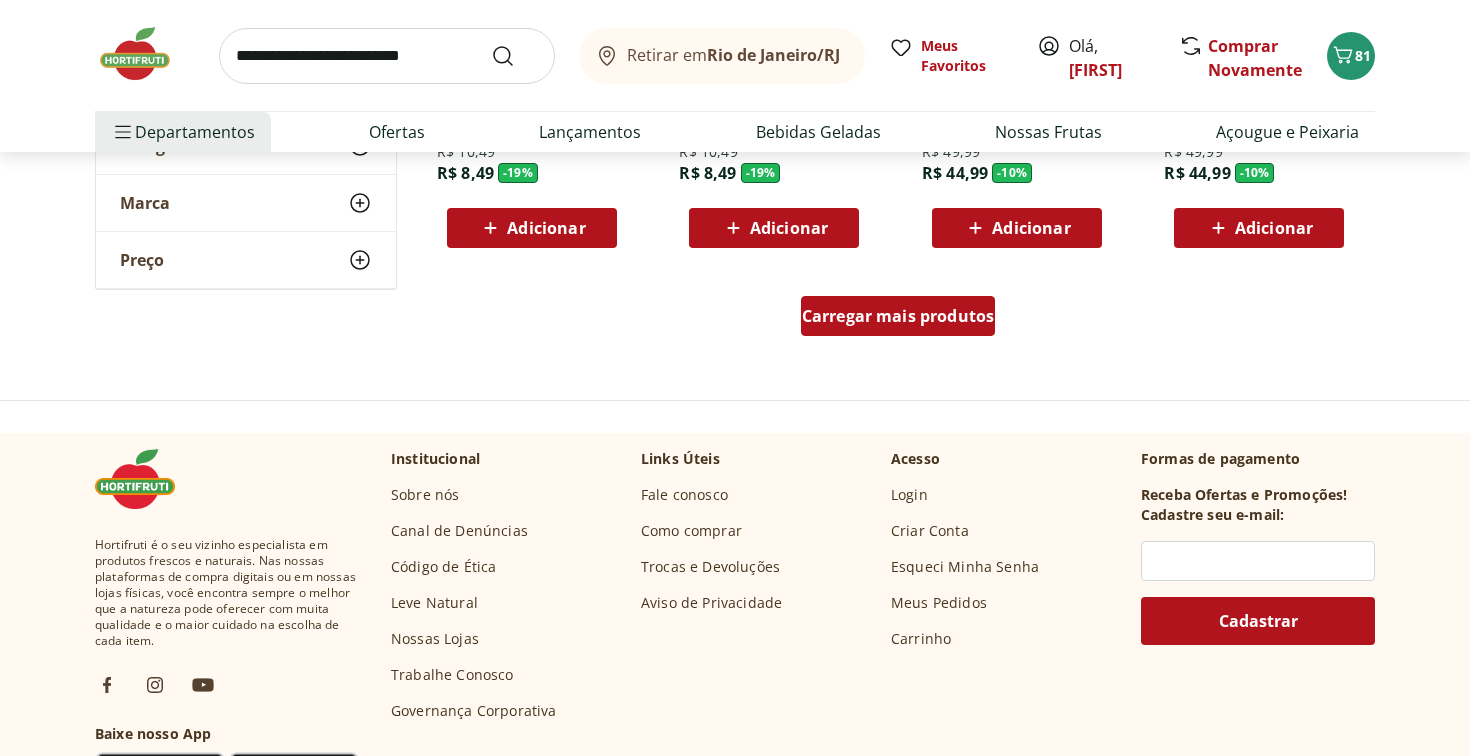click on "Carregar mais produtos" at bounding box center (898, 316) 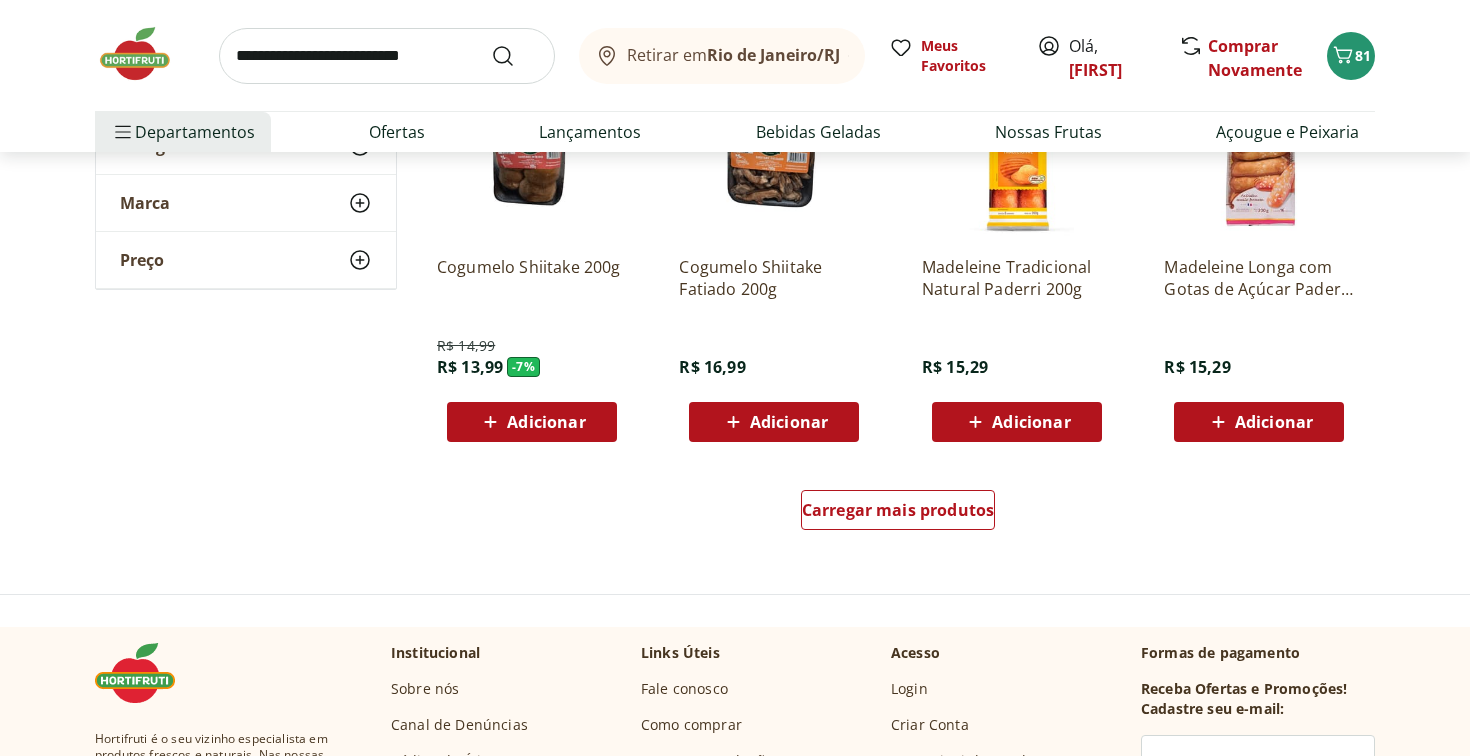 scroll, scrollTop: 3793, scrollLeft: 0, axis: vertical 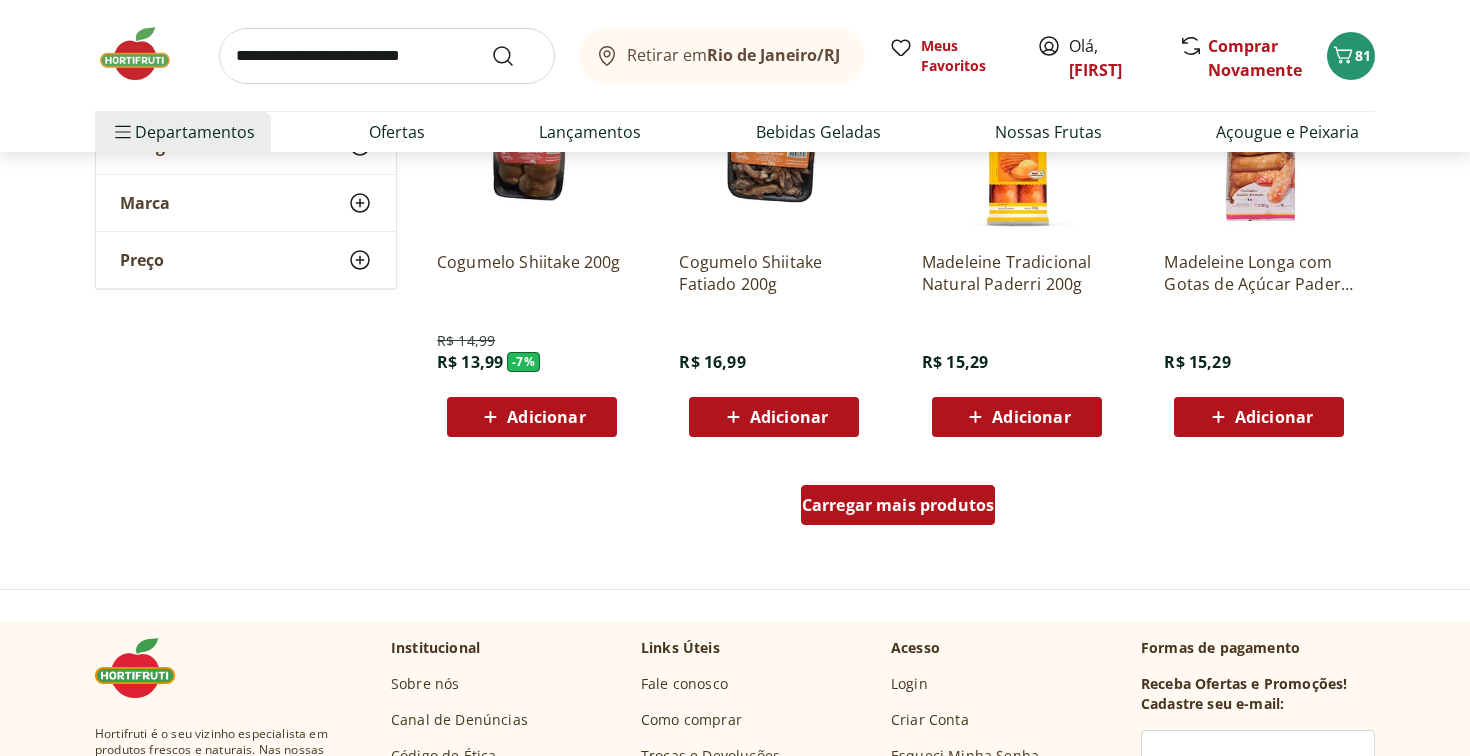 click on "Carregar mais produtos" at bounding box center (898, 505) 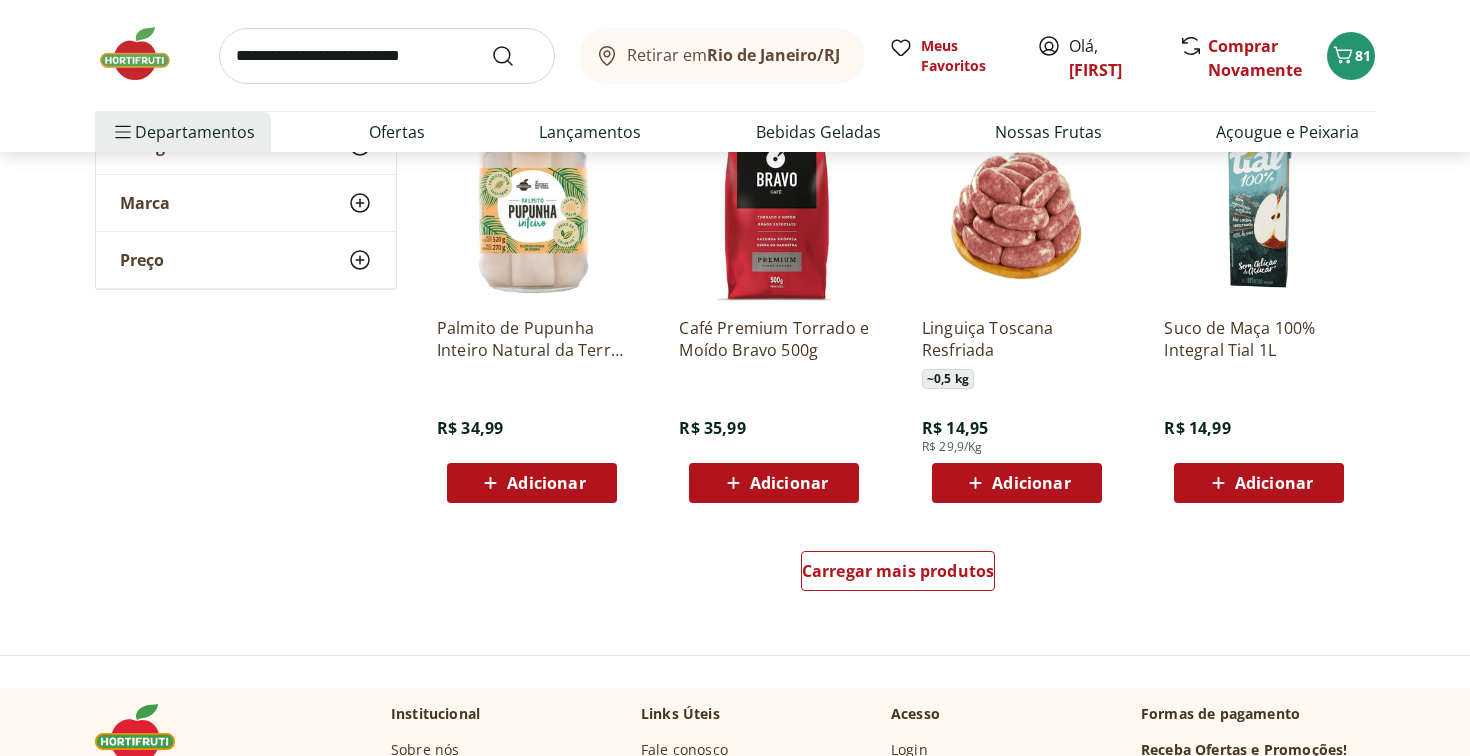 scroll, scrollTop: 5032, scrollLeft: 0, axis: vertical 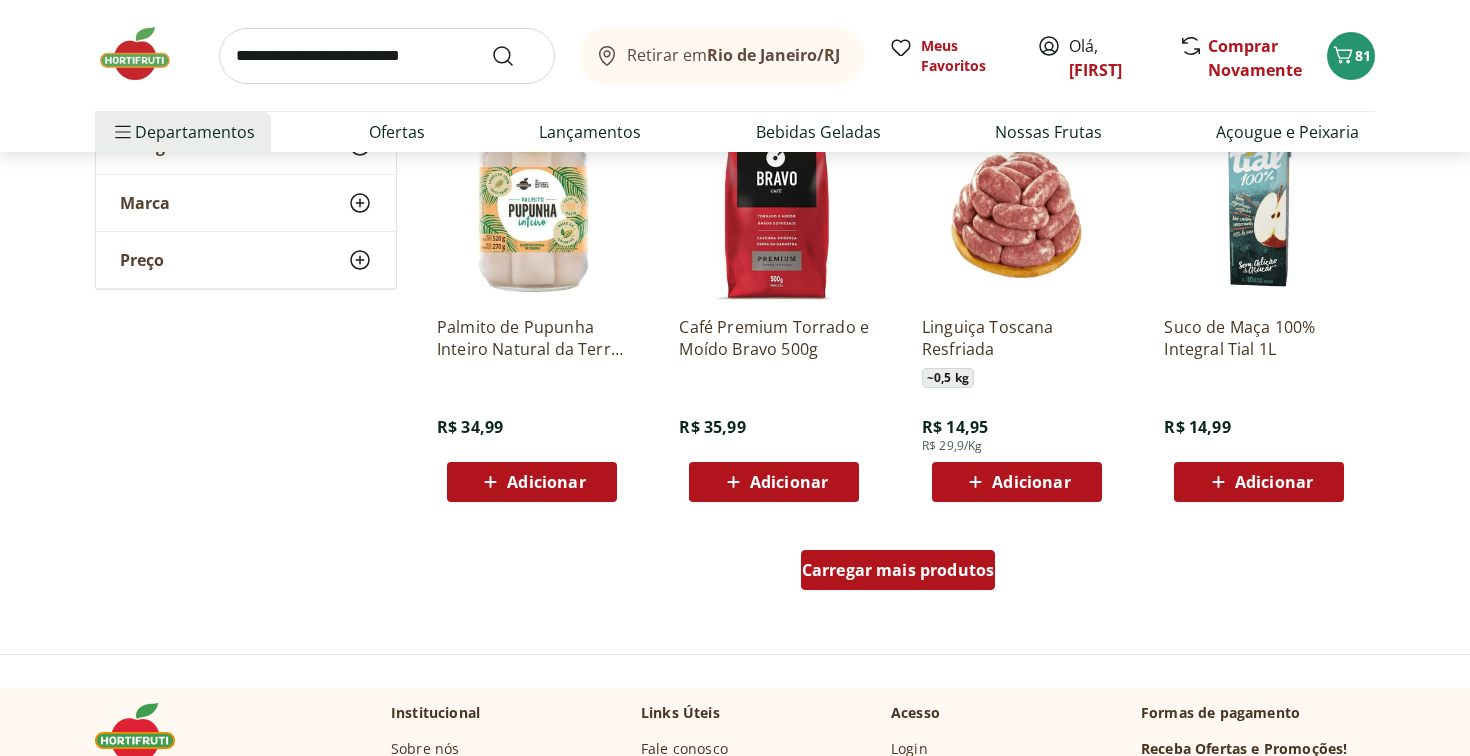 click on "Carregar mais produtos" at bounding box center [898, 570] 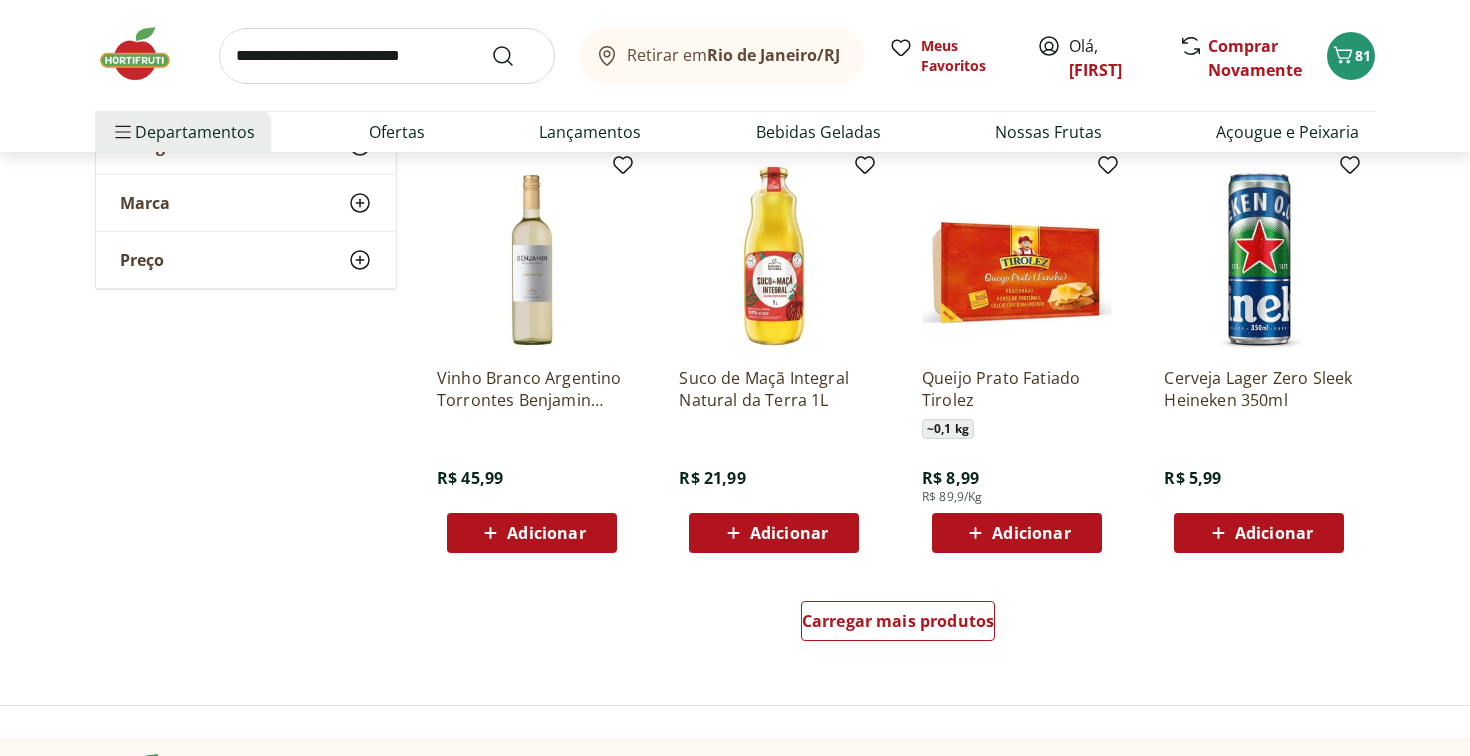 scroll, scrollTop: 6301, scrollLeft: 0, axis: vertical 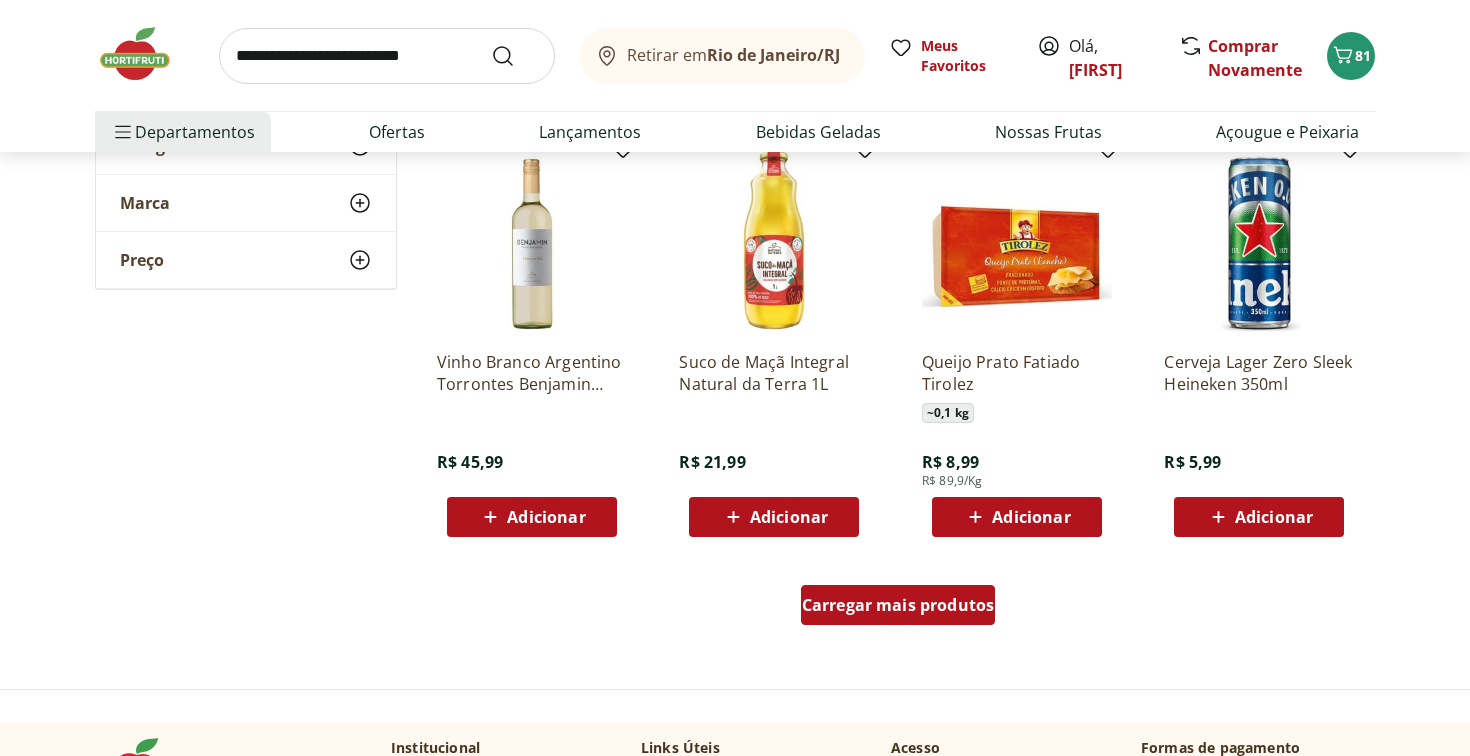 click on "Carregar mais produtos" at bounding box center (898, 605) 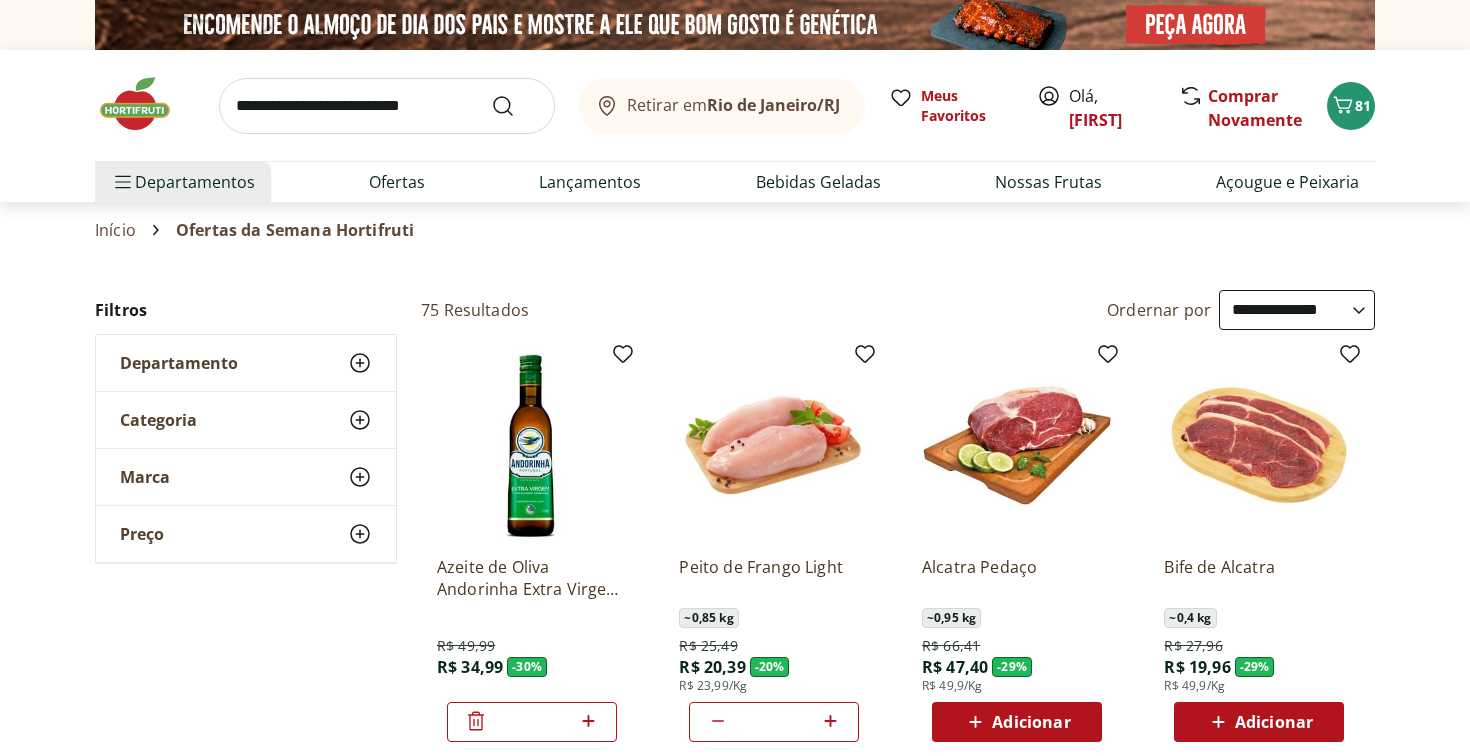 scroll, scrollTop: 3, scrollLeft: 0, axis: vertical 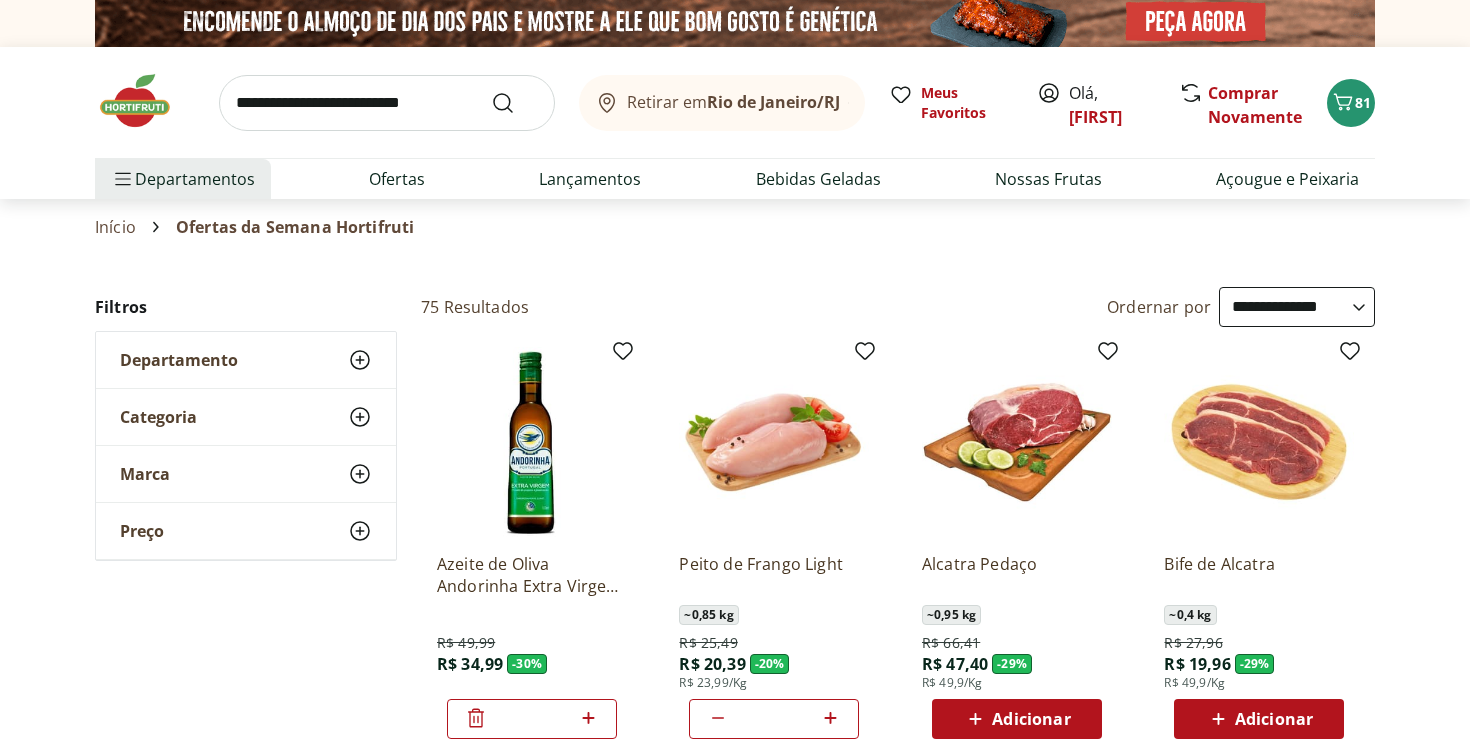 click on "Categoria" at bounding box center [246, 417] 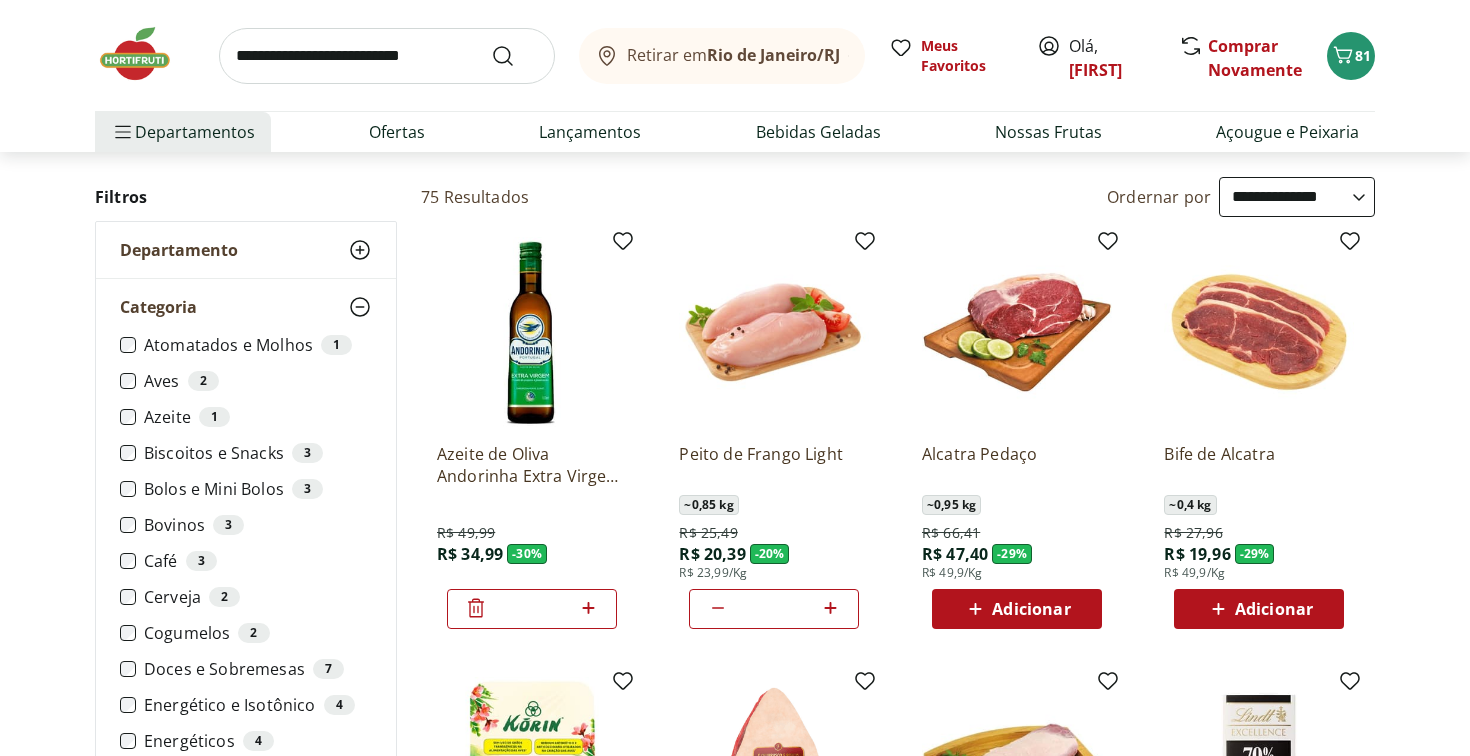 scroll, scrollTop: 128, scrollLeft: 0, axis: vertical 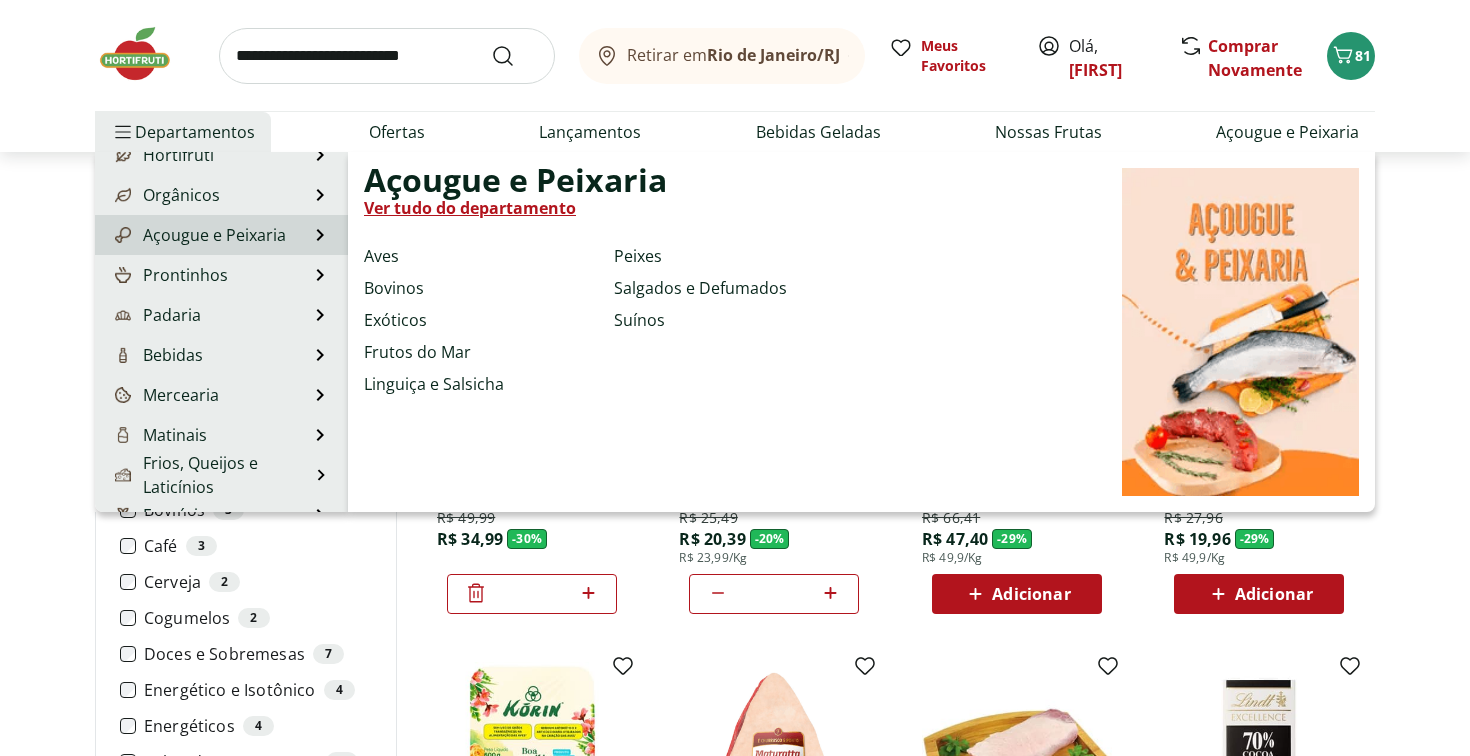 click on "Açougue e Peixaria Açougue e Peixaria Ver tudo do departamento Aves Bovinos Exóticos Frutos do Mar Linguiça e Salsicha Peixes Salgados e Defumados Suínos" at bounding box center [221, 235] 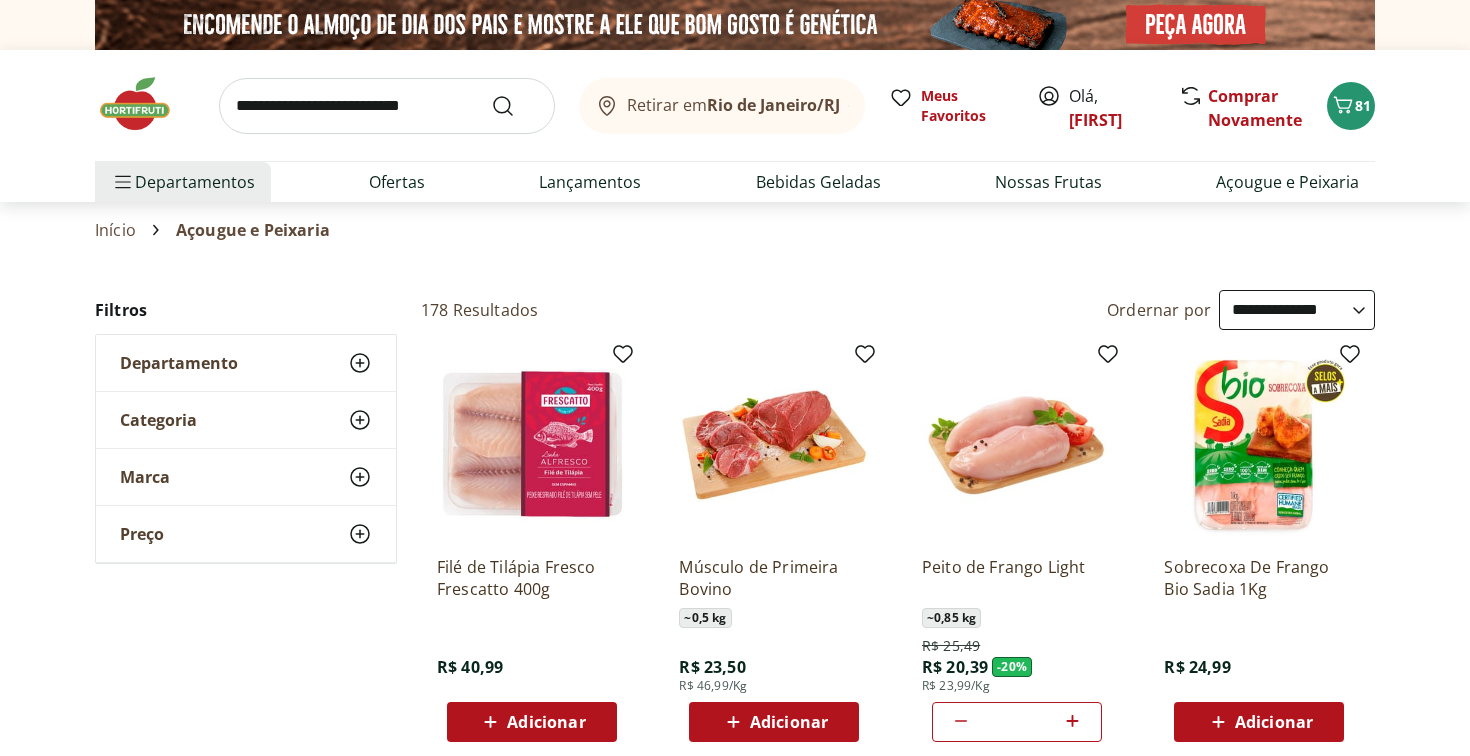 scroll, scrollTop: -1, scrollLeft: 0, axis: vertical 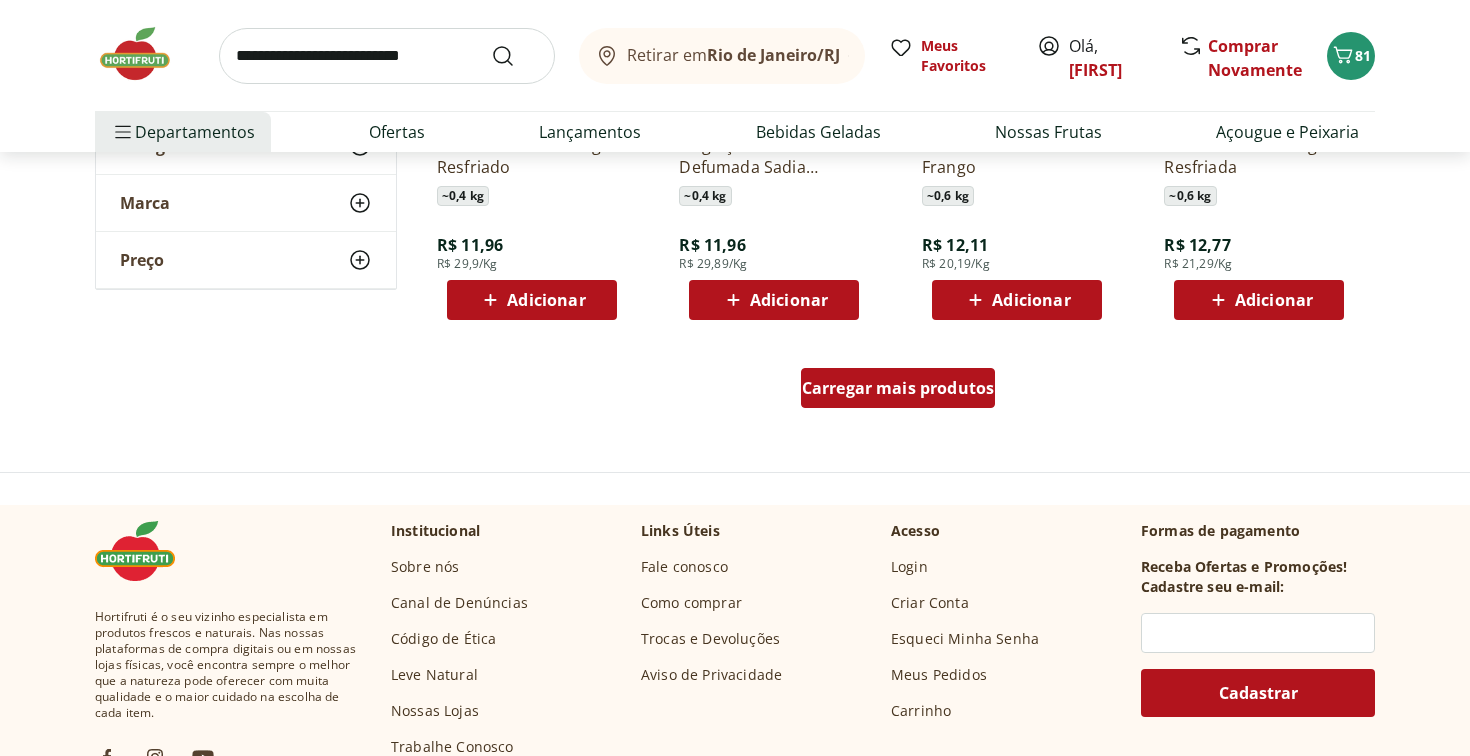 click on "Carregar mais produtos" at bounding box center [898, 388] 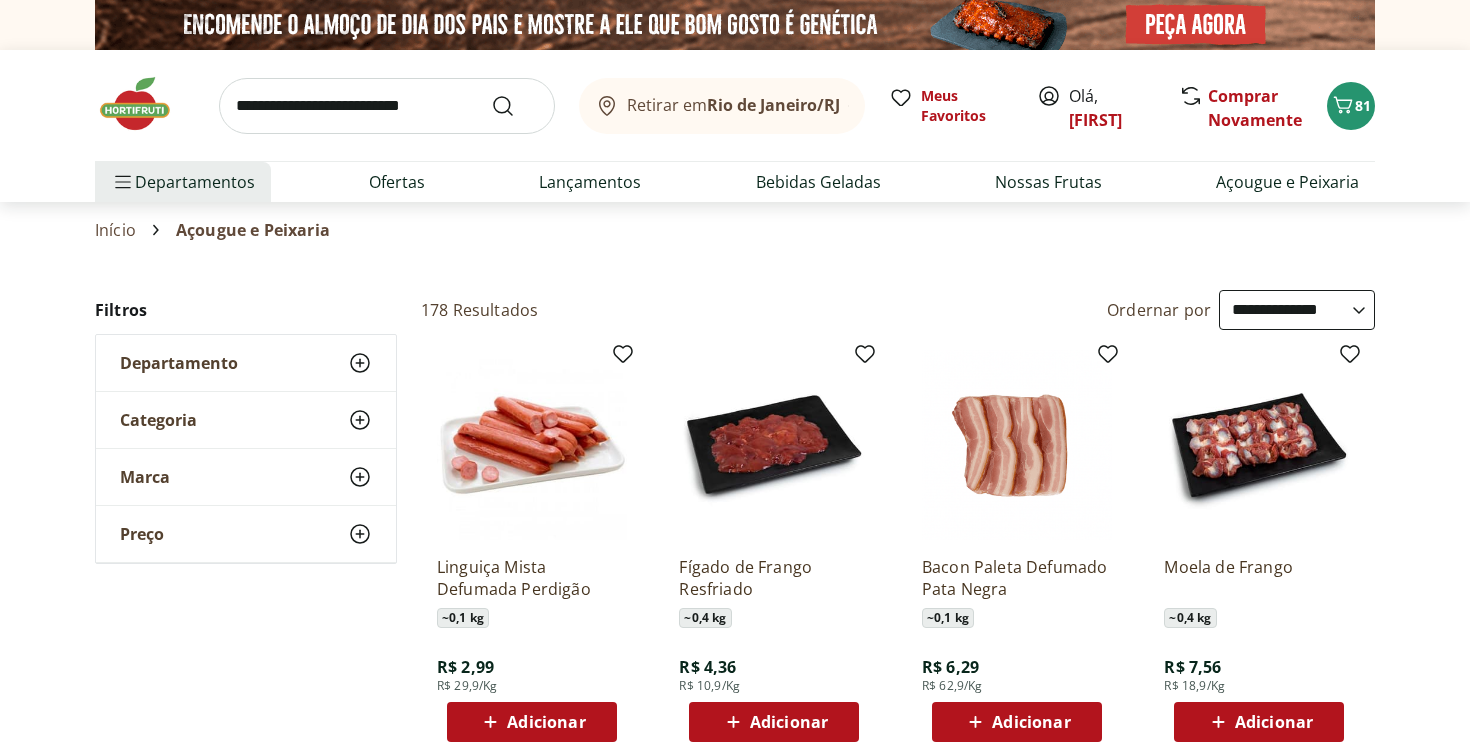 scroll, scrollTop: 0, scrollLeft: 0, axis: both 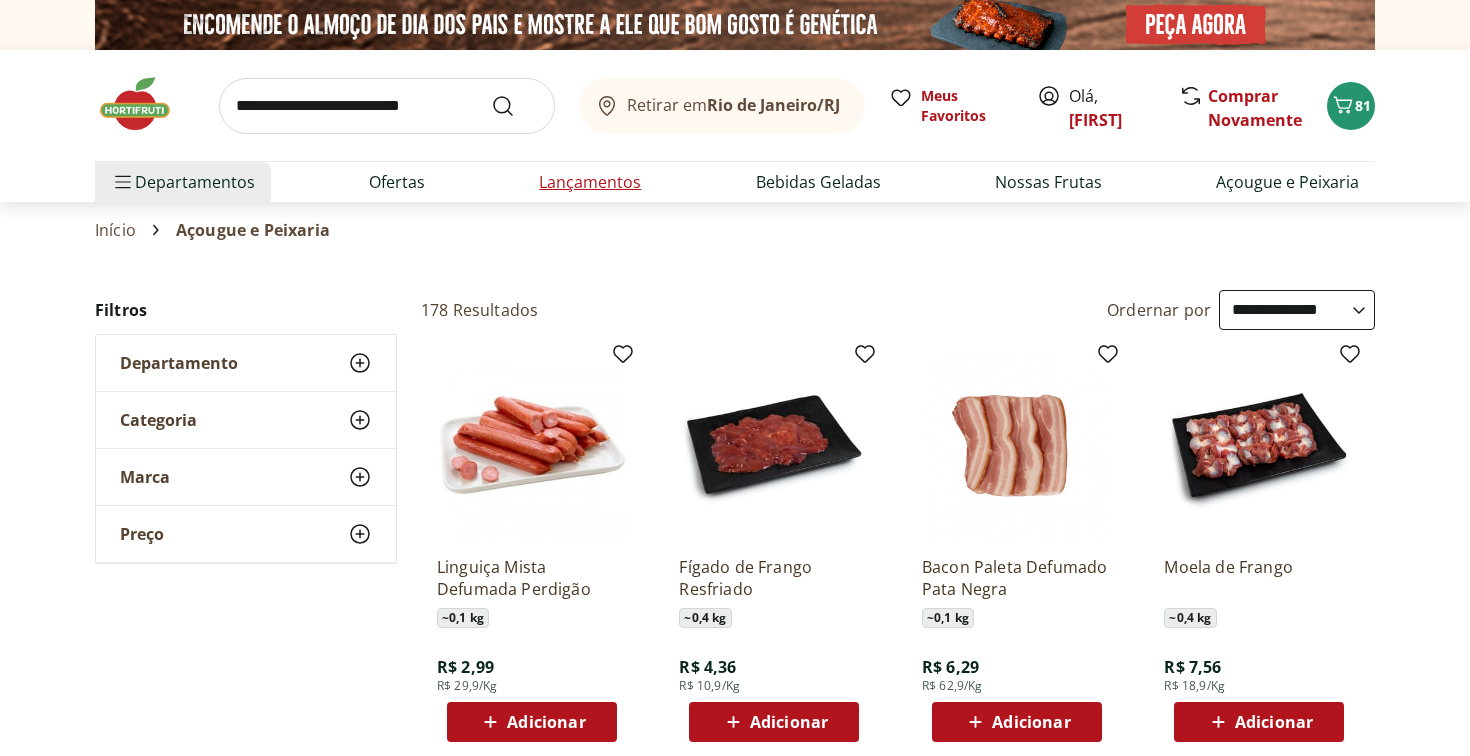 click on "Lançamentos" at bounding box center (590, 182) 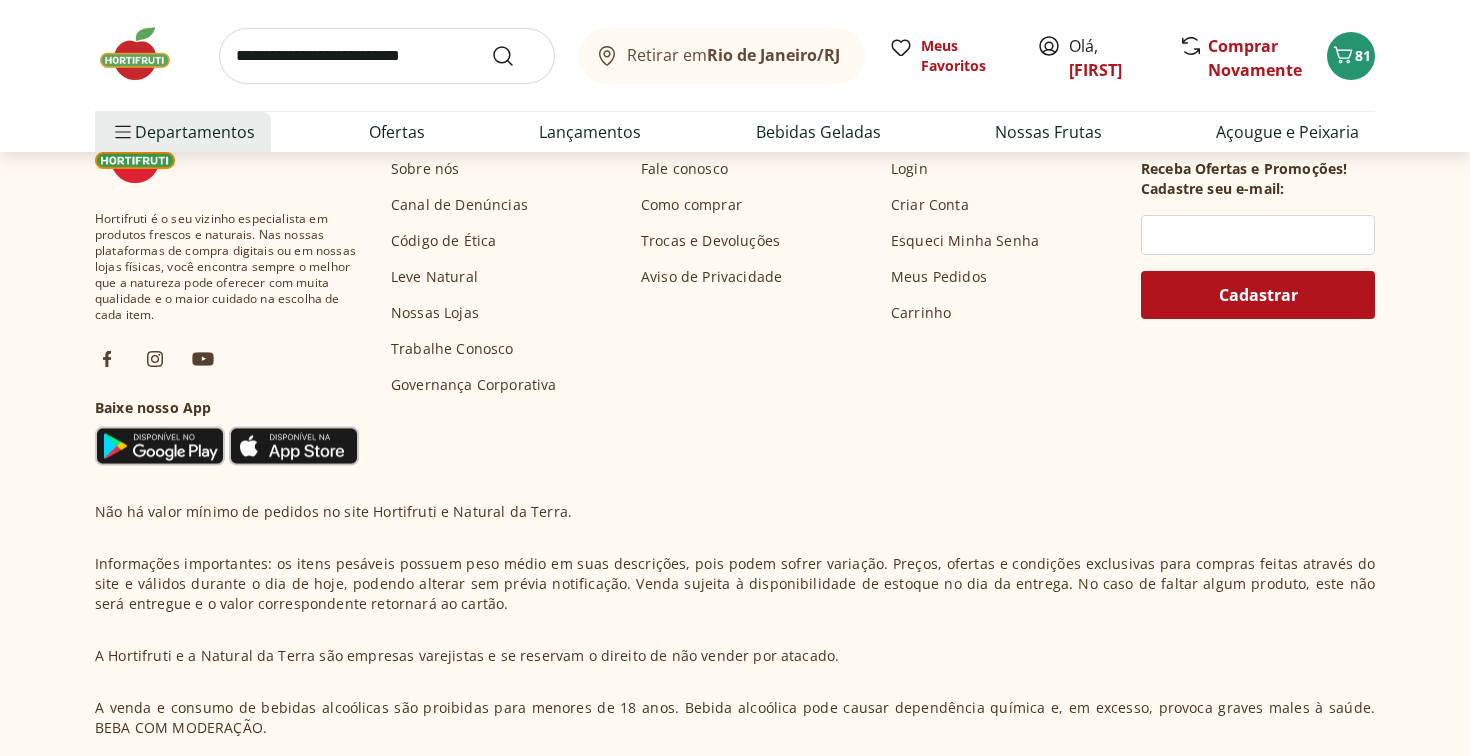 scroll, scrollTop: 1804, scrollLeft: 0, axis: vertical 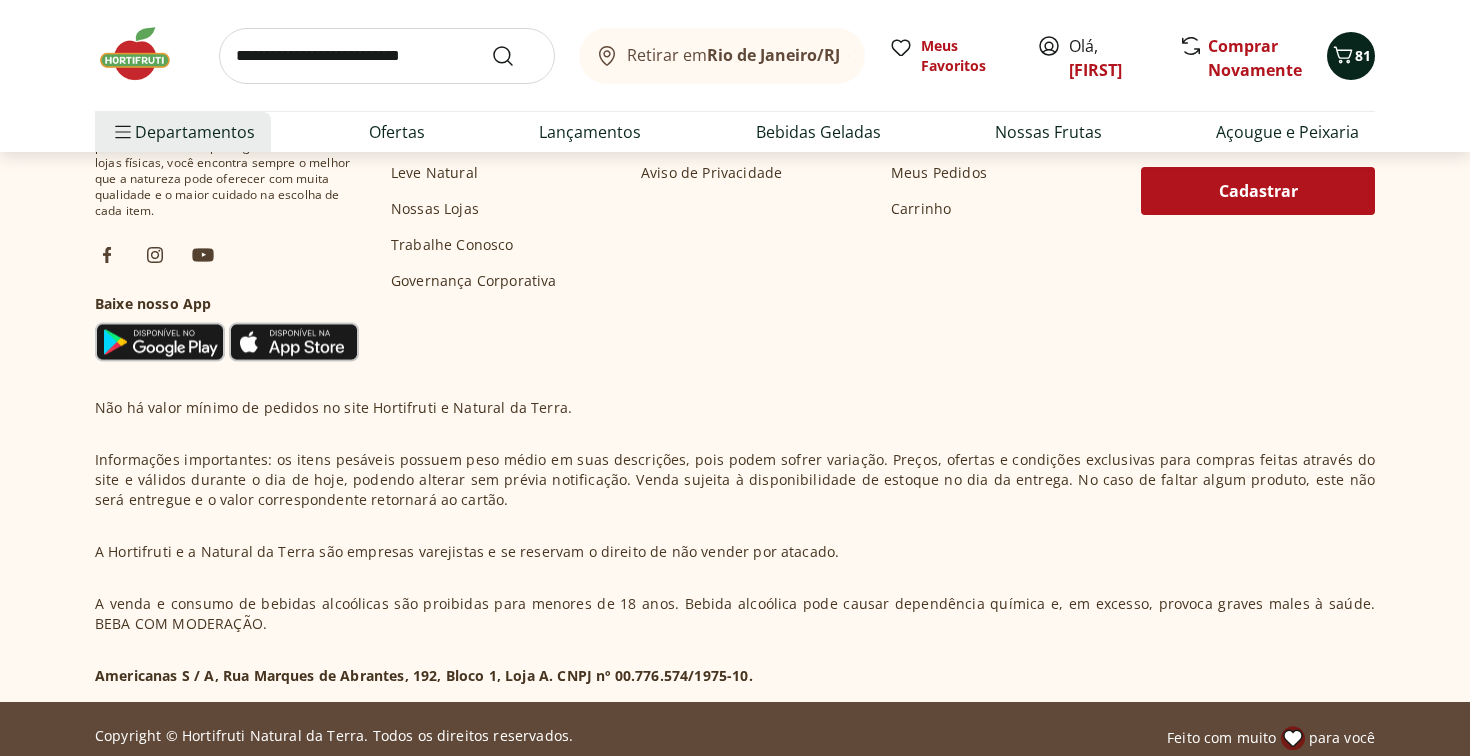 click 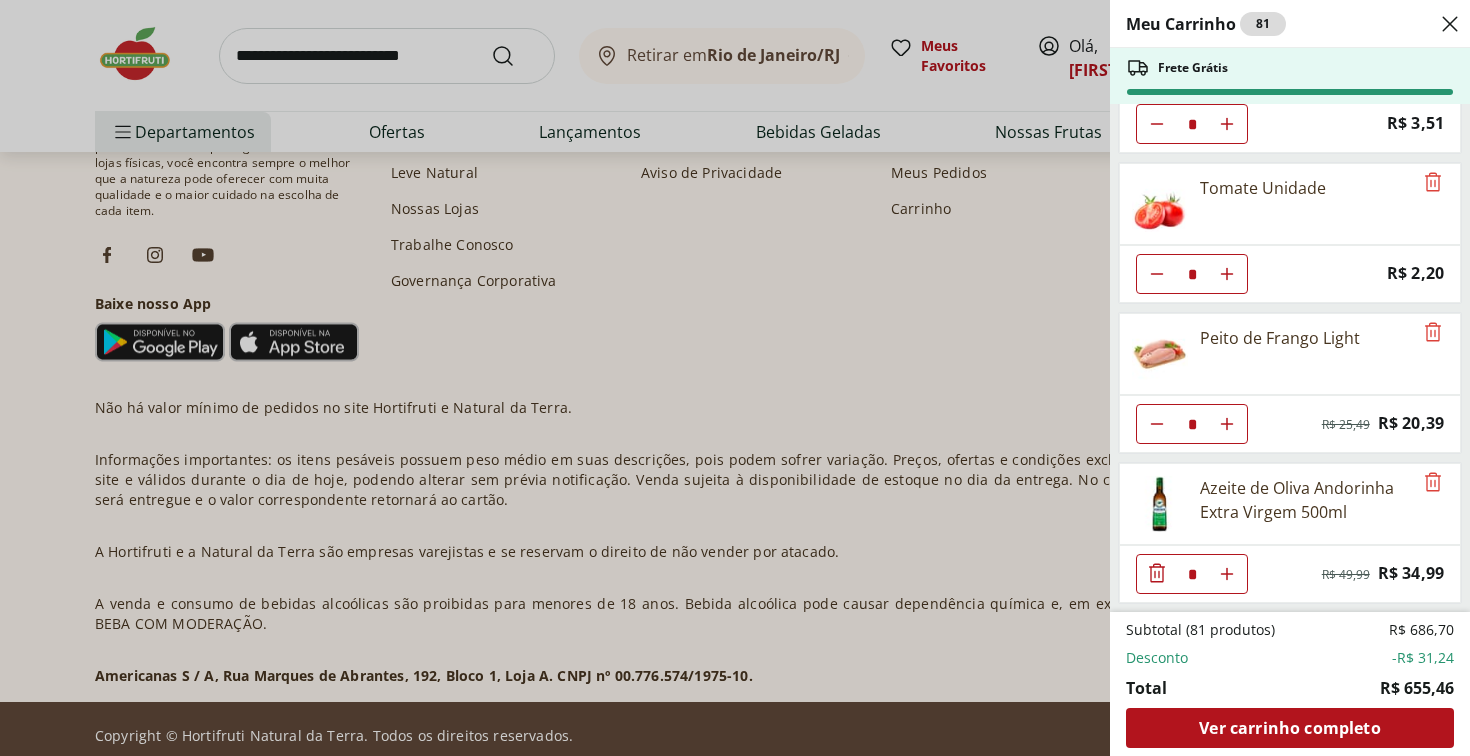 scroll, scrollTop: 4600, scrollLeft: 0, axis: vertical 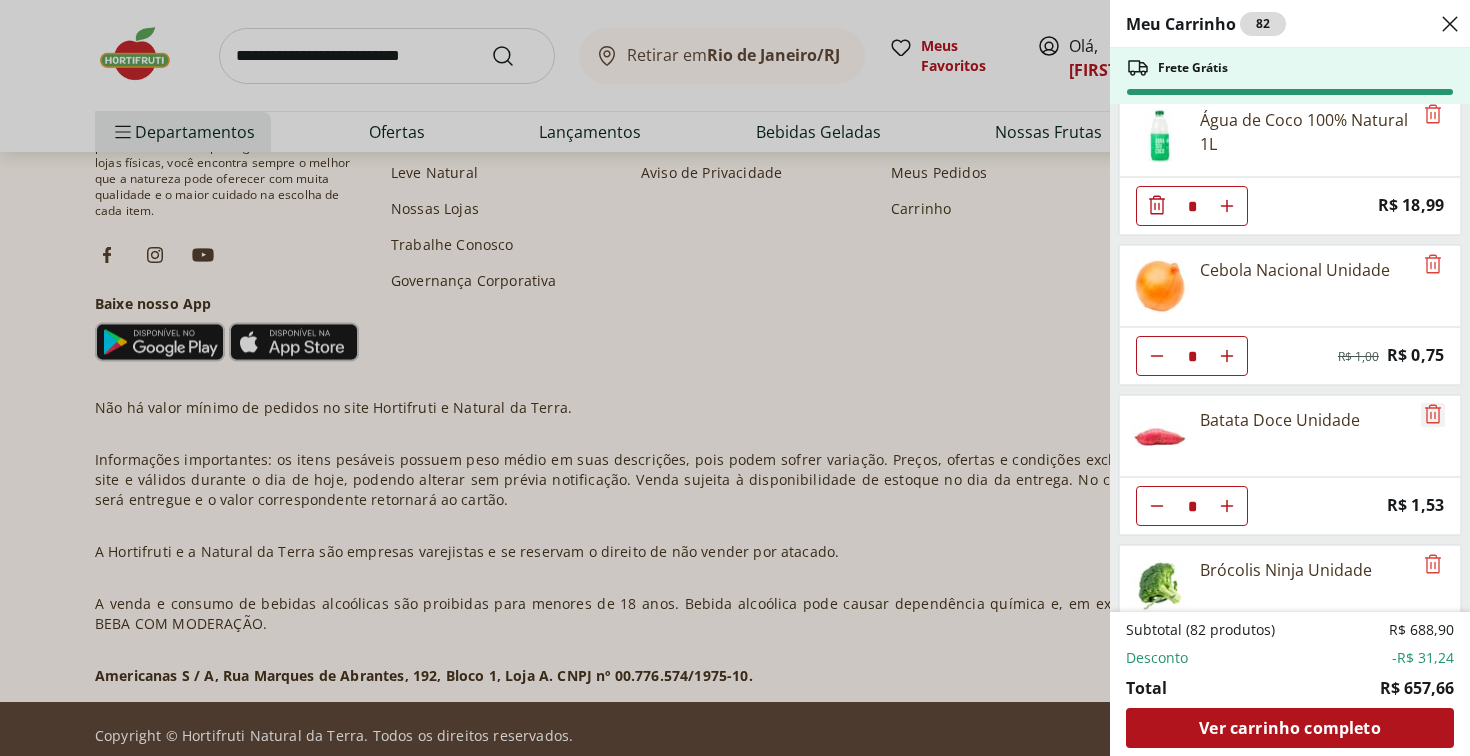 click 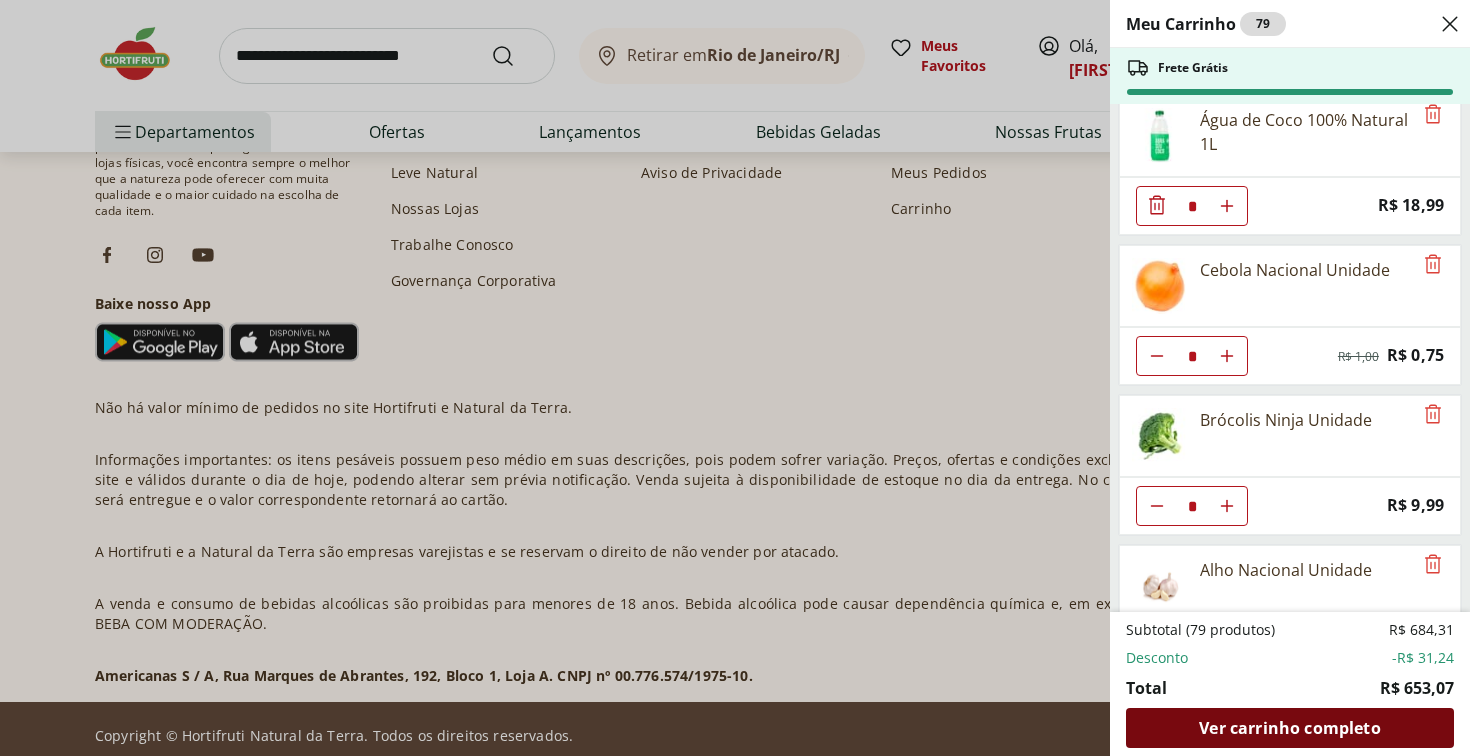 click on "Ver carrinho completo" at bounding box center [1289, 728] 